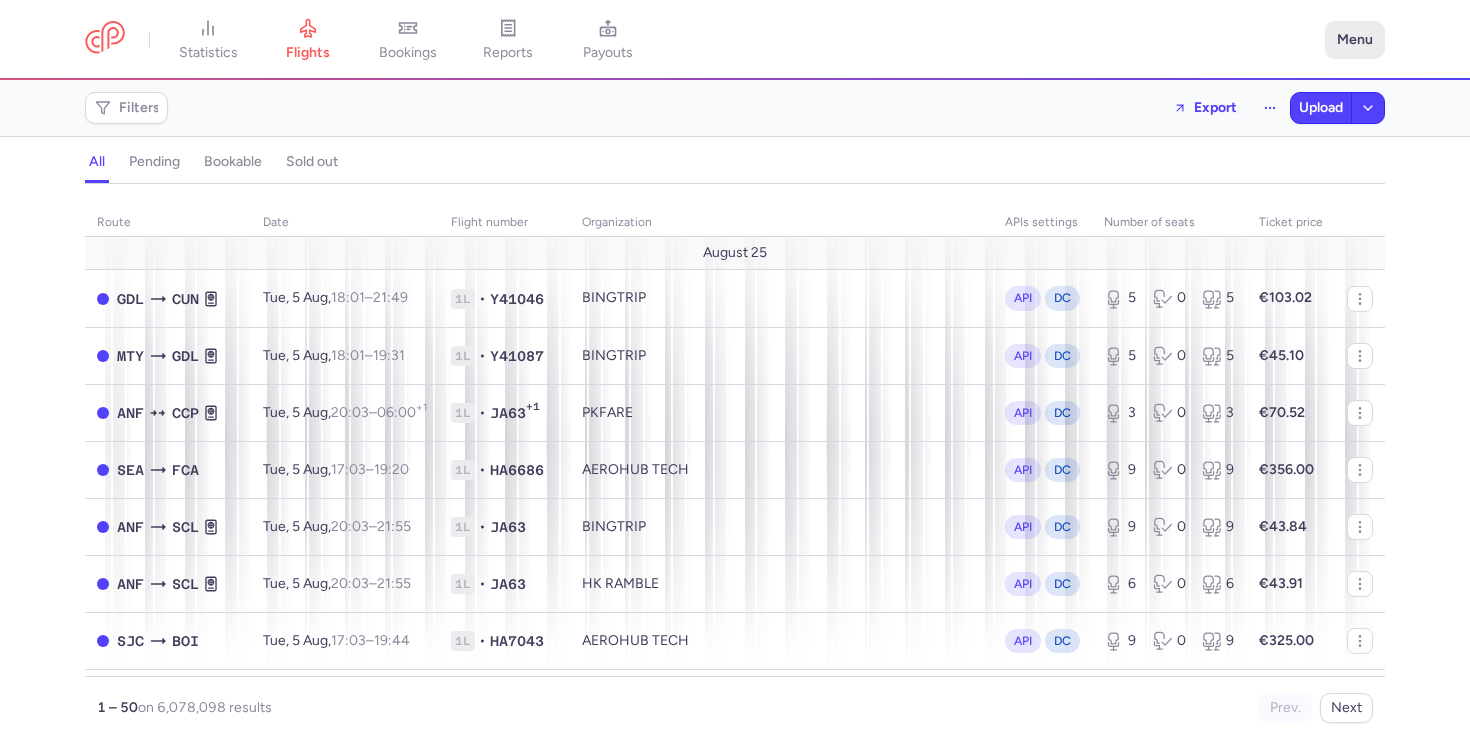 scroll, scrollTop: 0, scrollLeft: 0, axis: both 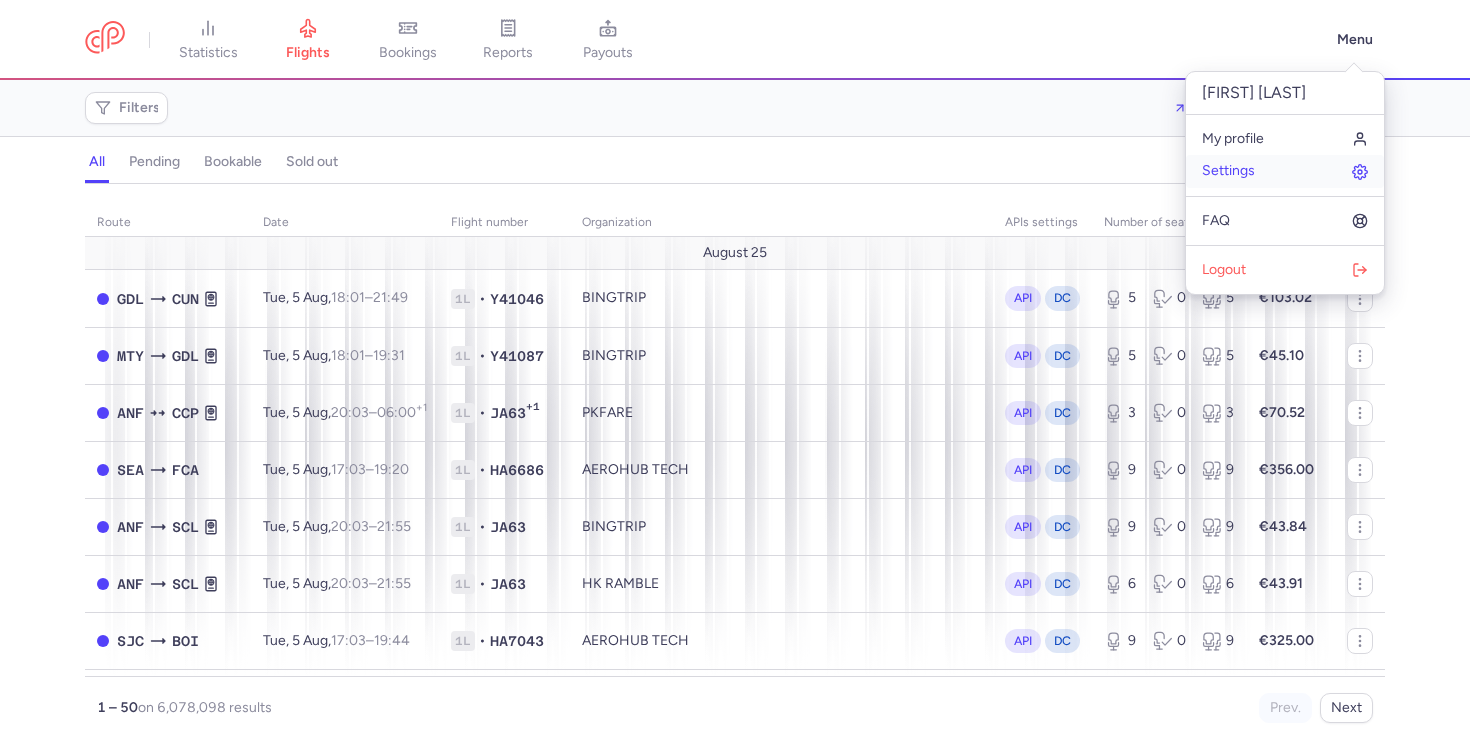 click on "Settings" at bounding box center (1228, 171) 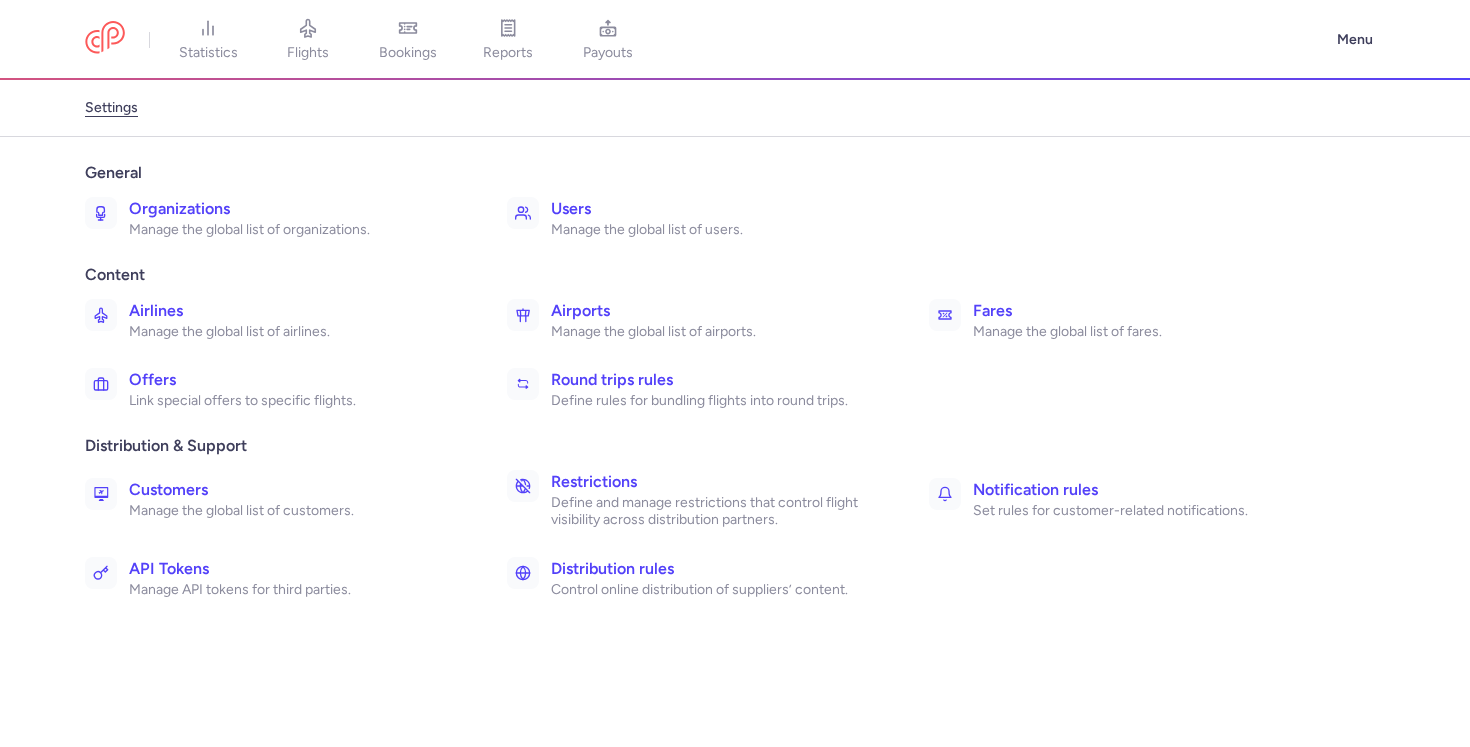 click on "Organizations" at bounding box center [296, 209] 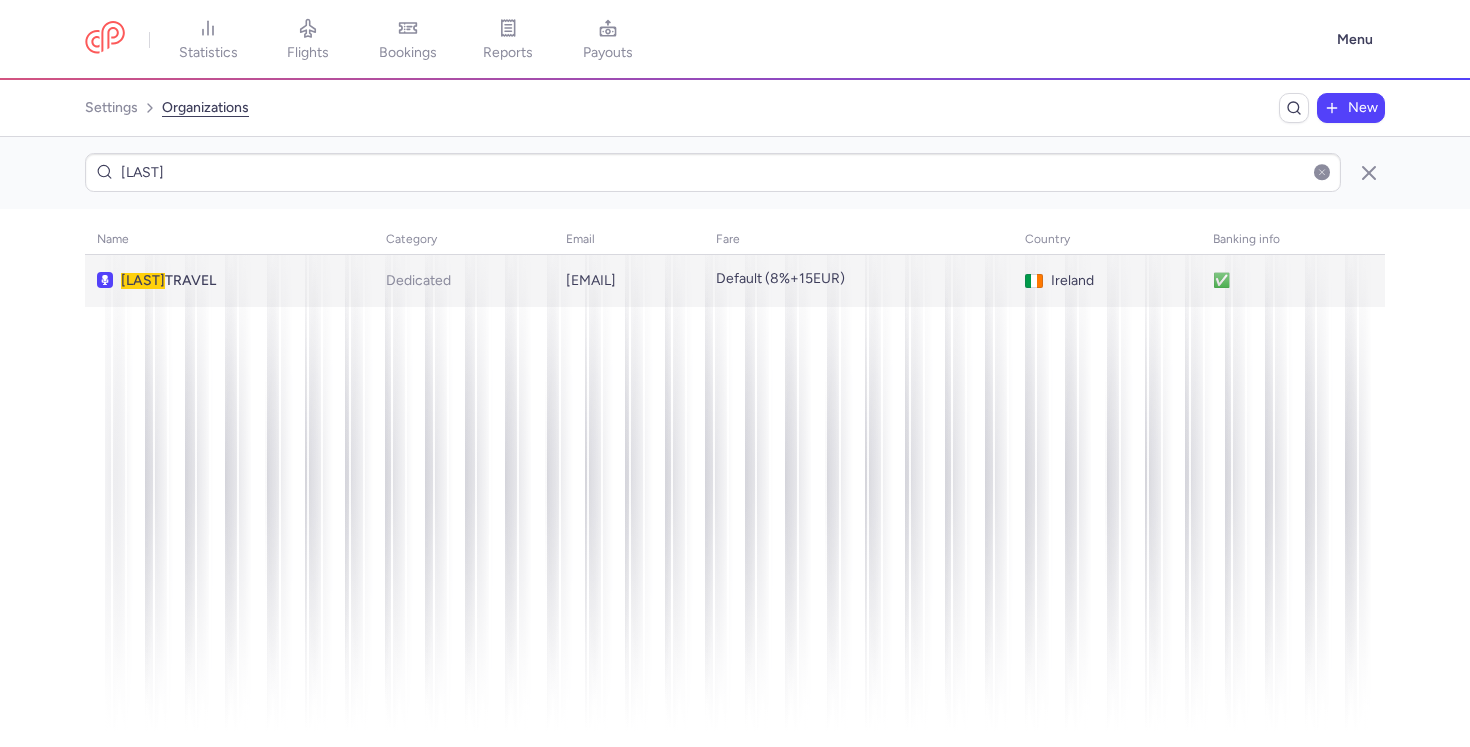 type on "stein" 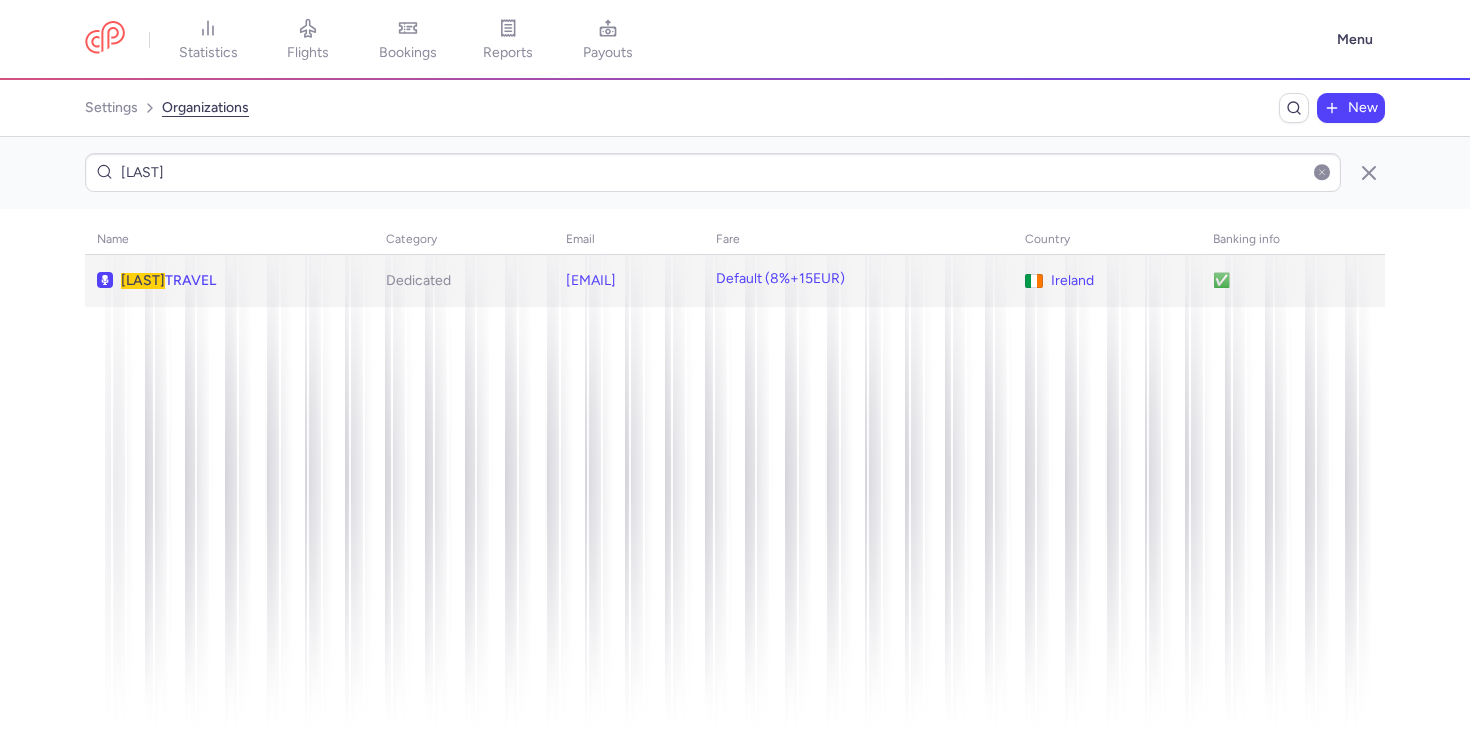 click on "STEIN  TRAVEL" 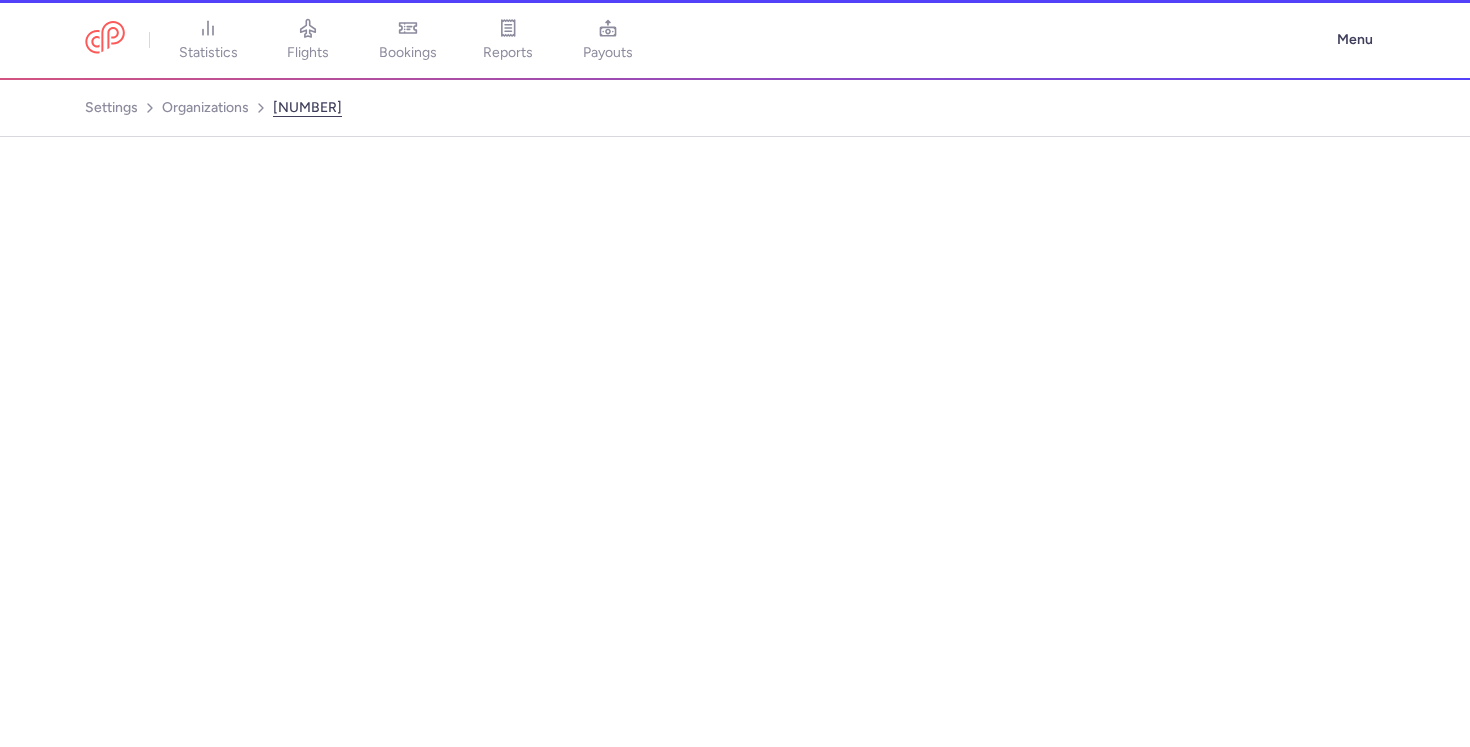 select on "DEDICATED" 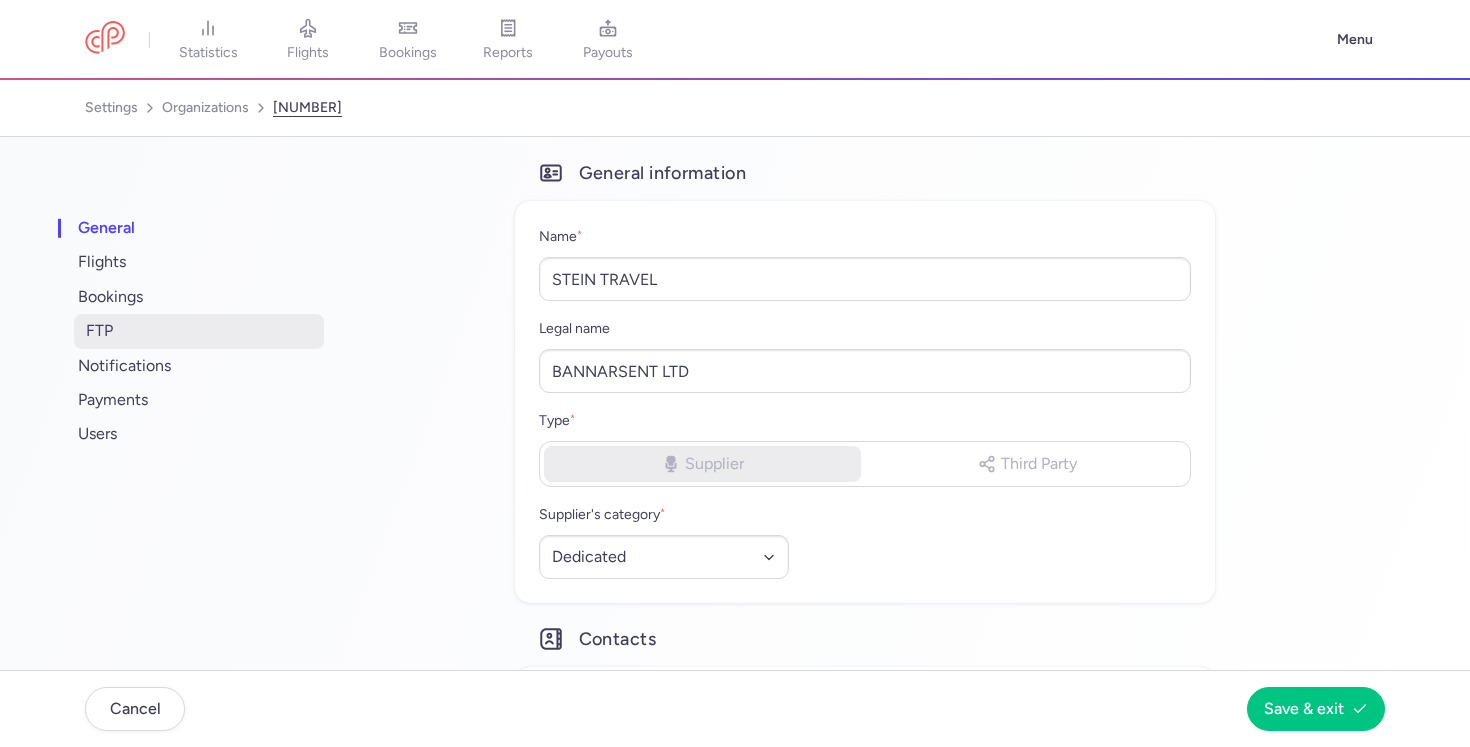 click on "FTP" at bounding box center (199, 331) 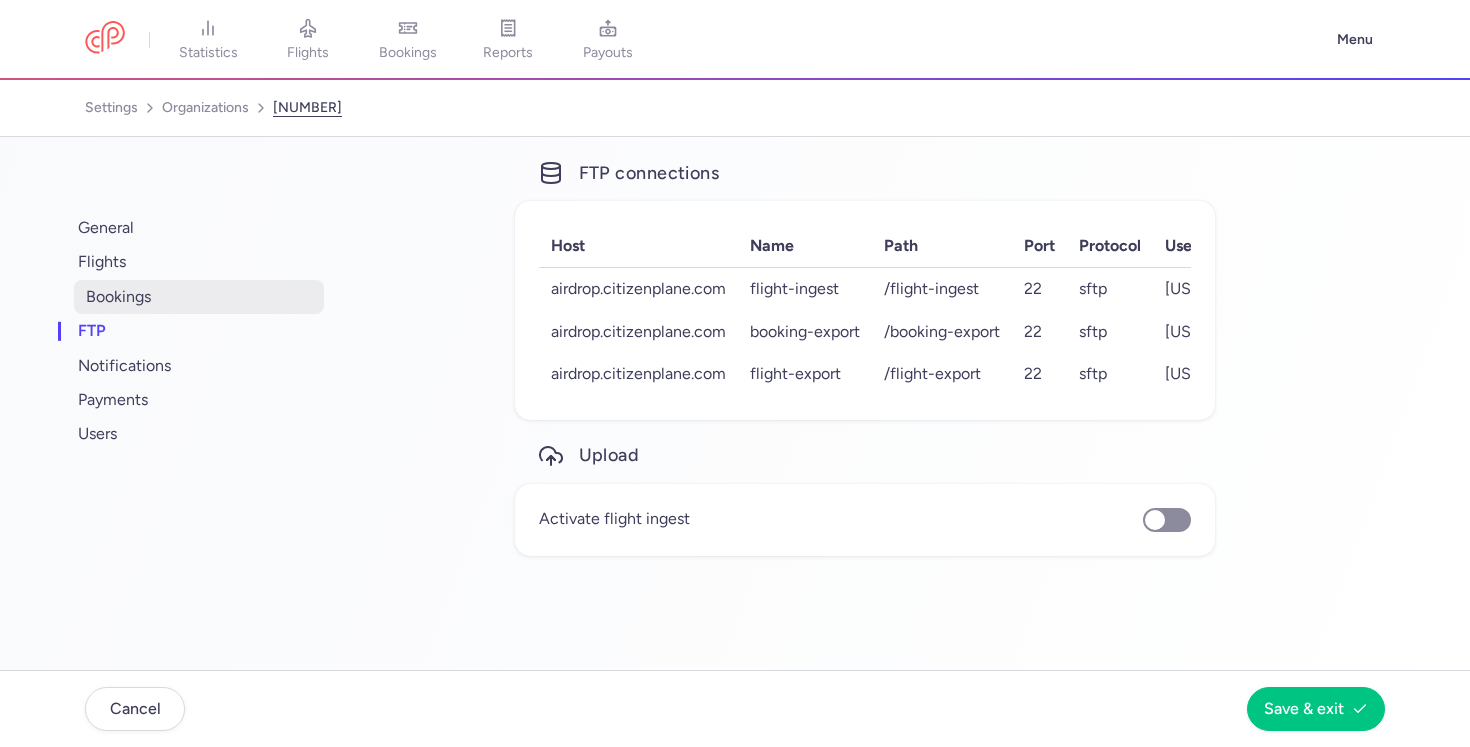 click on "bookings" at bounding box center (199, 297) 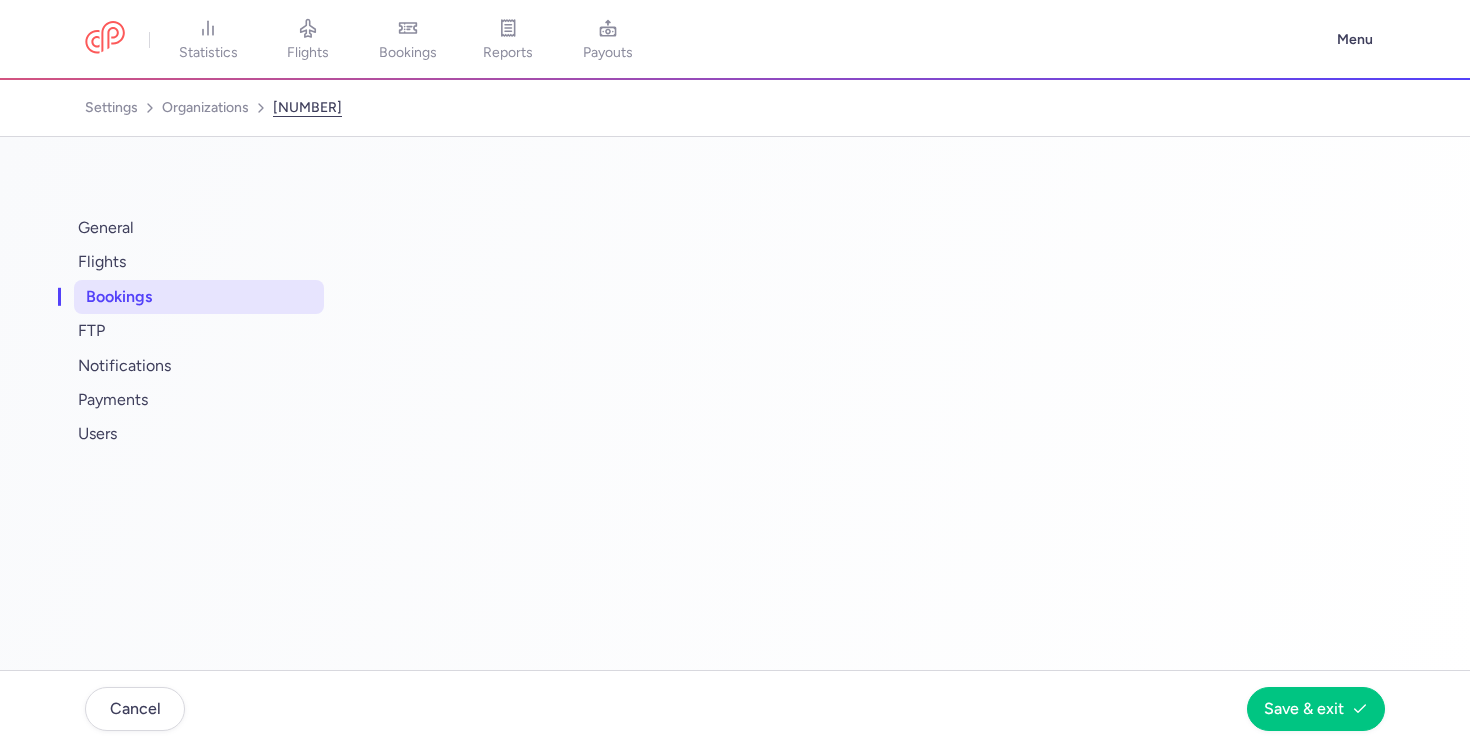 select on "2" 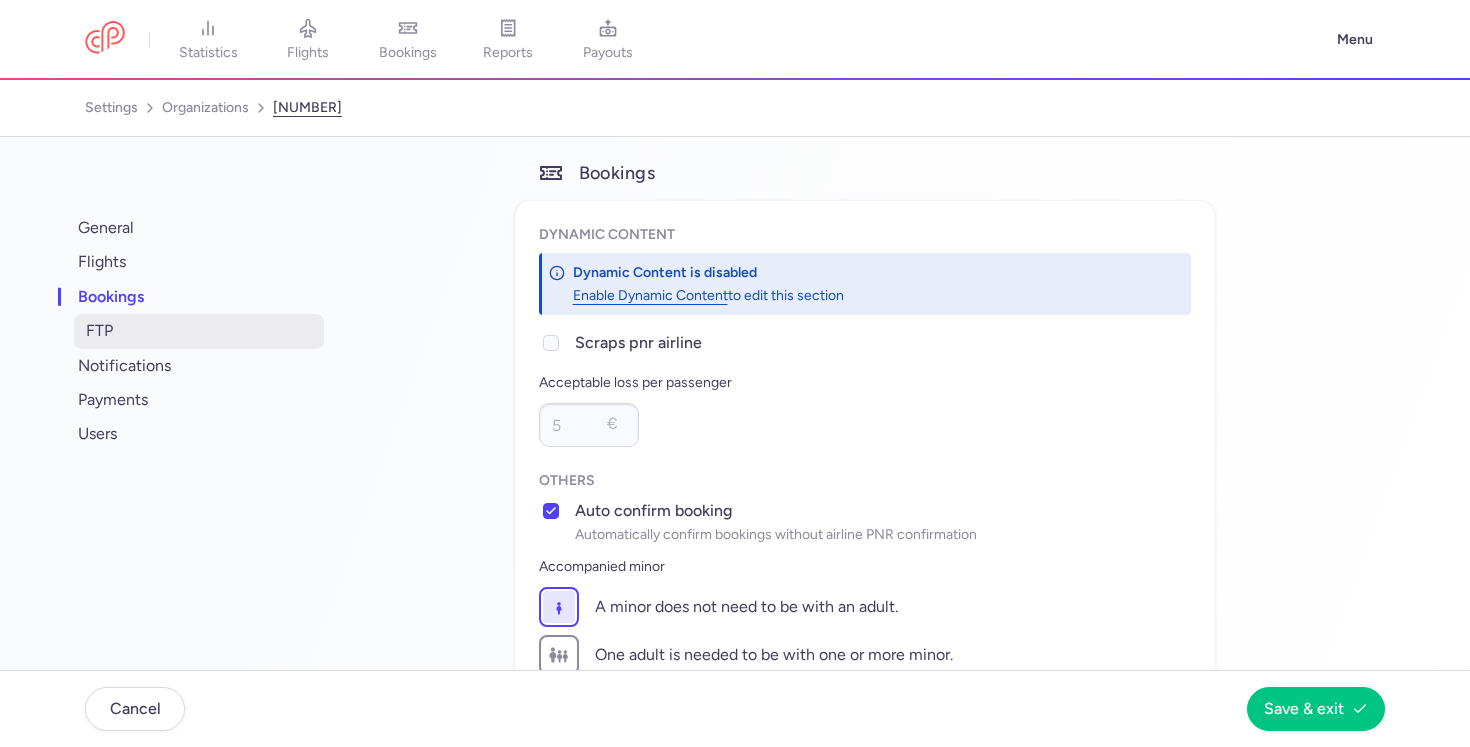 click on "FTP" at bounding box center [199, 331] 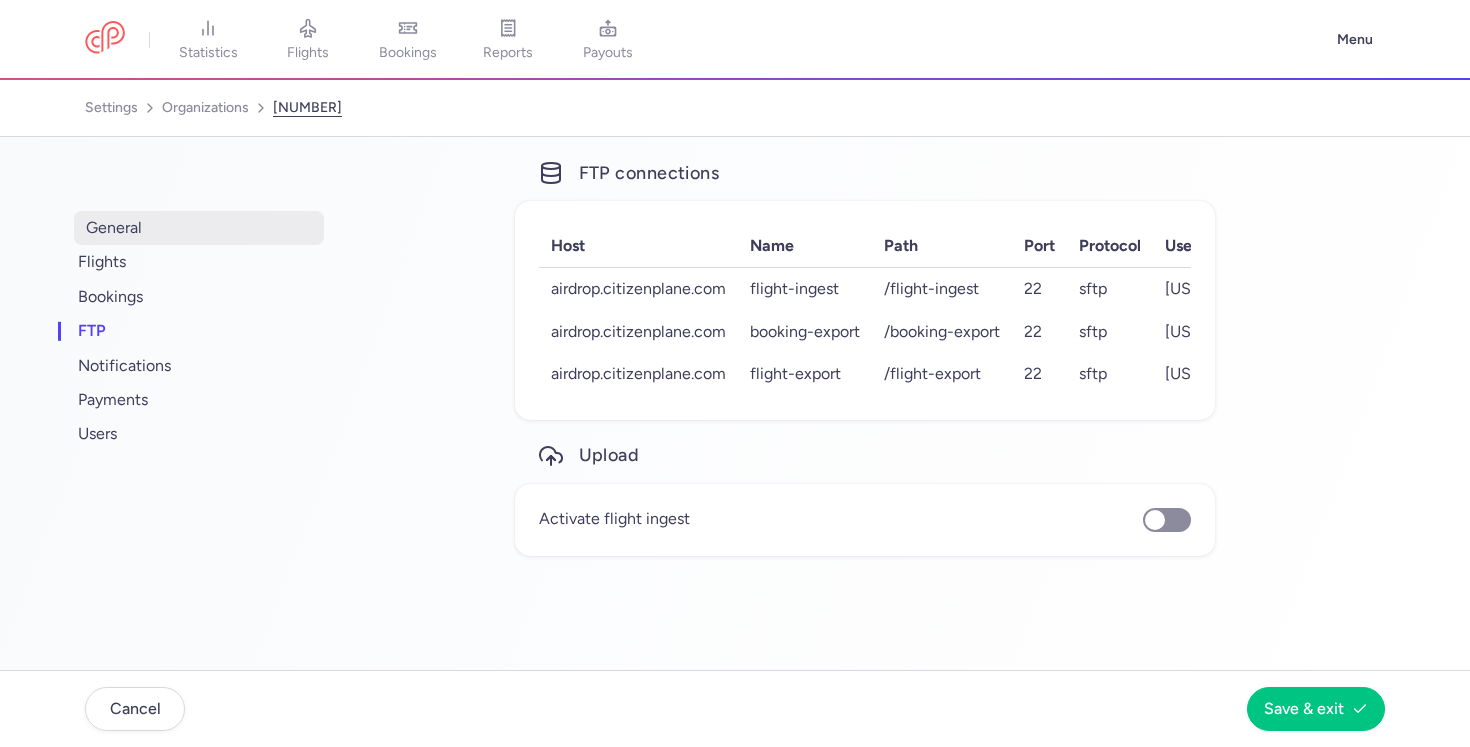 click on "general" at bounding box center (199, 228) 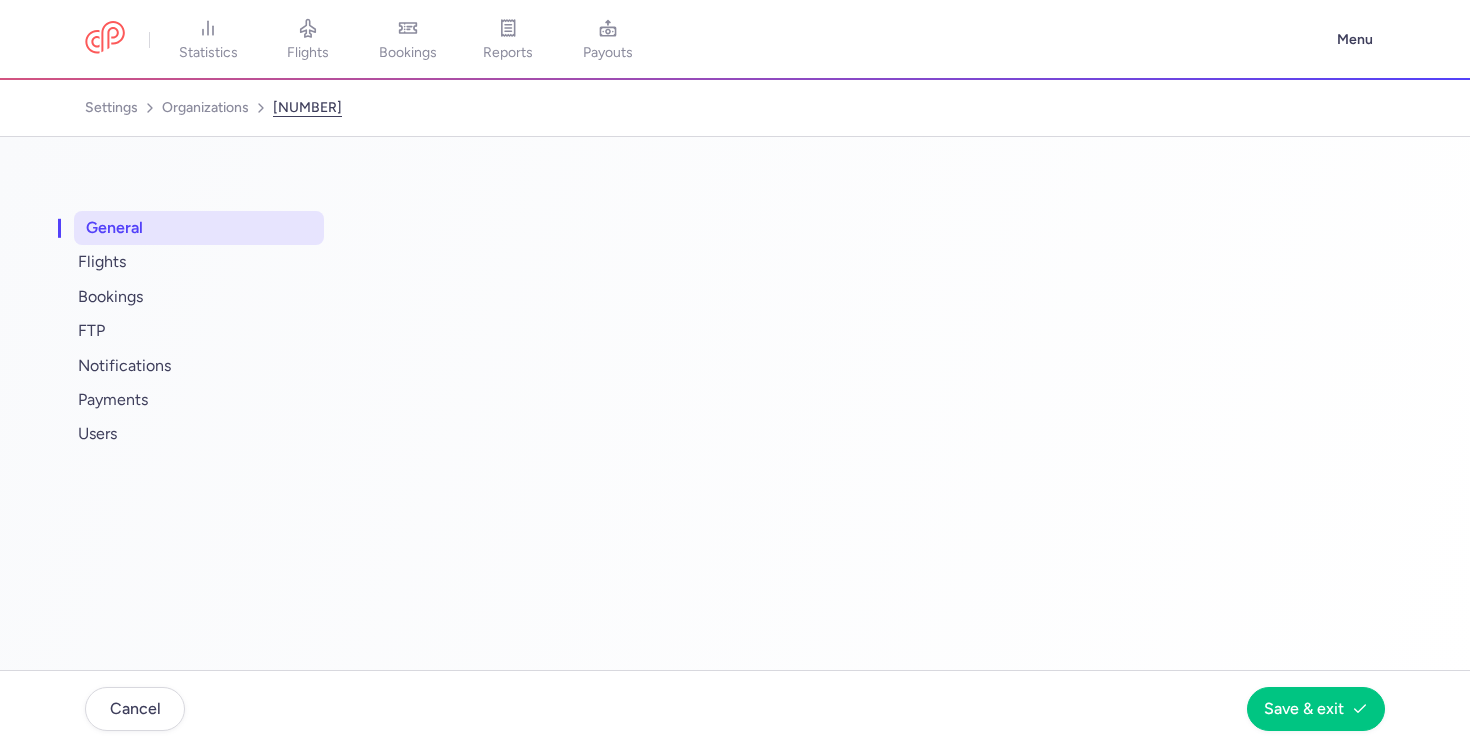 select on "DEDICATED" 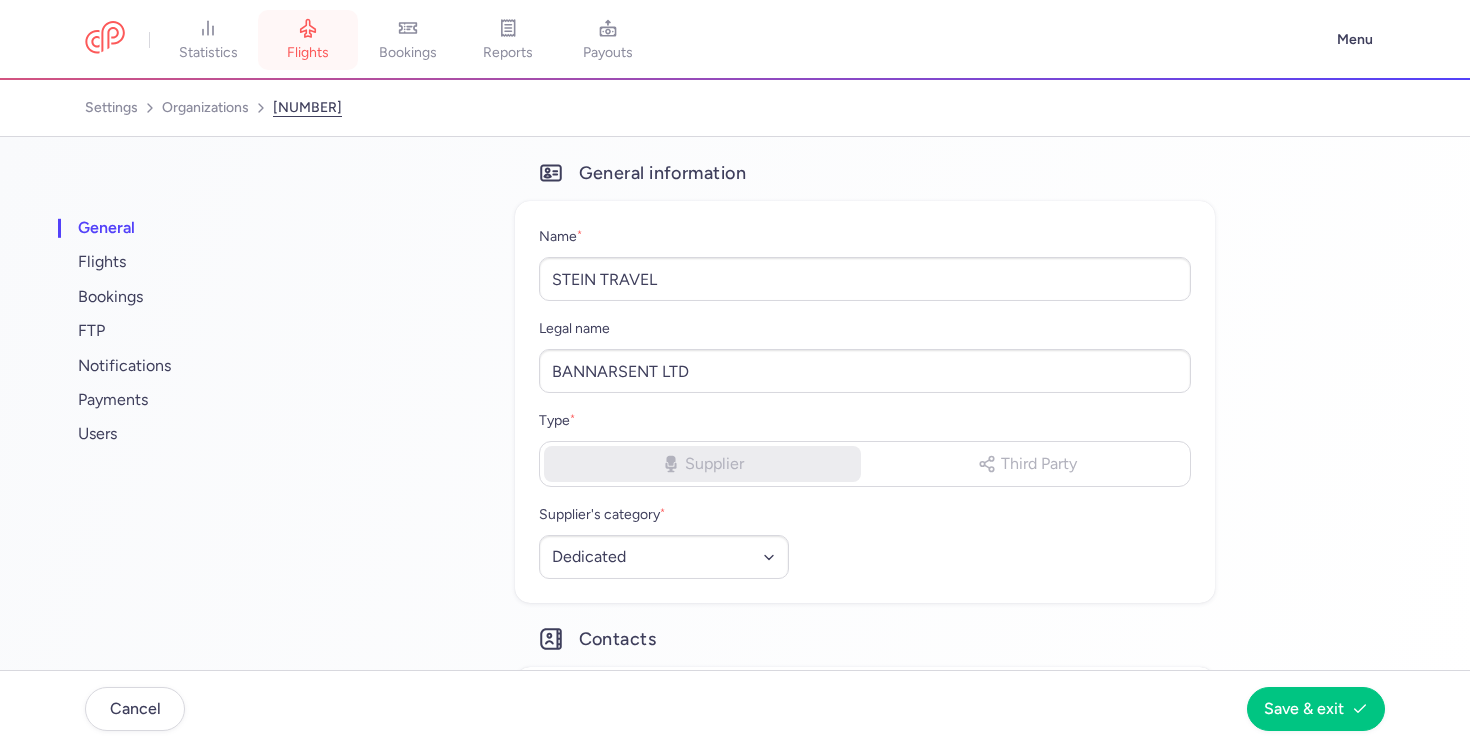 click on "flights" at bounding box center (308, 53) 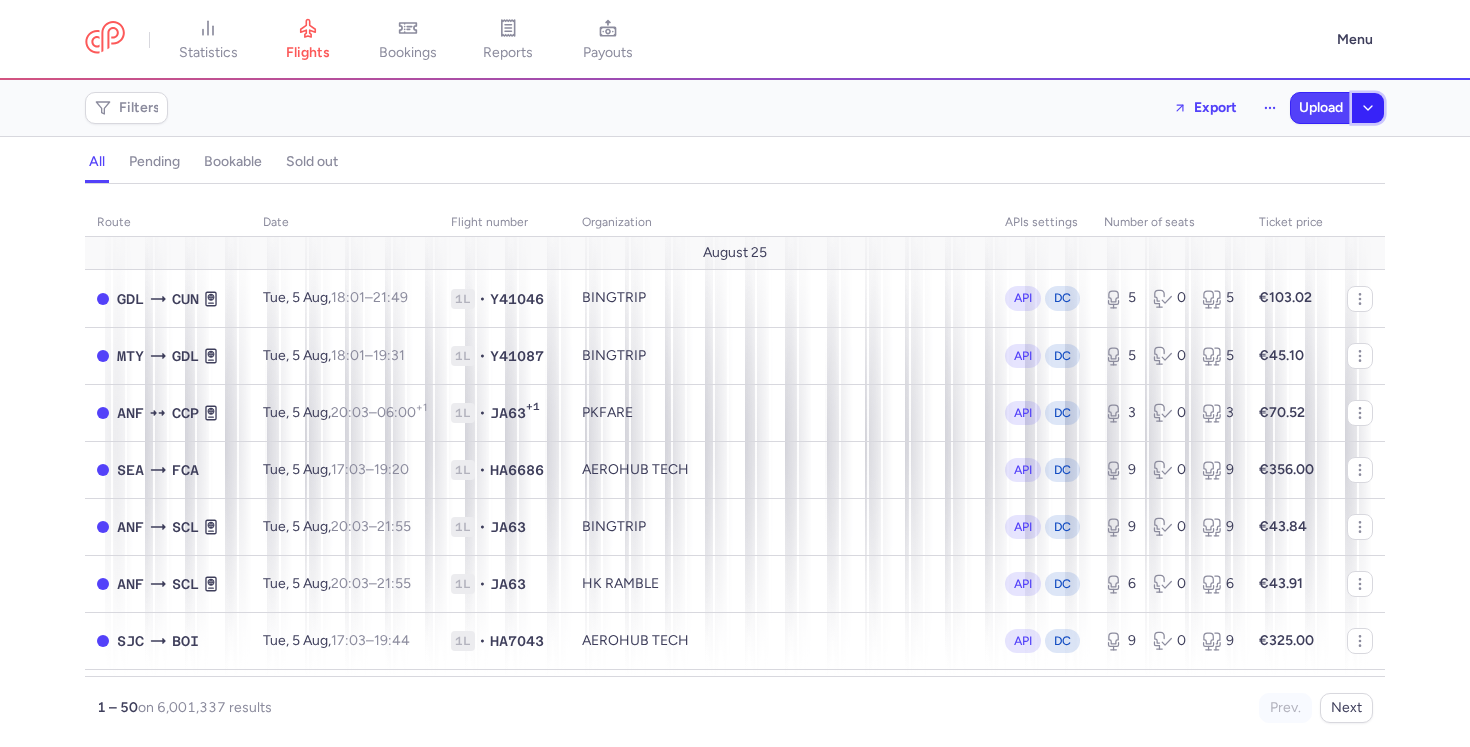click 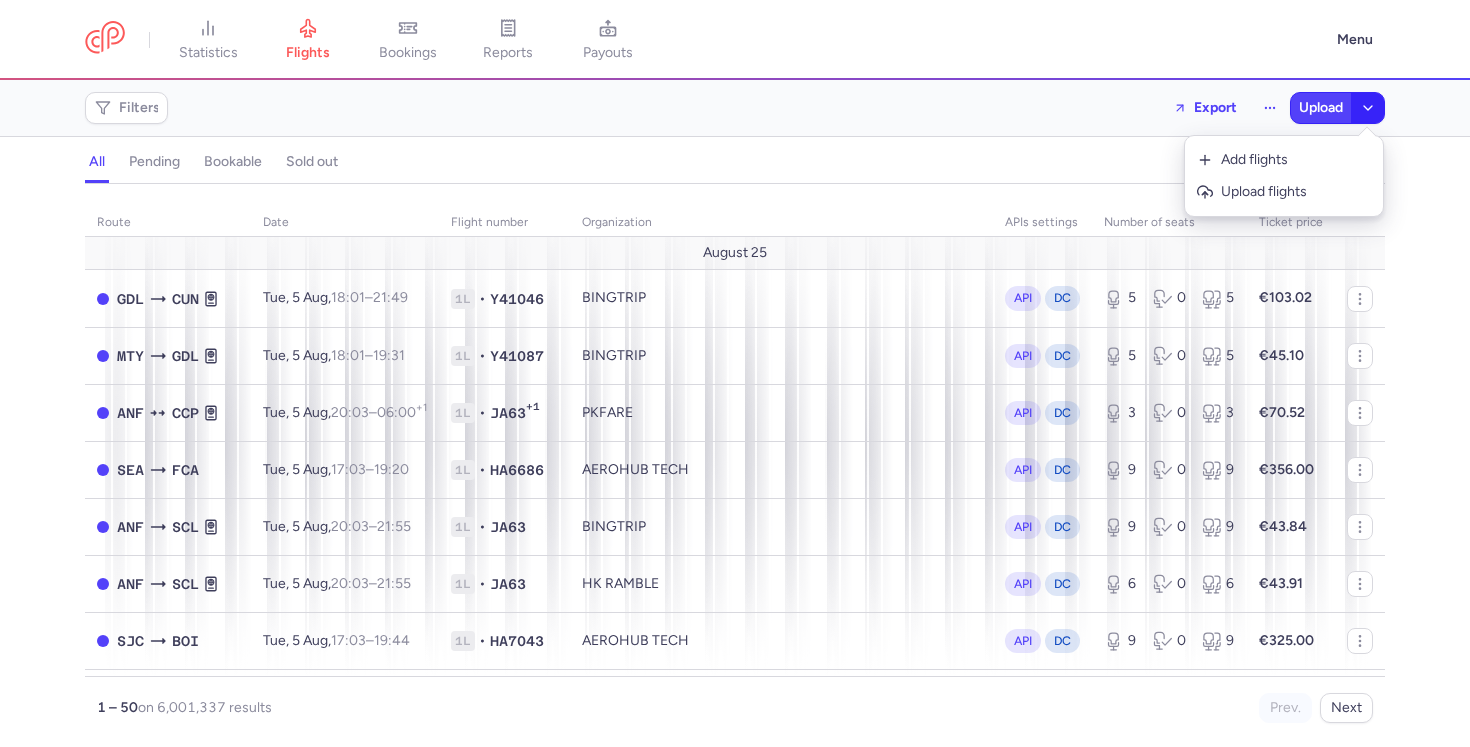 type 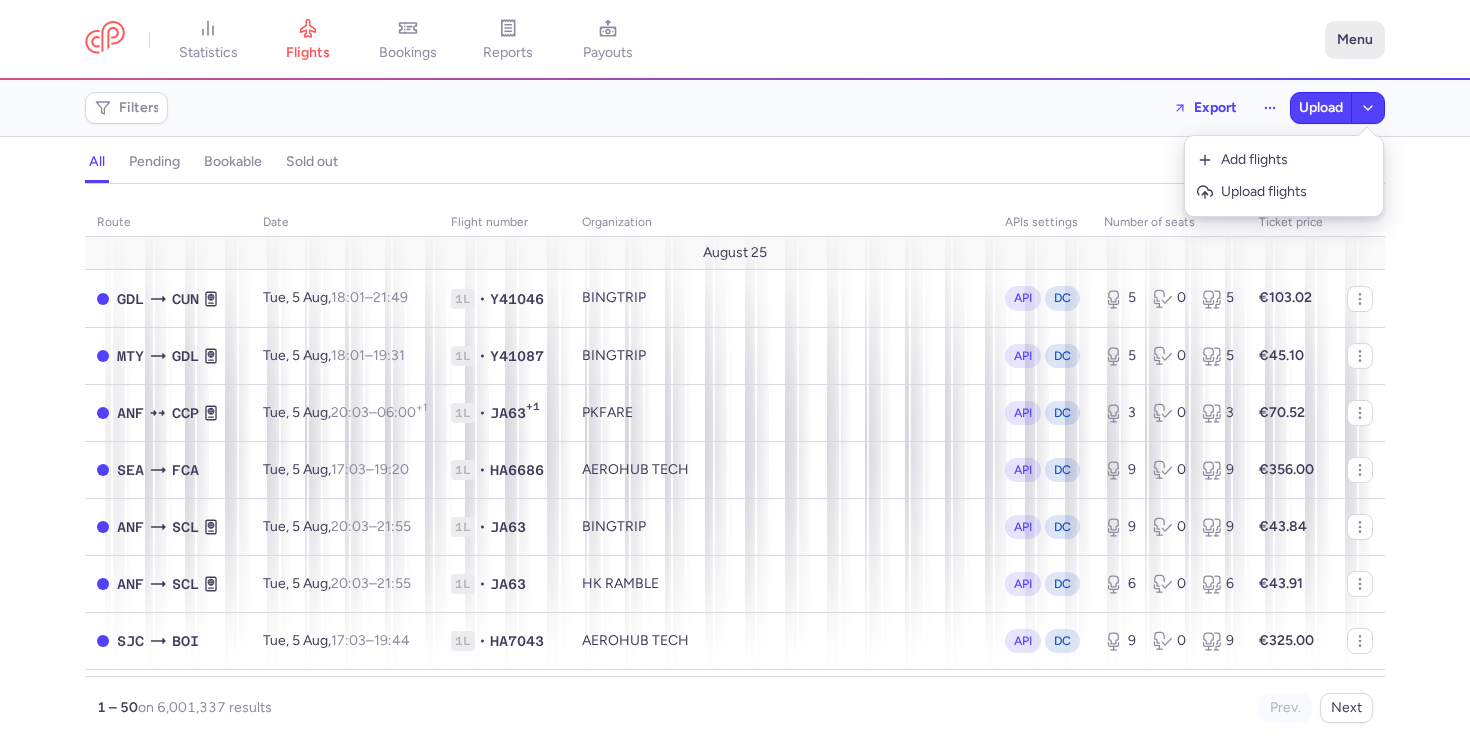 click on "Menu" at bounding box center (1355, 40) 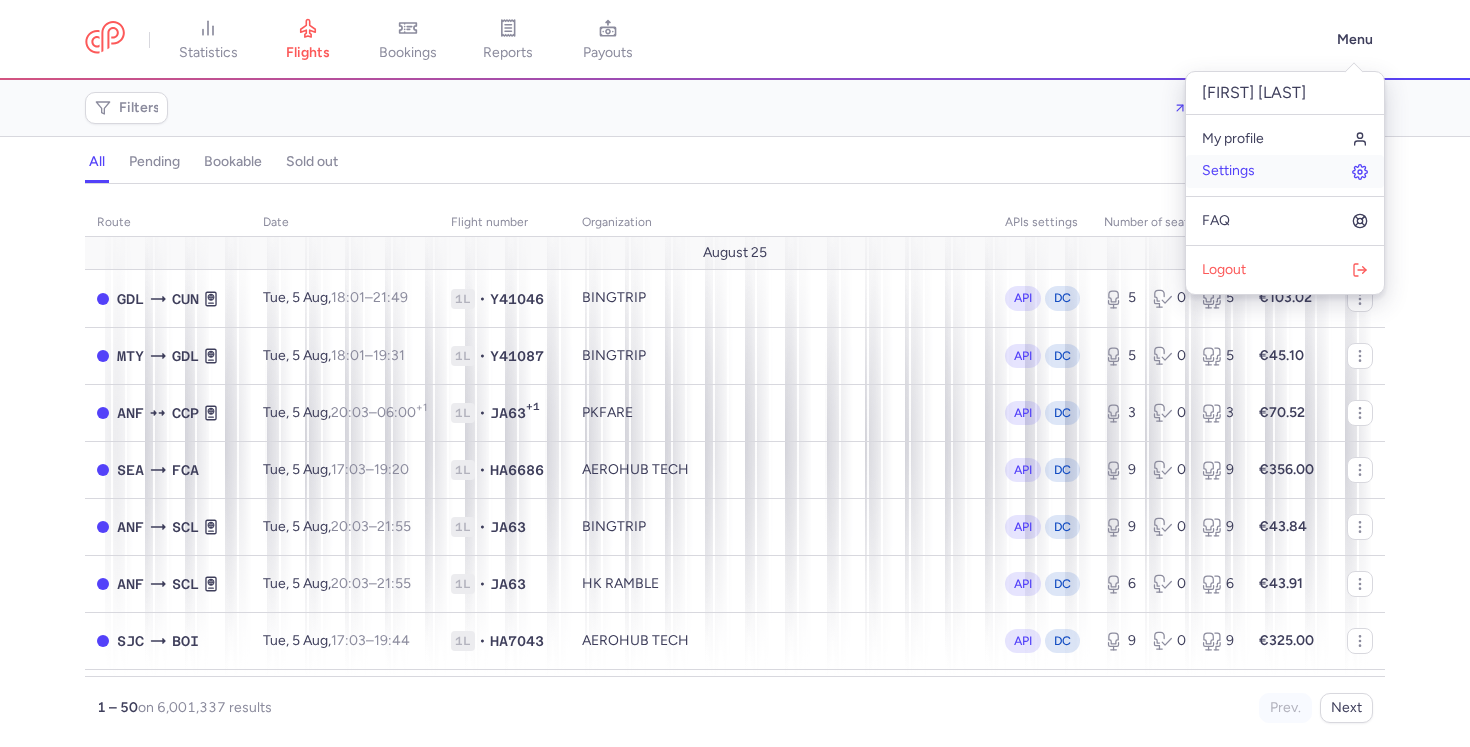 click on "Settings" at bounding box center (1285, 171) 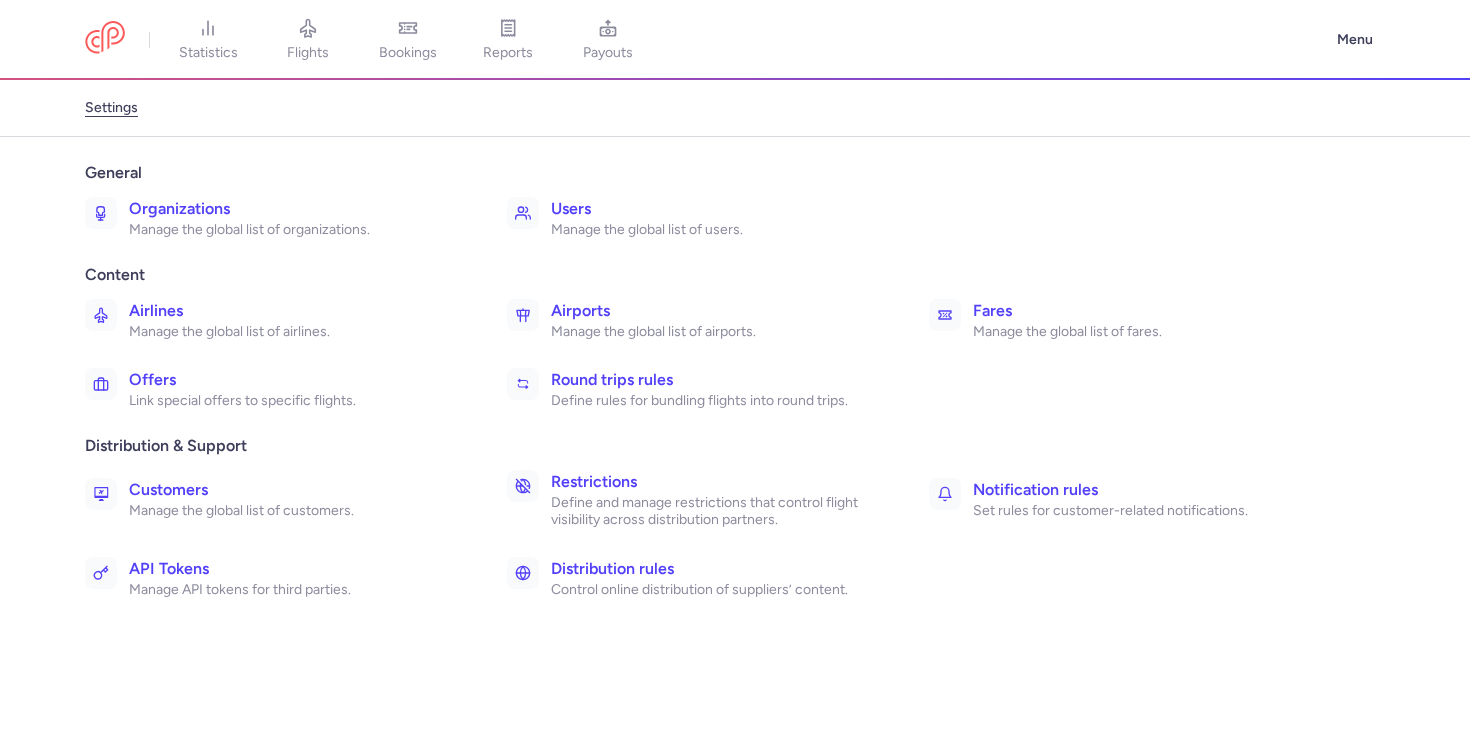 click on "Manage the global list of organizations." at bounding box center (296, 230) 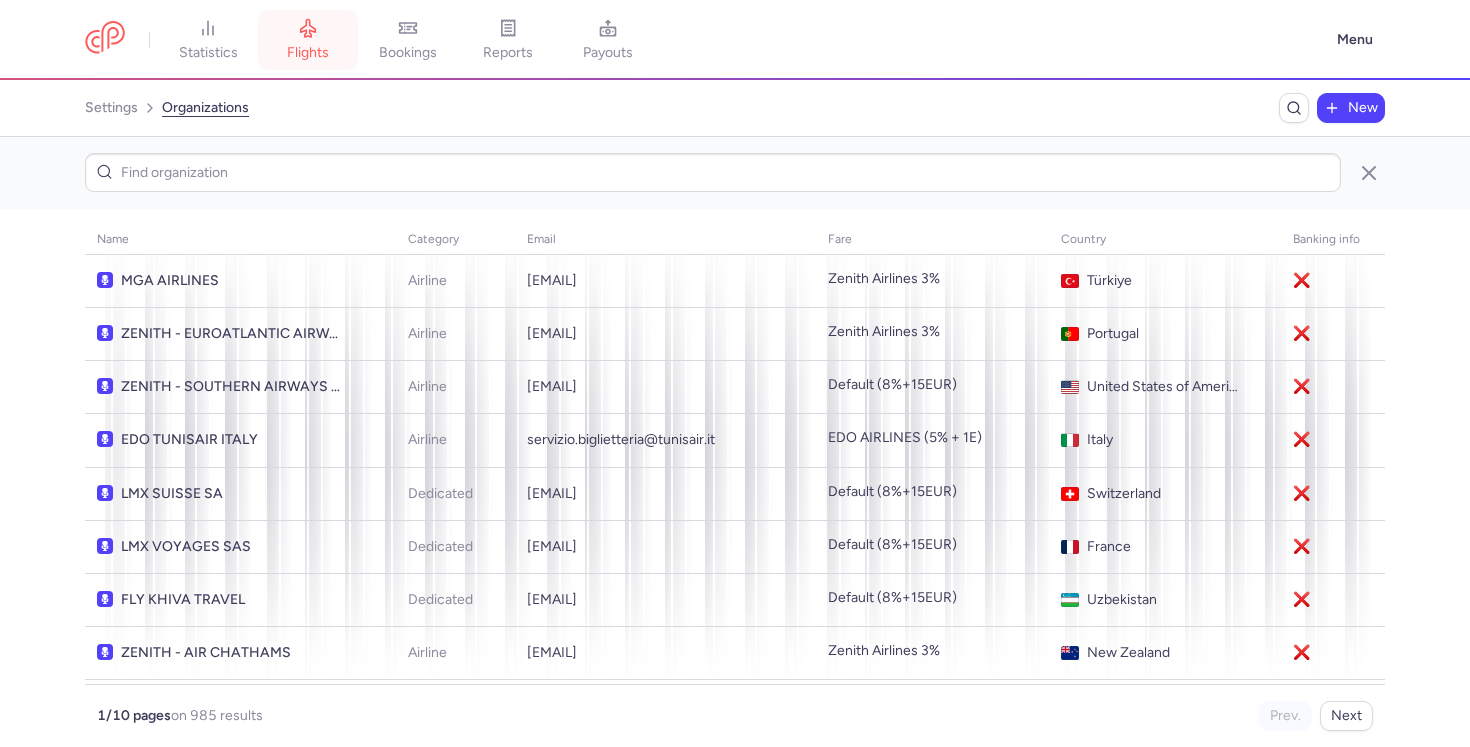 click on "flights" at bounding box center [308, 40] 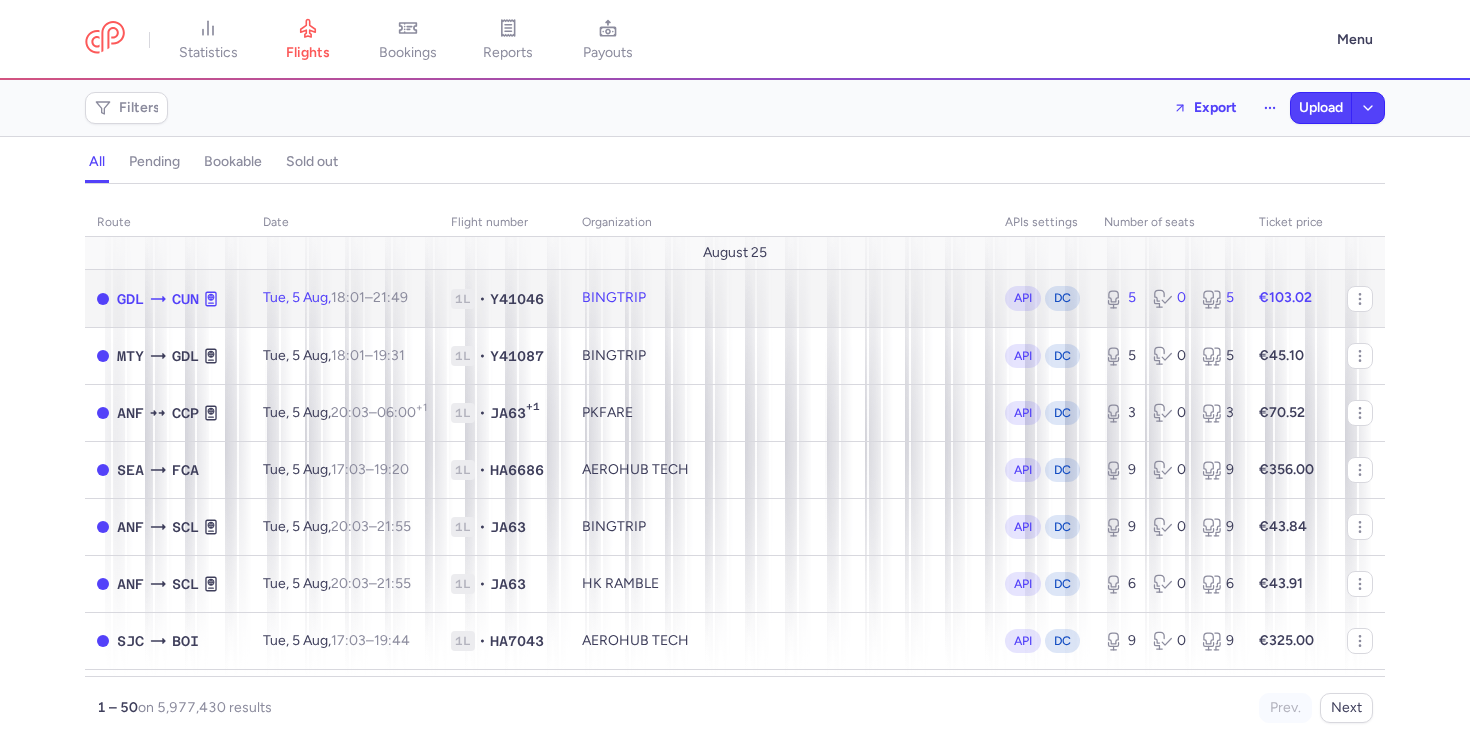 click on "Tue, 5 Aug,  18:01  –  21:49  +0" 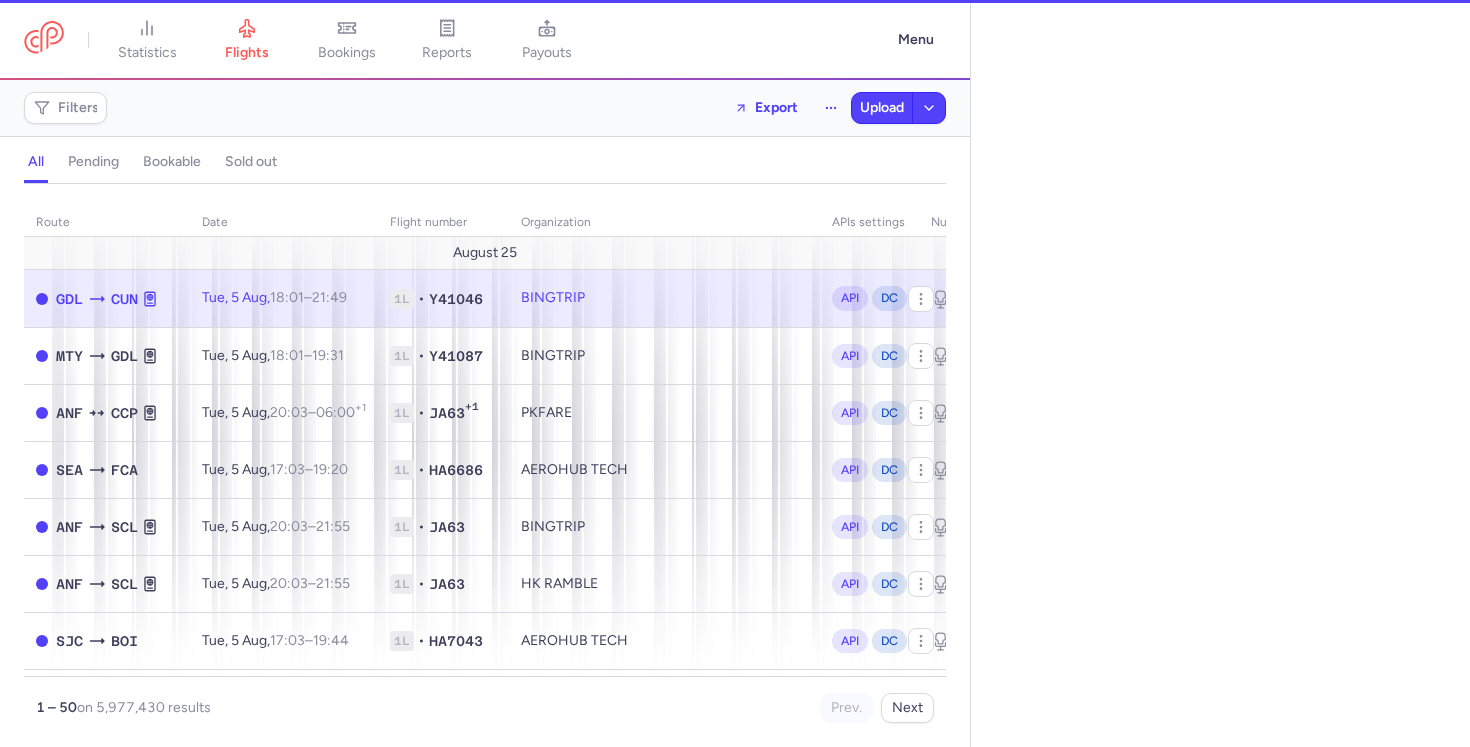 select on "days" 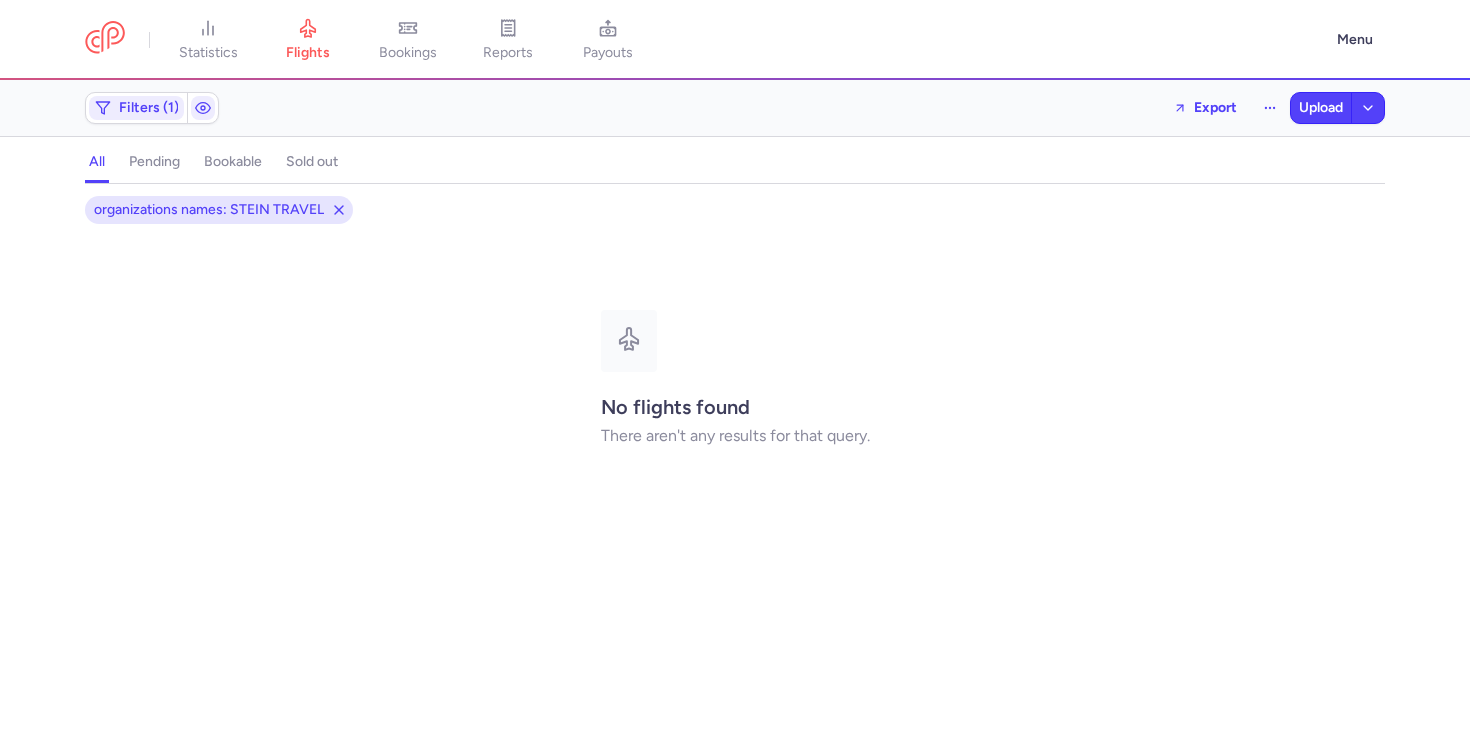 scroll, scrollTop: 0, scrollLeft: 0, axis: both 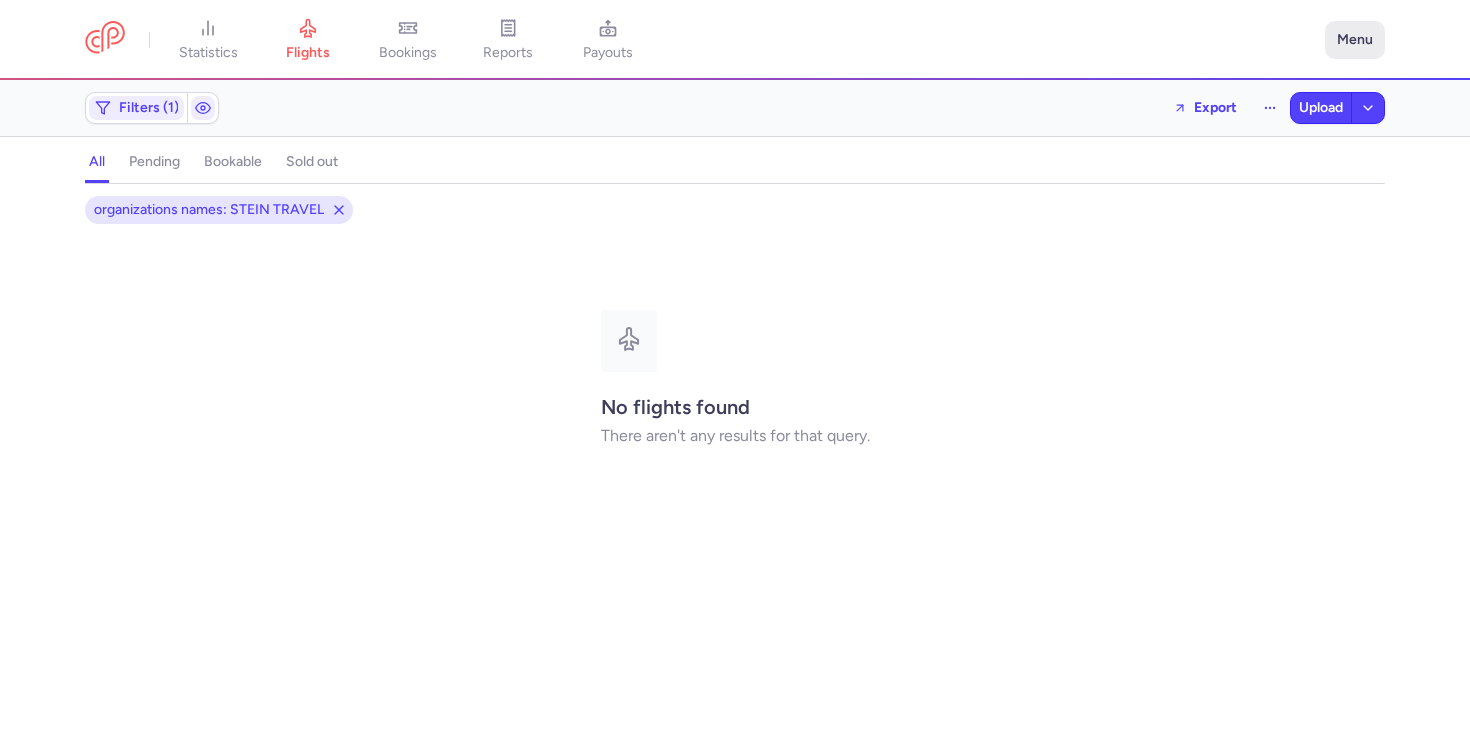 click on "Menu" at bounding box center (1355, 40) 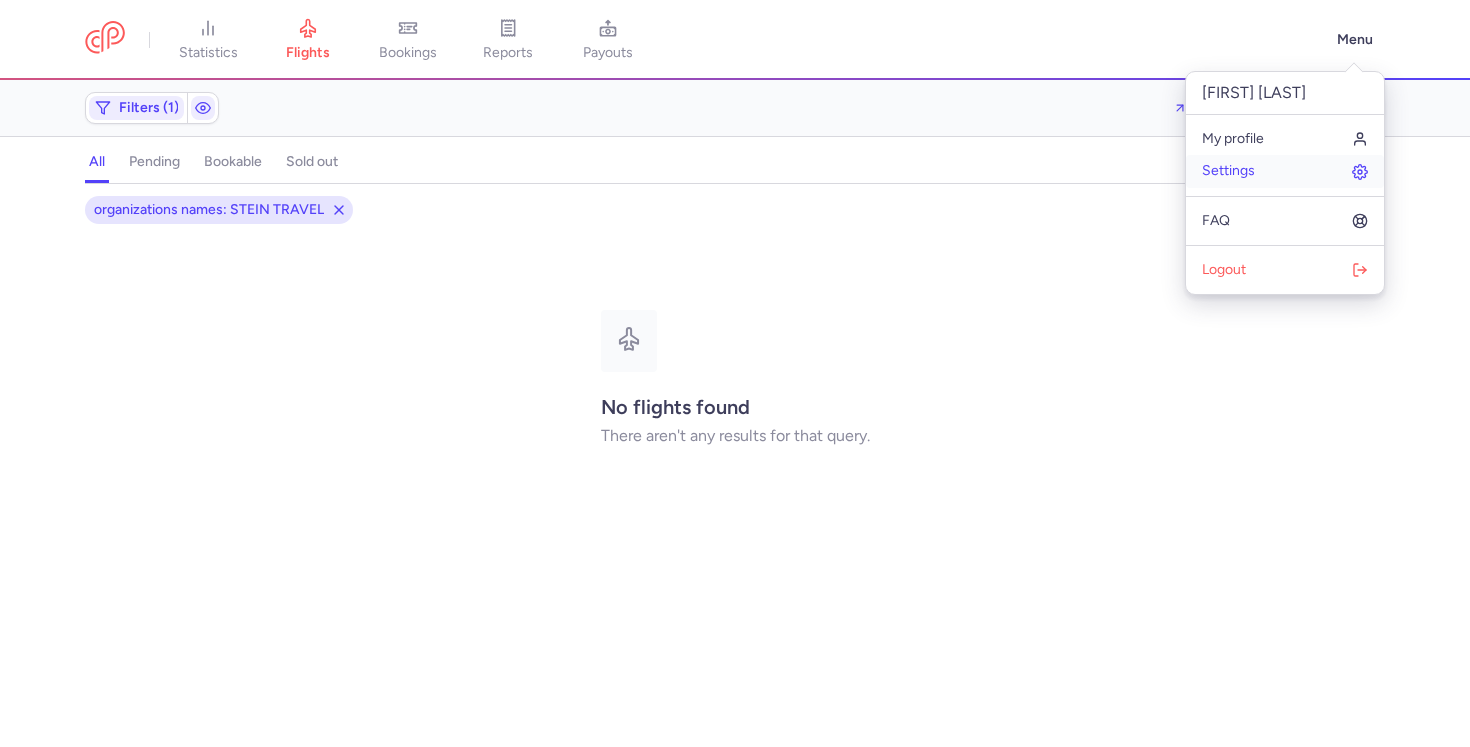 click on "Settings" at bounding box center [1228, 171] 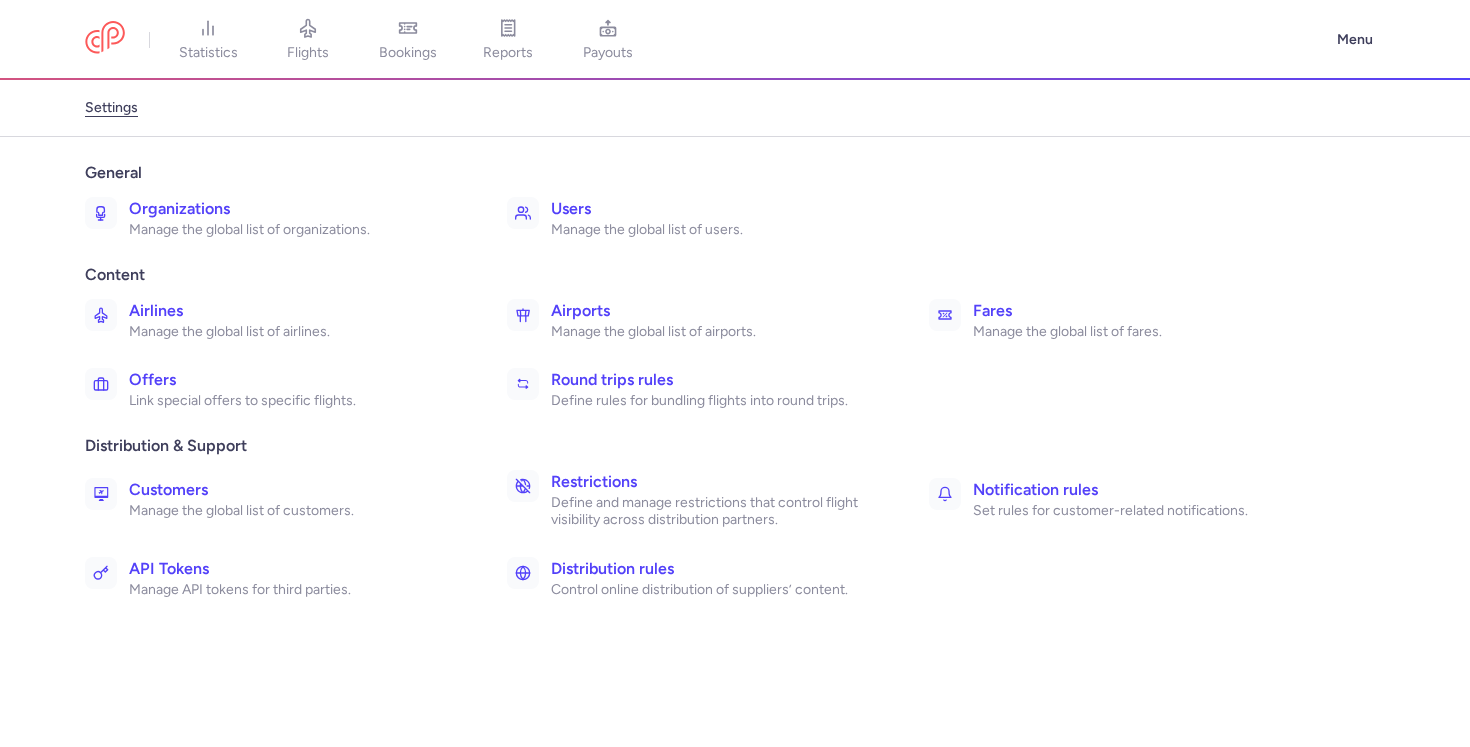 click on "Organizations" at bounding box center [296, 209] 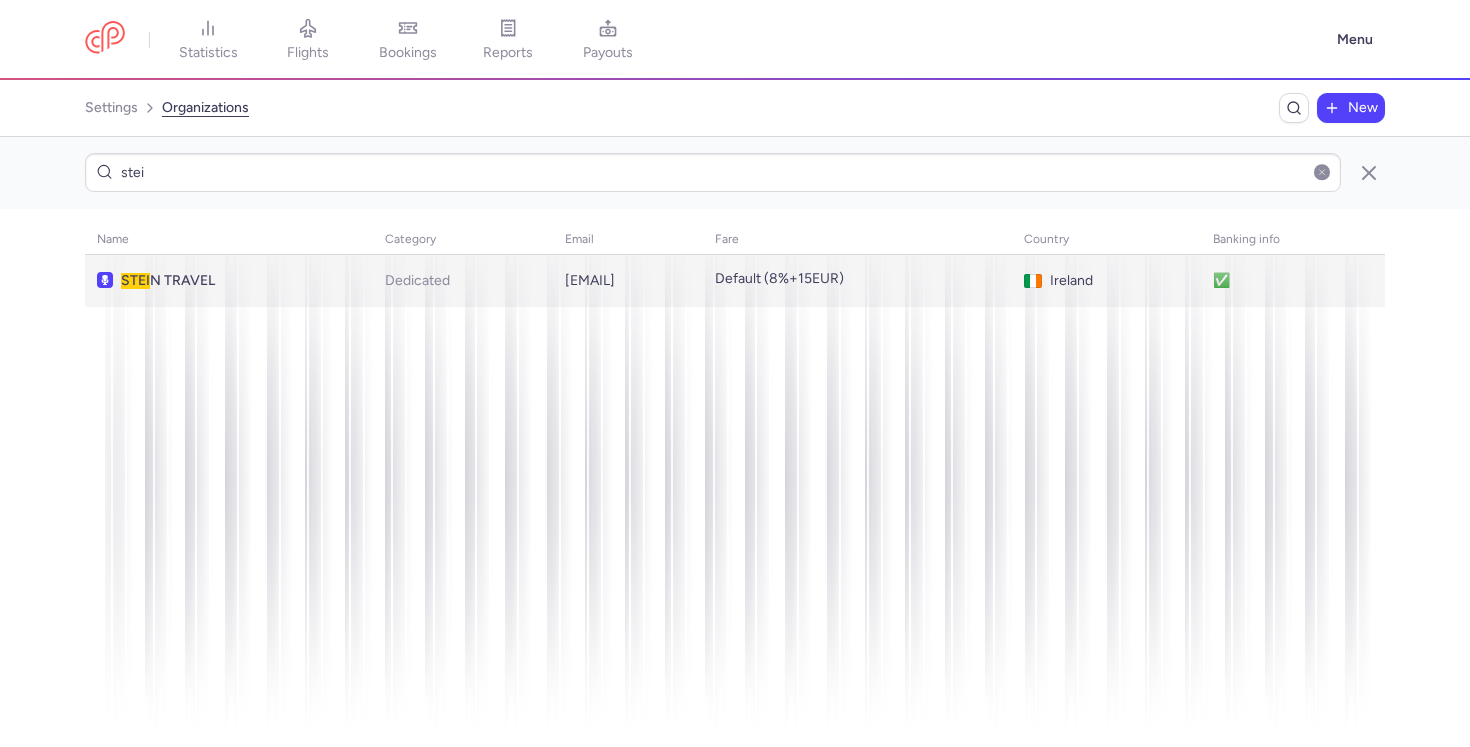 type on "[LAST]" 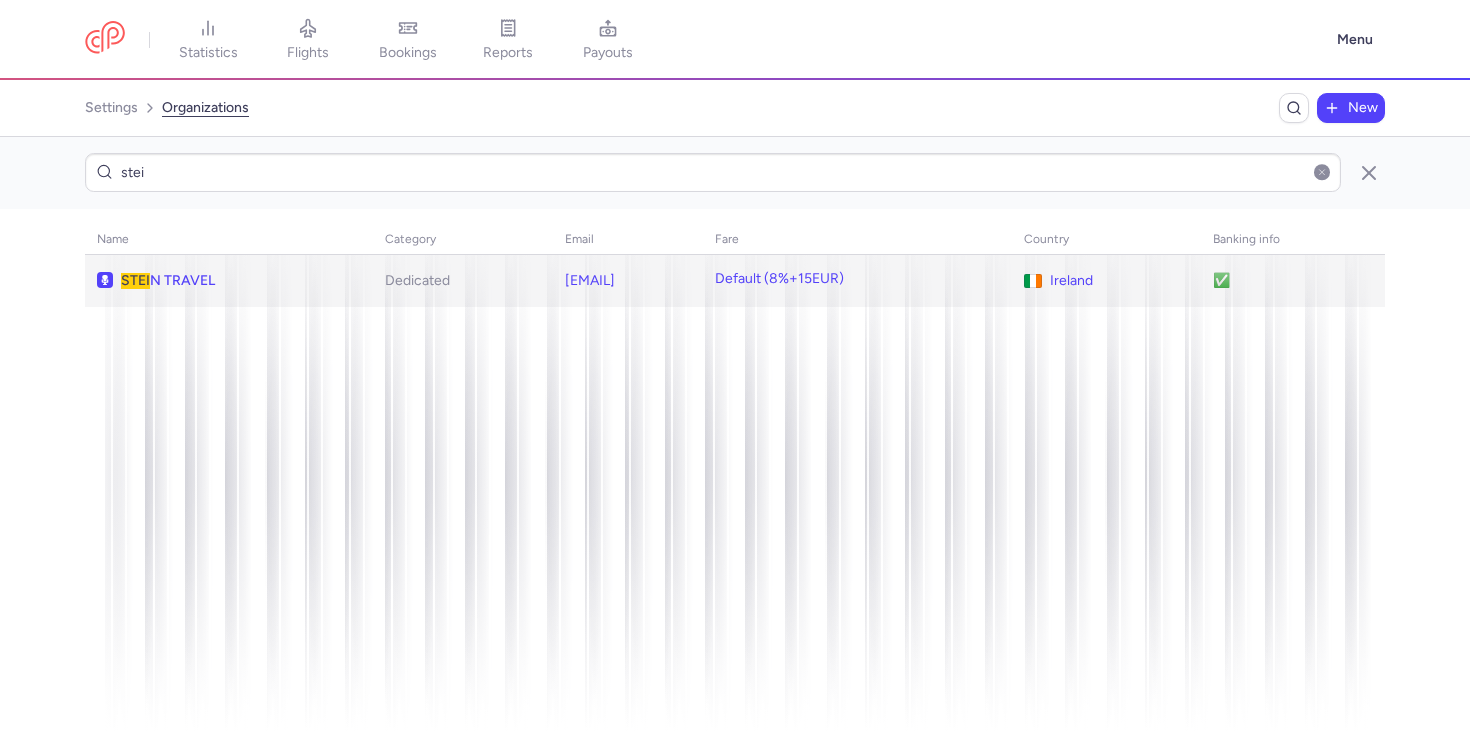 click on "STEI N TRAVEL" at bounding box center (233, 281) 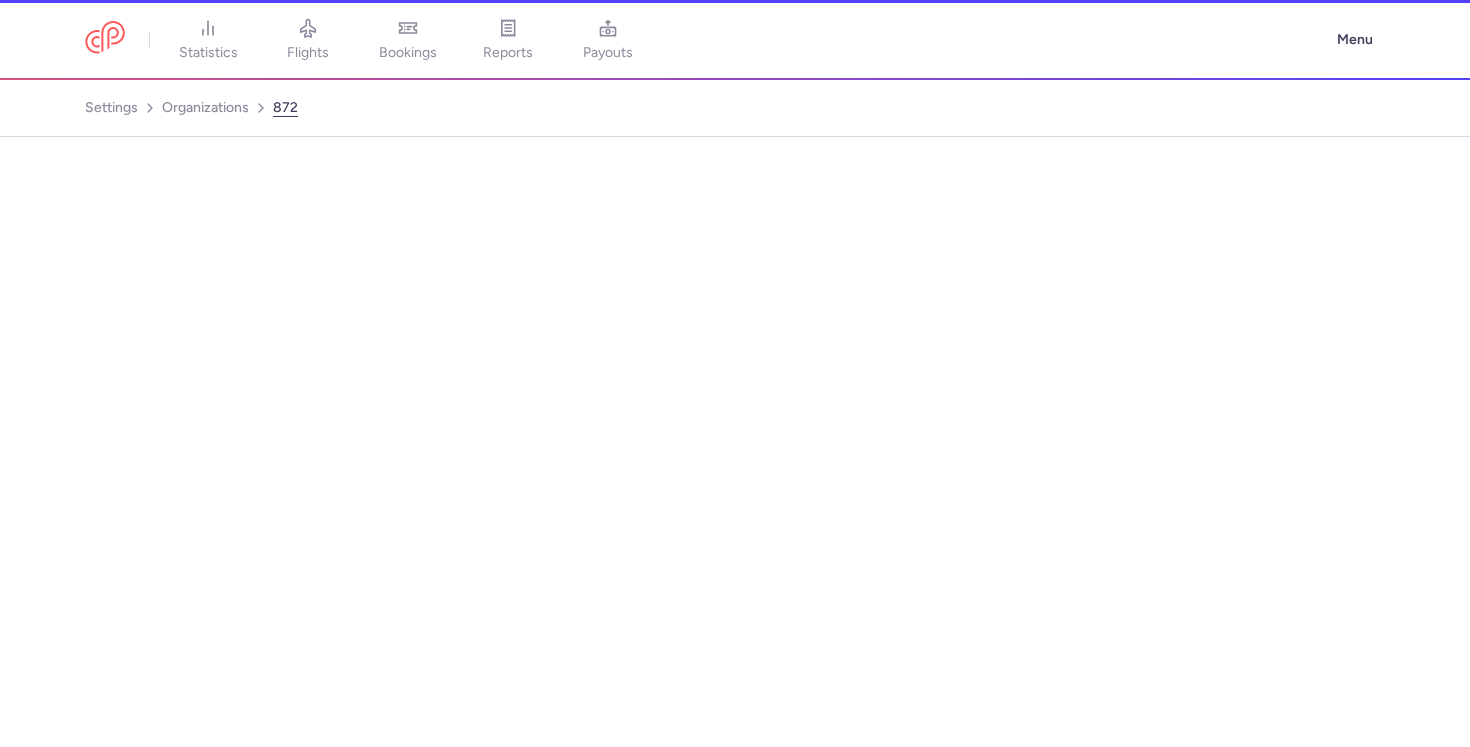 select on "DEDICATED" 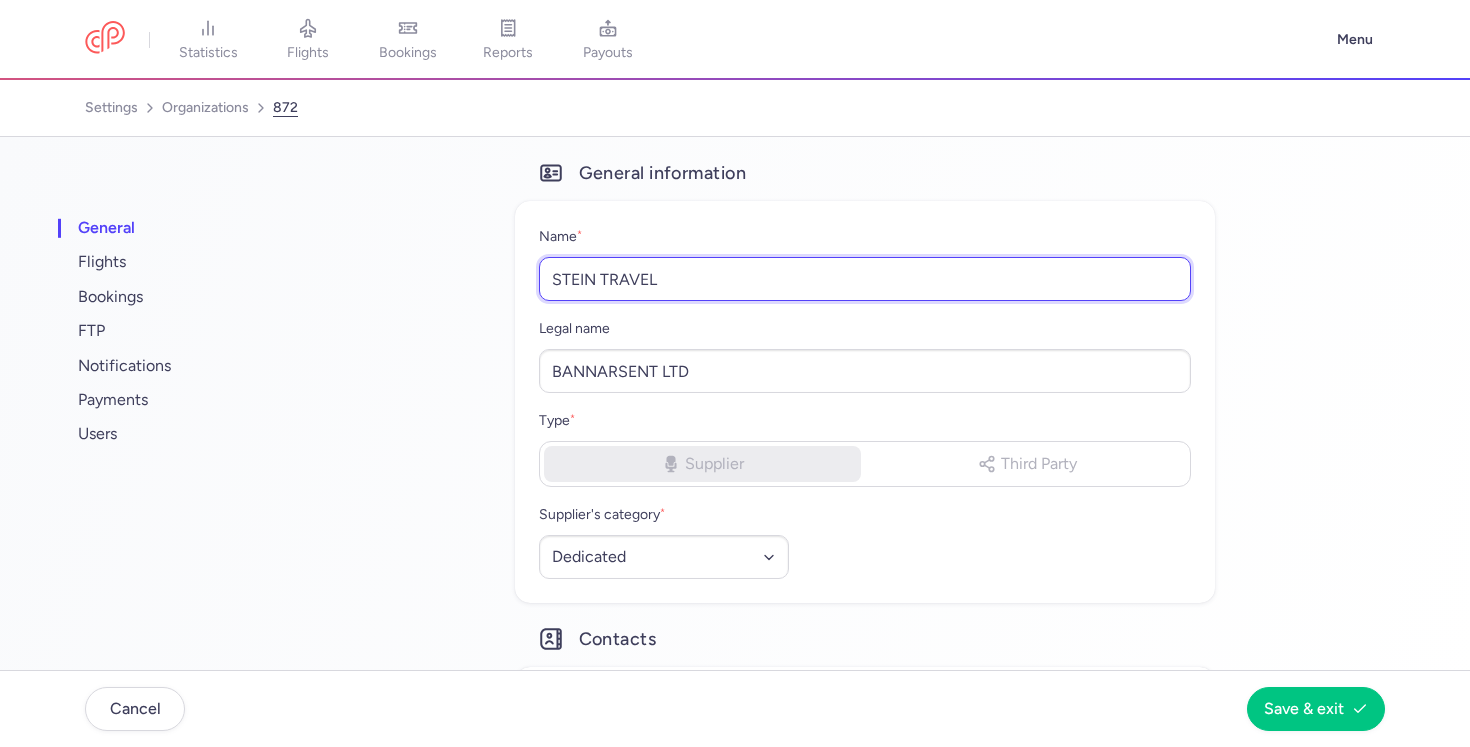 click on "STEIN TRAVEL" at bounding box center [865, 279] 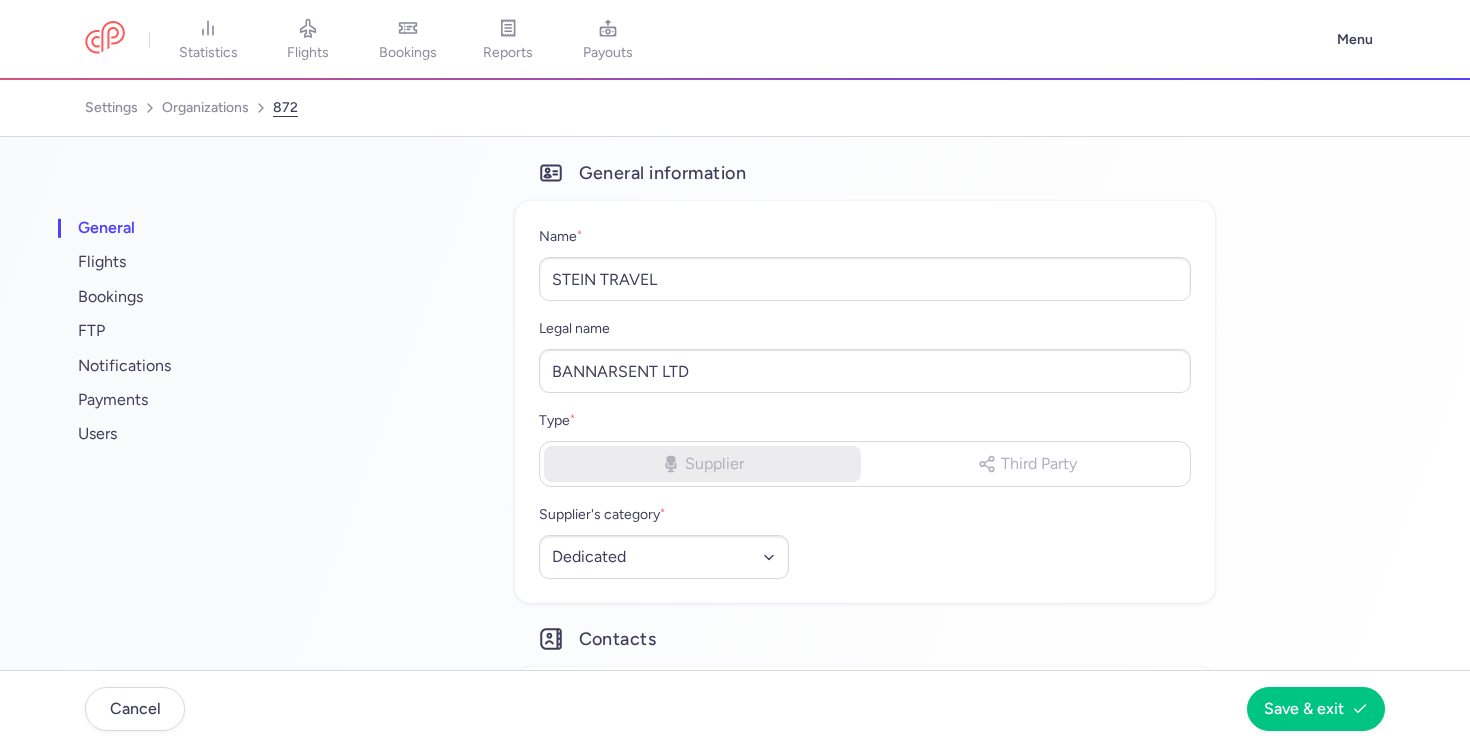 click on "Name  *" at bounding box center (865, 237) 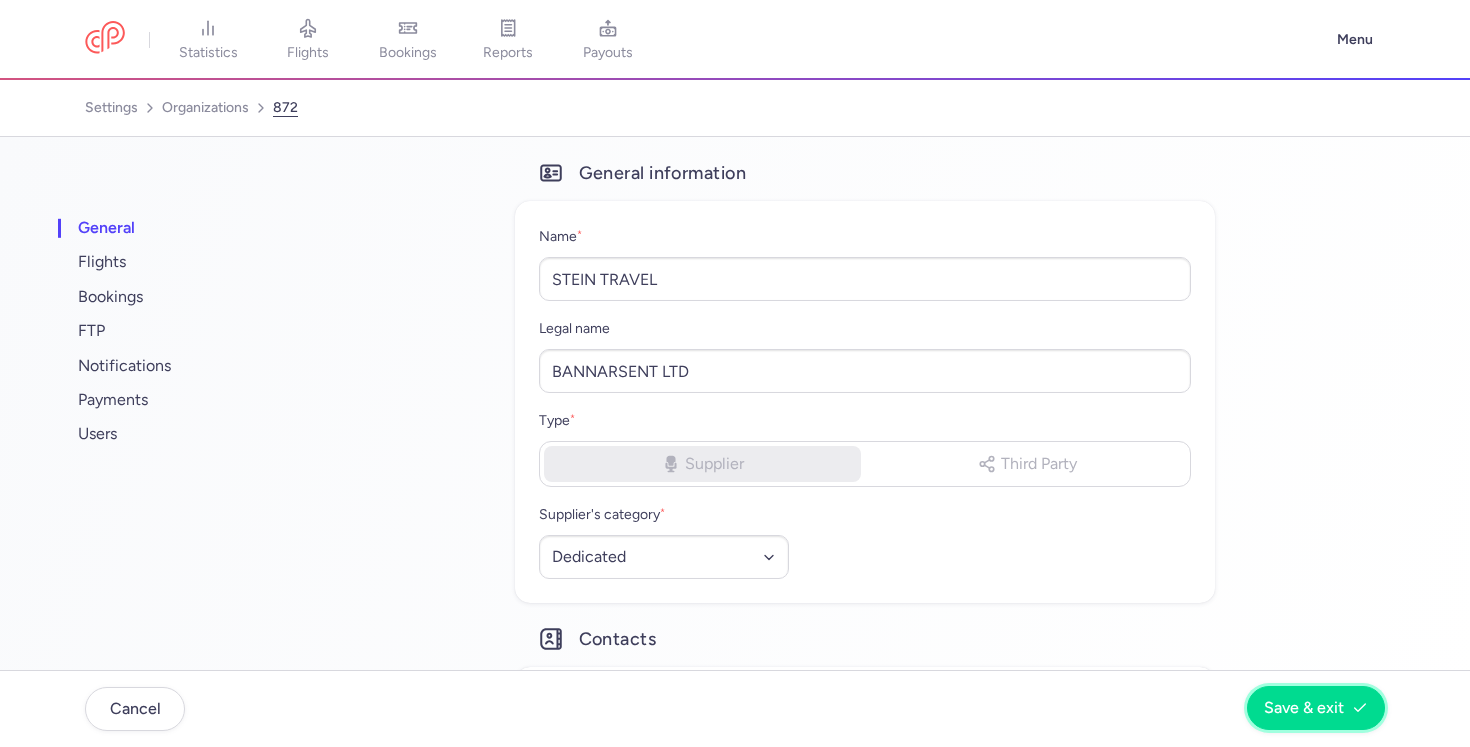 click on "Save & exit" at bounding box center [1304, 708] 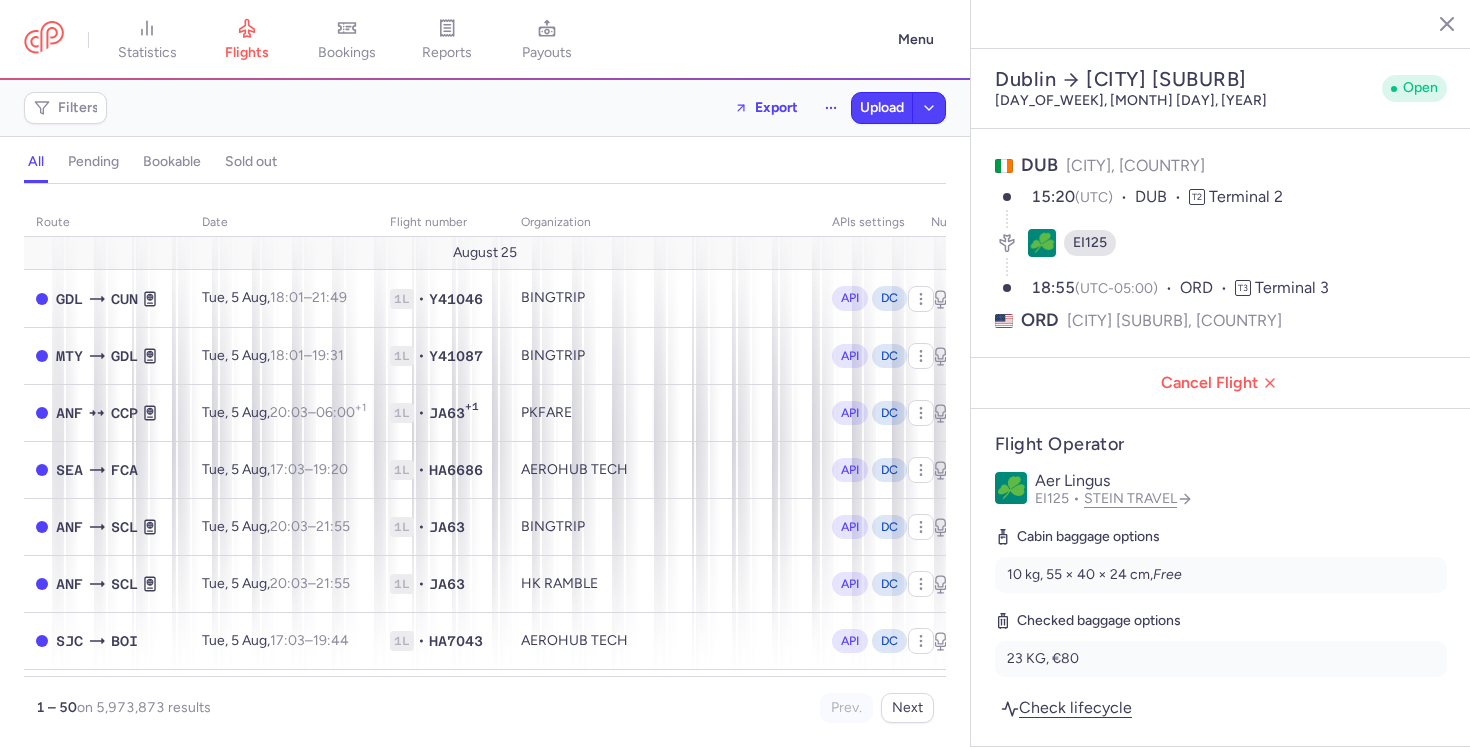 select on "days" 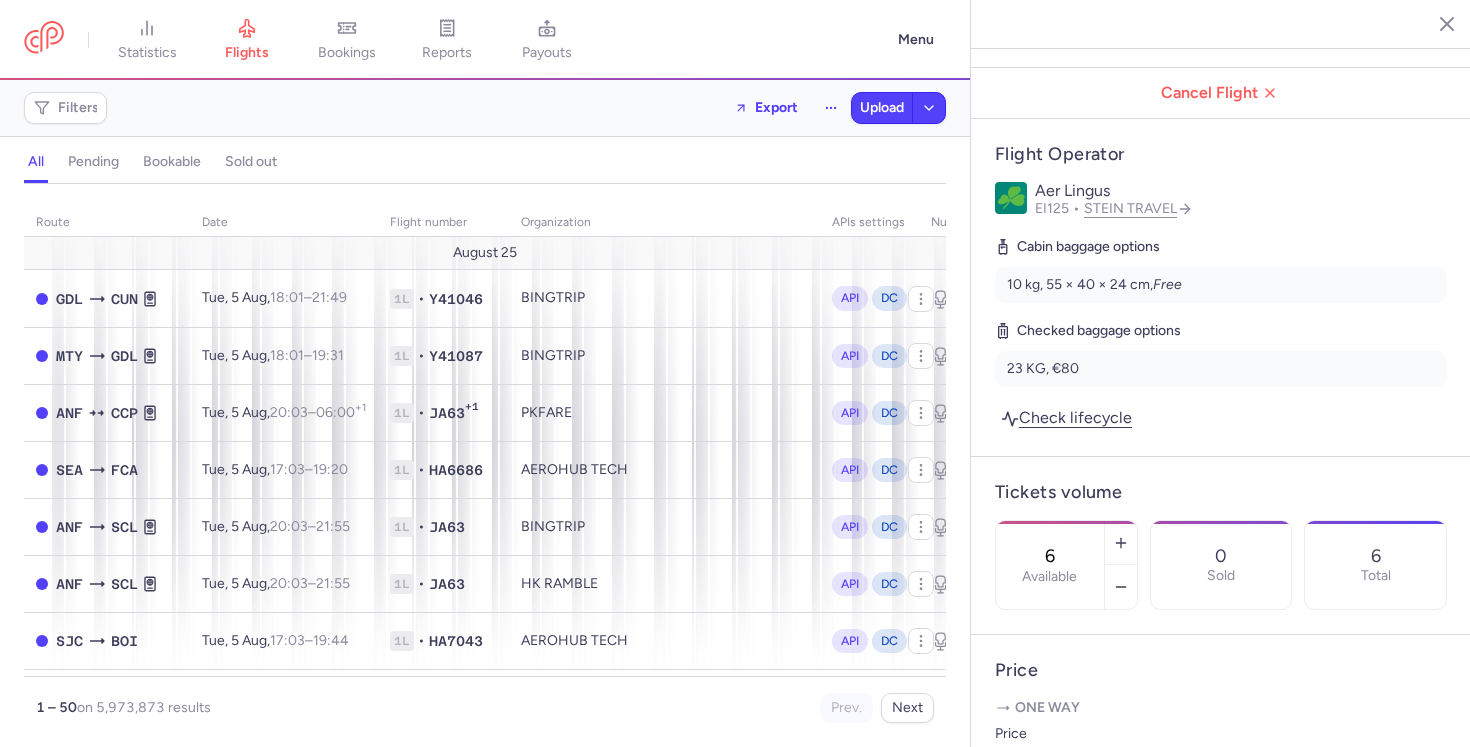scroll, scrollTop: 0, scrollLeft: 0, axis: both 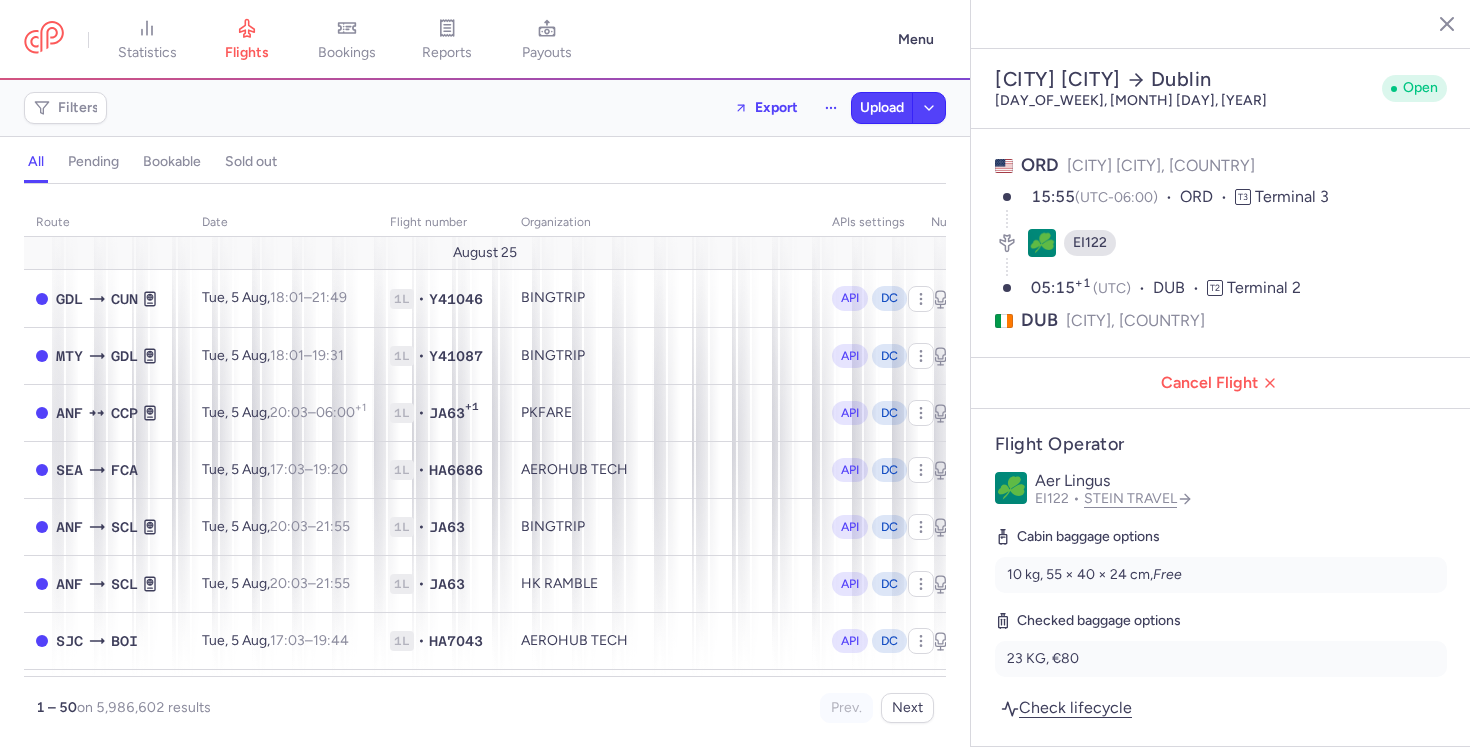select on "days" 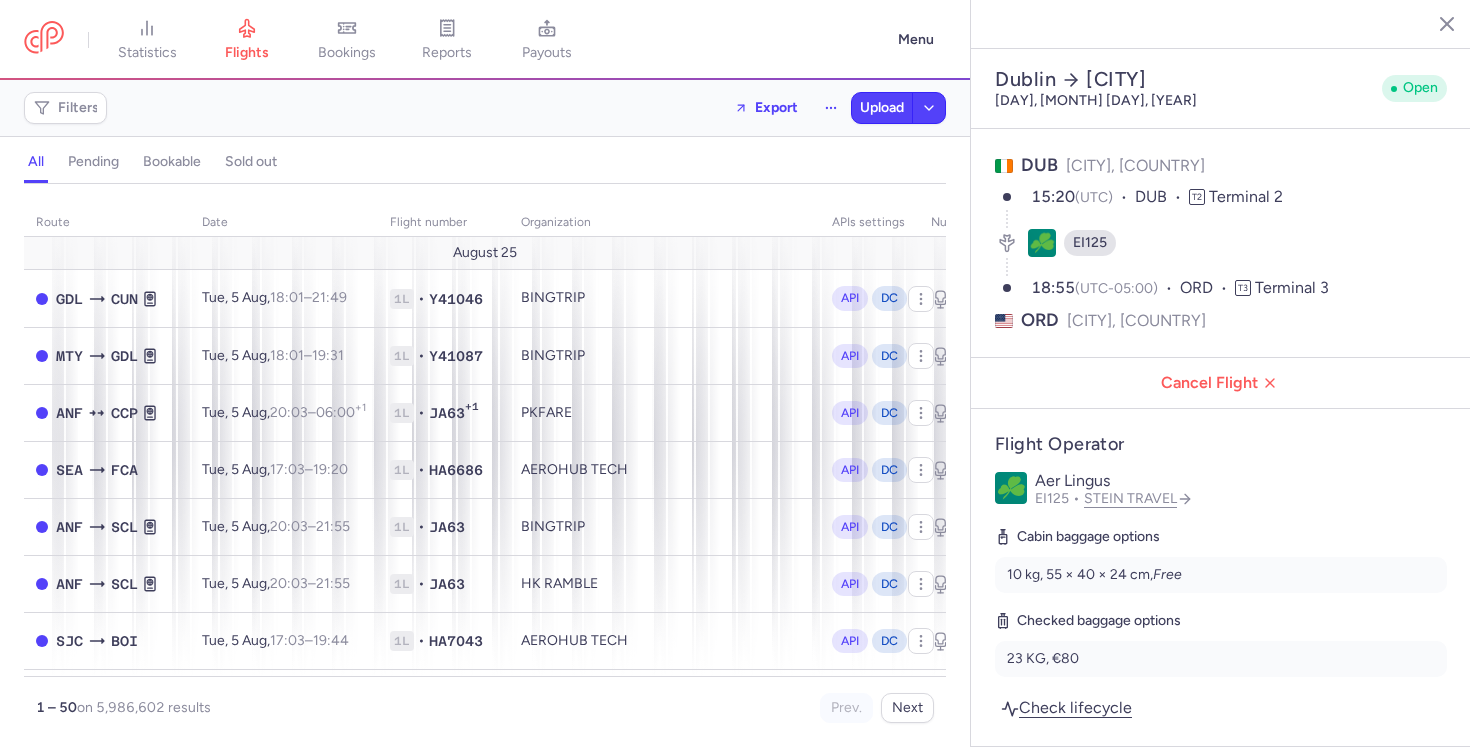 select on "days" 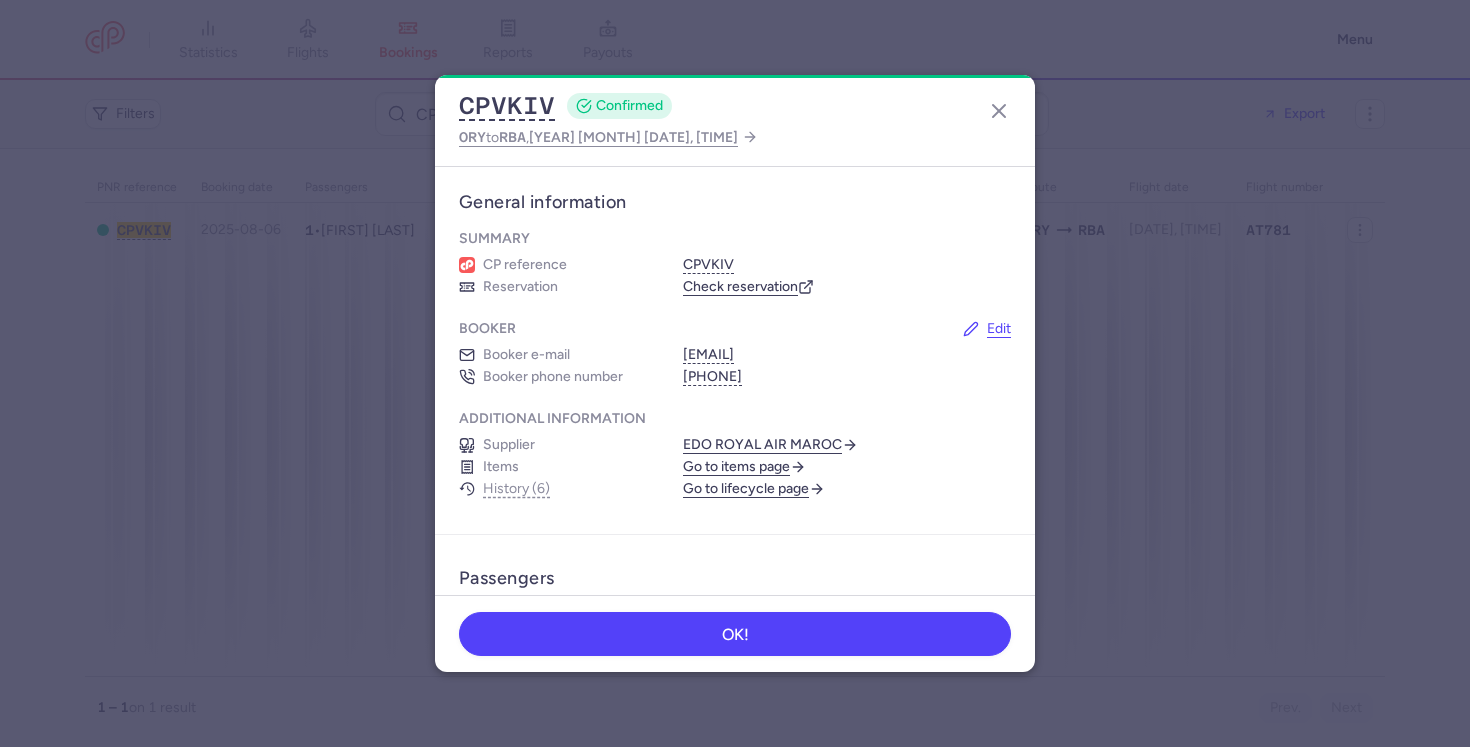 scroll, scrollTop: 0, scrollLeft: 0, axis: both 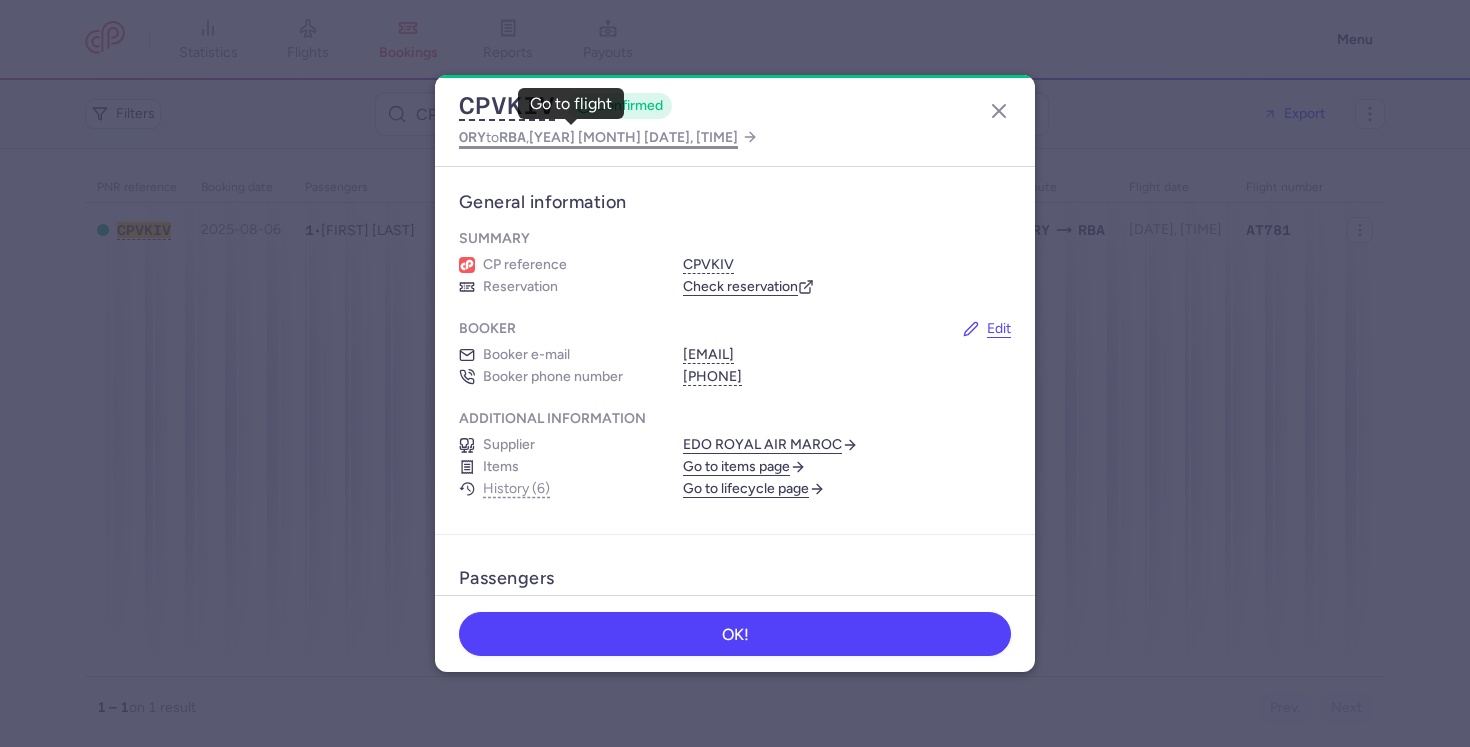 click on "ORY  to  RBA ,  2025 Aug 29, 21:35" at bounding box center [598, 137] 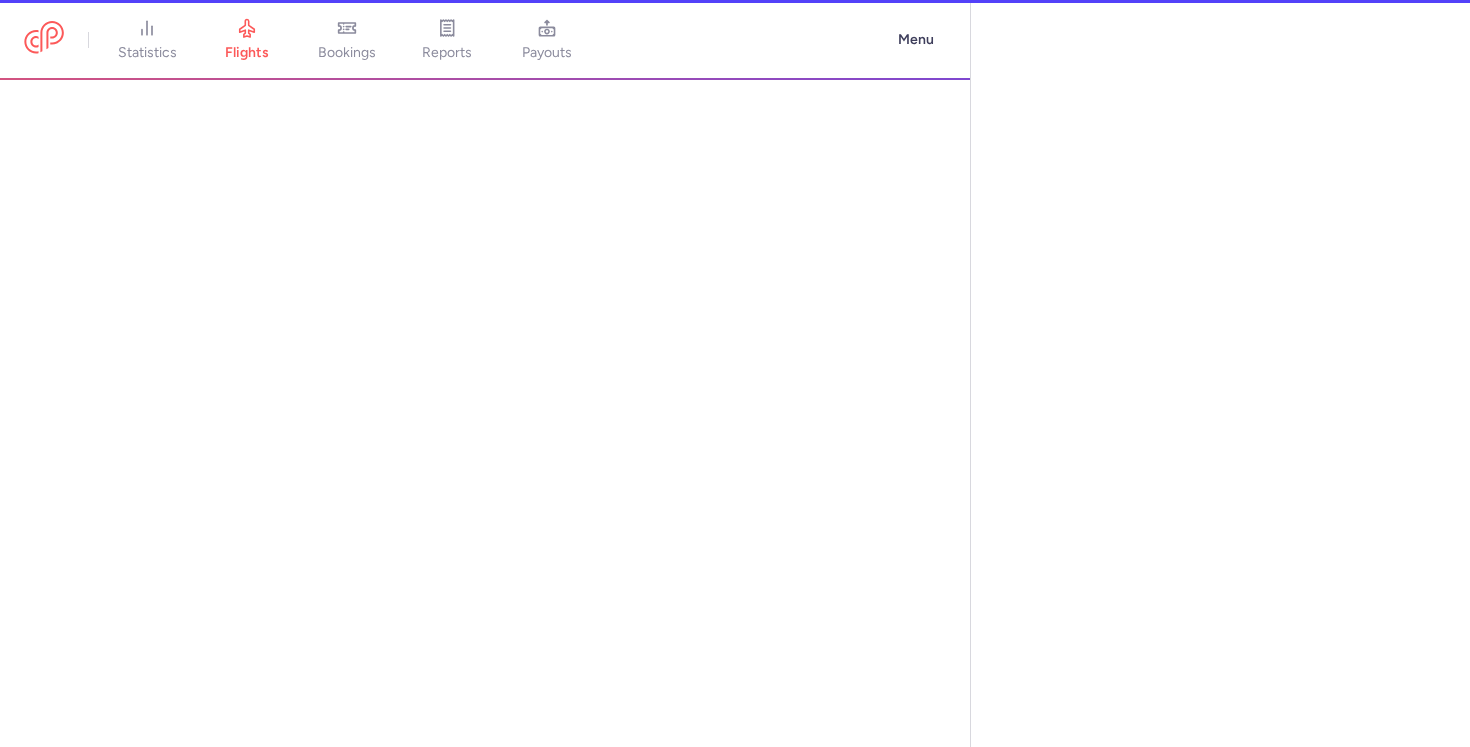 select on "days" 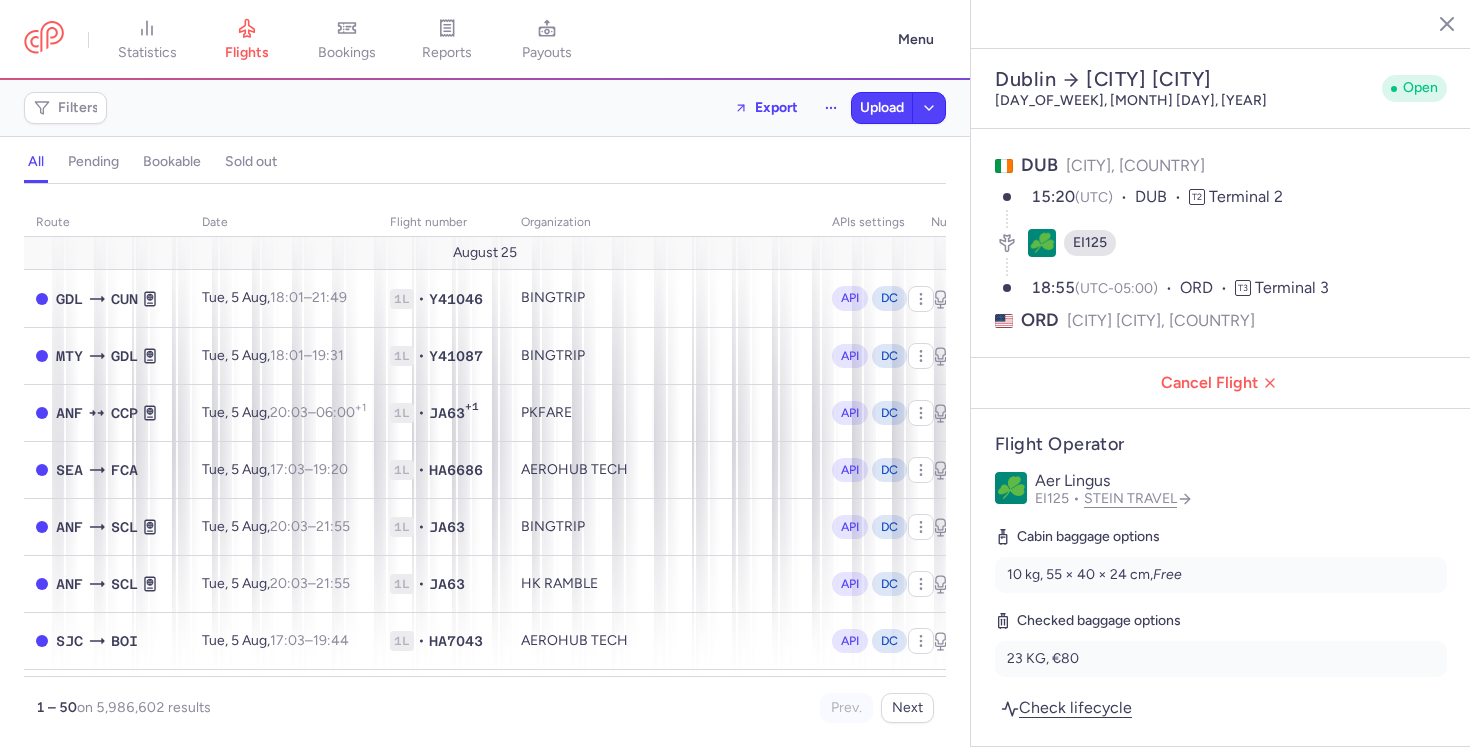 select on "days" 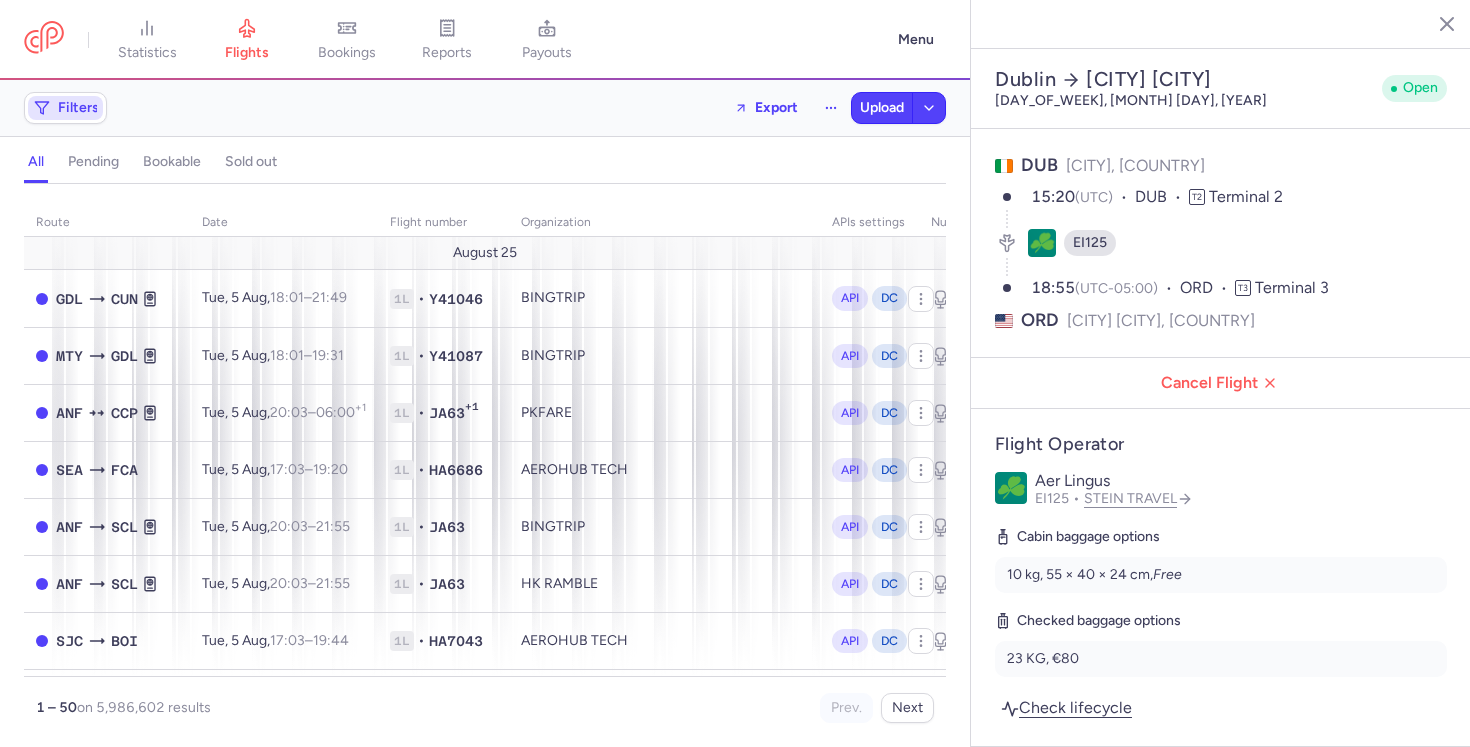 click on "Filters" at bounding box center (78, 108) 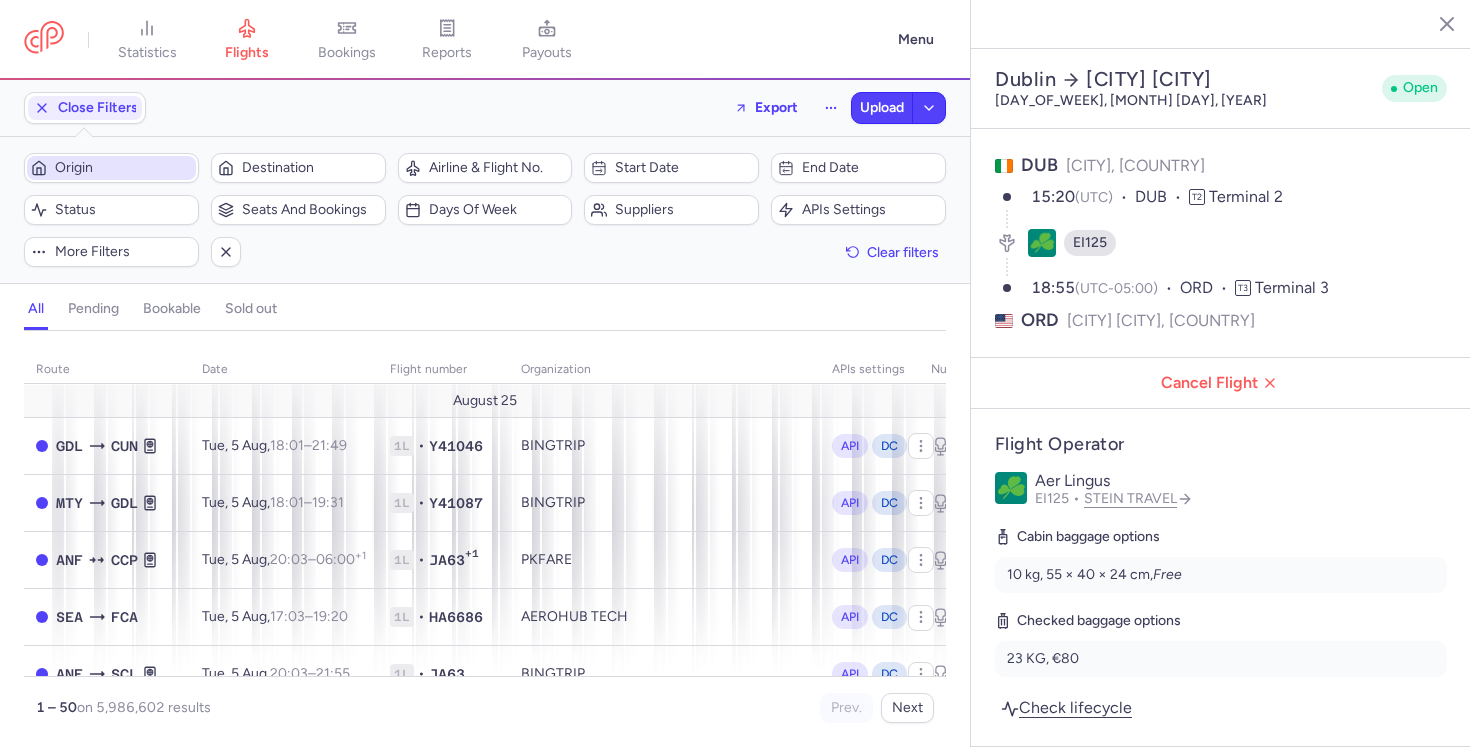 click on "Origin" at bounding box center (123, 168) 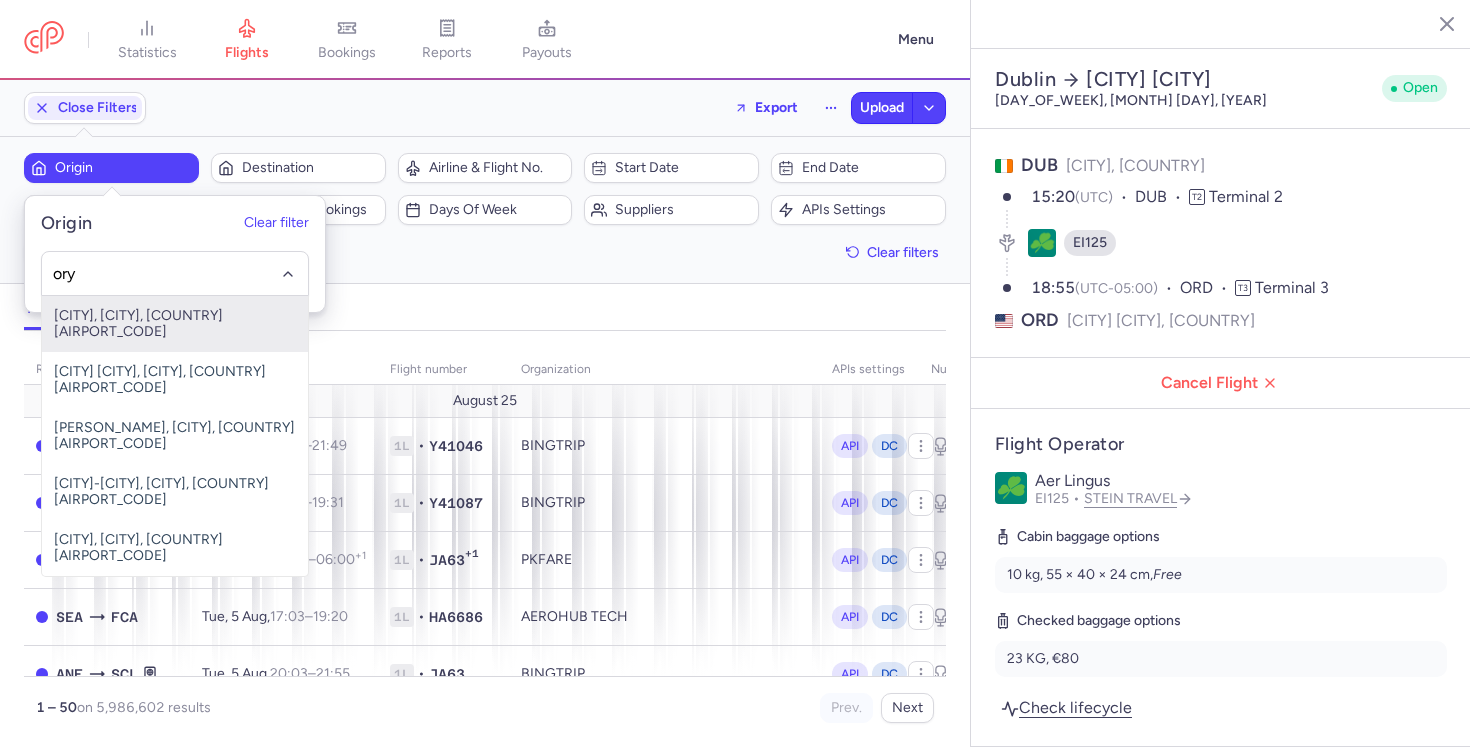 click on "Orly, Paris, France ORY" at bounding box center (175, 324) 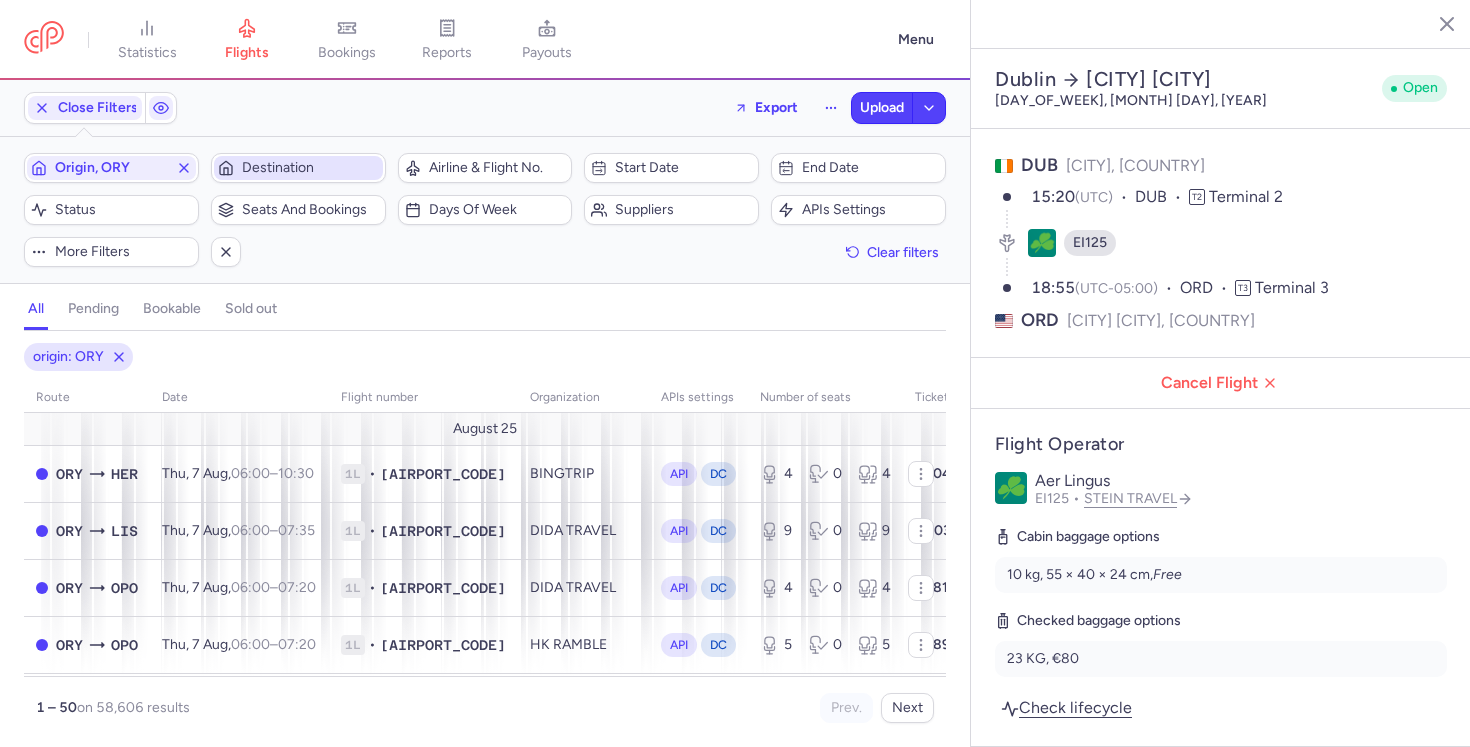 click on "Destination" 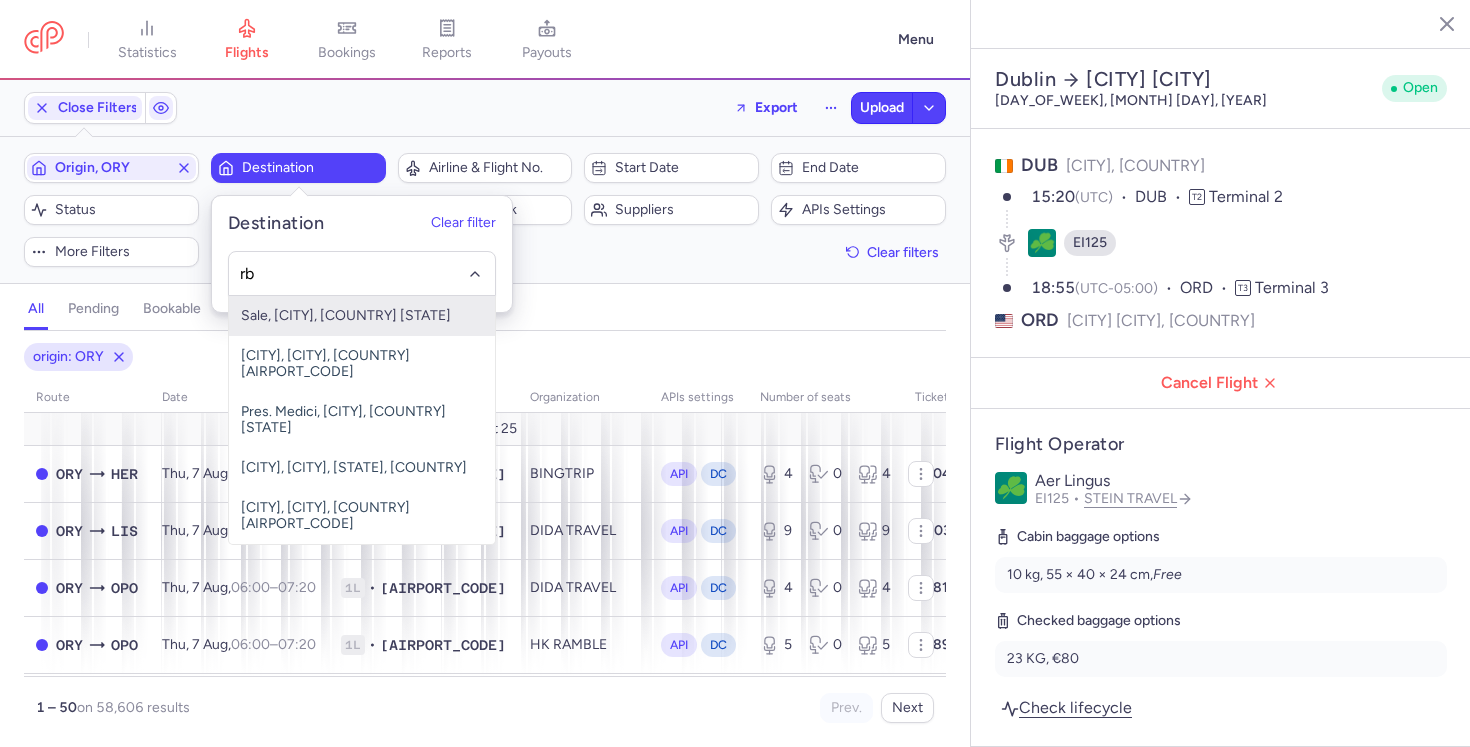click on "Sale, Rabat, Morocco RBA" at bounding box center (362, 316) 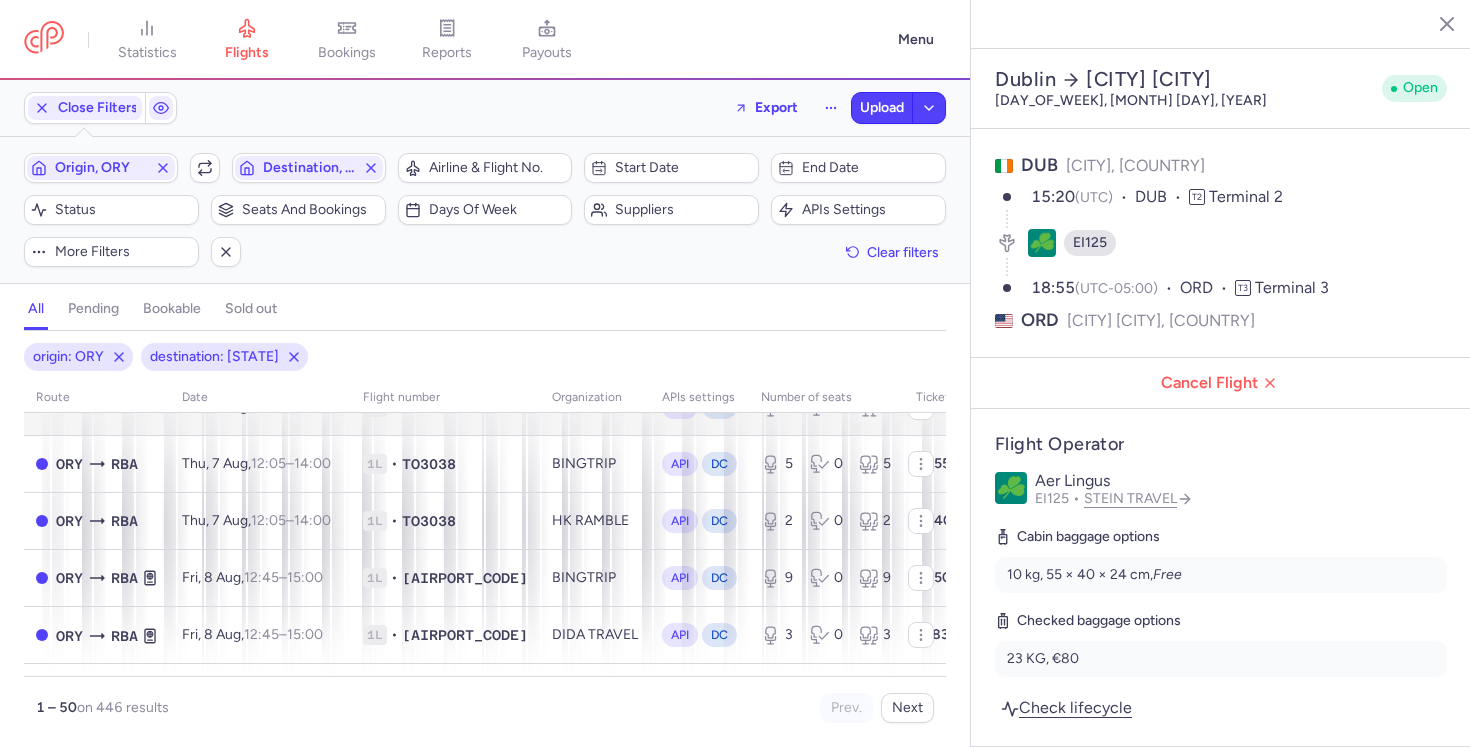 scroll, scrollTop: 0, scrollLeft: 0, axis: both 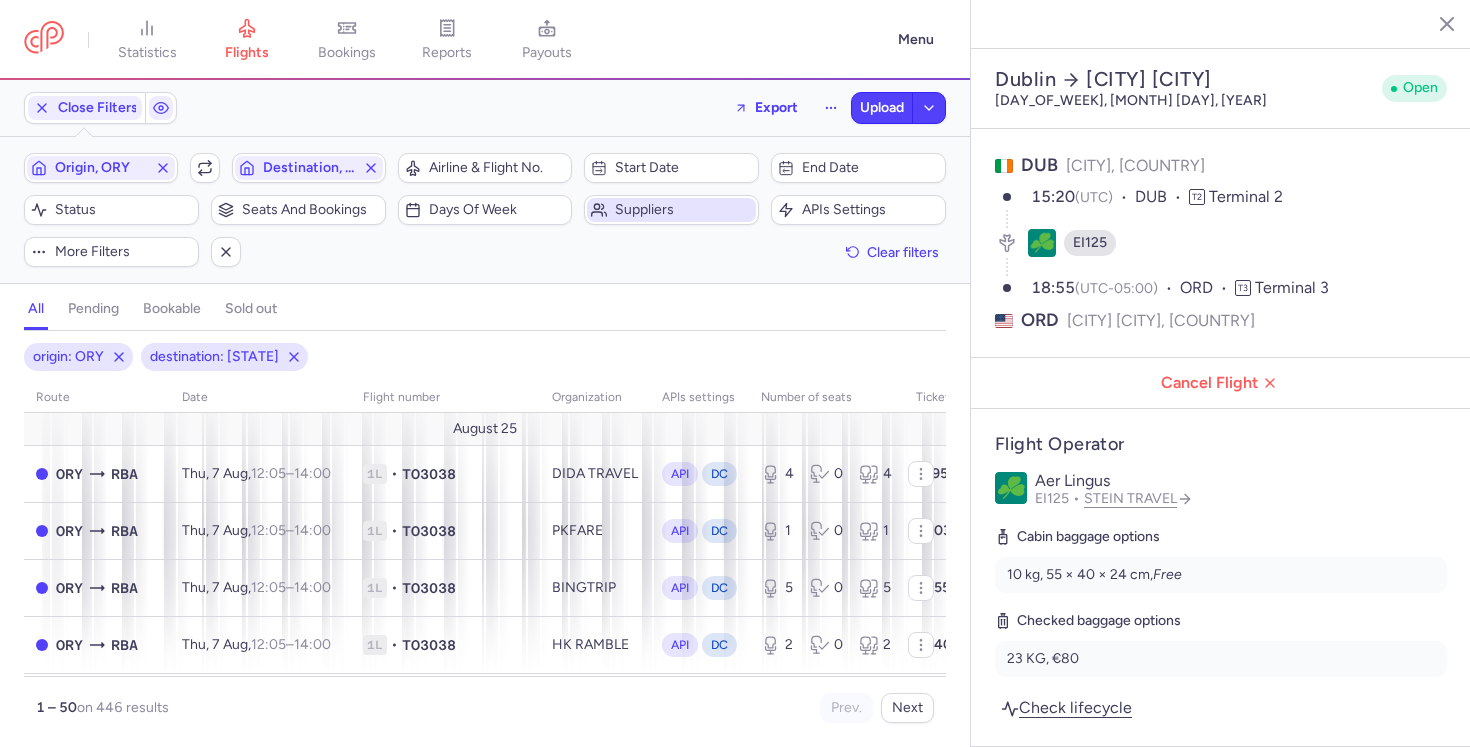 click on "Suppliers" at bounding box center (683, 210) 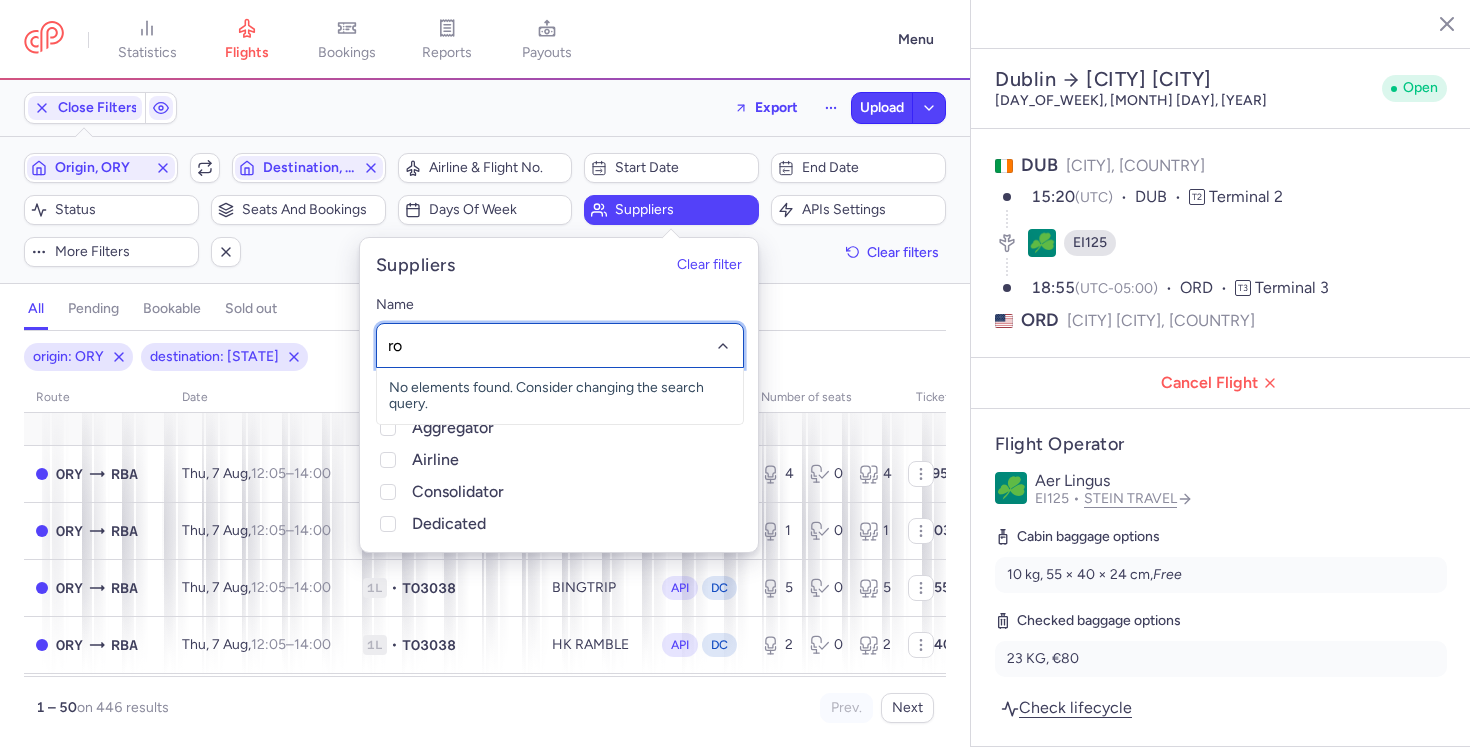 type on "roy" 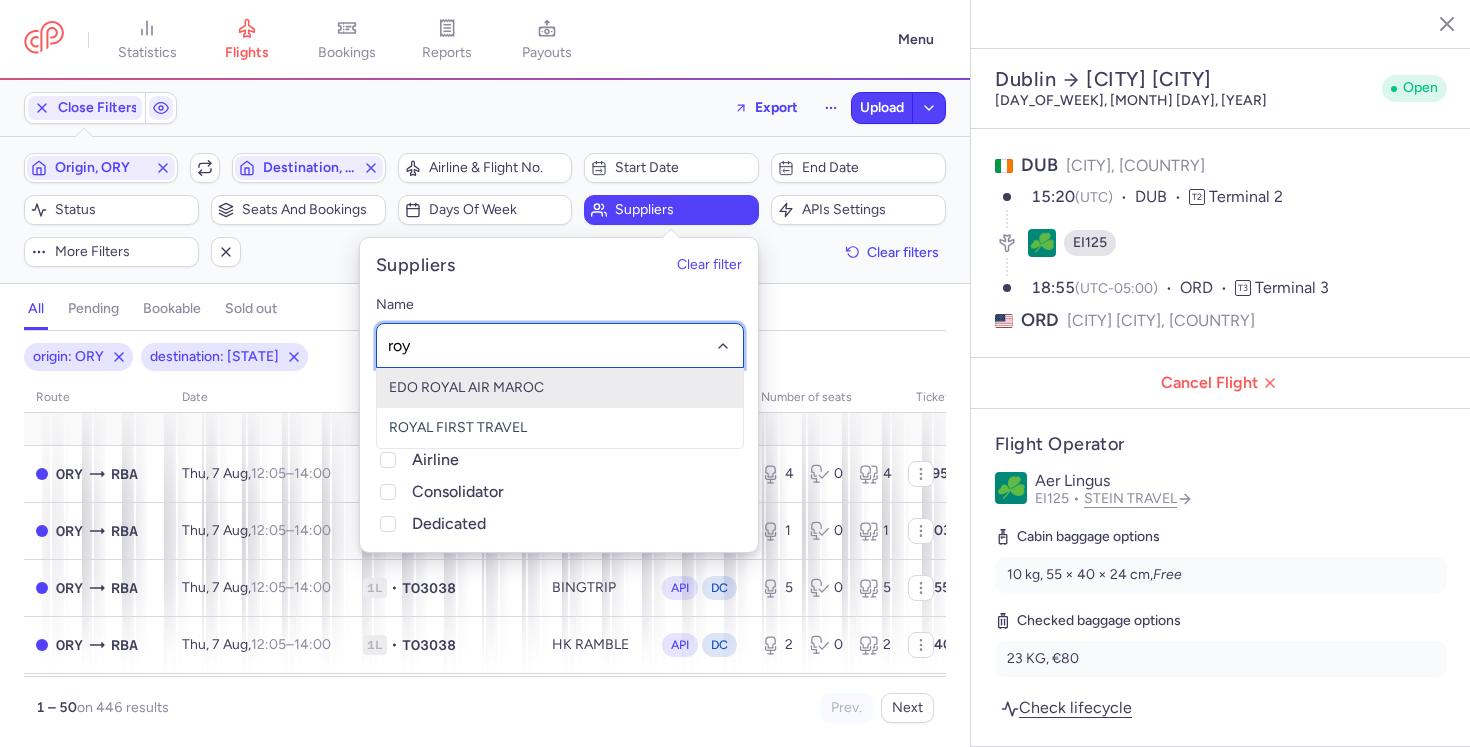 click on "EDO ROYAL AIR MAROC" 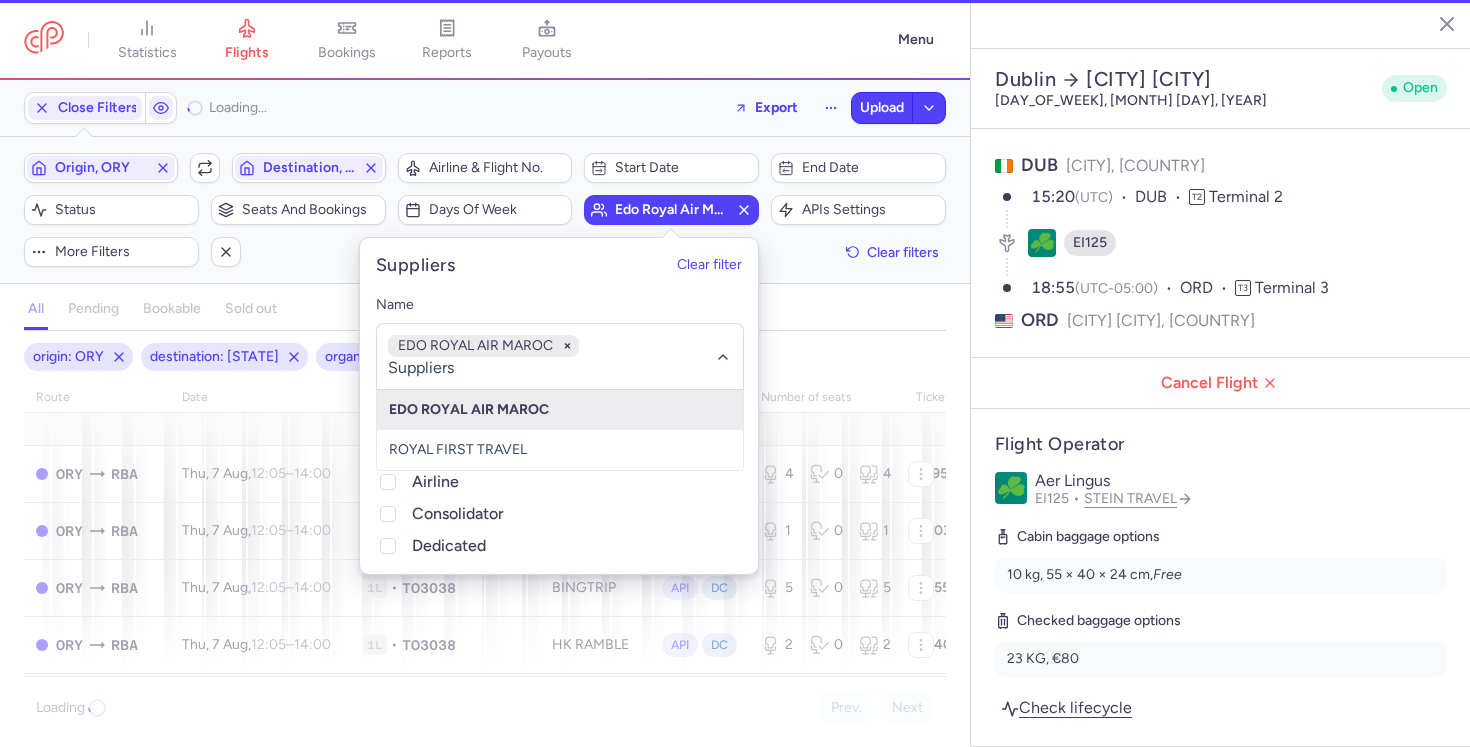 click on "all pending bookable sold out" at bounding box center (485, 313) 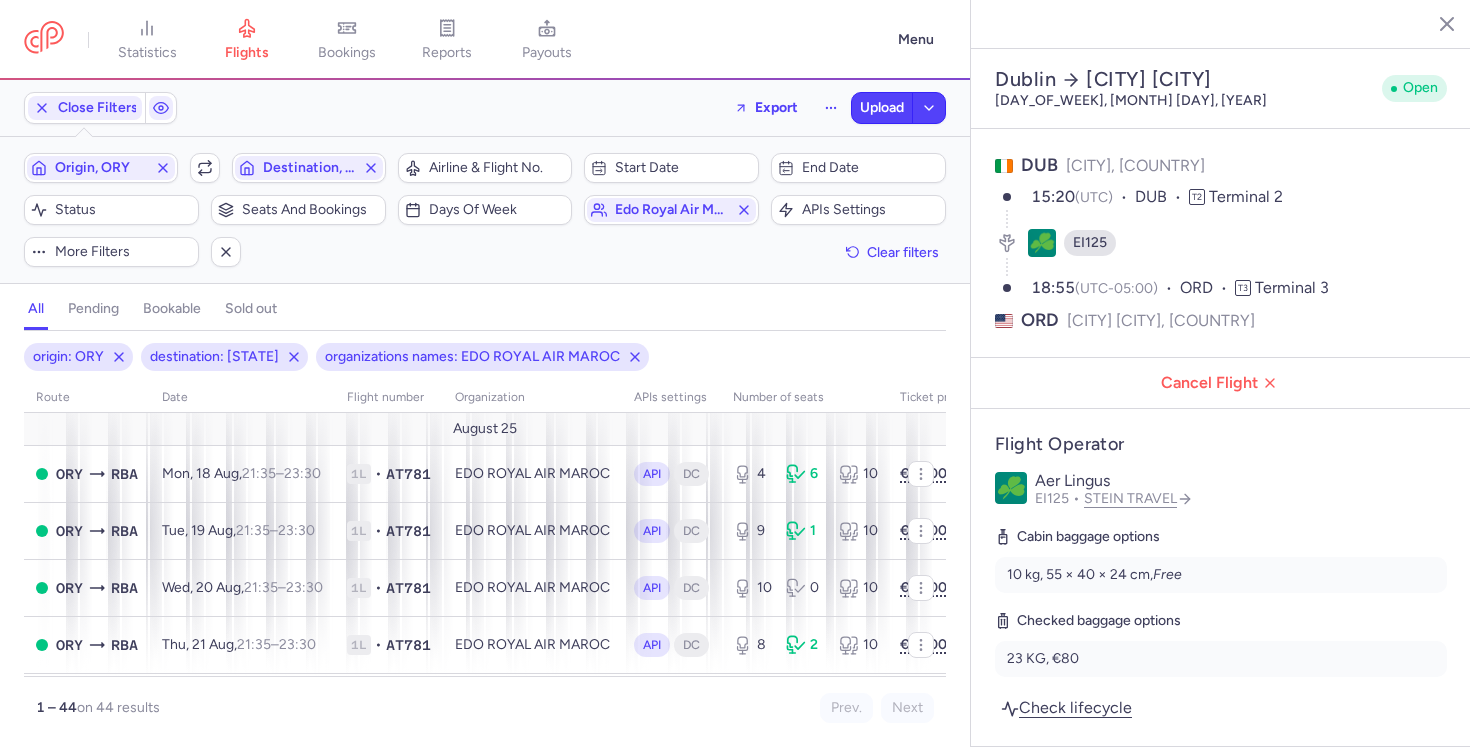 click 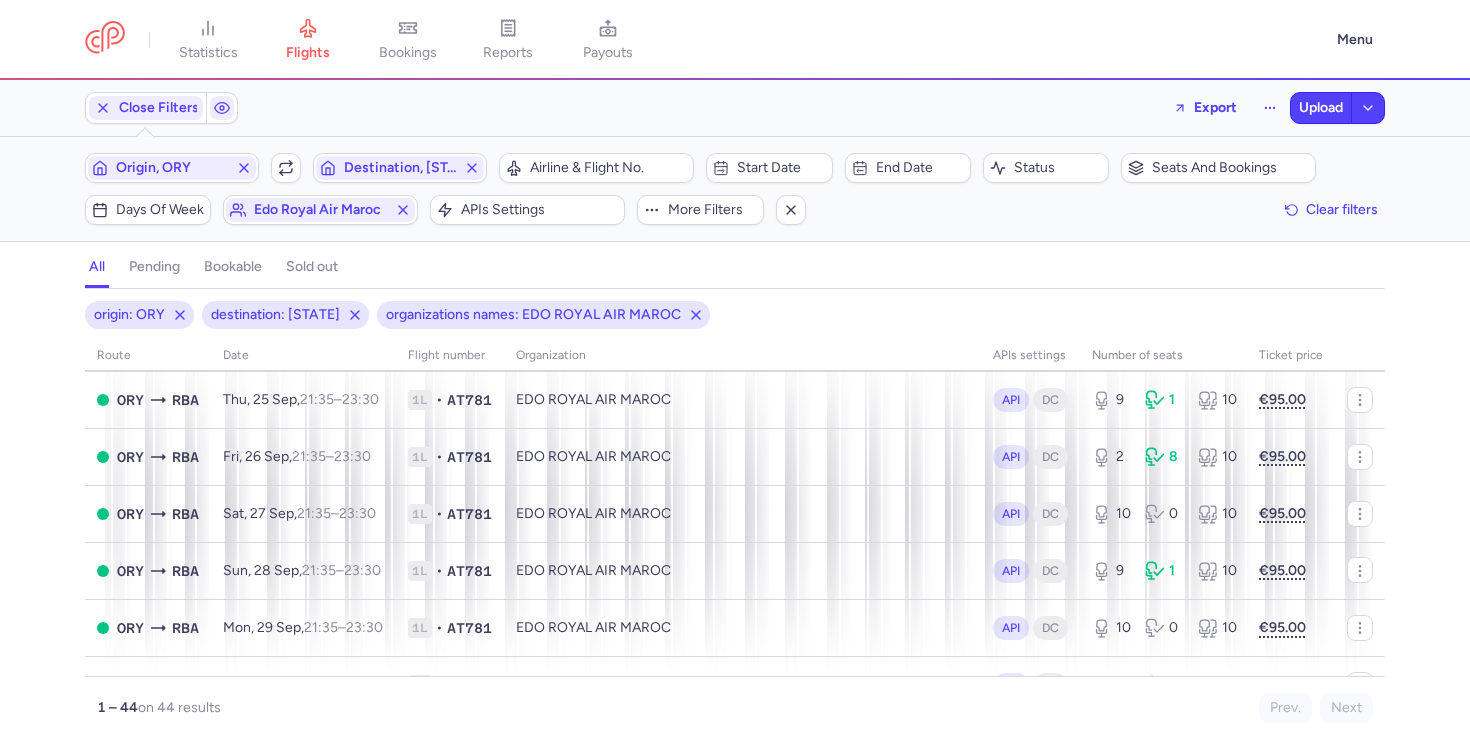 scroll, scrollTop: 2279, scrollLeft: 0, axis: vertical 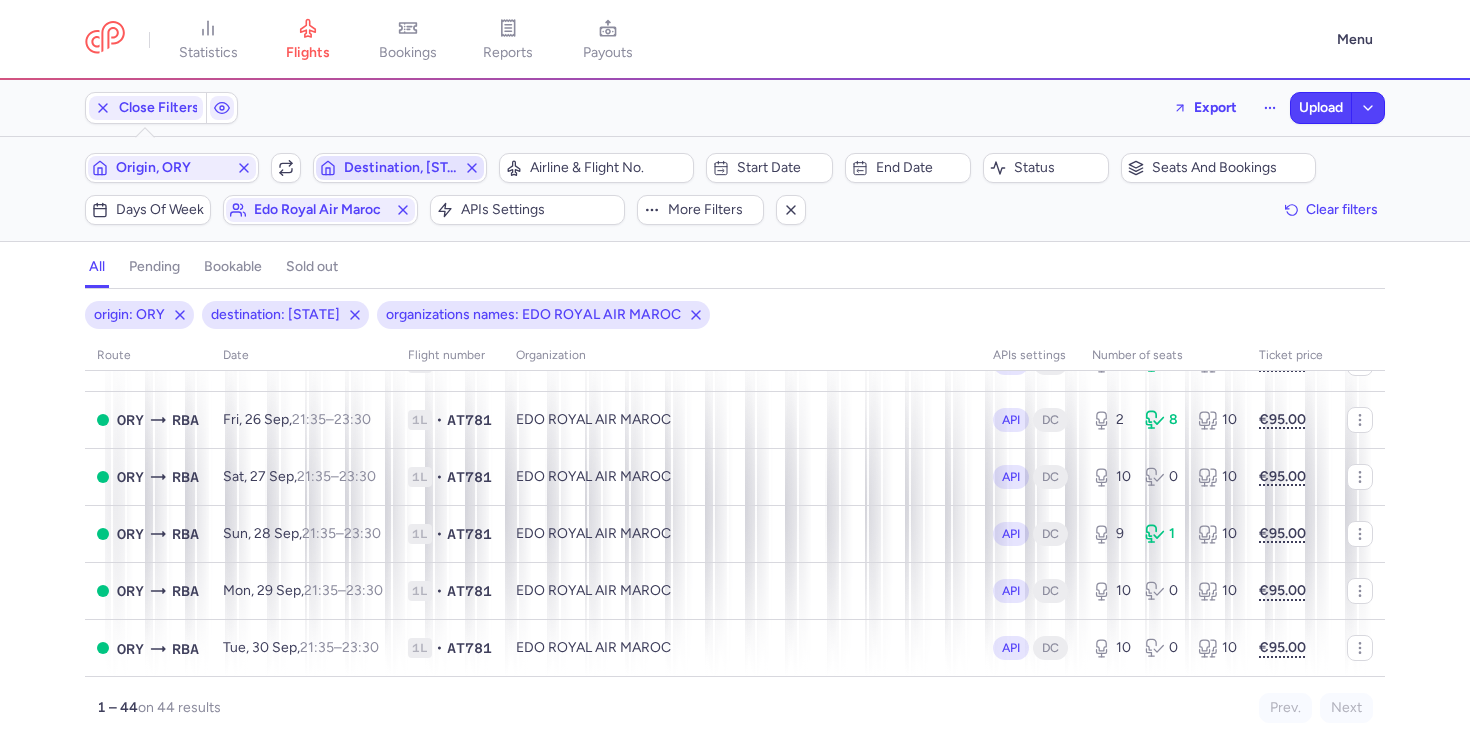 click 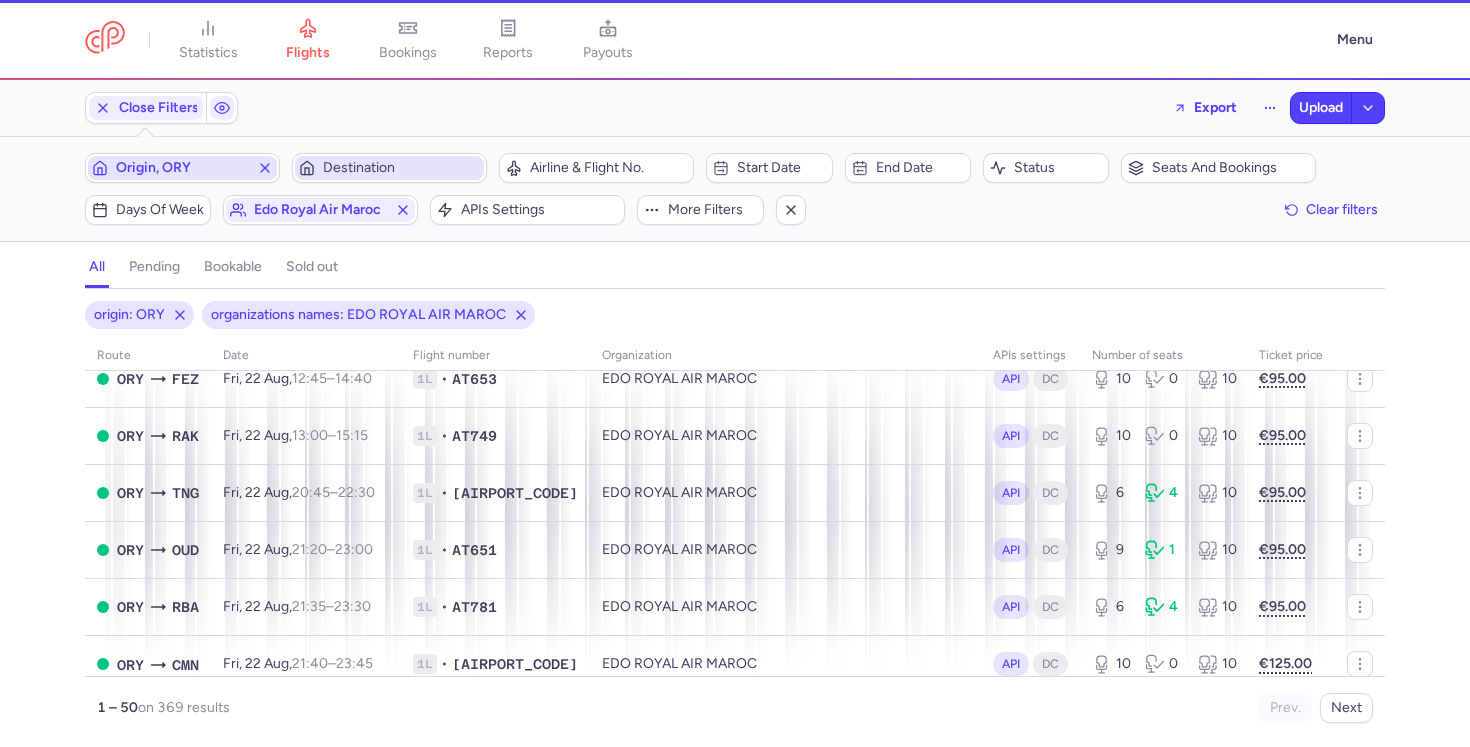 scroll, scrollTop: 2303, scrollLeft: 0, axis: vertical 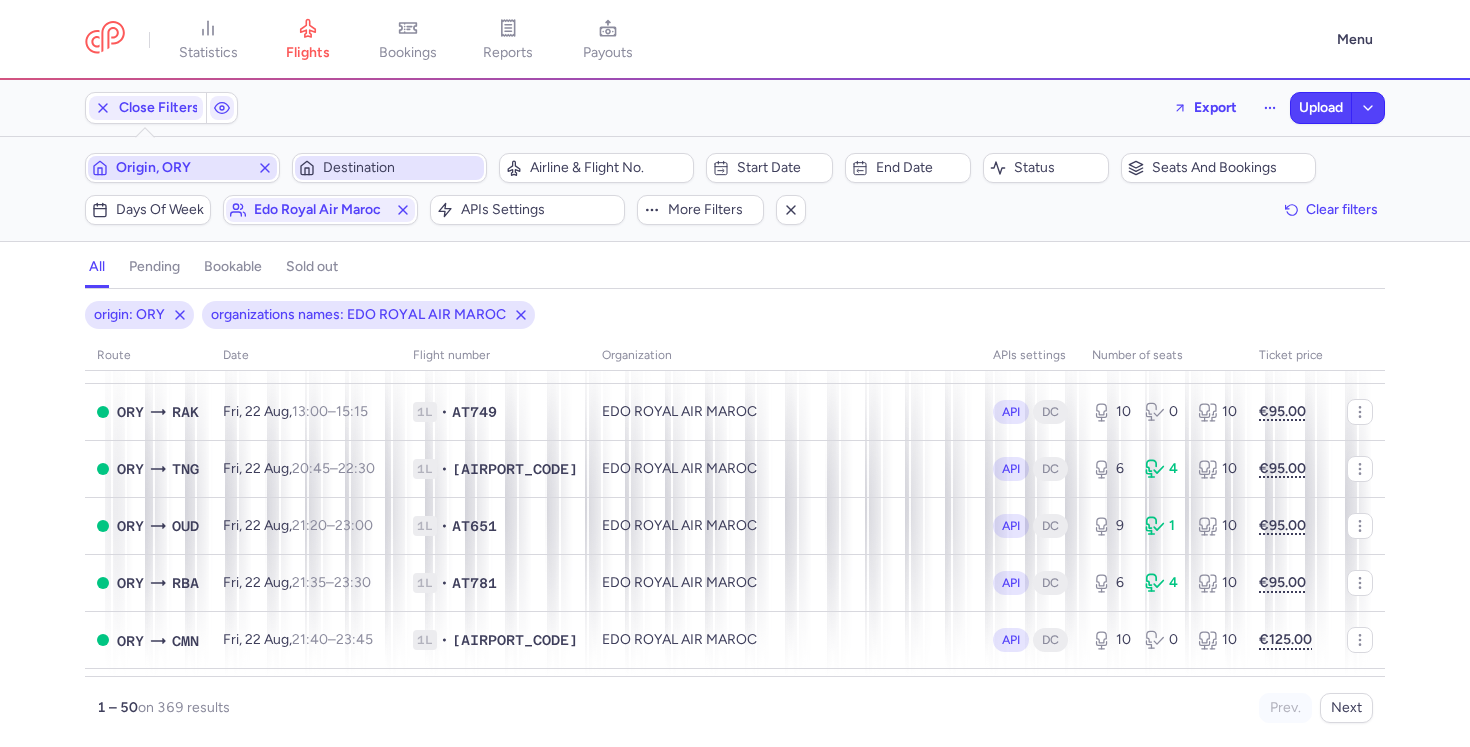 click 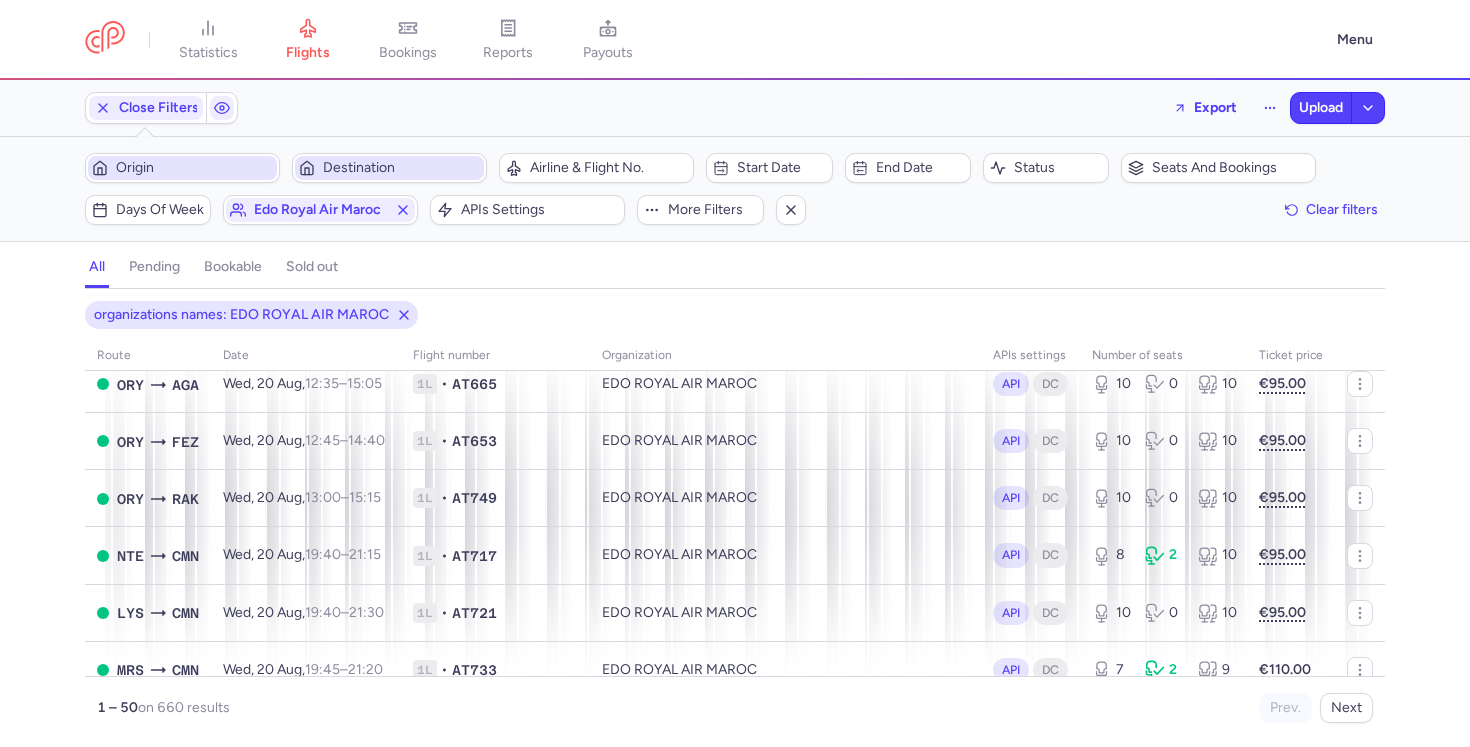 scroll, scrollTop: 2589, scrollLeft: 0, axis: vertical 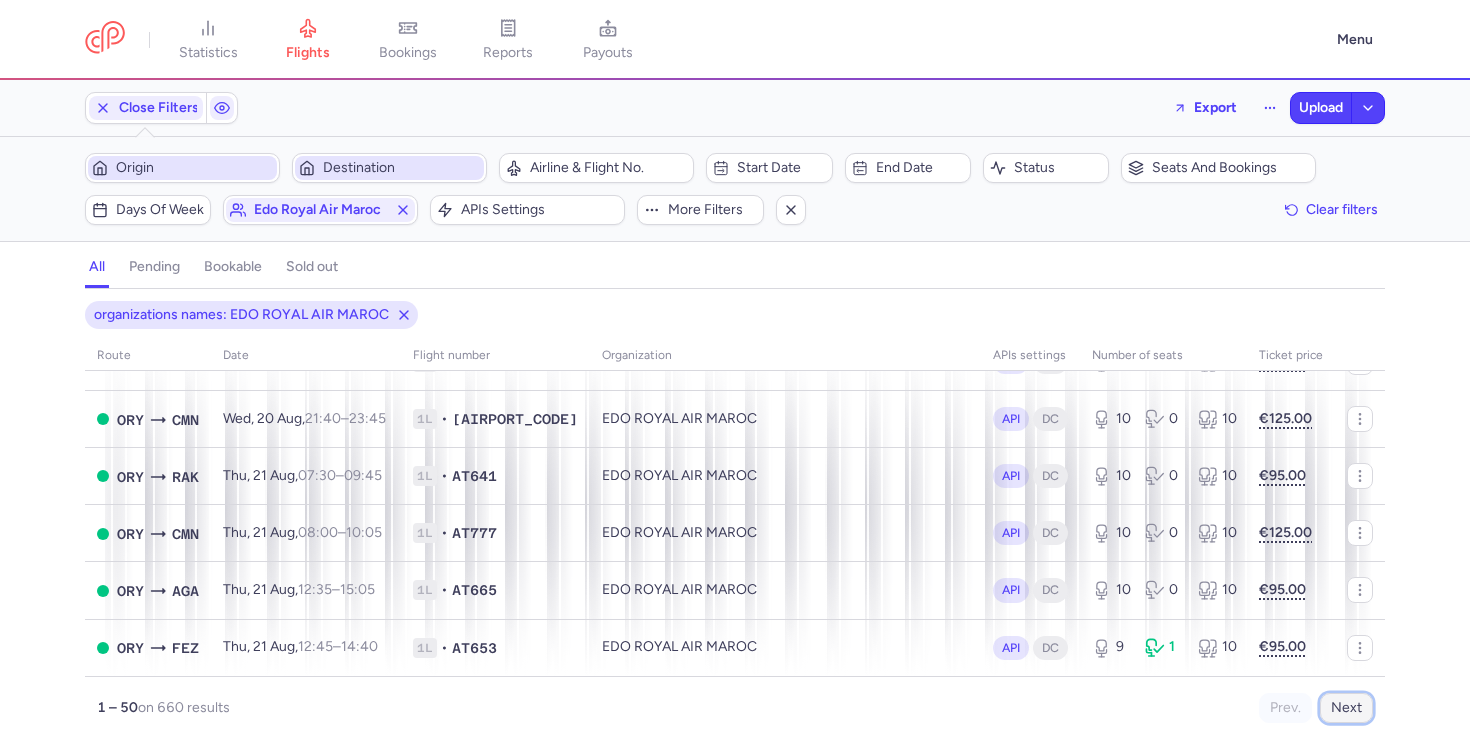 click on "Next" at bounding box center (1346, 708) 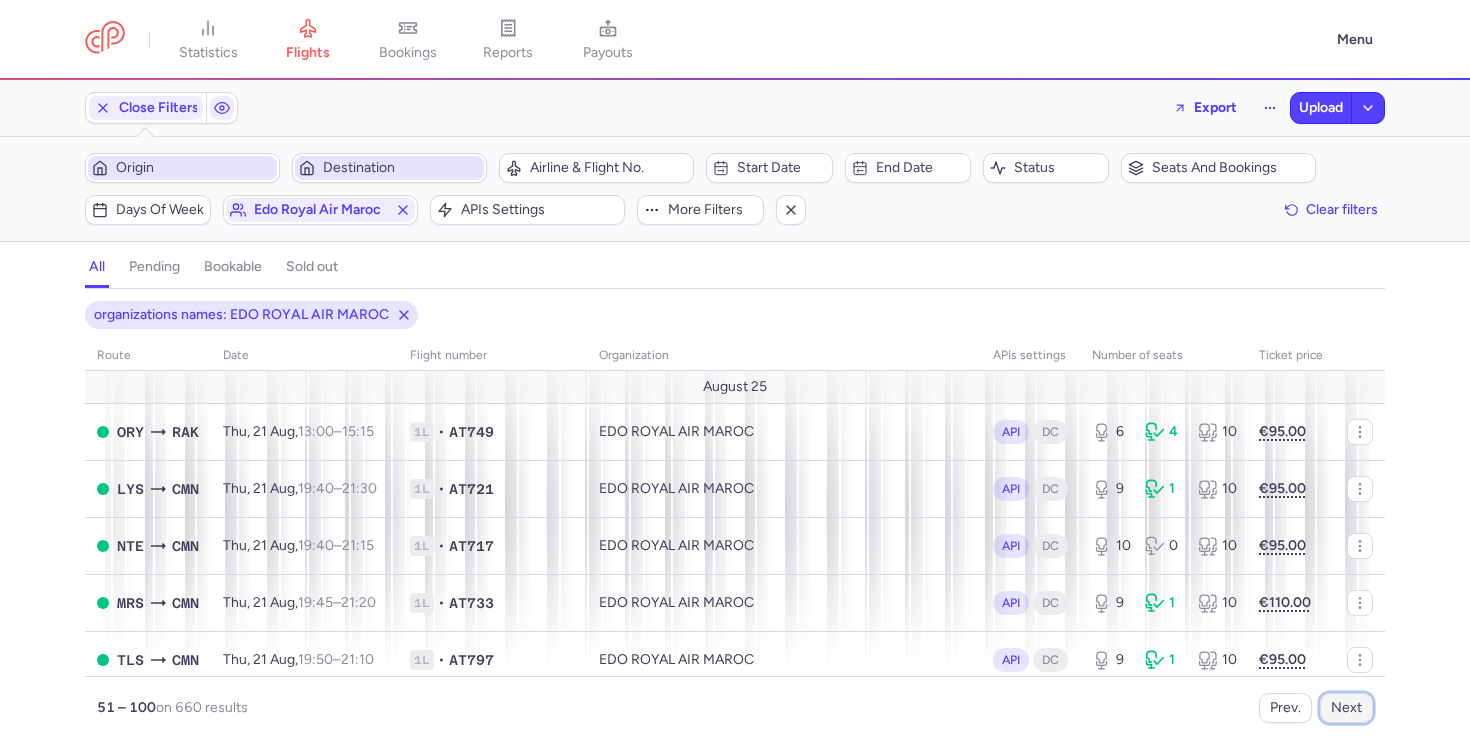 click on "Next" at bounding box center [1346, 708] 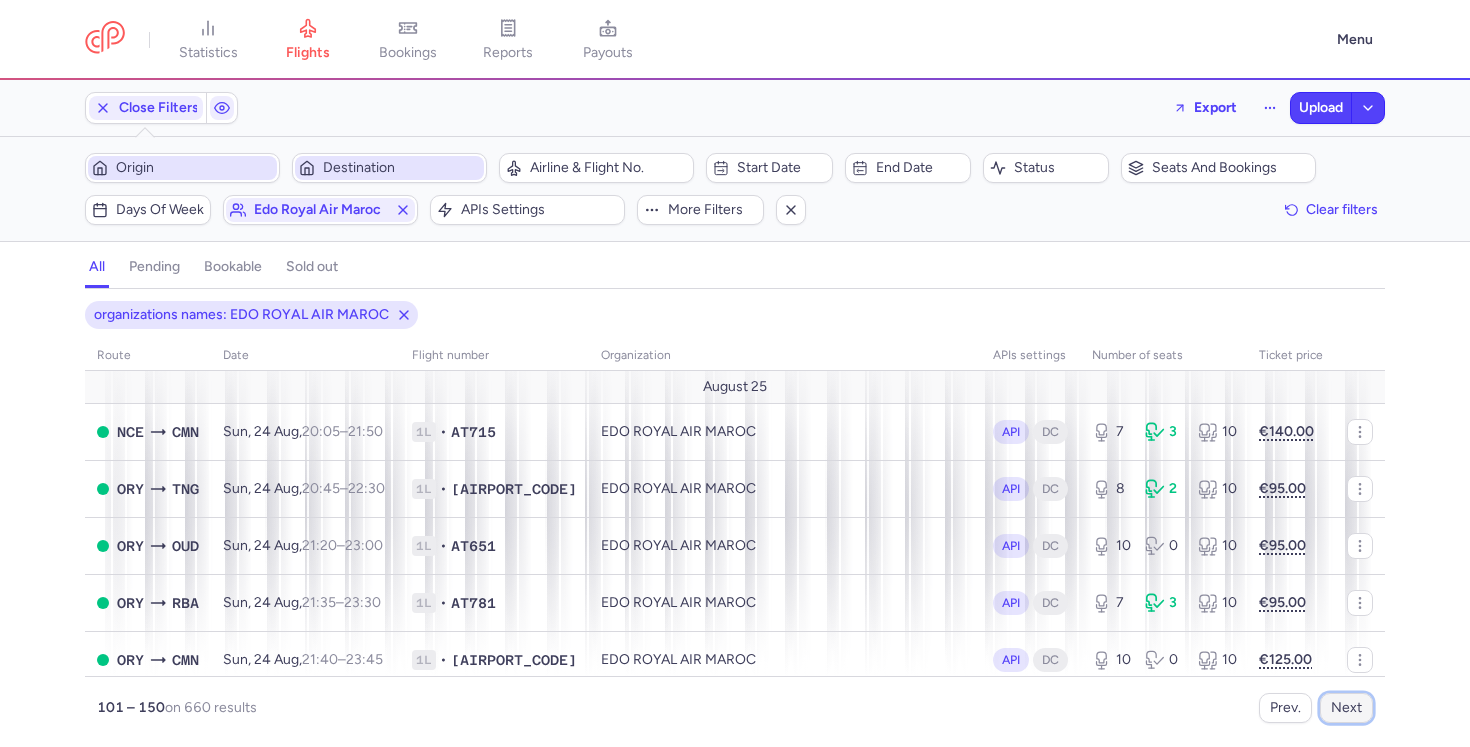 click on "Next" at bounding box center (1346, 708) 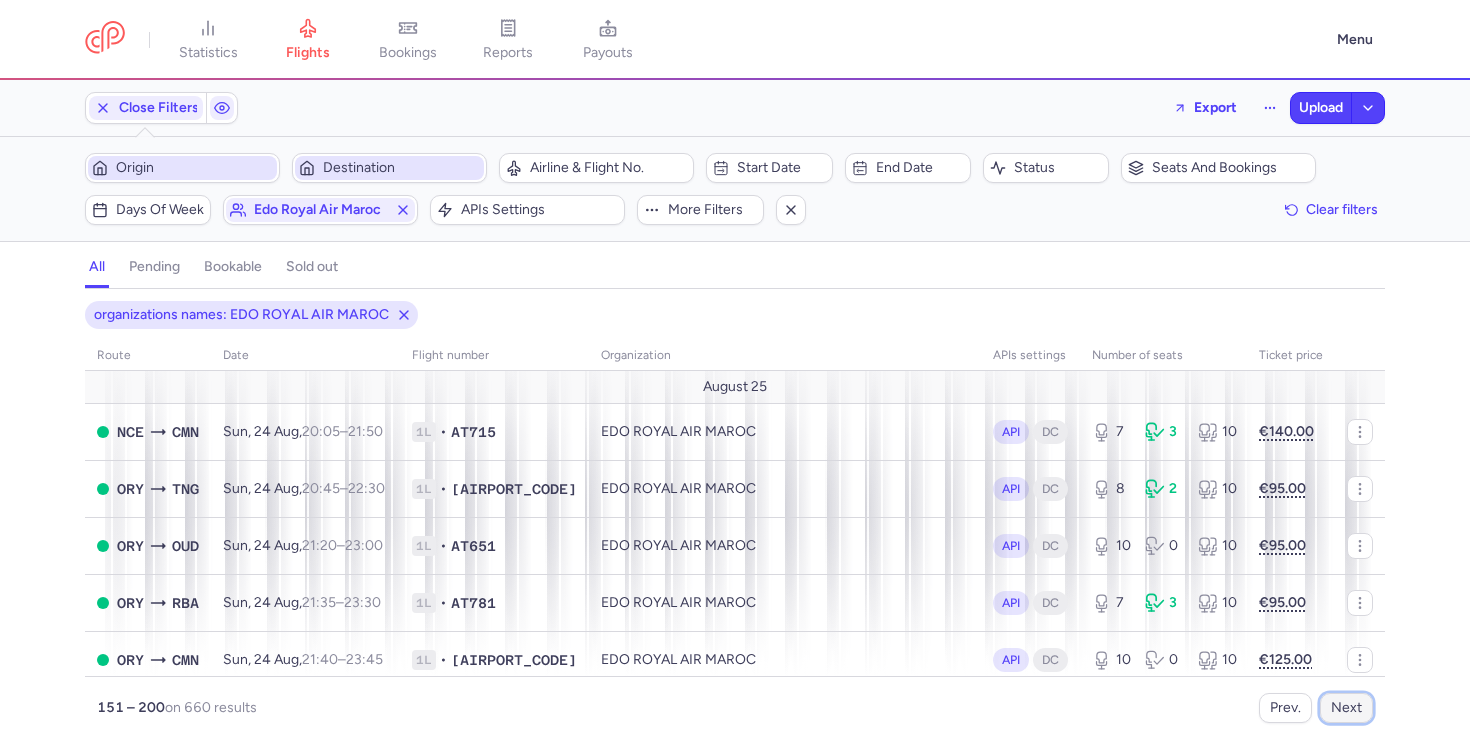 click on "Next" at bounding box center (1346, 708) 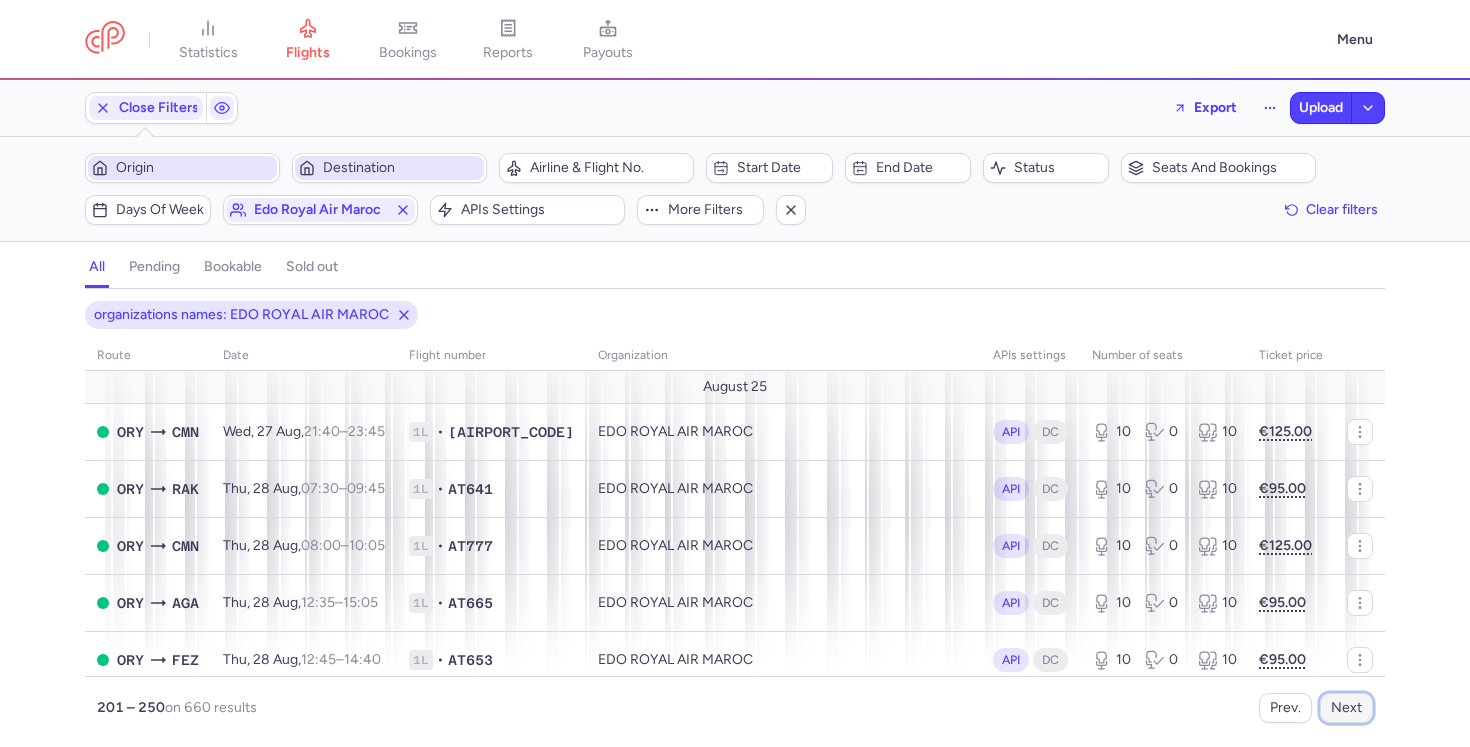 click on "Next" at bounding box center [1346, 708] 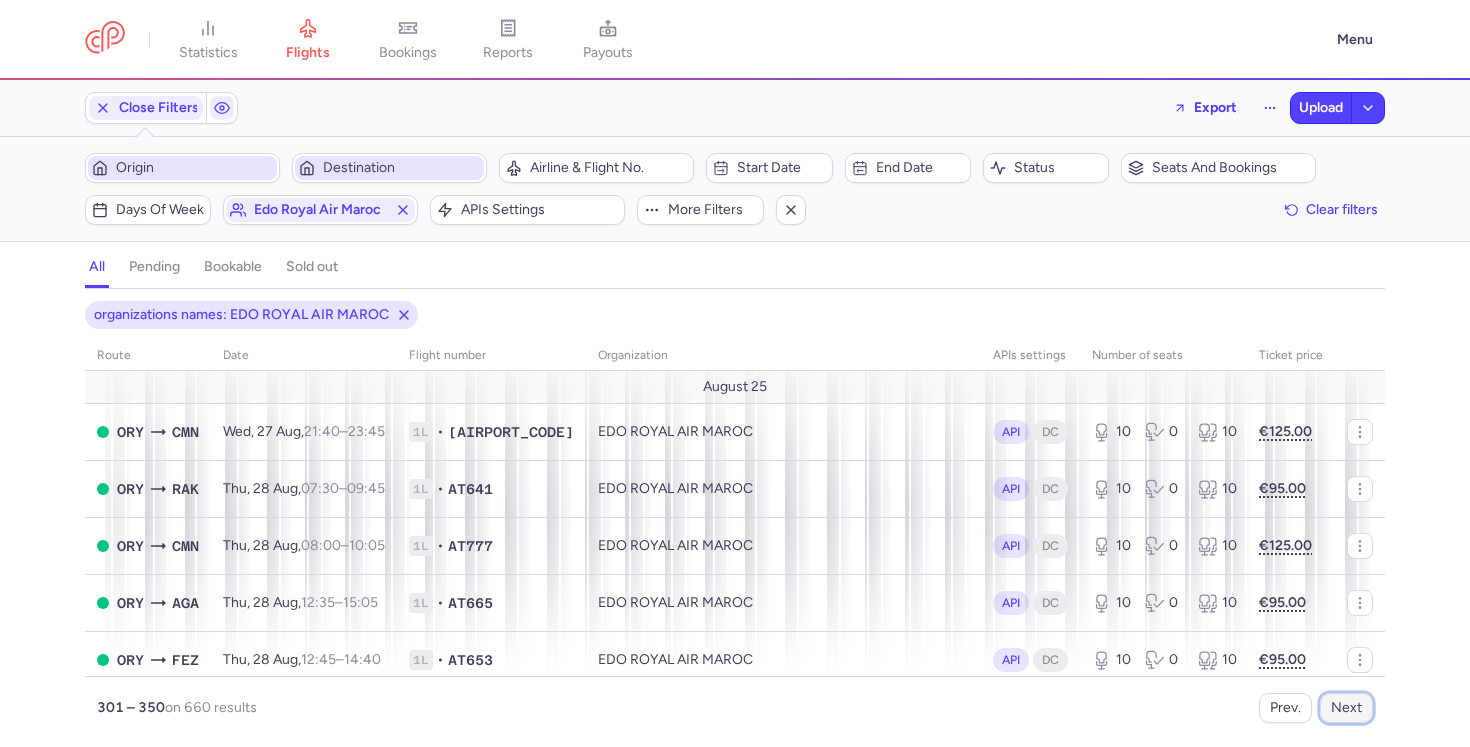click on "Next" at bounding box center [1346, 708] 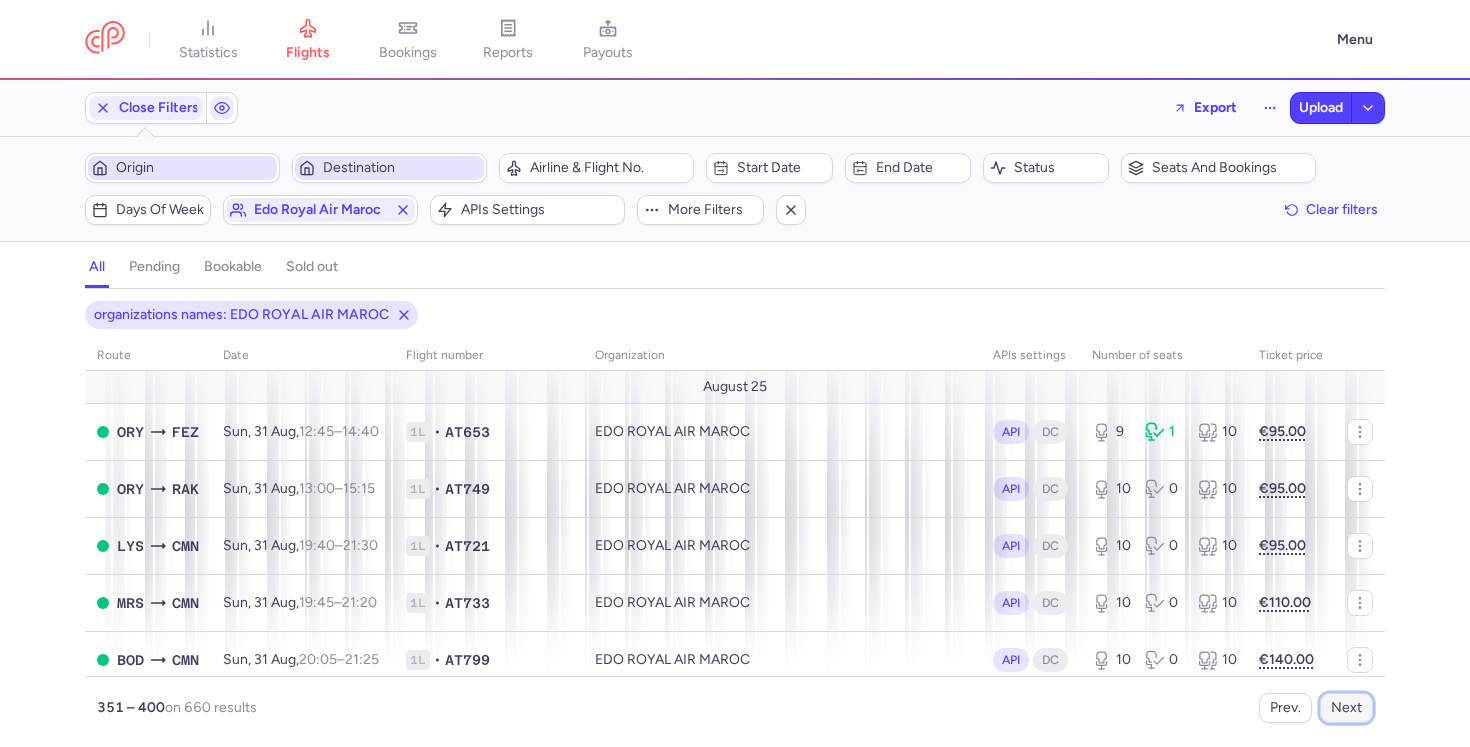 click on "Next" at bounding box center (1346, 708) 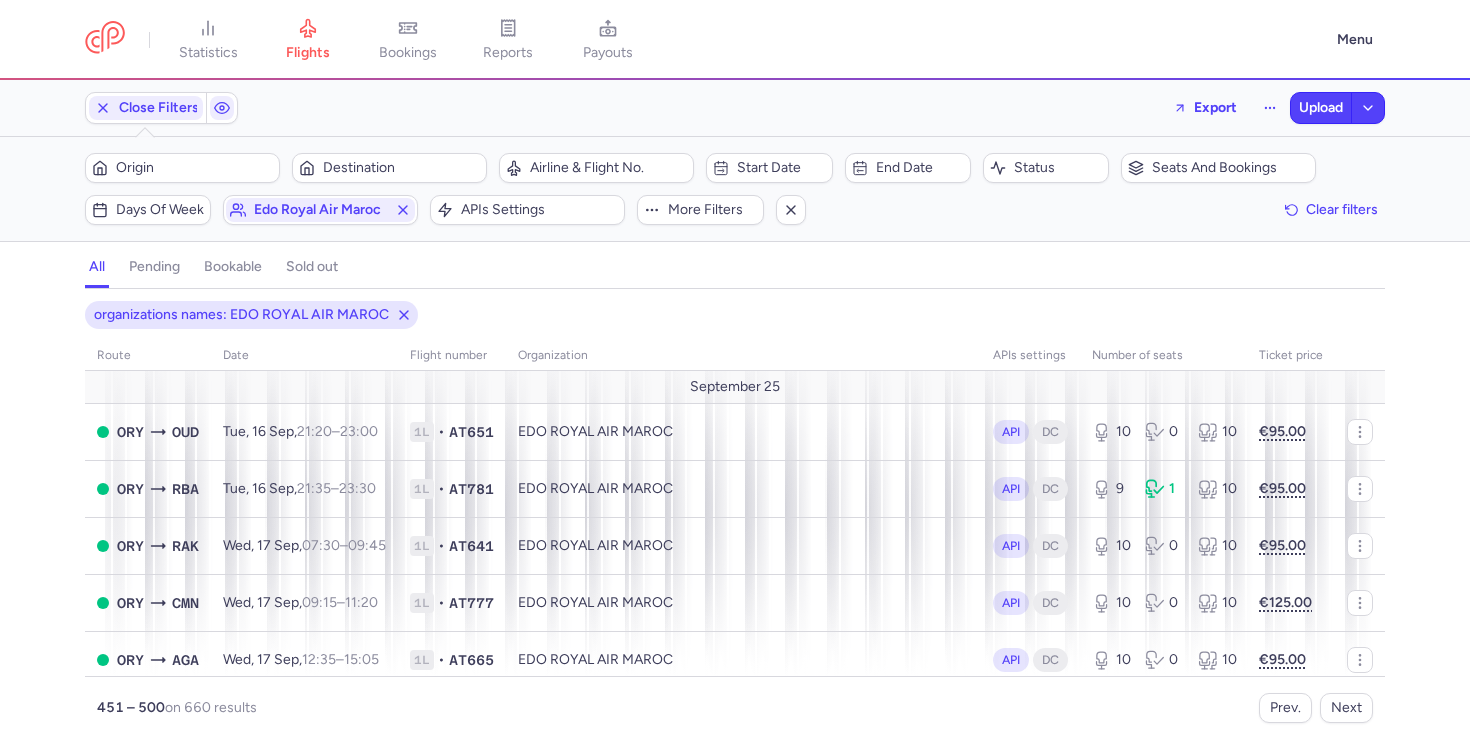 scroll, scrollTop: 0, scrollLeft: 0, axis: both 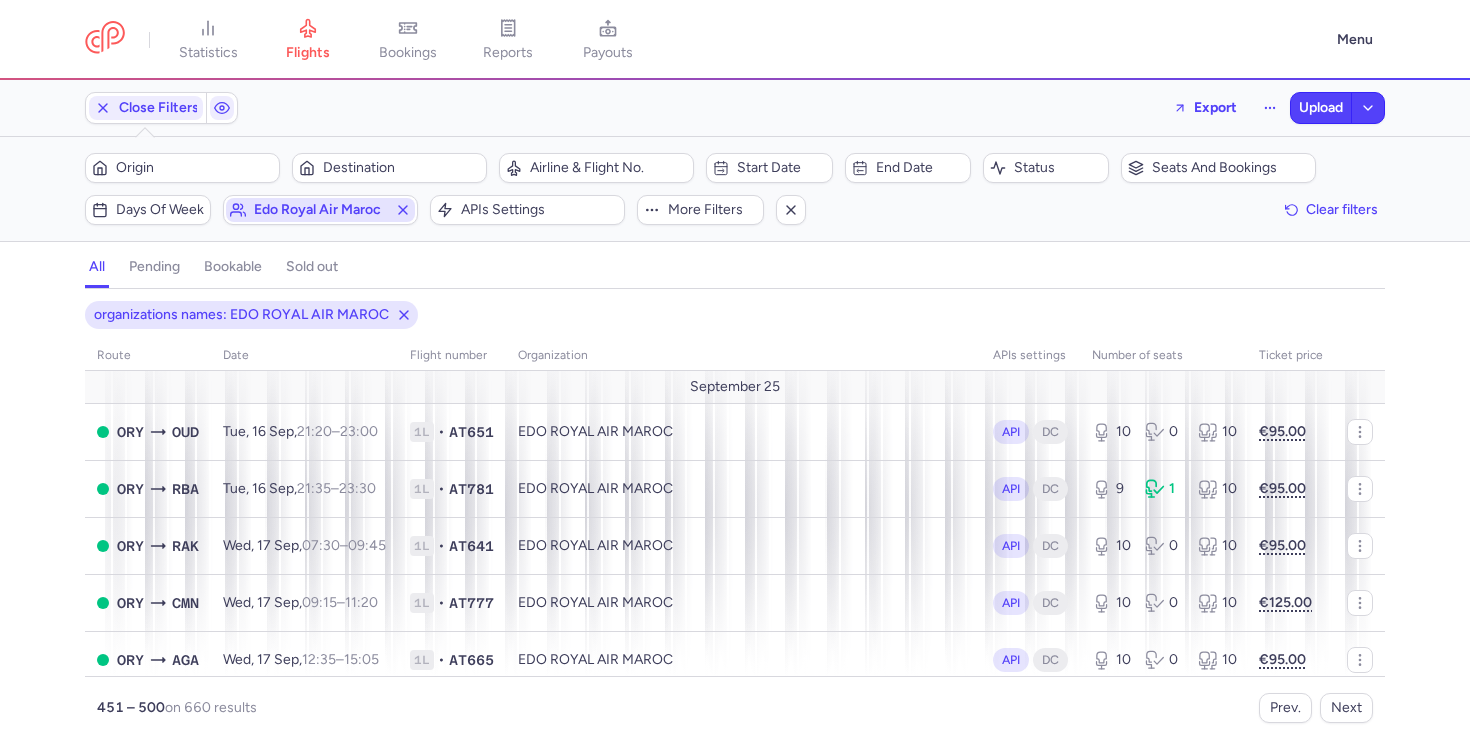 click 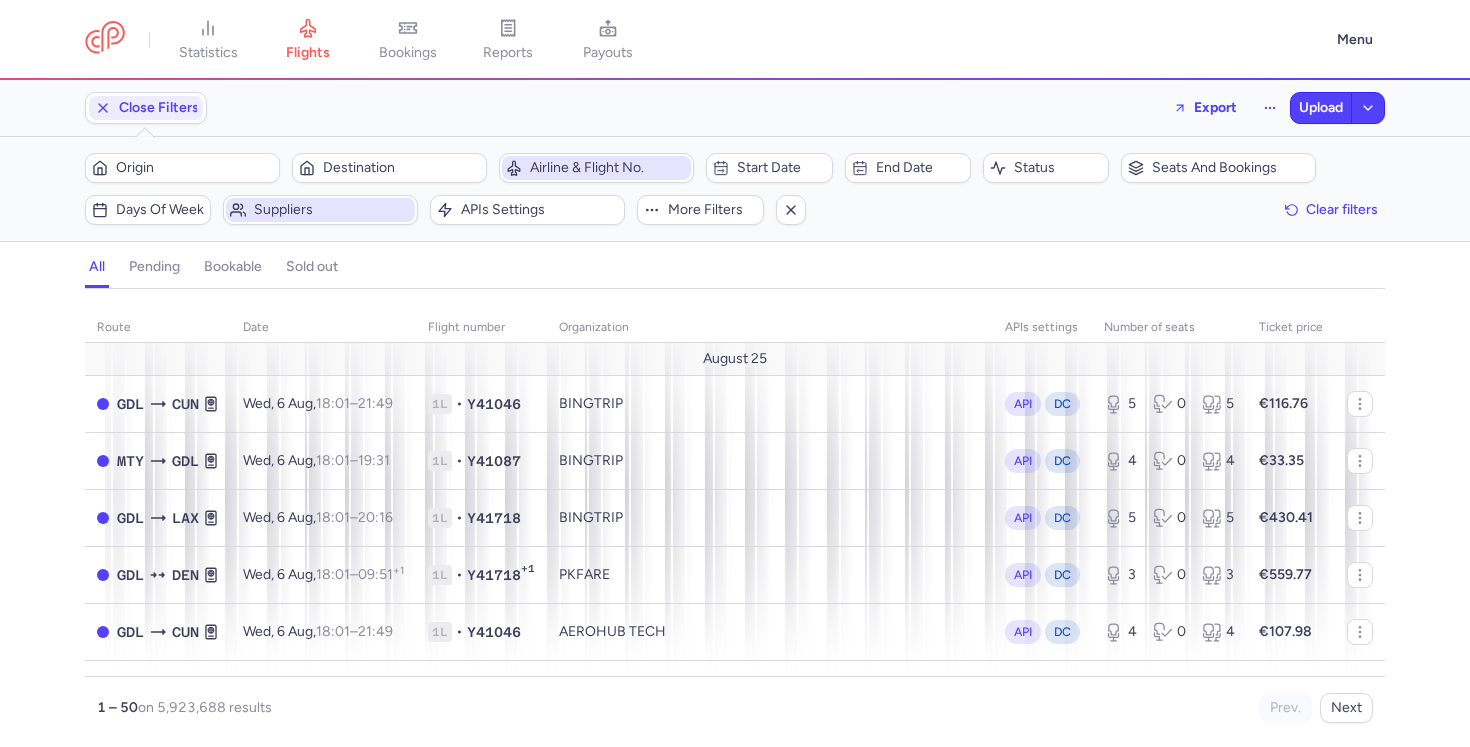 click on "Airline & Flight No." 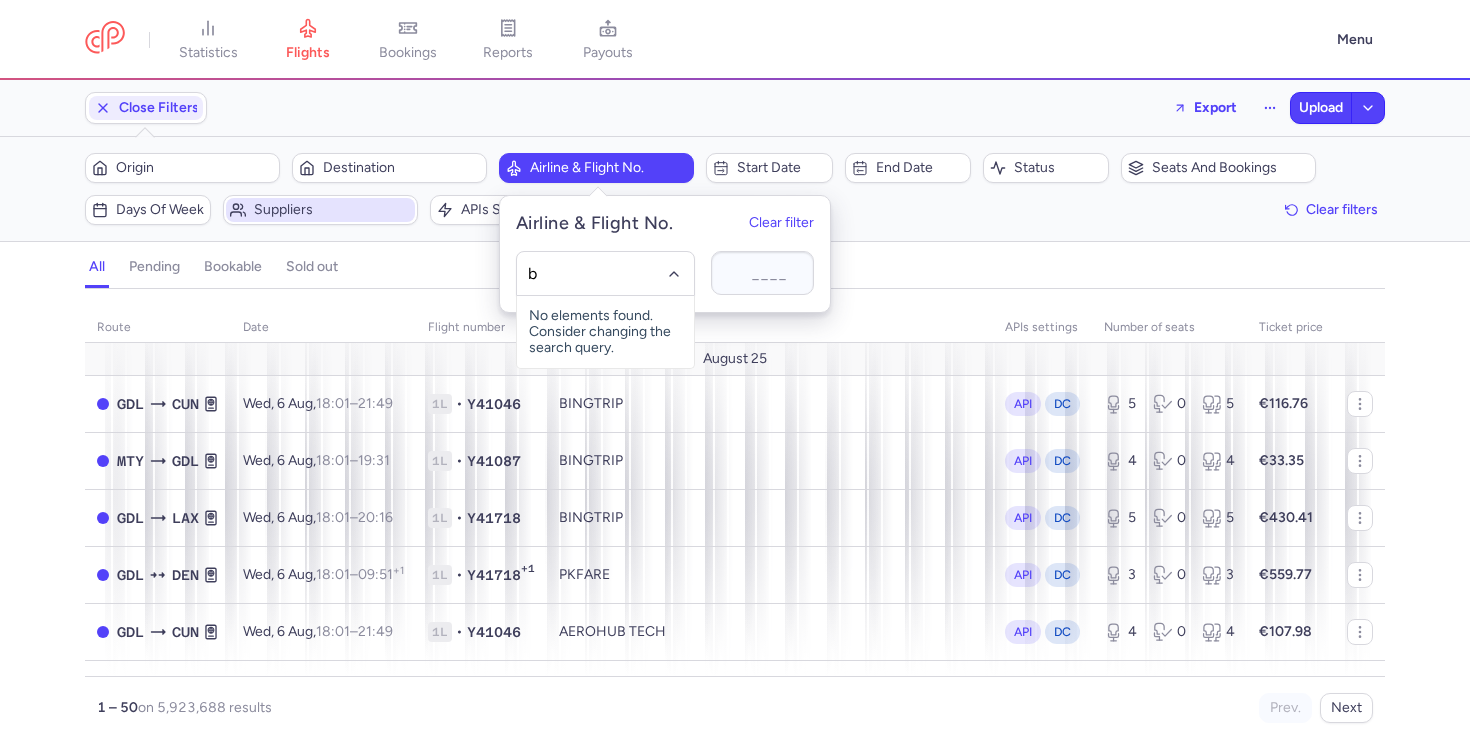 type on "bj" 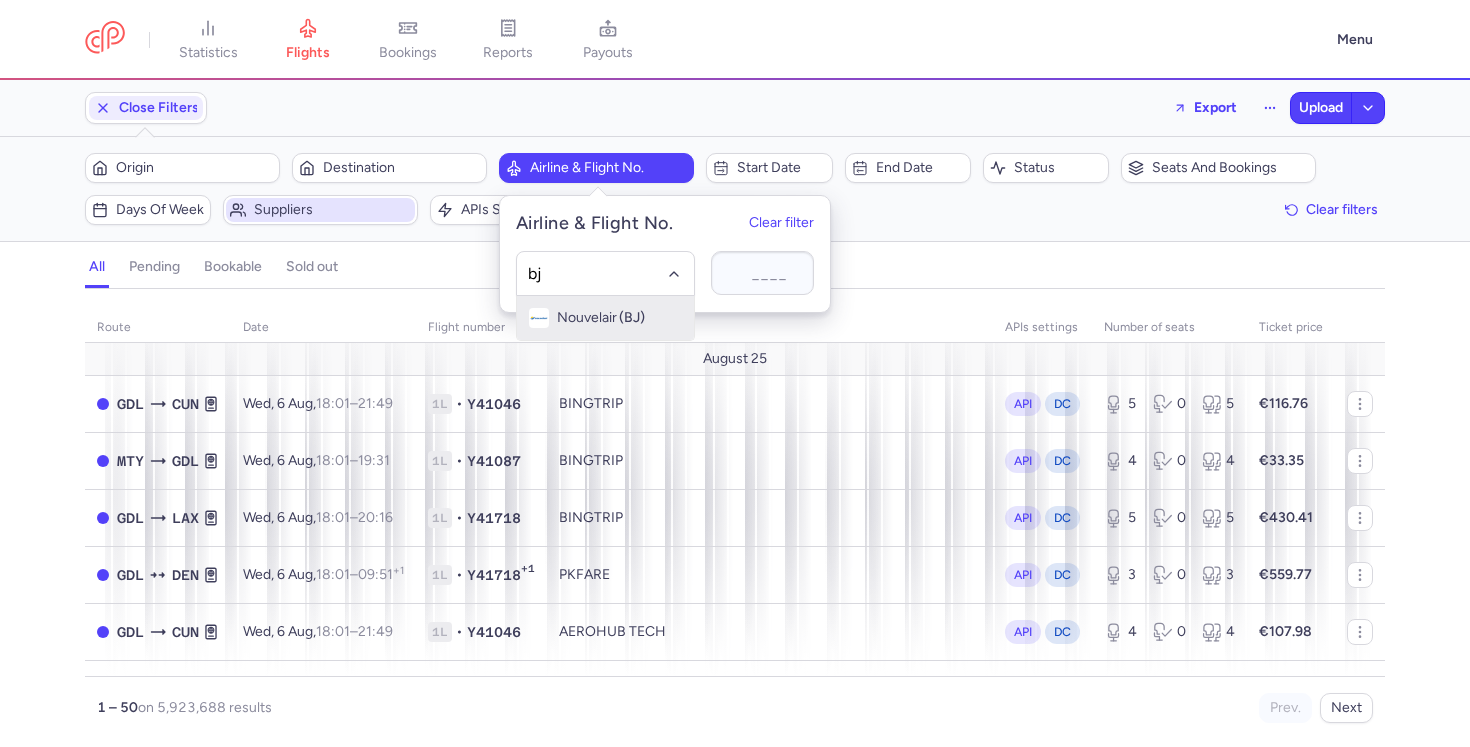 click on "Nouvelair (BJ)" 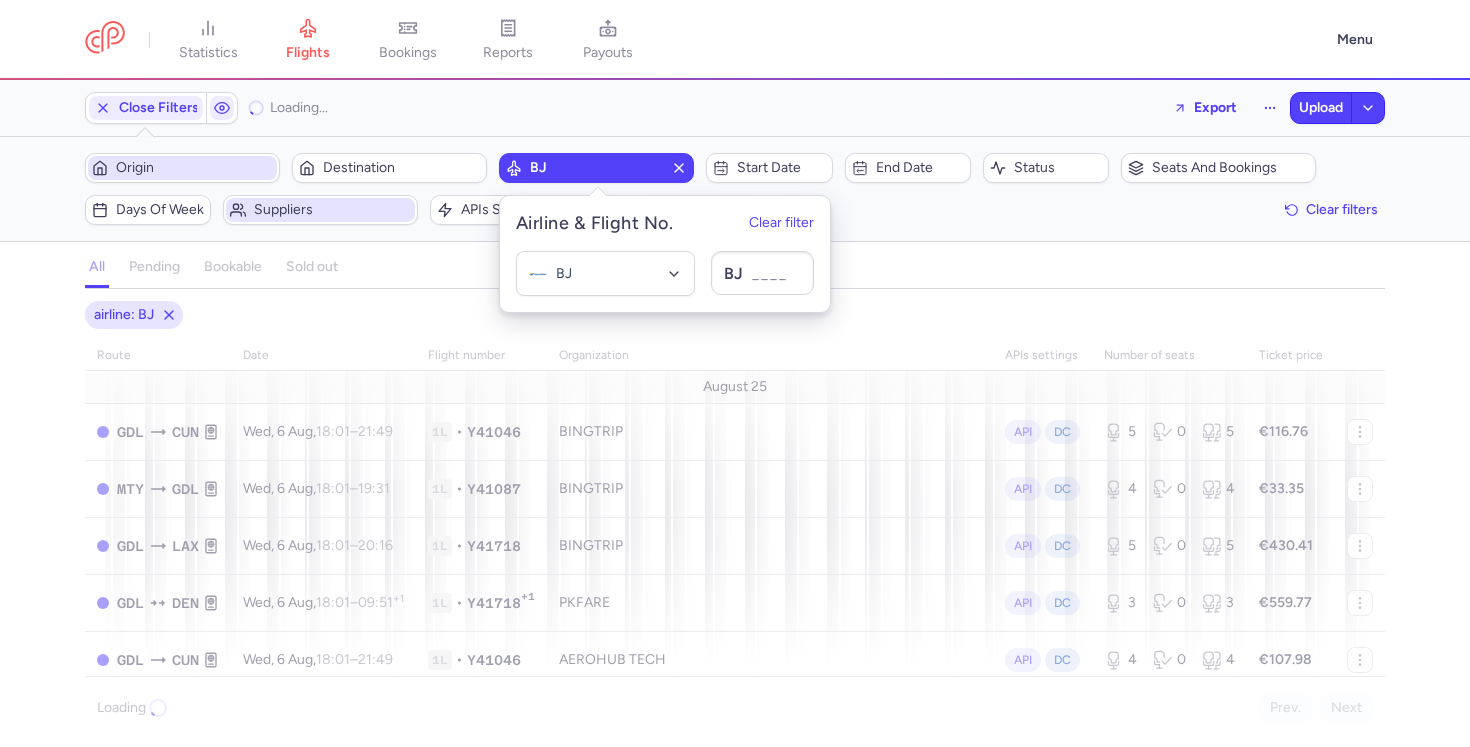 click on "Origin" at bounding box center [194, 168] 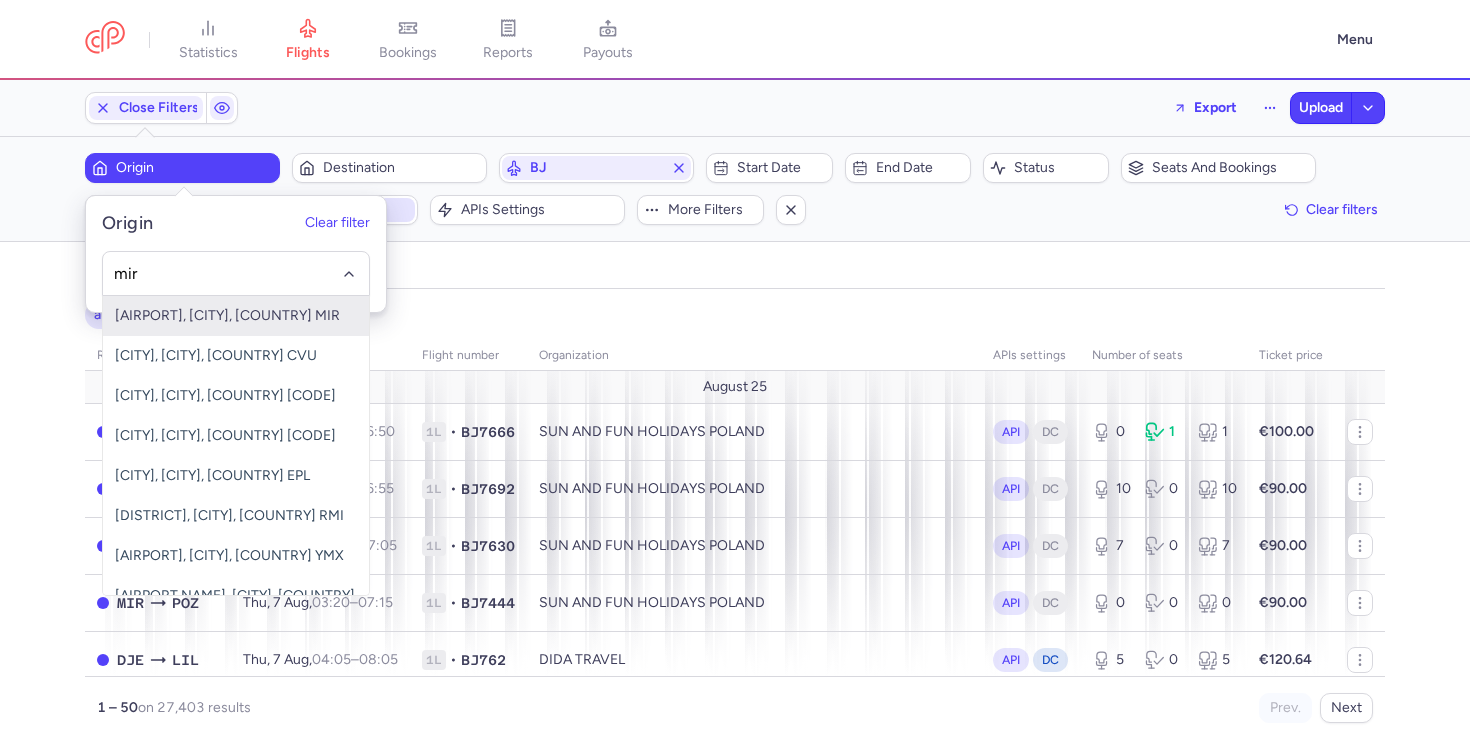 click on "Habib Bourguiba, Monastir, Tunisia MIR" at bounding box center (236, 316) 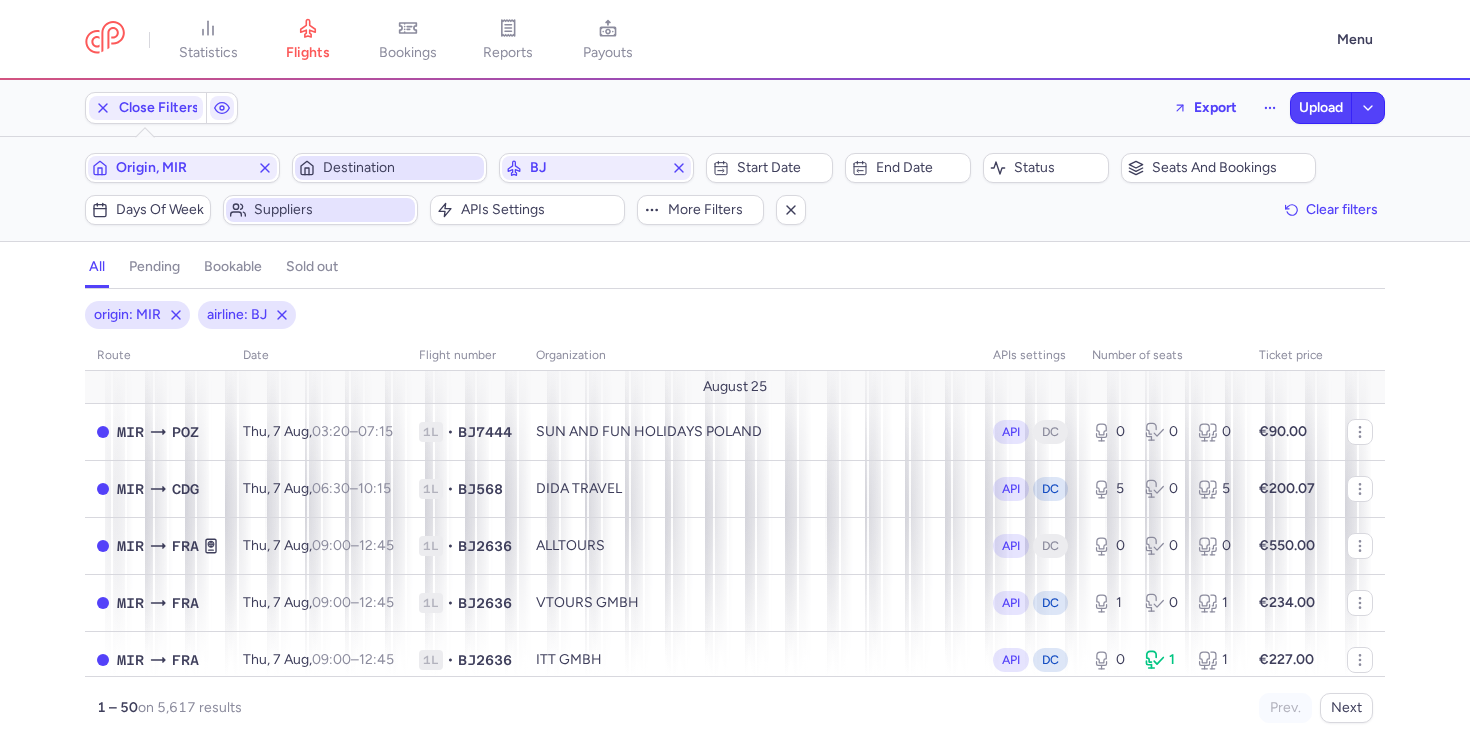 click on "Destination" at bounding box center [401, 168] 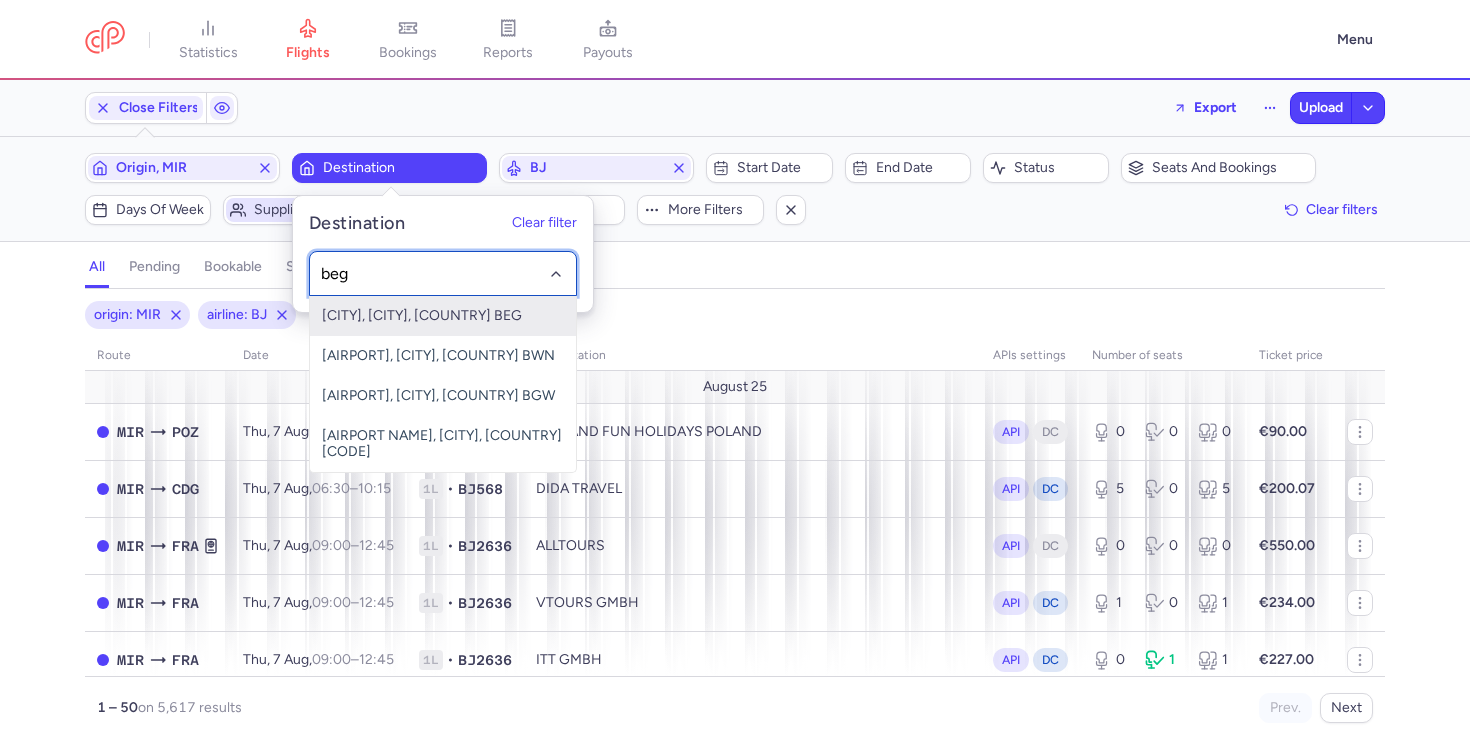 click on "Belgrade Nikola Tesla, Belgrade, Serbia BEG" at bounding box center [443, 316] 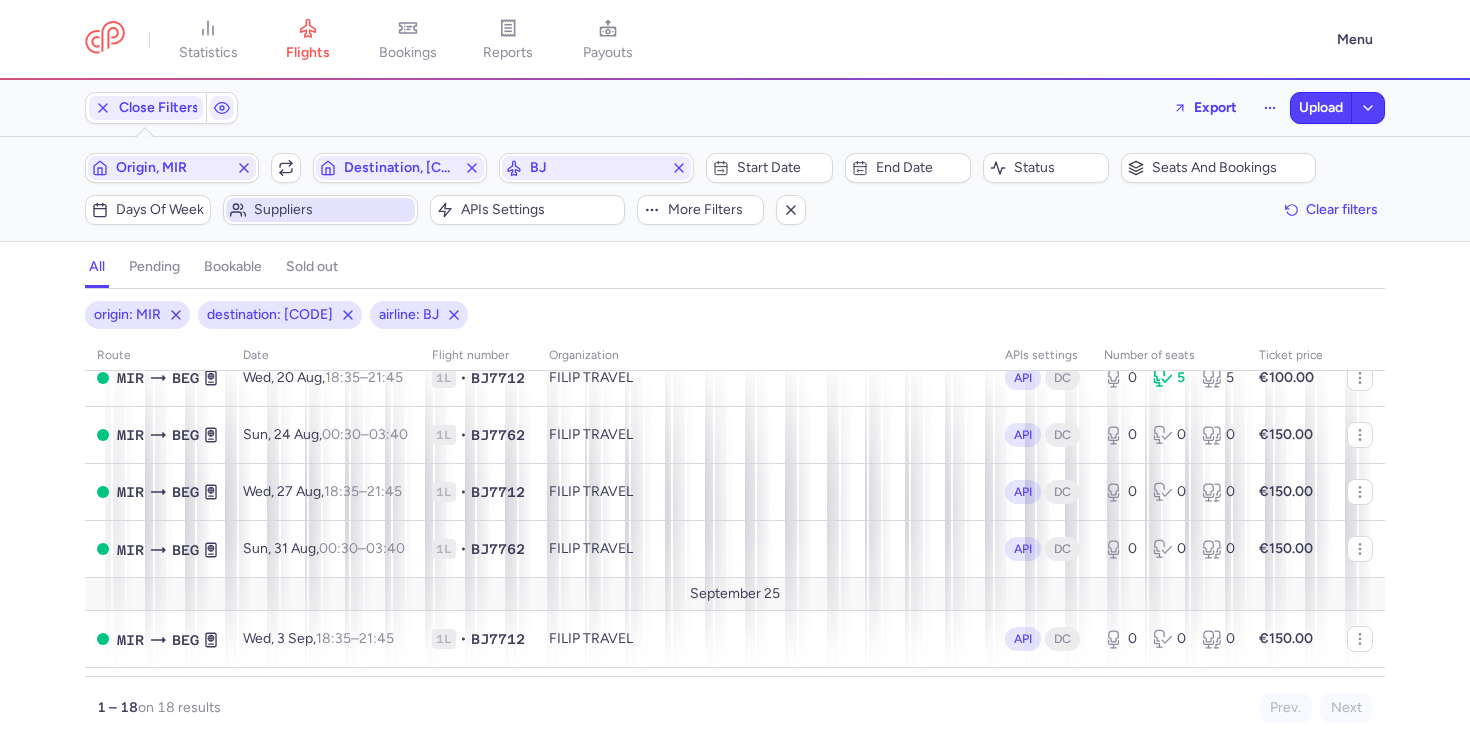scroll, scrollTop: 0, scrollLeft: 0, axis: both 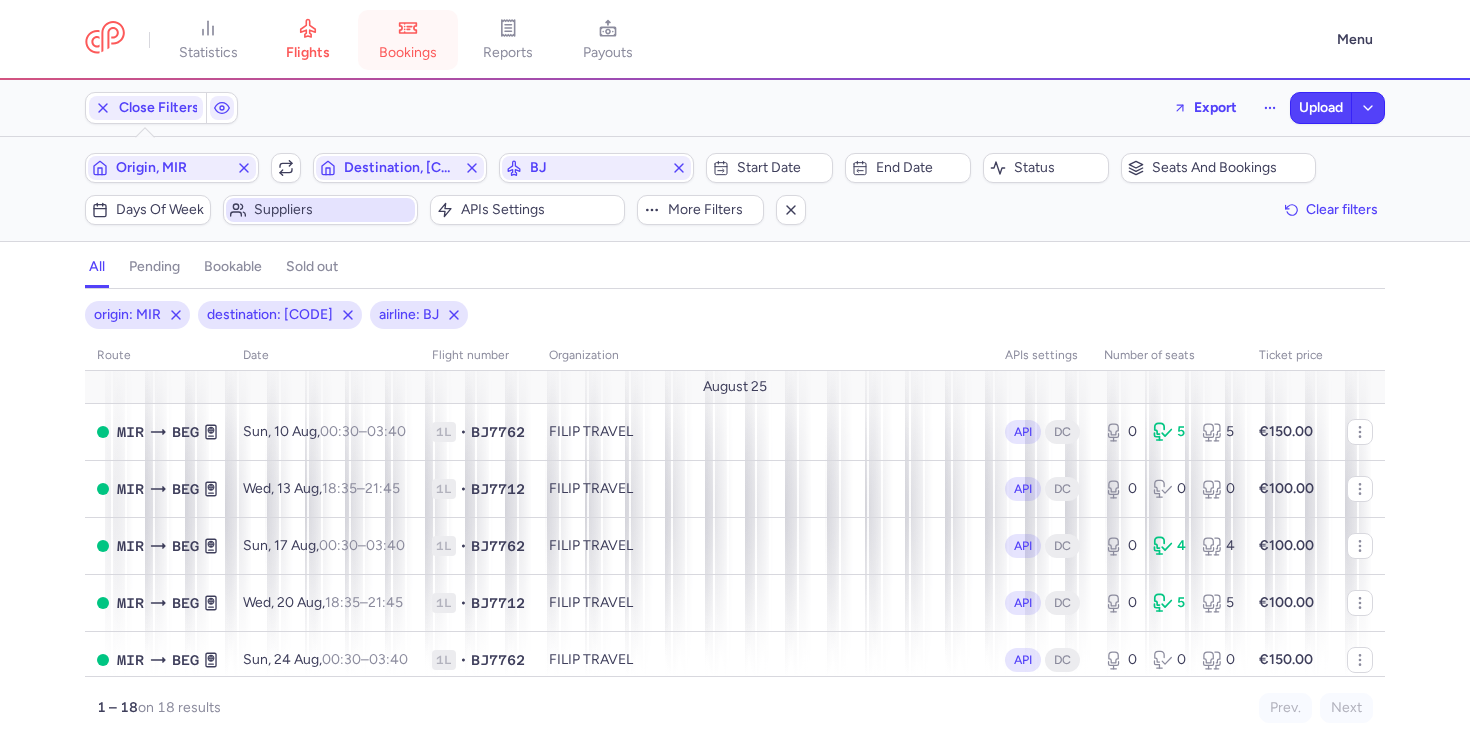 click on "bookings" at bounding box center (408, 53) 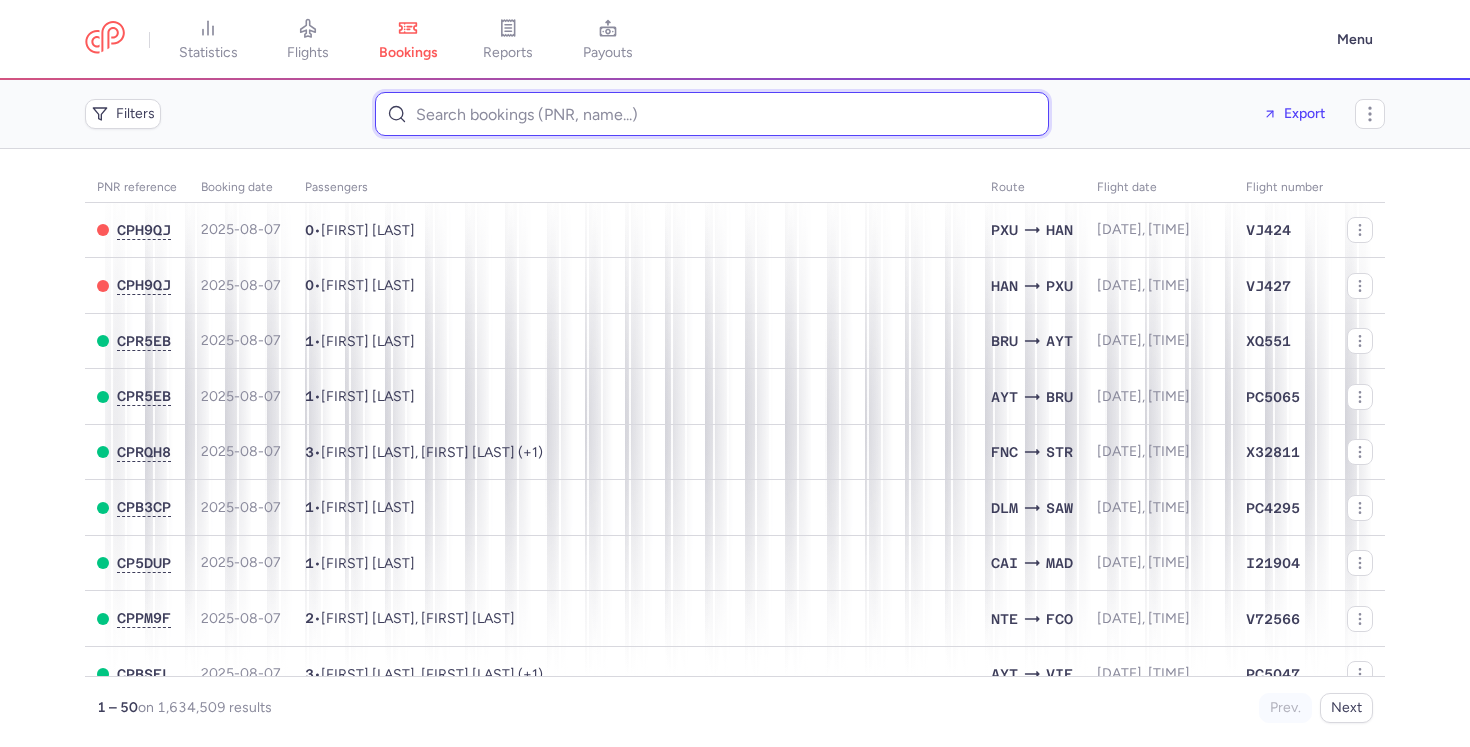click at bounding box center (712, 114) 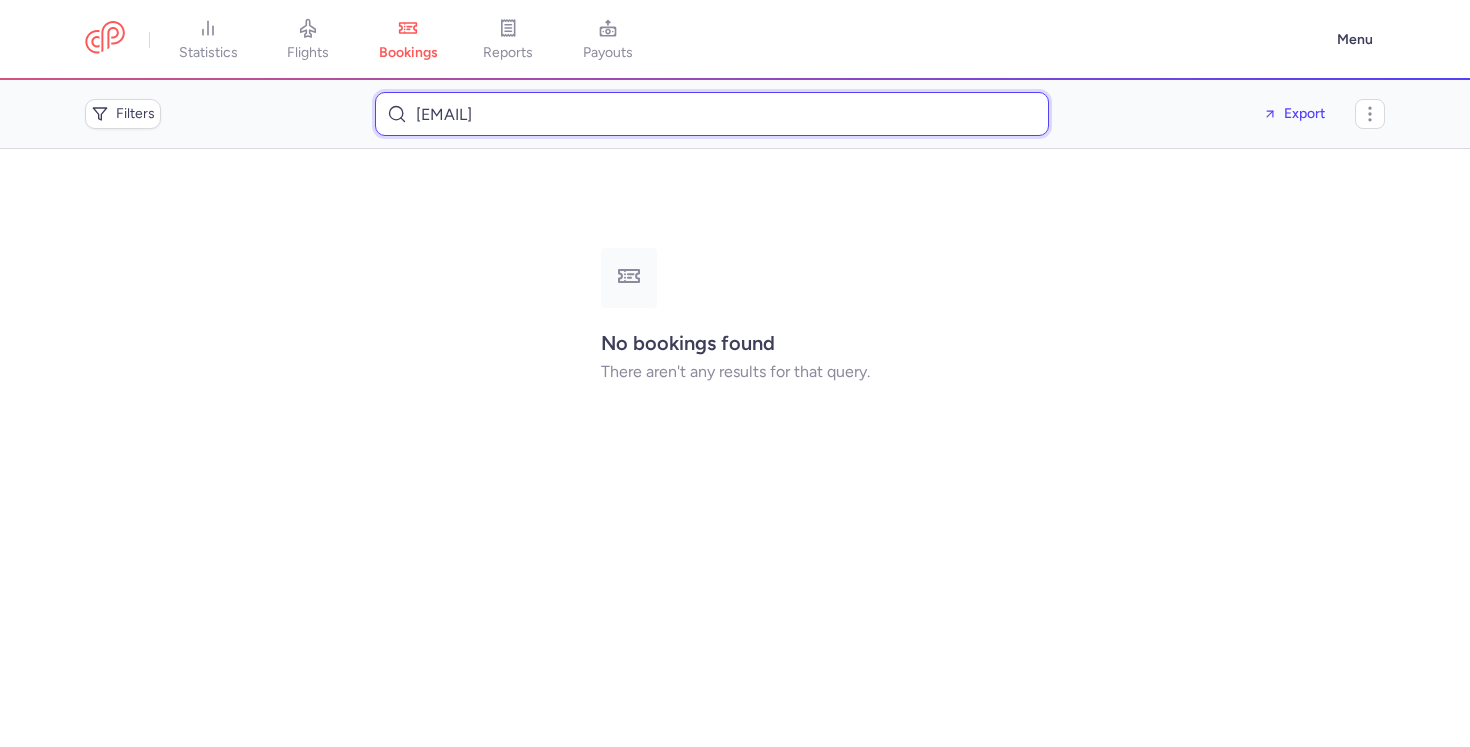 click on "anja.caviezel@gmail.com" at bounding box center [712, 114] 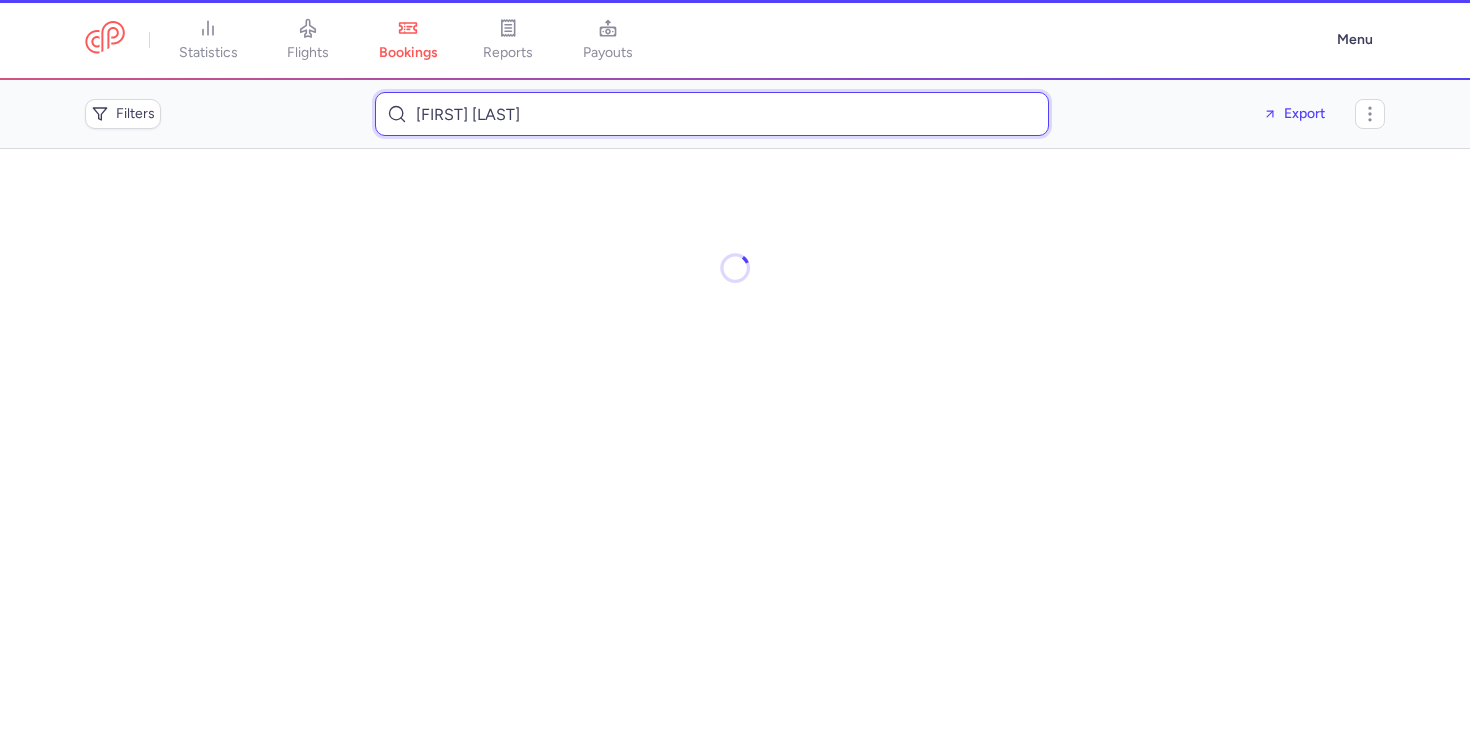 type on "yaron shuster" 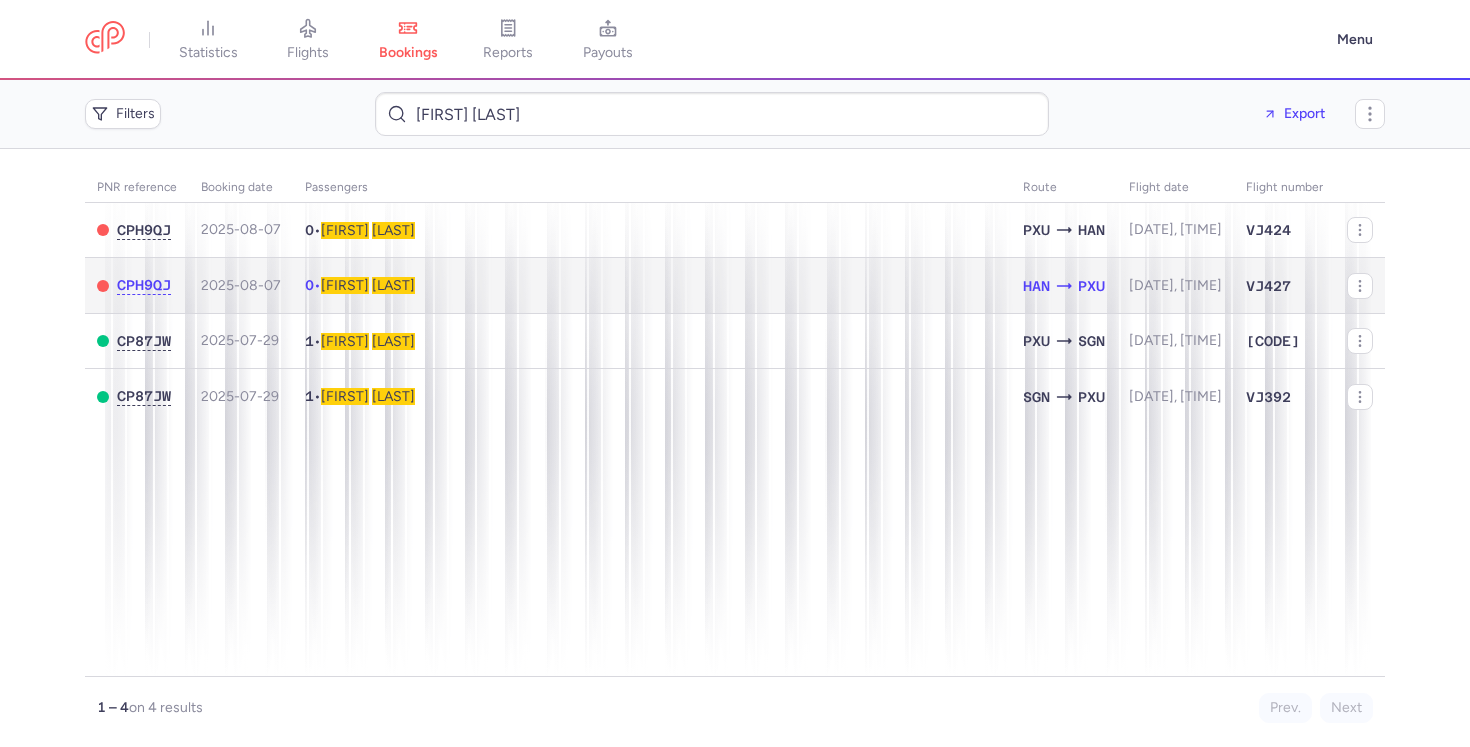 click on "0  •  Yaron   SHUSTER" 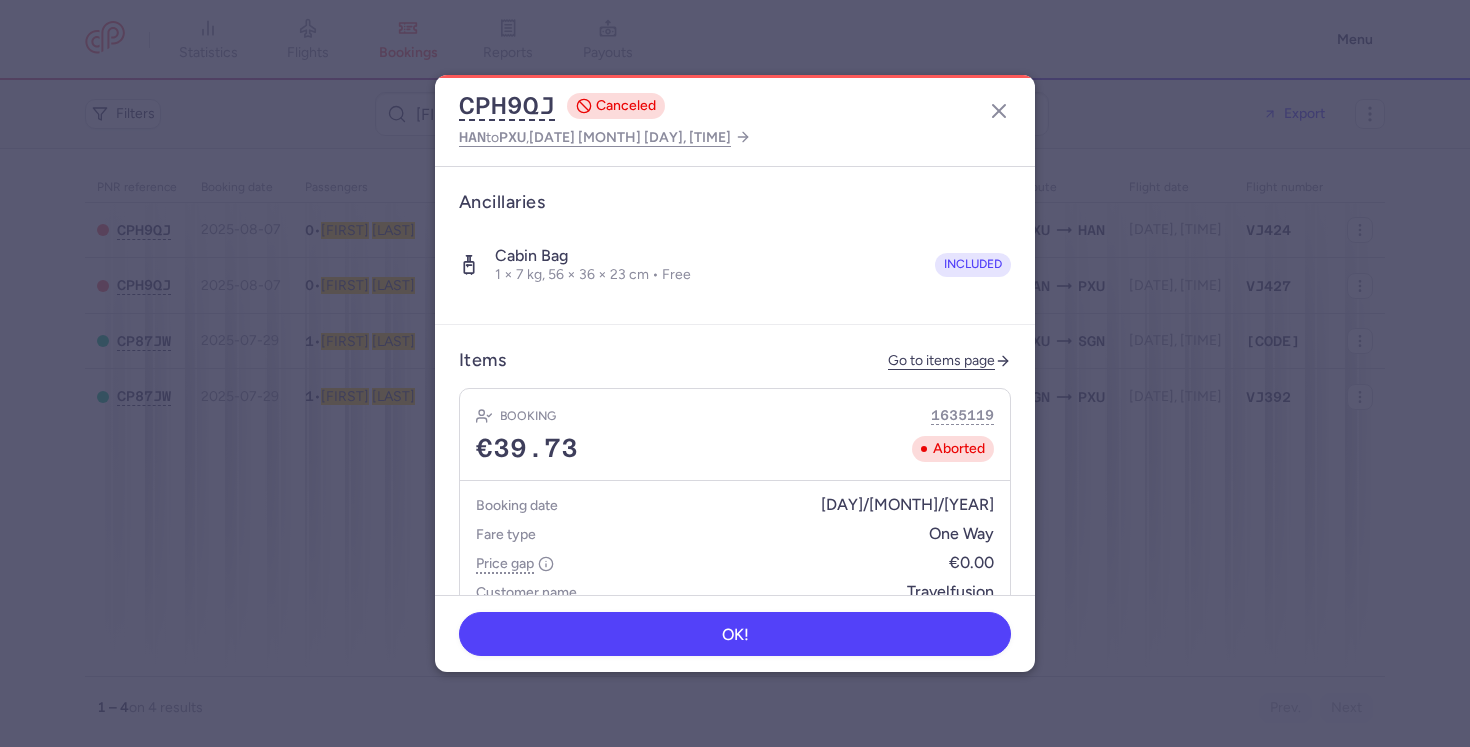 scroll, scrollTop: 558, scrollLeft: 0, axis: vertical 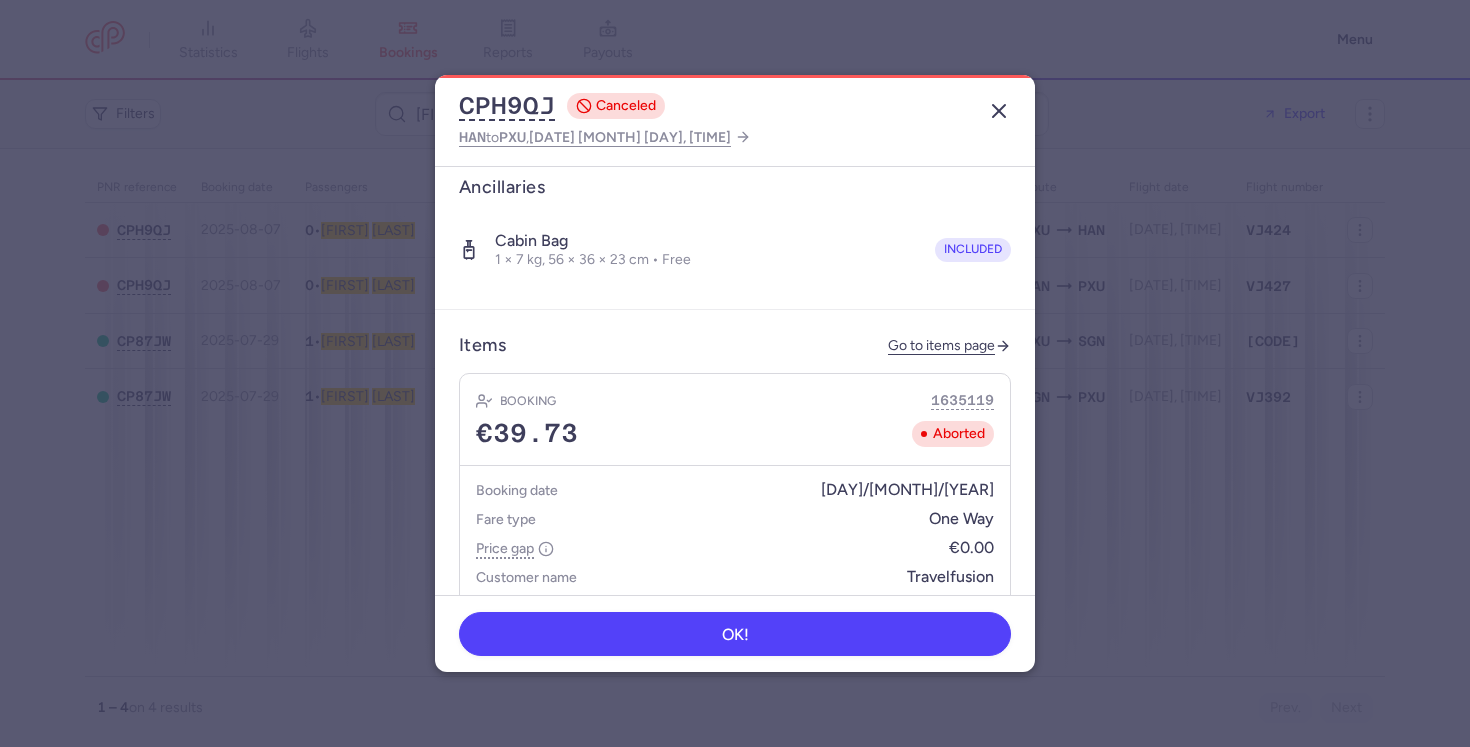 click 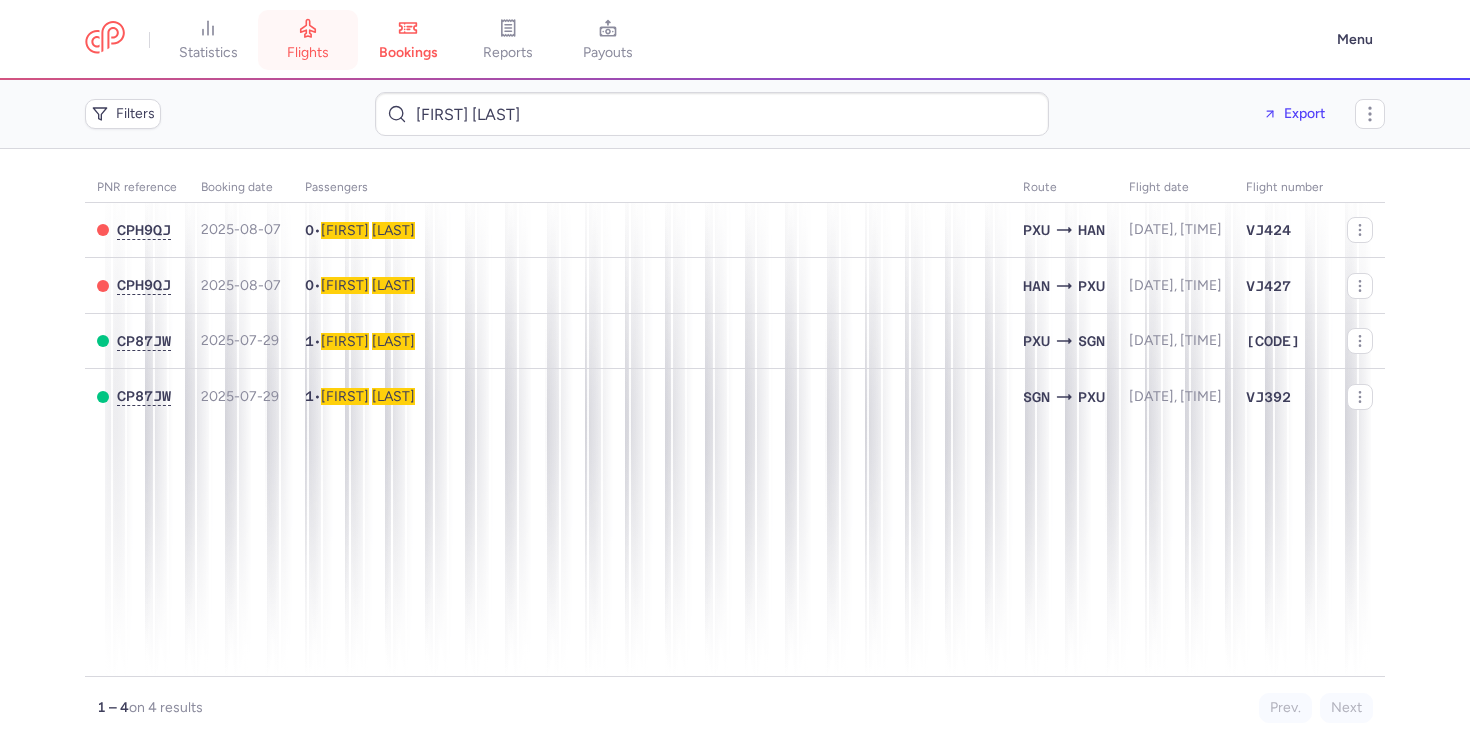 click on "flights" at bounding box center (308, 53) 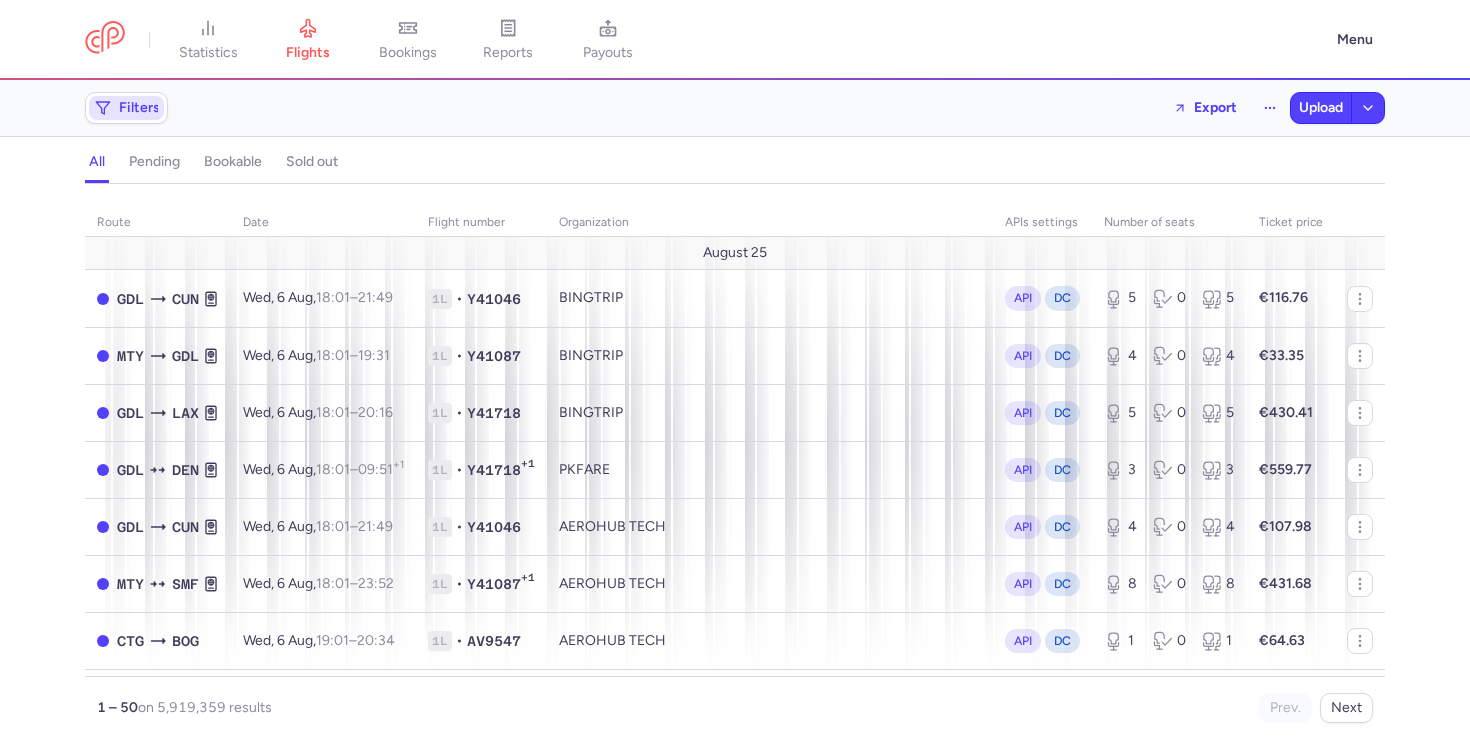click on "Filters" at bounding box center [126, 108] 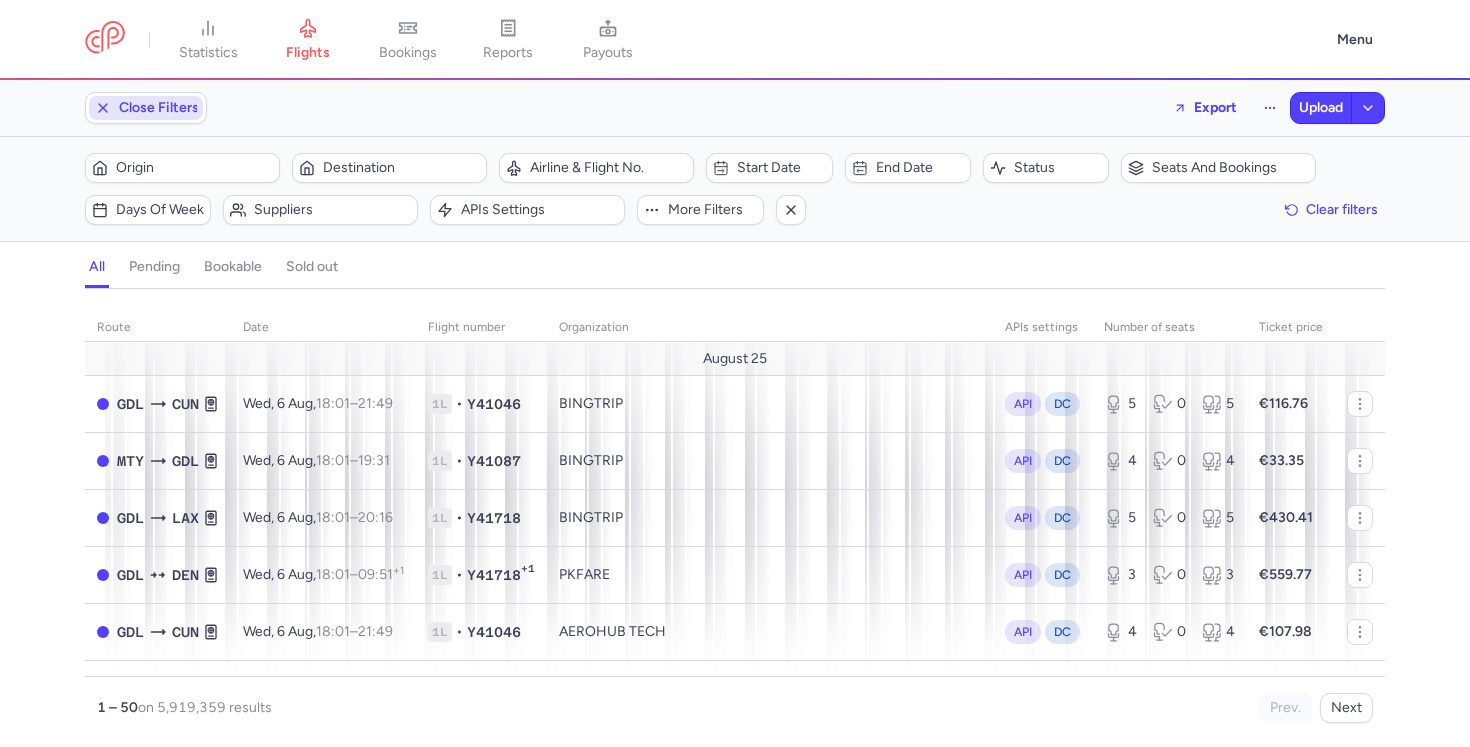 scroll, scrollTop: 0, scrollLeft: 0, axis: both 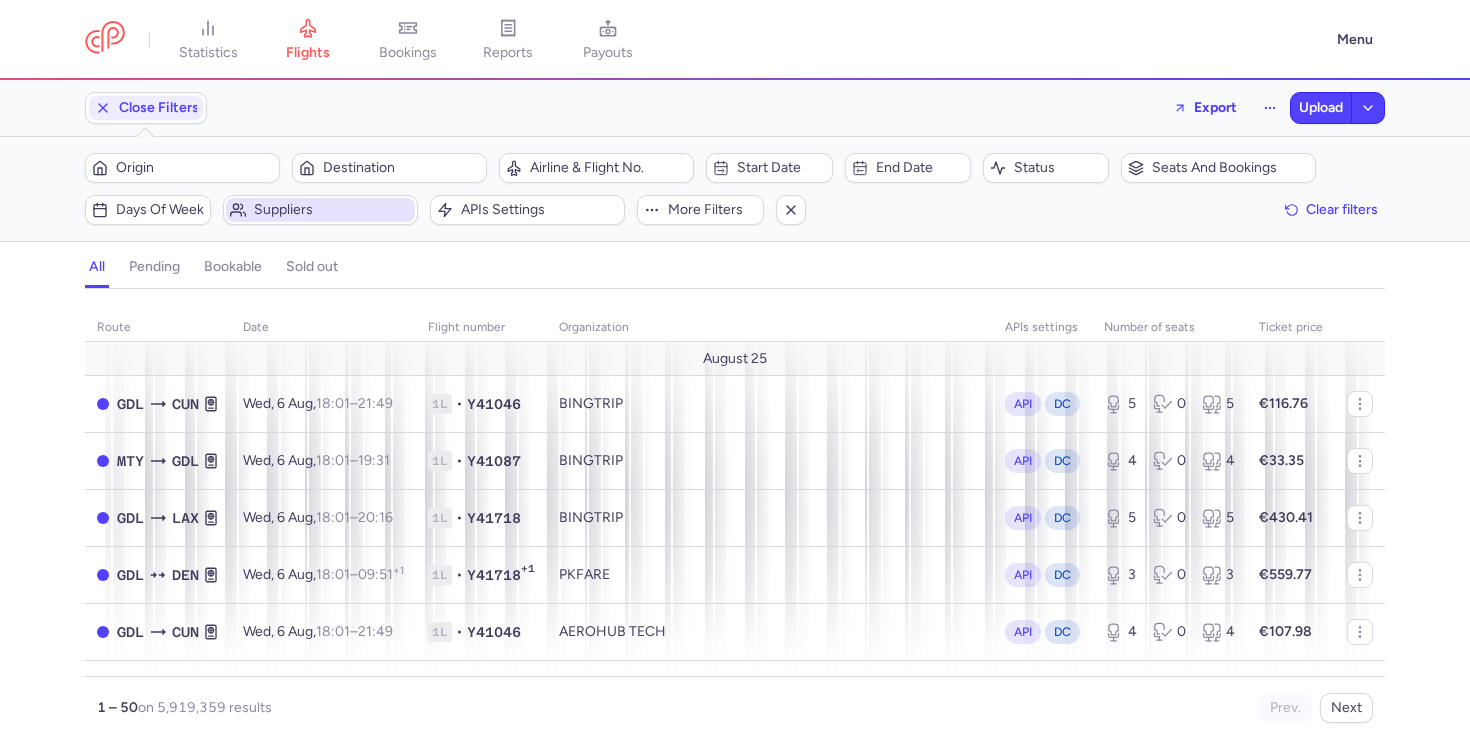 click on "Suppliers" at bounding box center [332, 210] 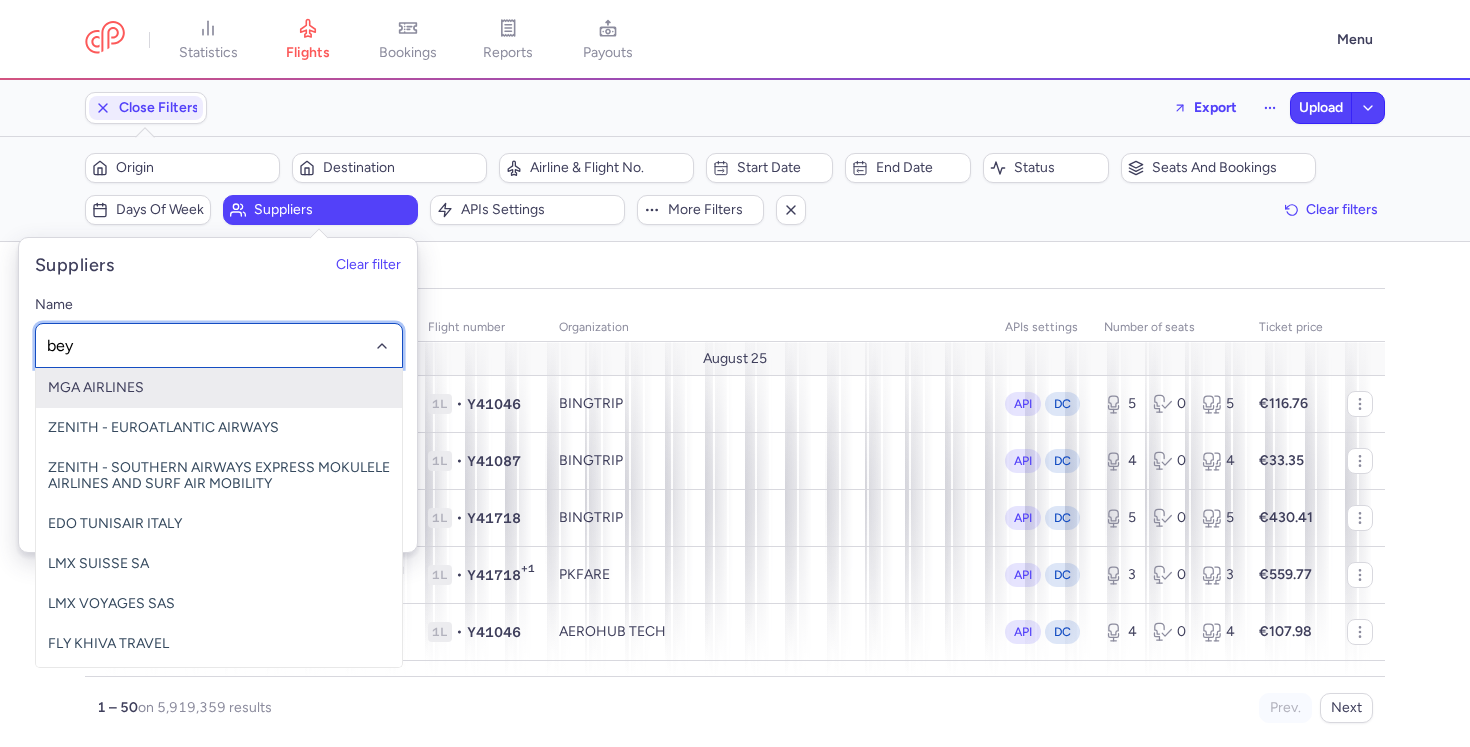 type on "beyo" 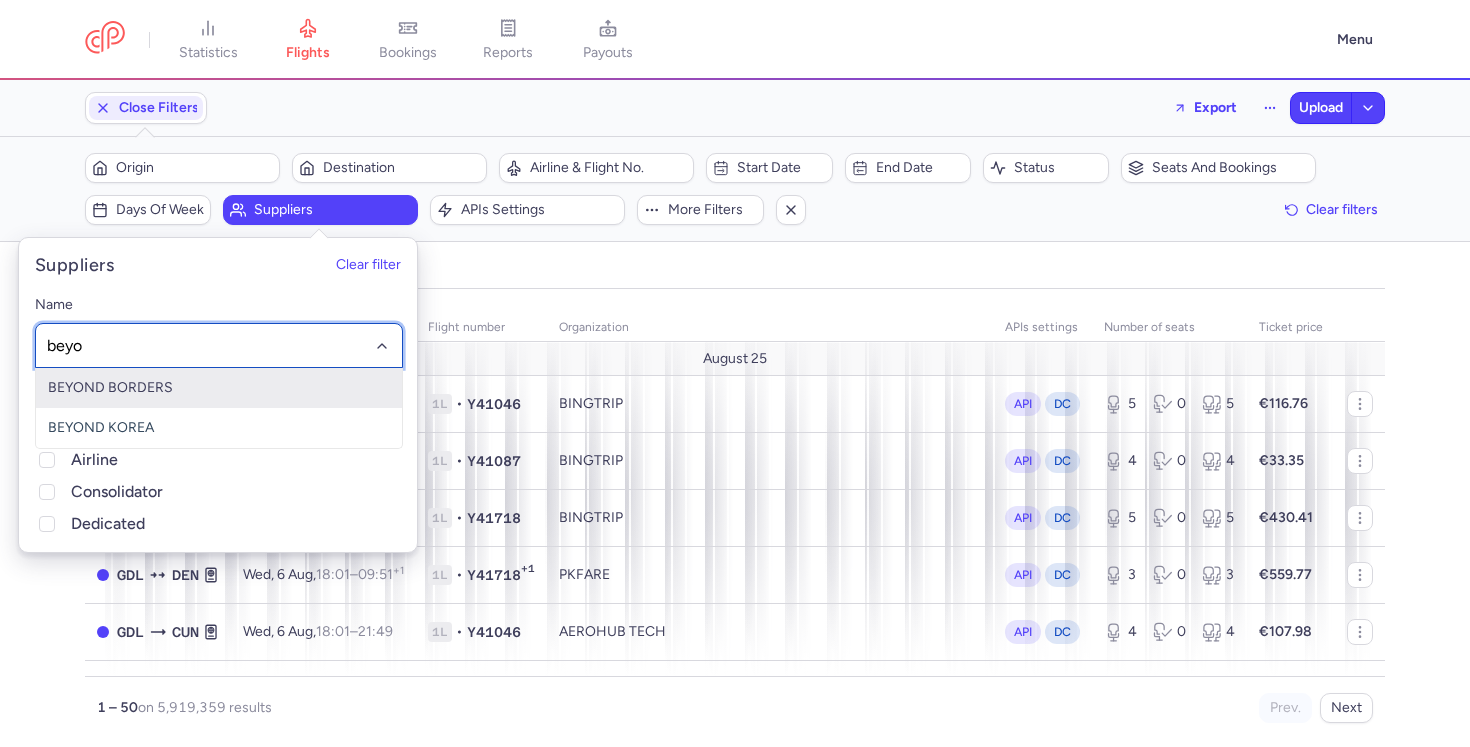 click on "BEYOND BORDERS" at bounding box center [219, 388] 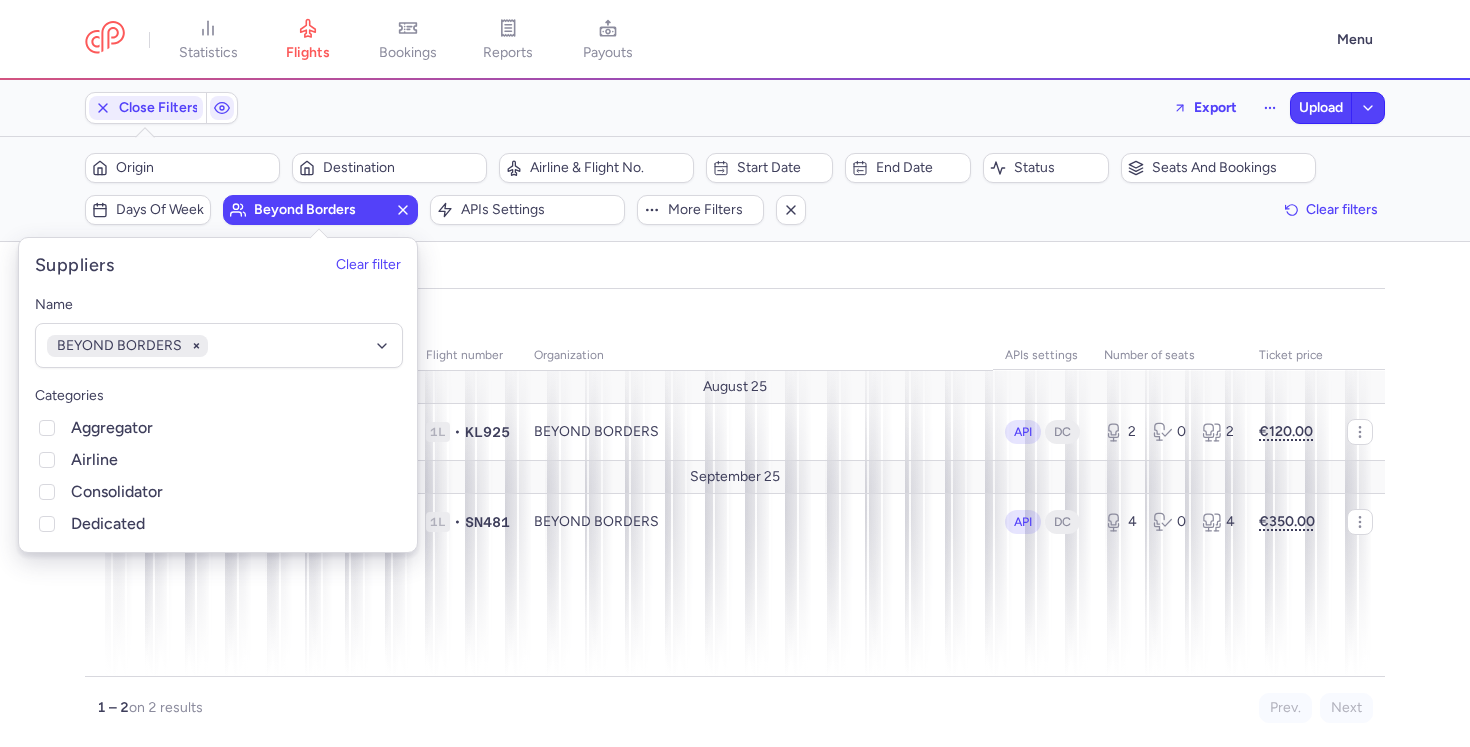 click on "all pending bookable sold out" at bounding box center (735, 271) 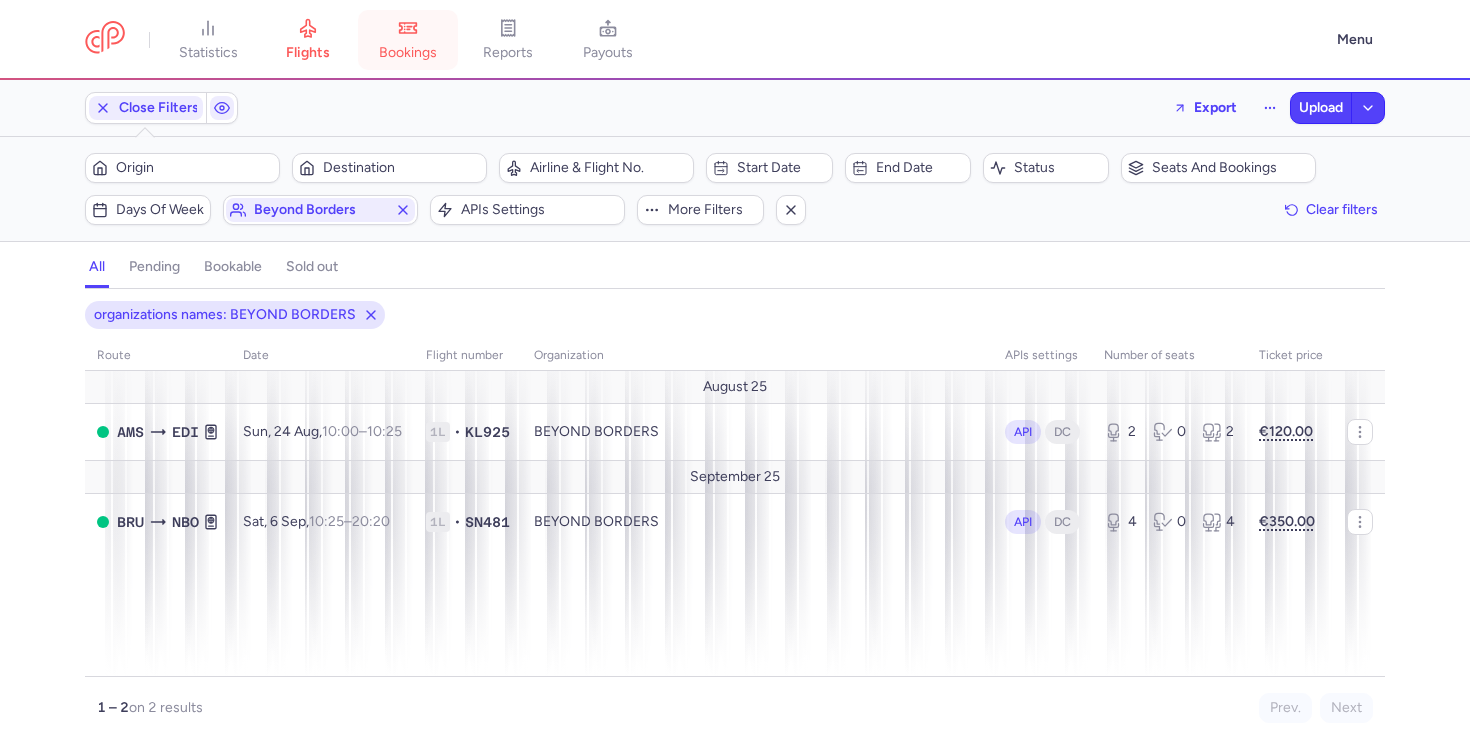 click on "bookings" at bounding box center (408, 53) 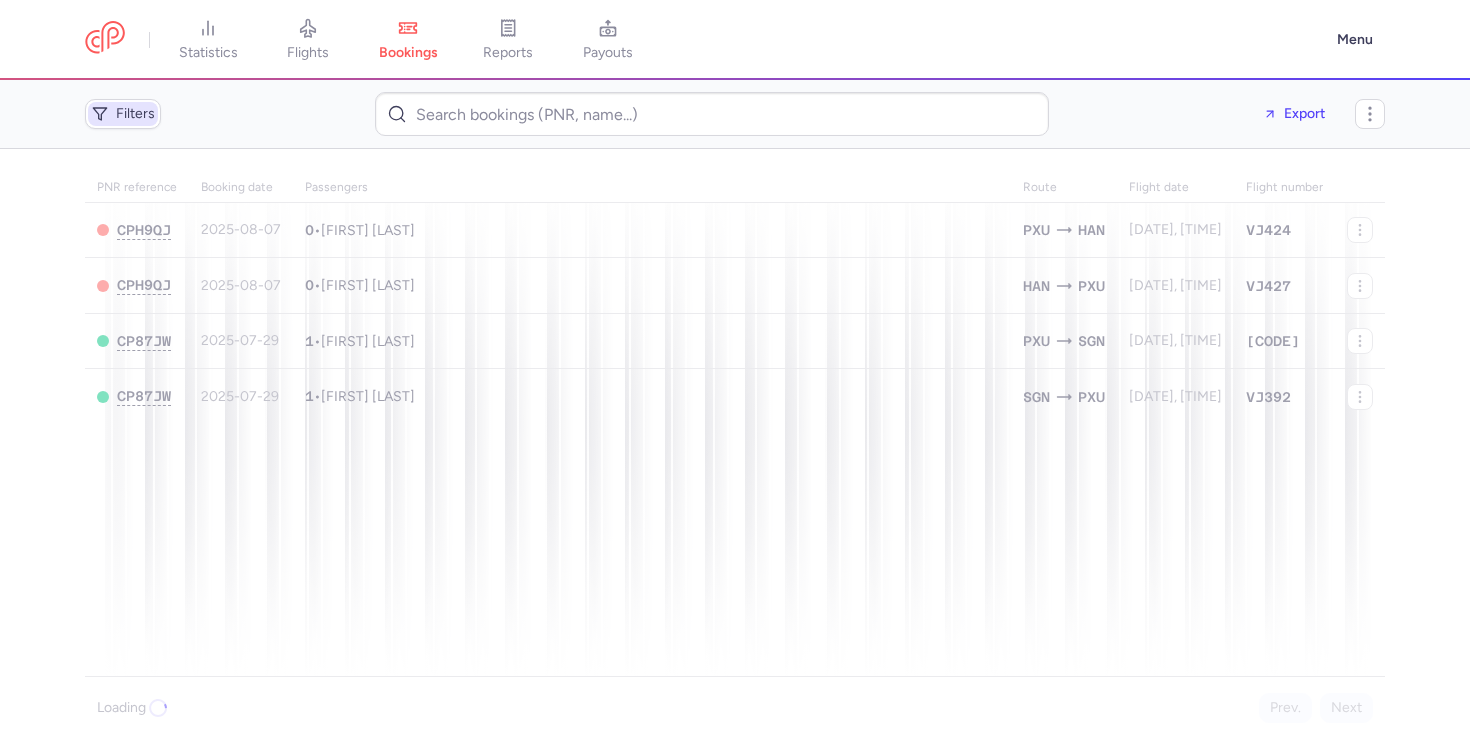 click on "Filters" at bounding box center (123, 114) 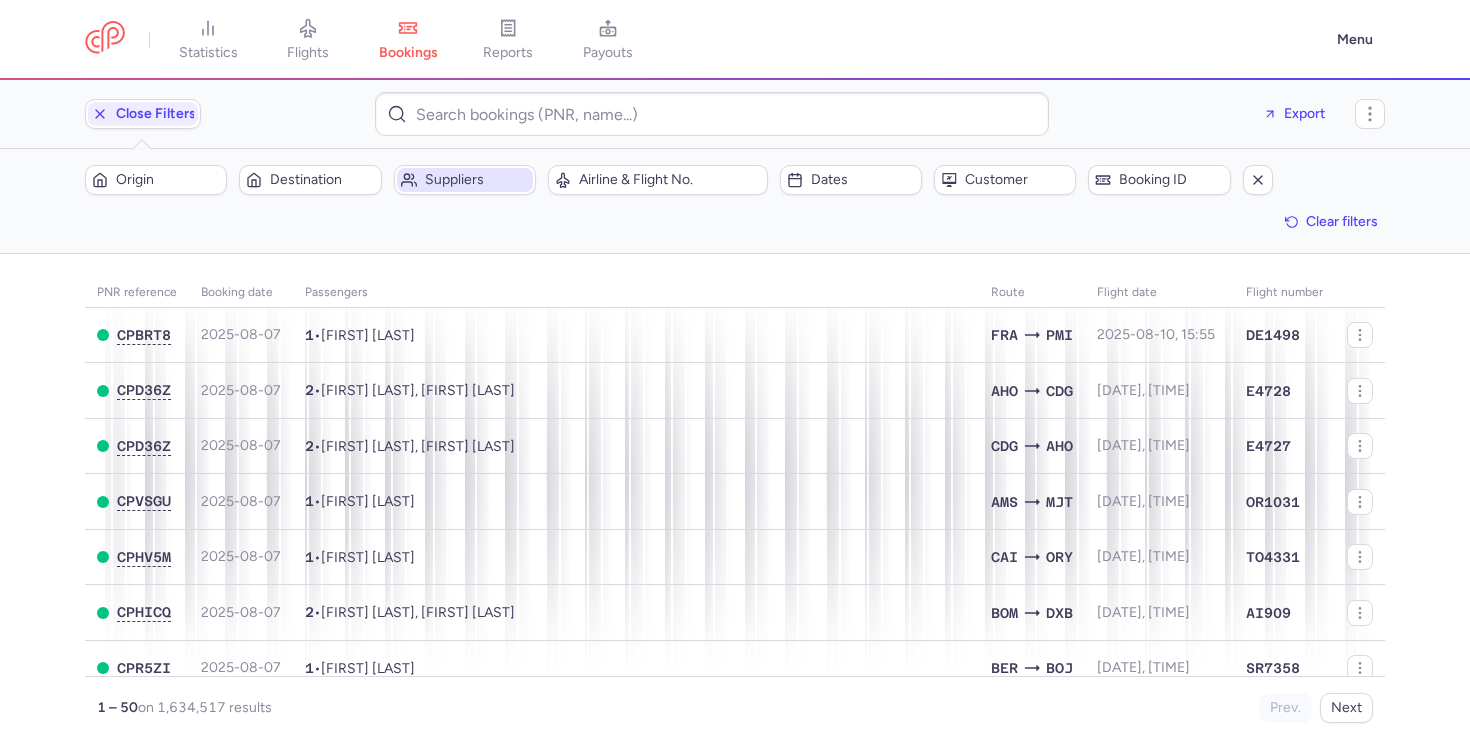 click on "Suppliers" at bounding box center (477, 180) 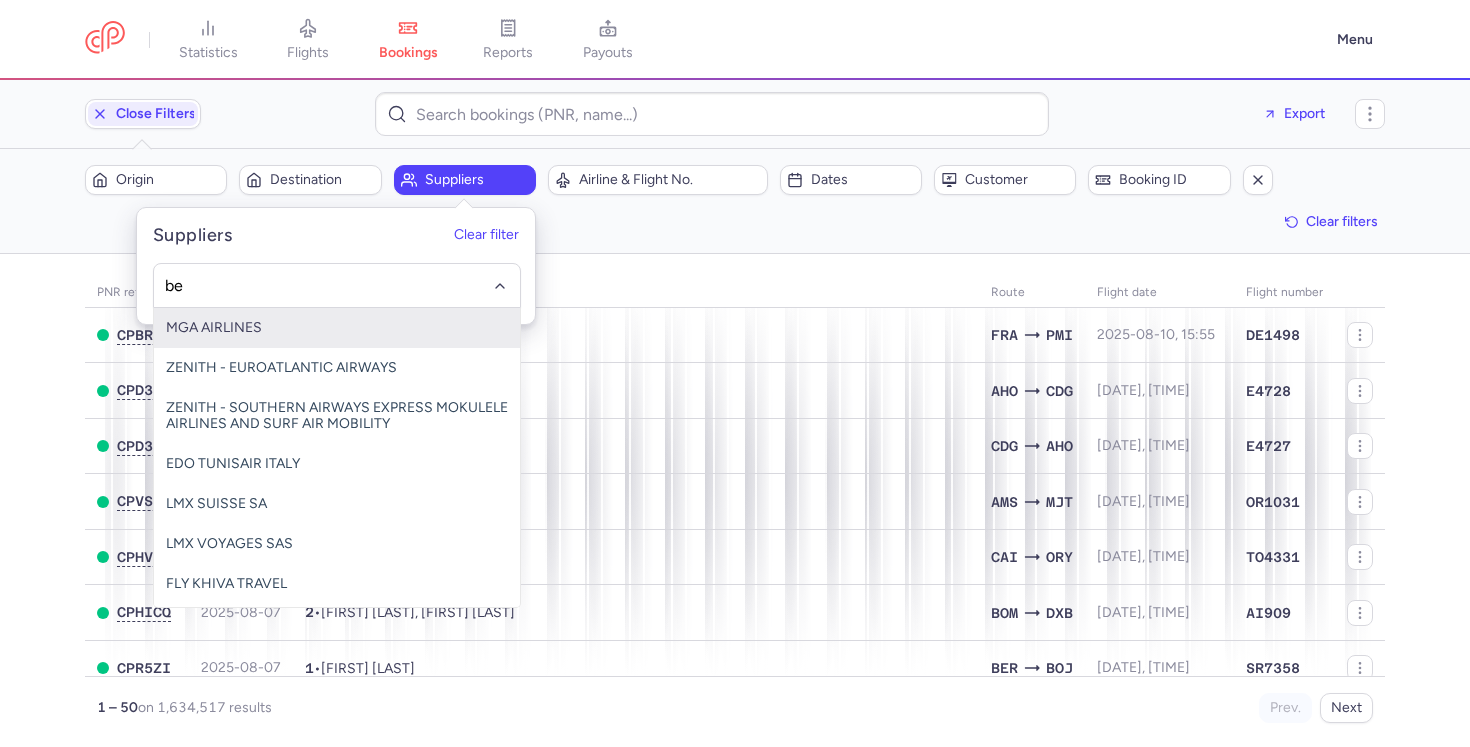 type on "bey" 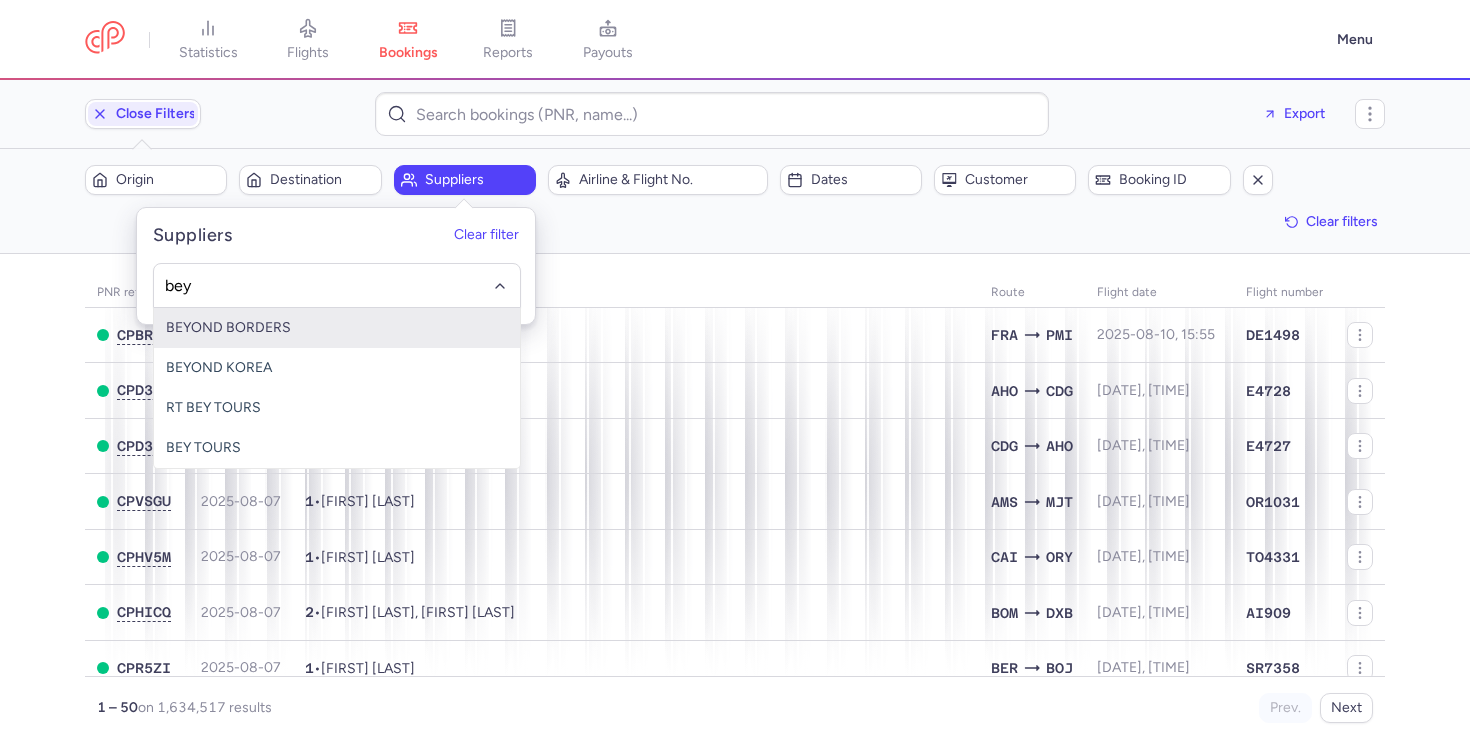 click on "BEYOND BORDERS" at bounding box center [337, 328] 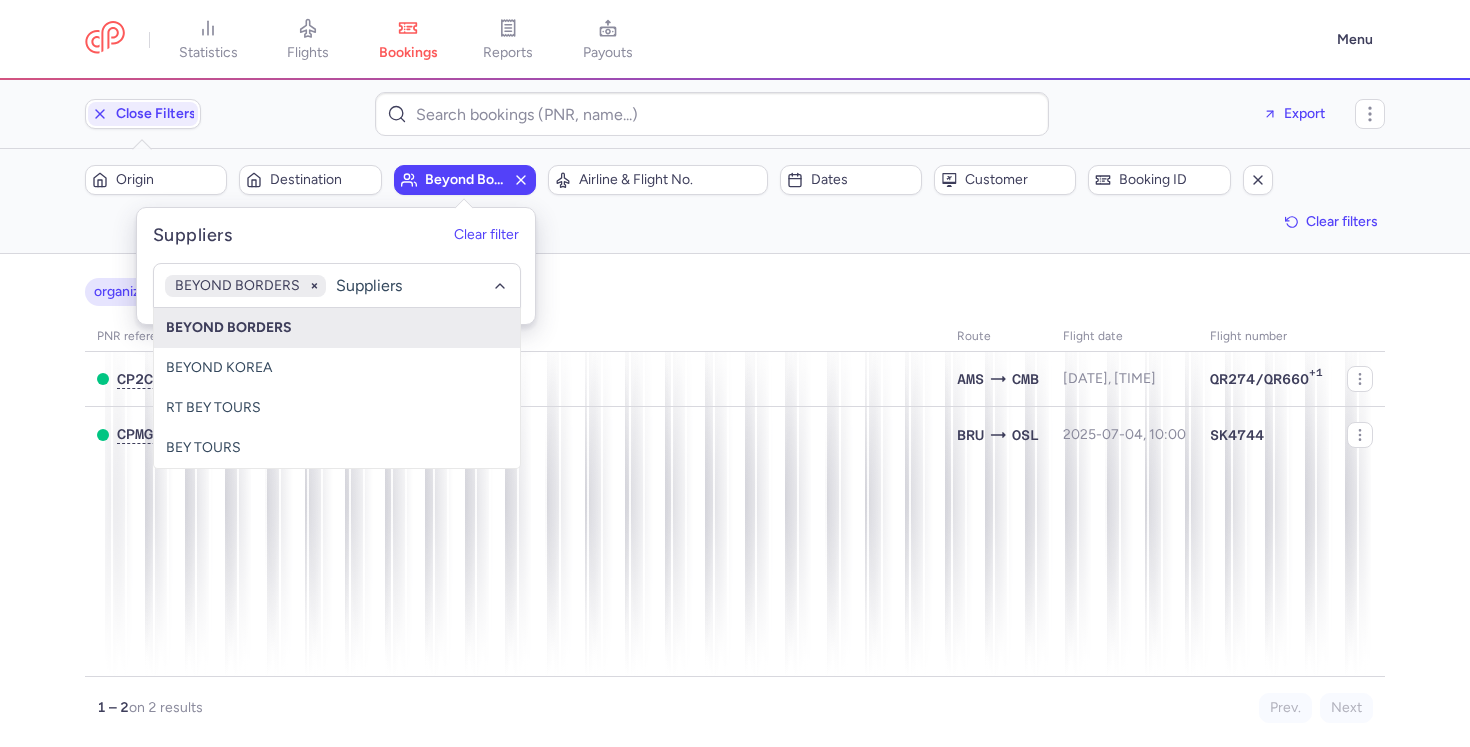 click on "organizations names: BEYOND BORDERS PNR reference Booking date Passengers Route flight date Flight number CP2CHQ 2025-07-06 1  •  Logeswaran MEENADCHISUNDARAM  AMS  CMB 2025-07-12, 16:15 QR274/QR660 +1 CPMGLU 2025-06-28 2  •  Chophel SONAM, Ming Zhi BEN  BRU  OSL 2025-07-04, 10:00 SK4744 1 – 2  on 2 results Prev. Next Copy reference Move booking Check items Check reservation on MyTrip Cancel booking" at bounding box center [735, 500] 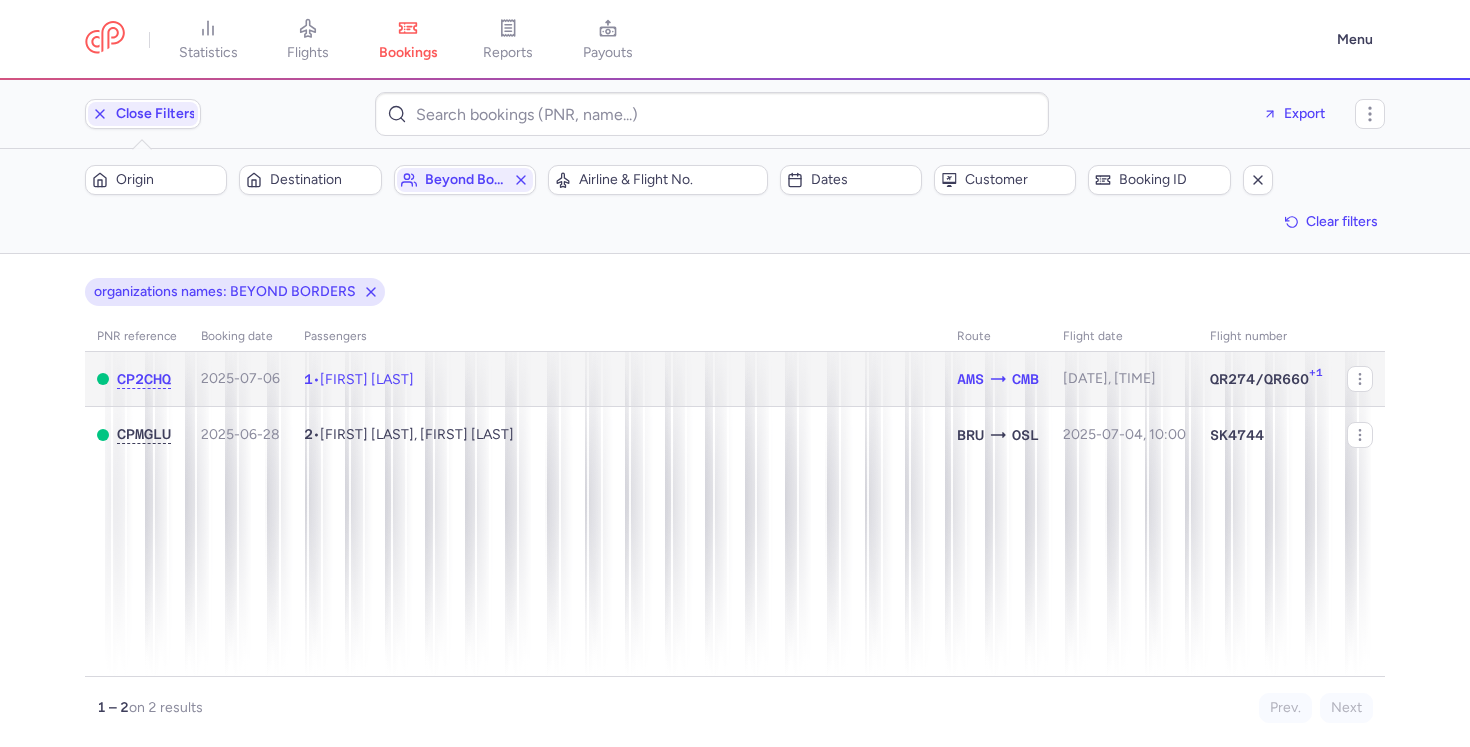 click on "1  •  Logeswaran MEENADCHISUNDARAM" 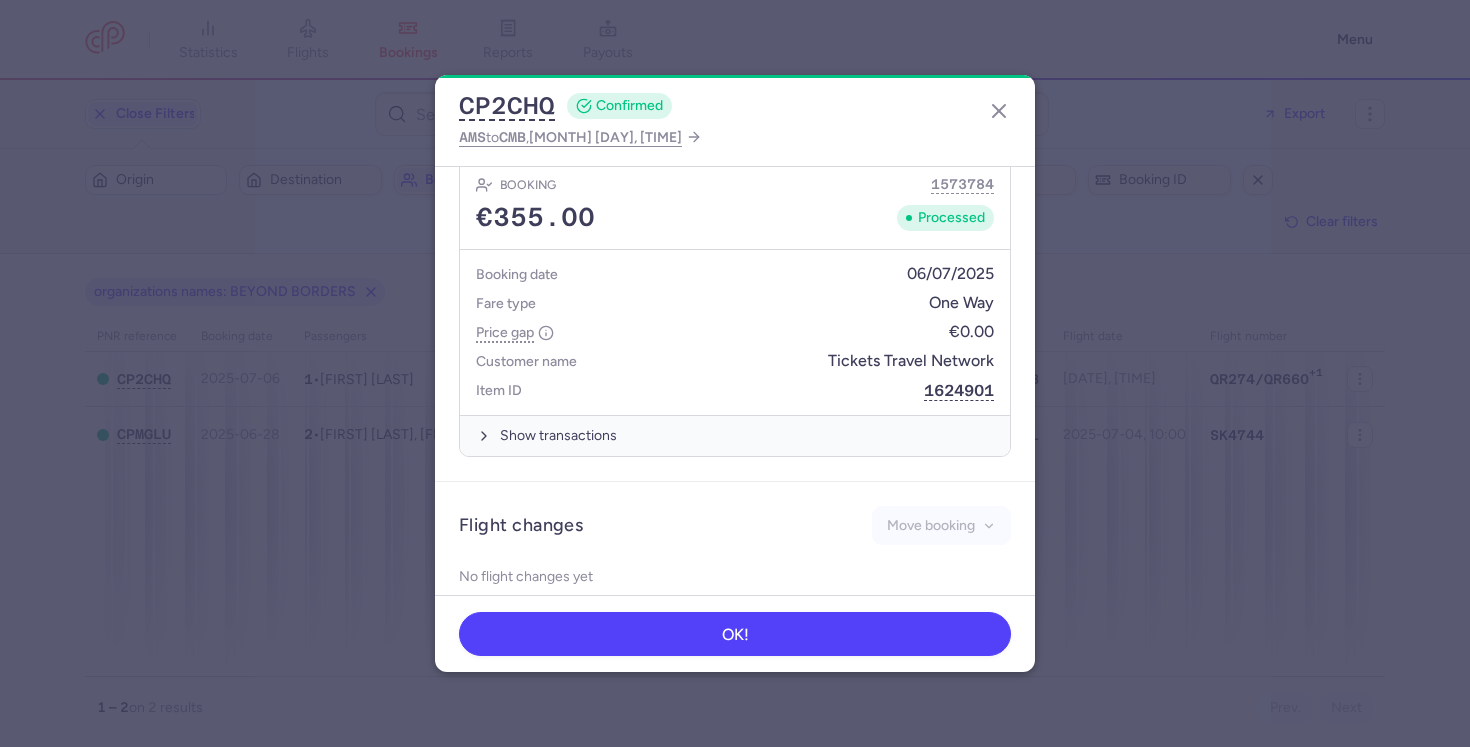 scroll, scrollTop: 856, scrollLeft: 0, axis: vertical 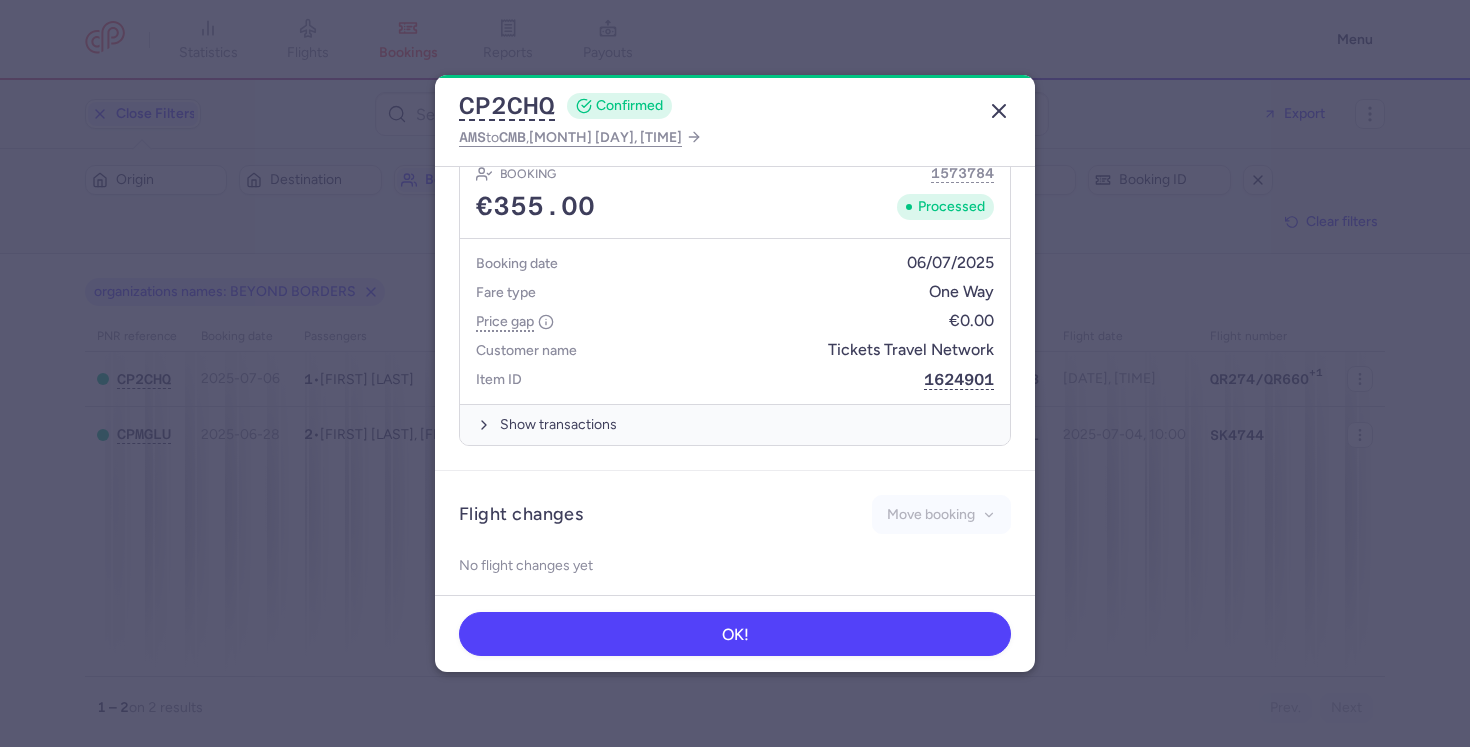 click 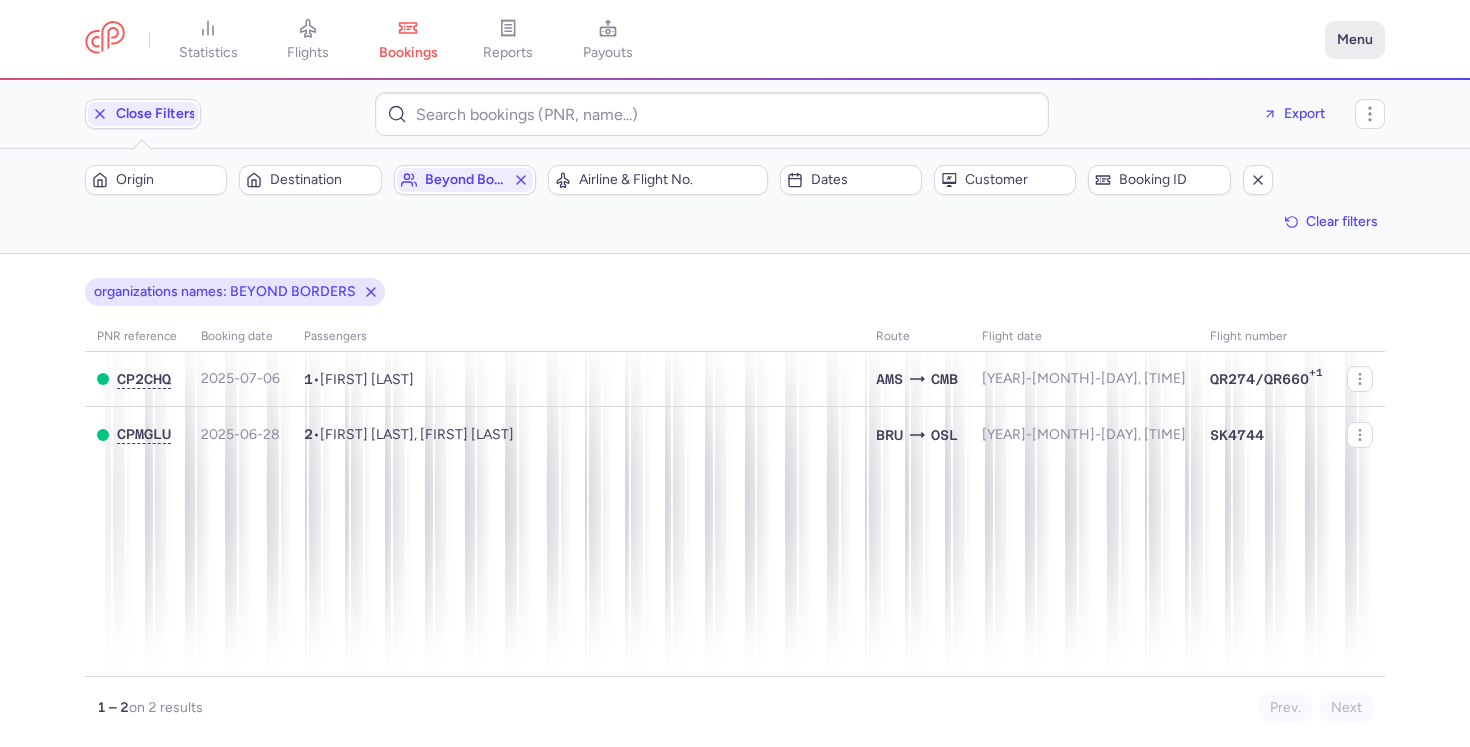 scroll, scrollTop: 0, scrollLeft: 0, axis: both 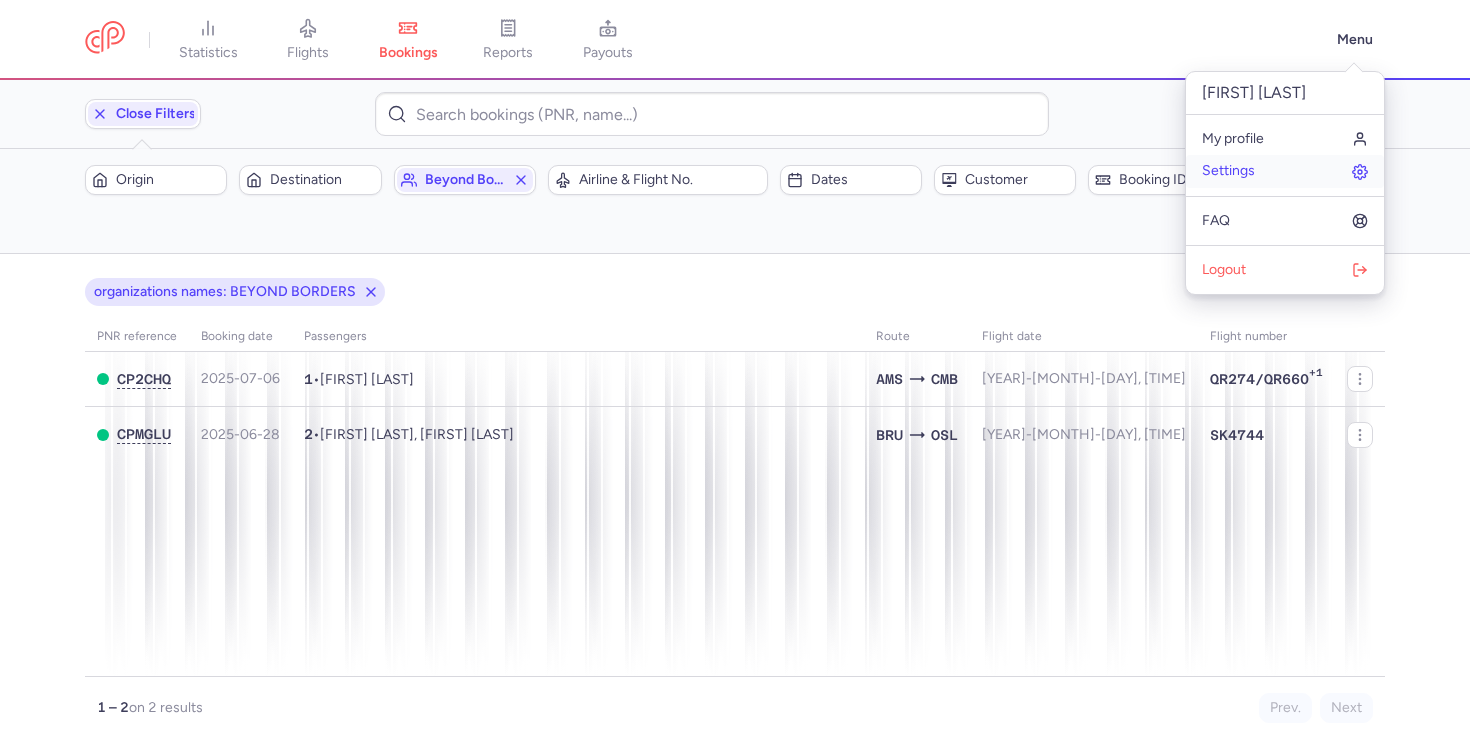 click on "Settings" at bounding box center (1285, 171) 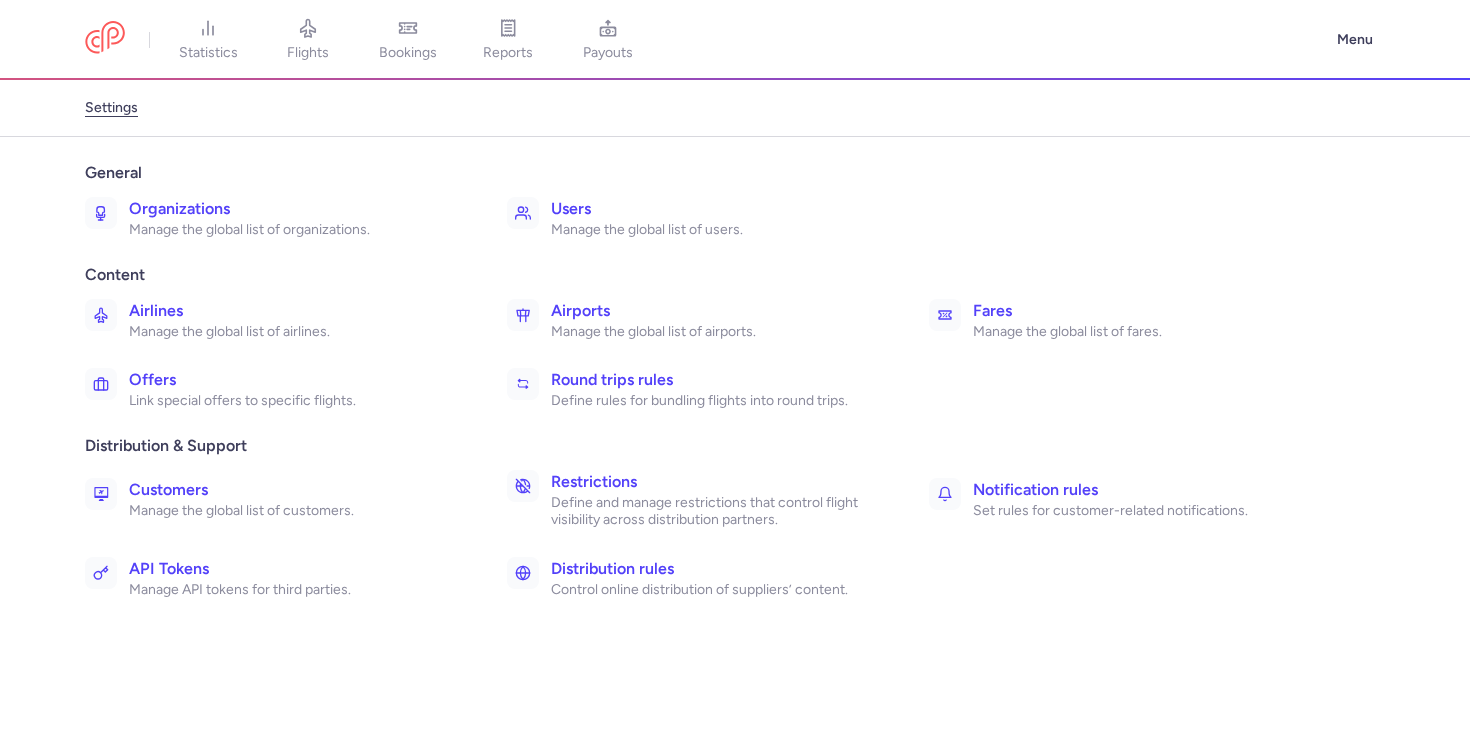 click on "Organizations" at bounding box center (296, 209) 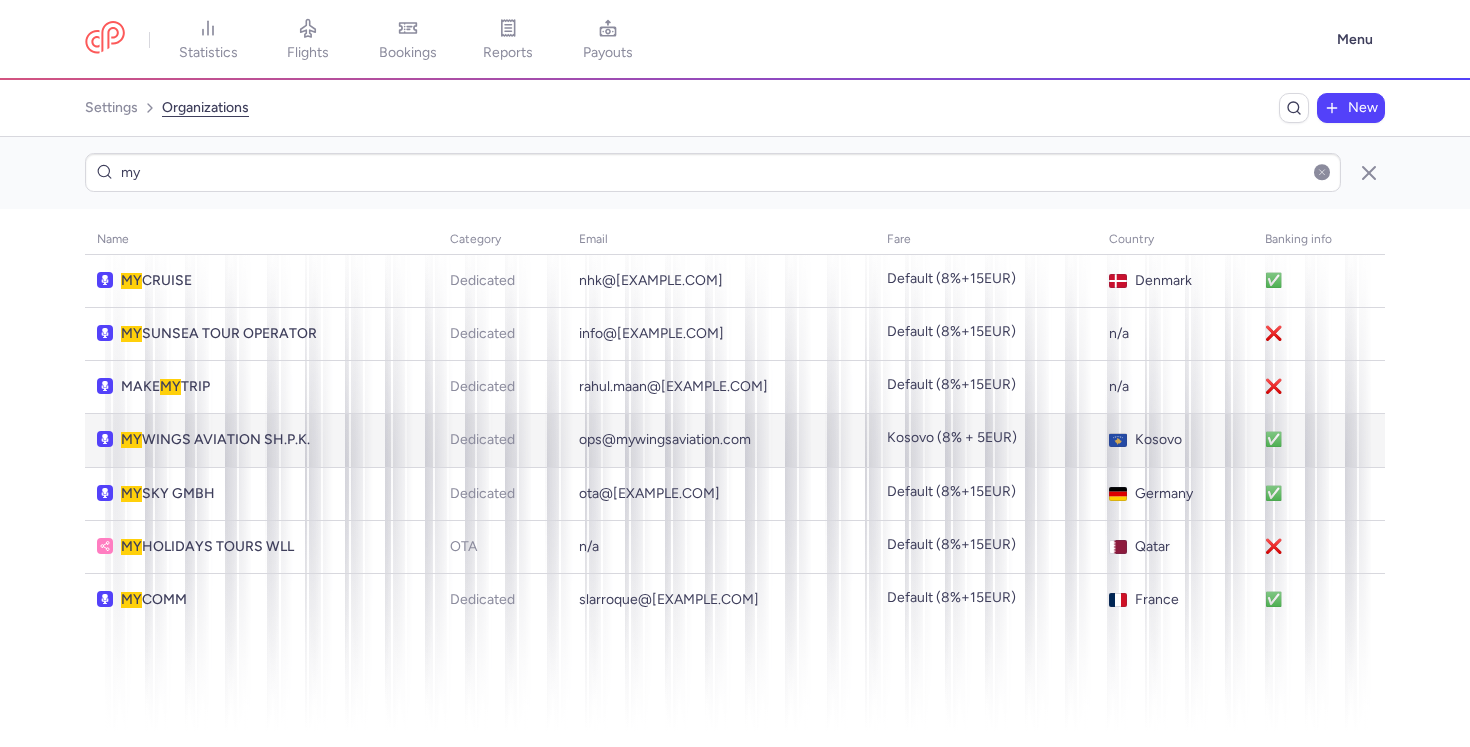 type on "my" 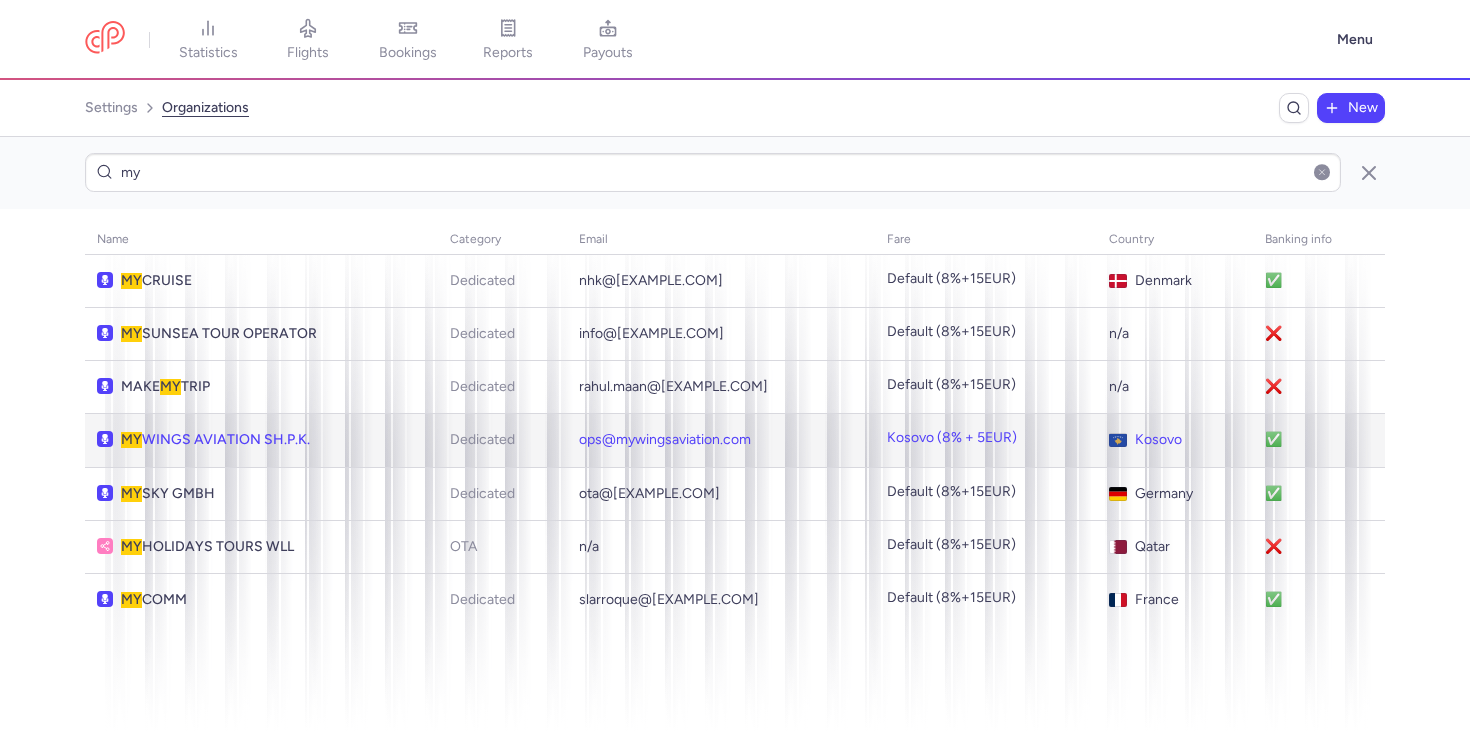 click on "MY WINGS AVIATION SH.P.K." 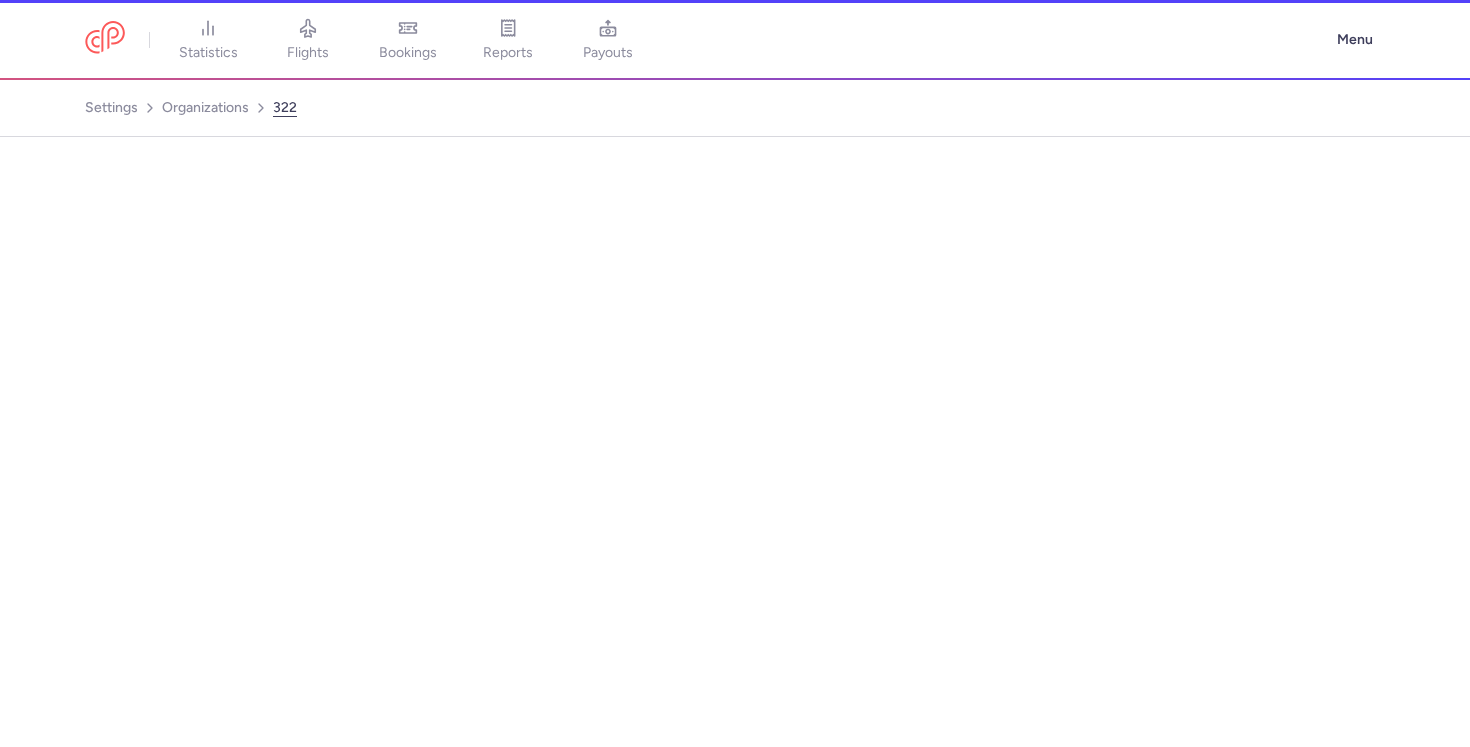 select on "DEDICATED" 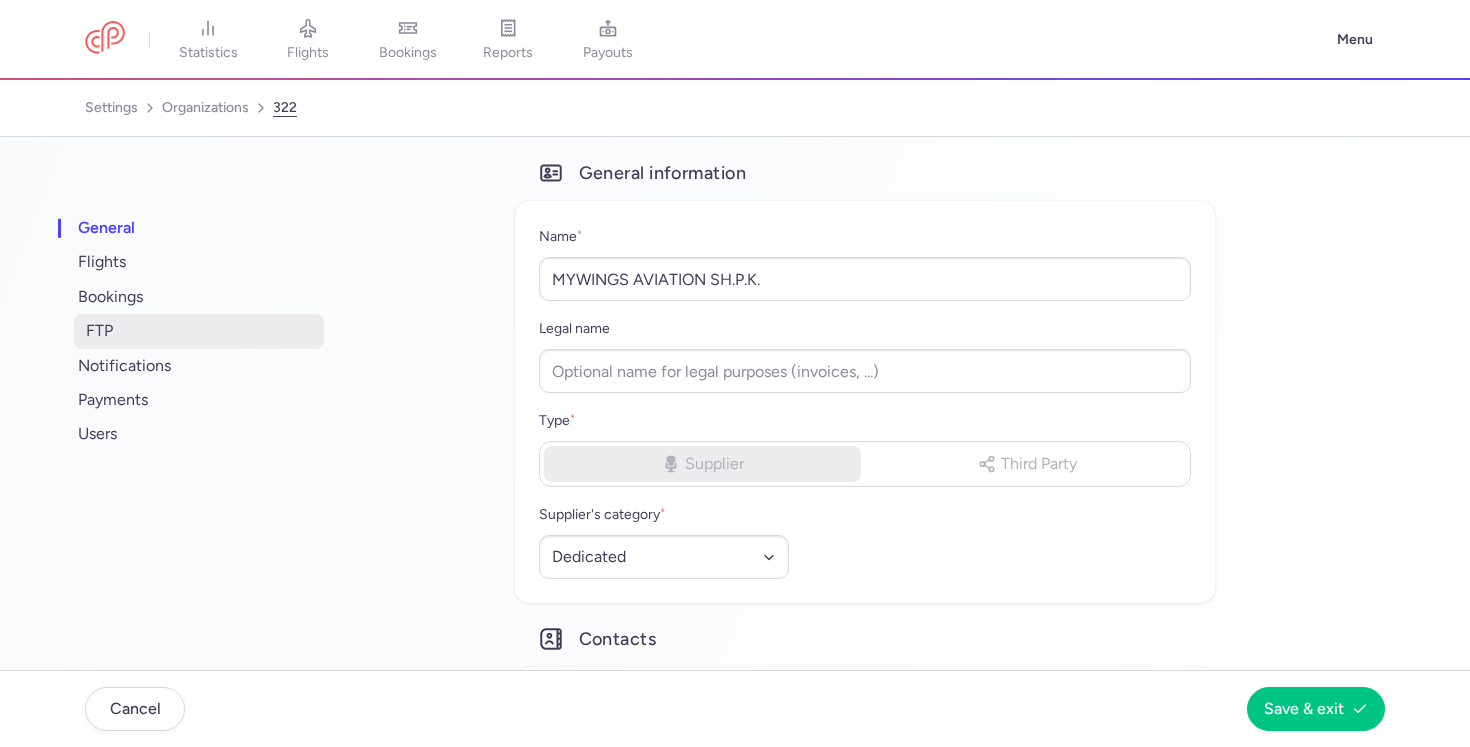 click on "FTP" at bounding box center (199, 331) 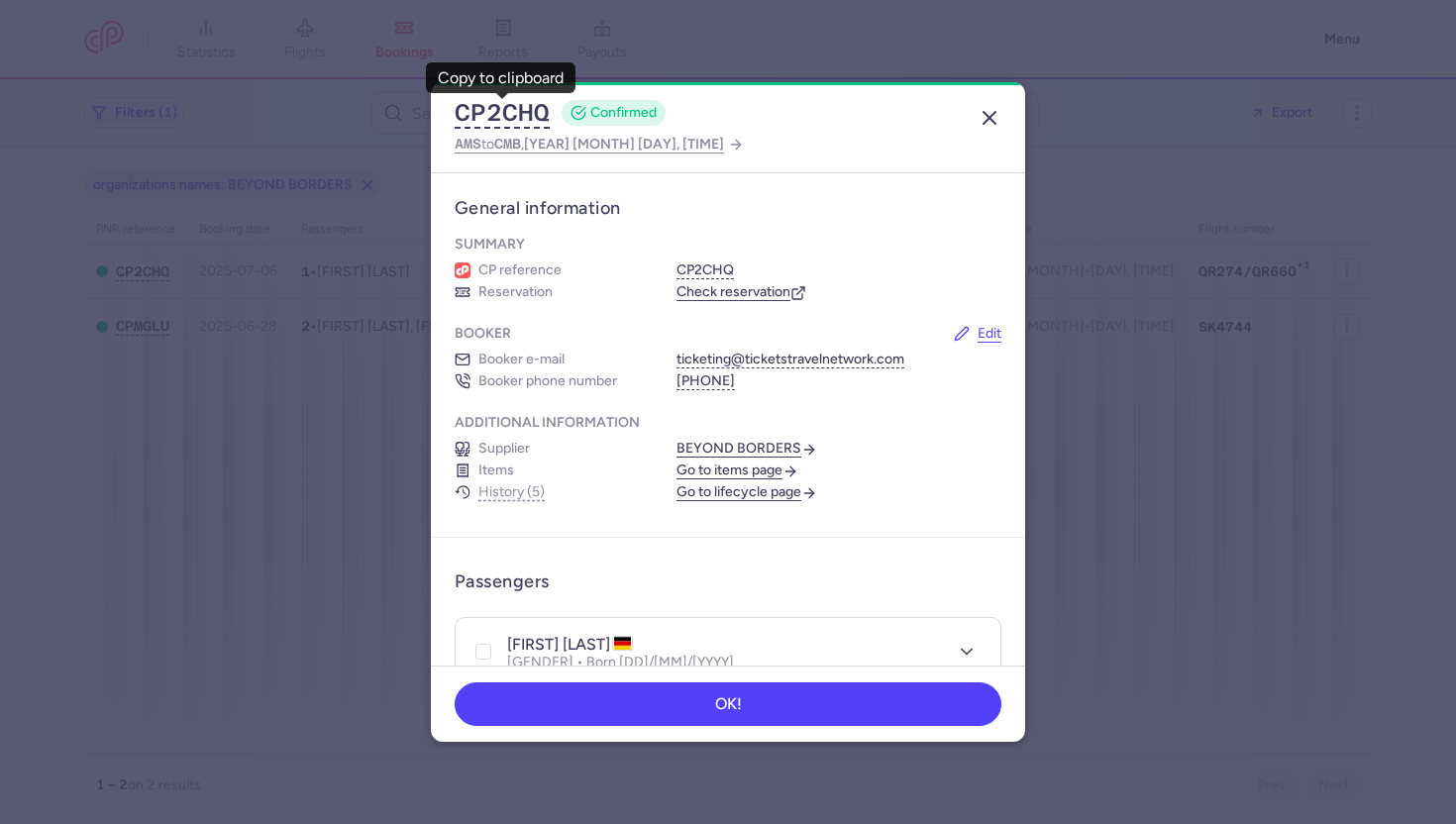 click 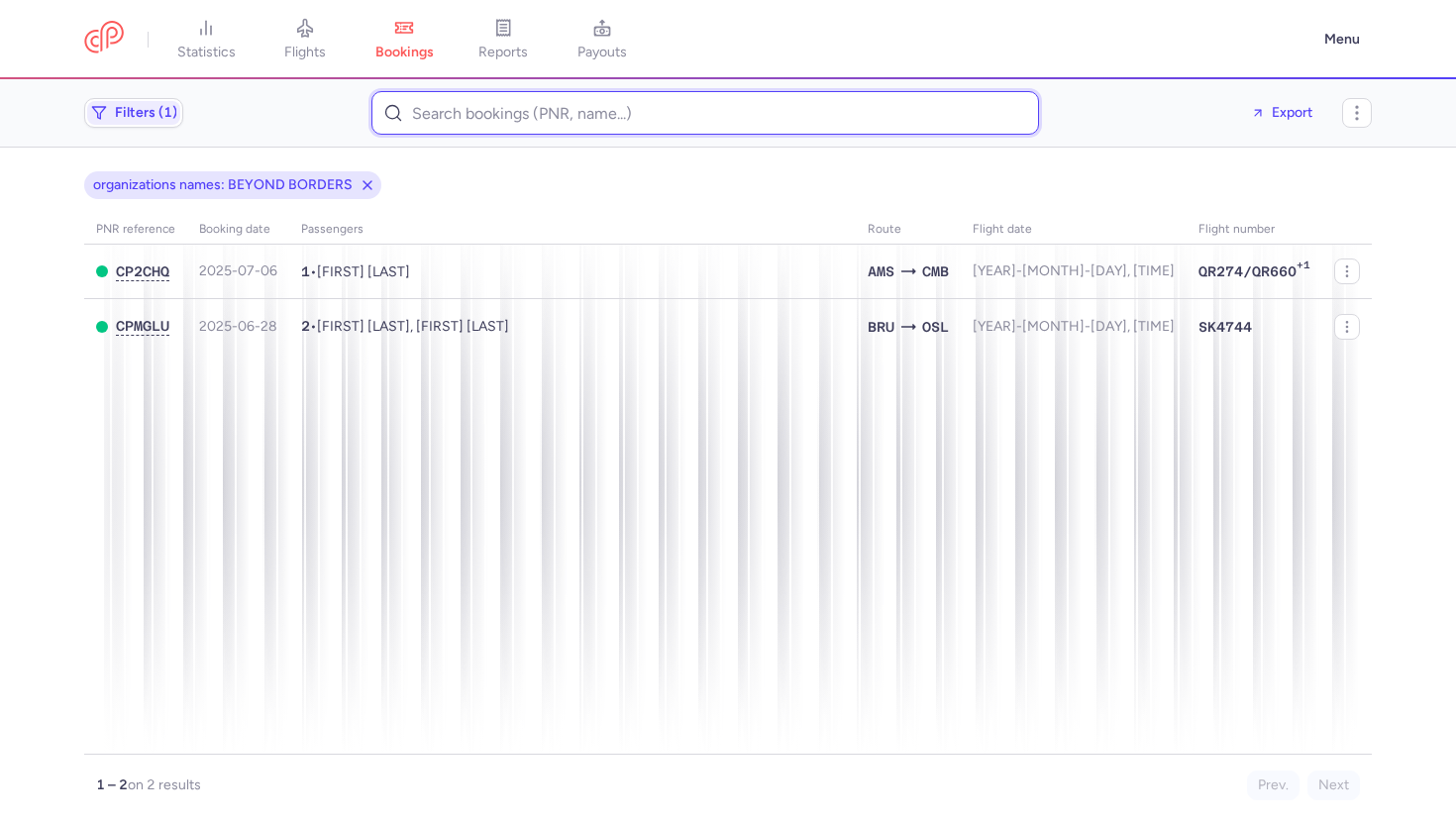 click at bounding box center [705, 113] 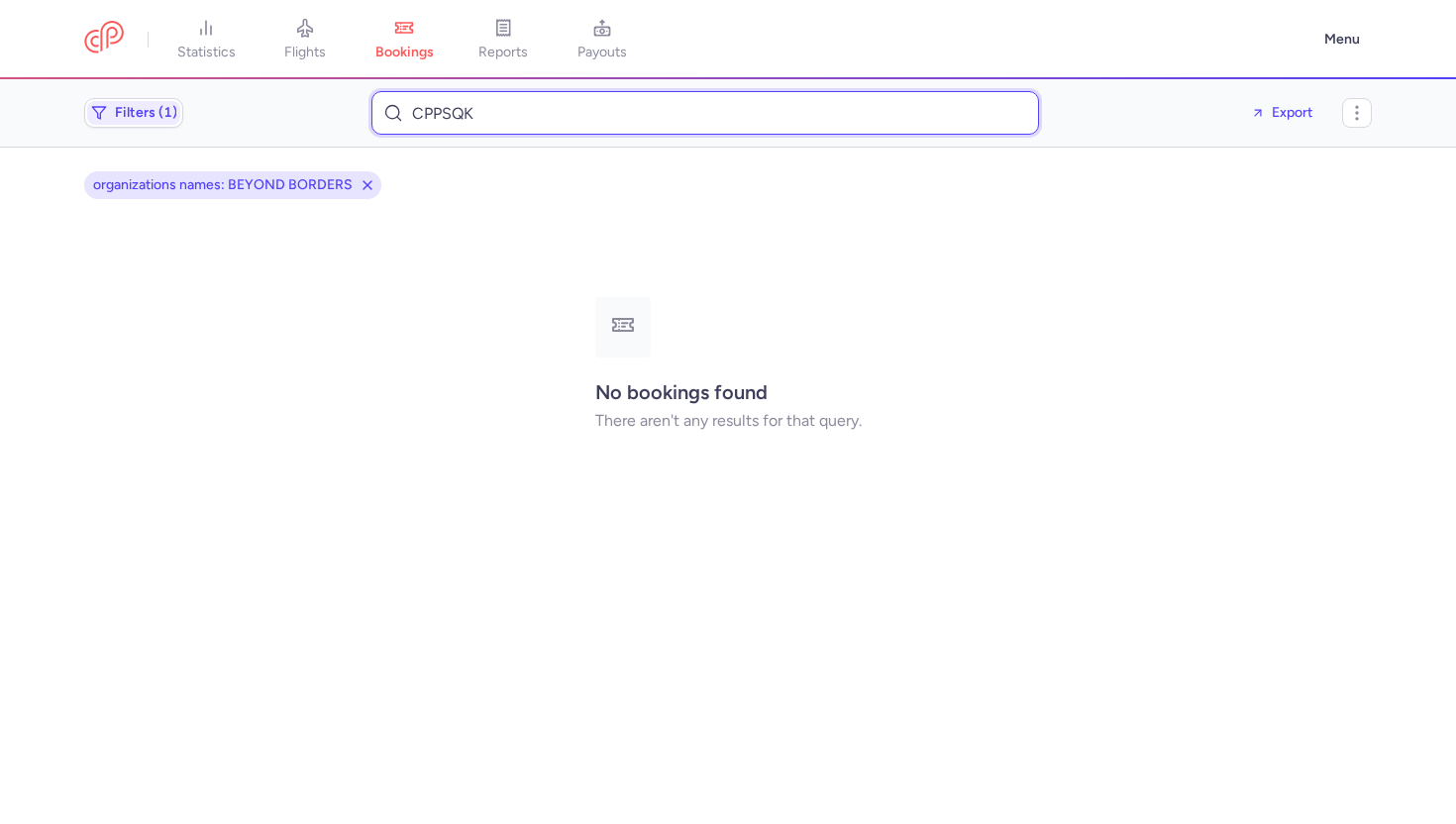 type on "CPPSQK" 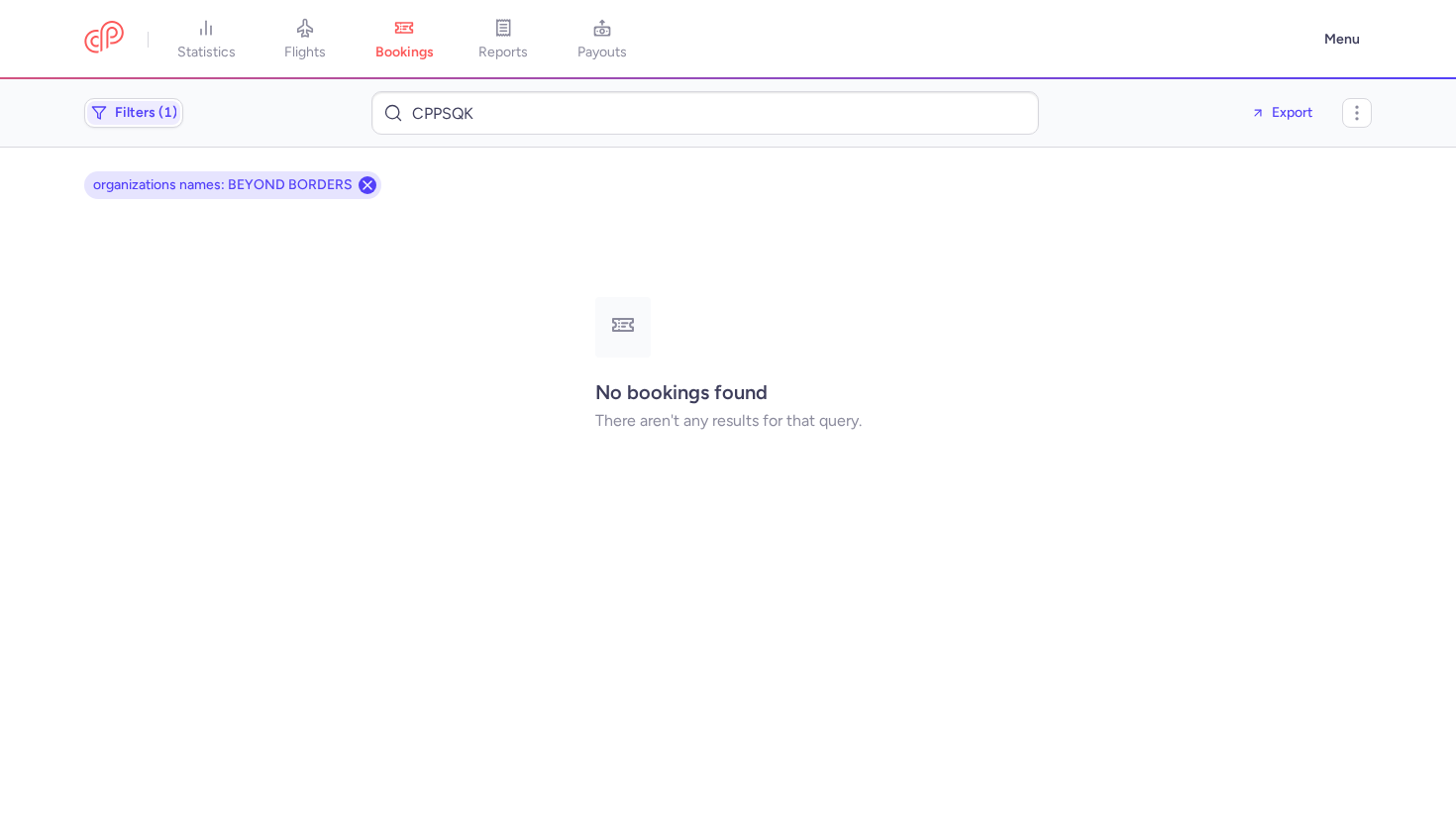 click 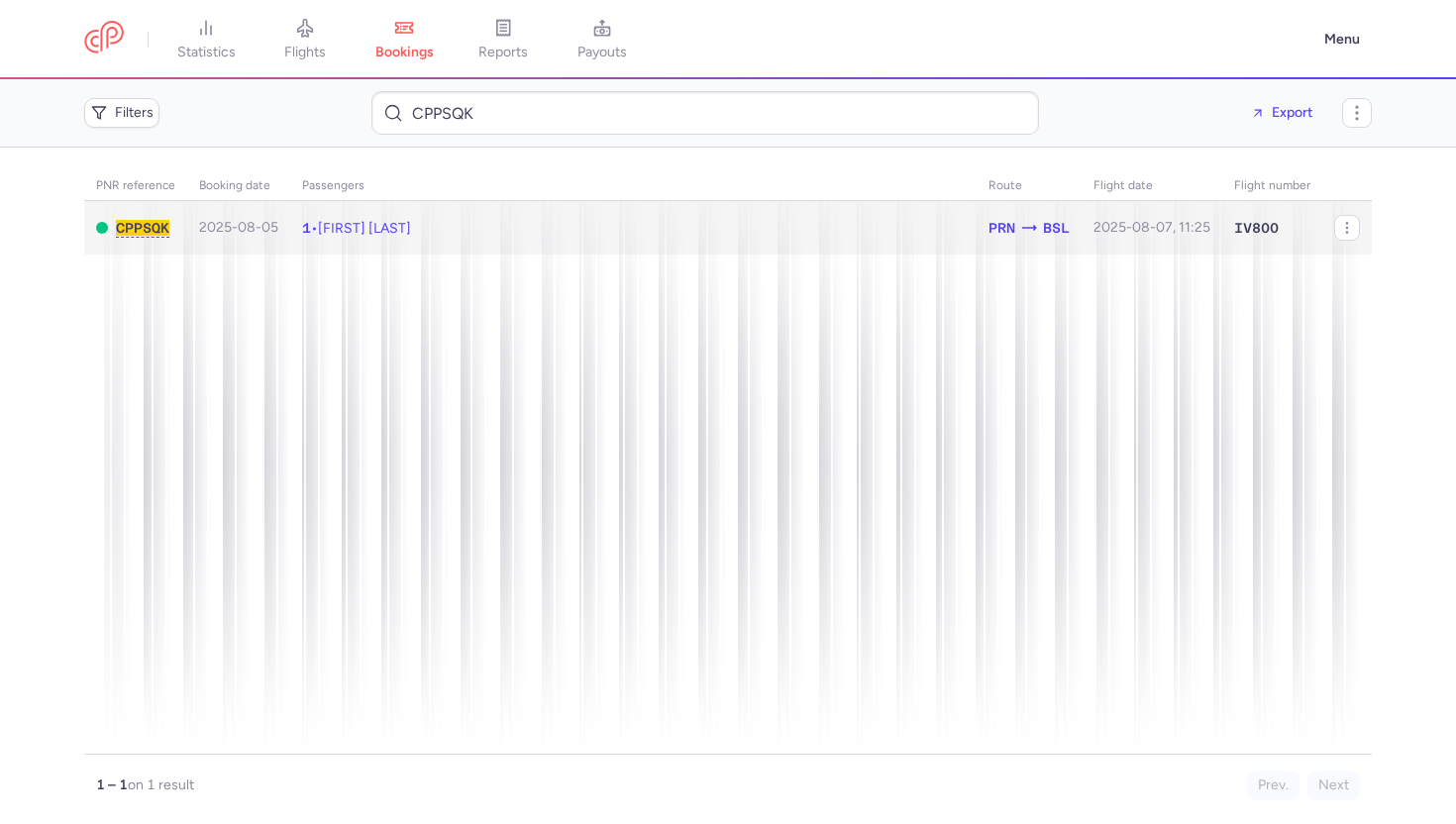 click on "[FIRST] [LAST]" at bounding box center [364, 228] 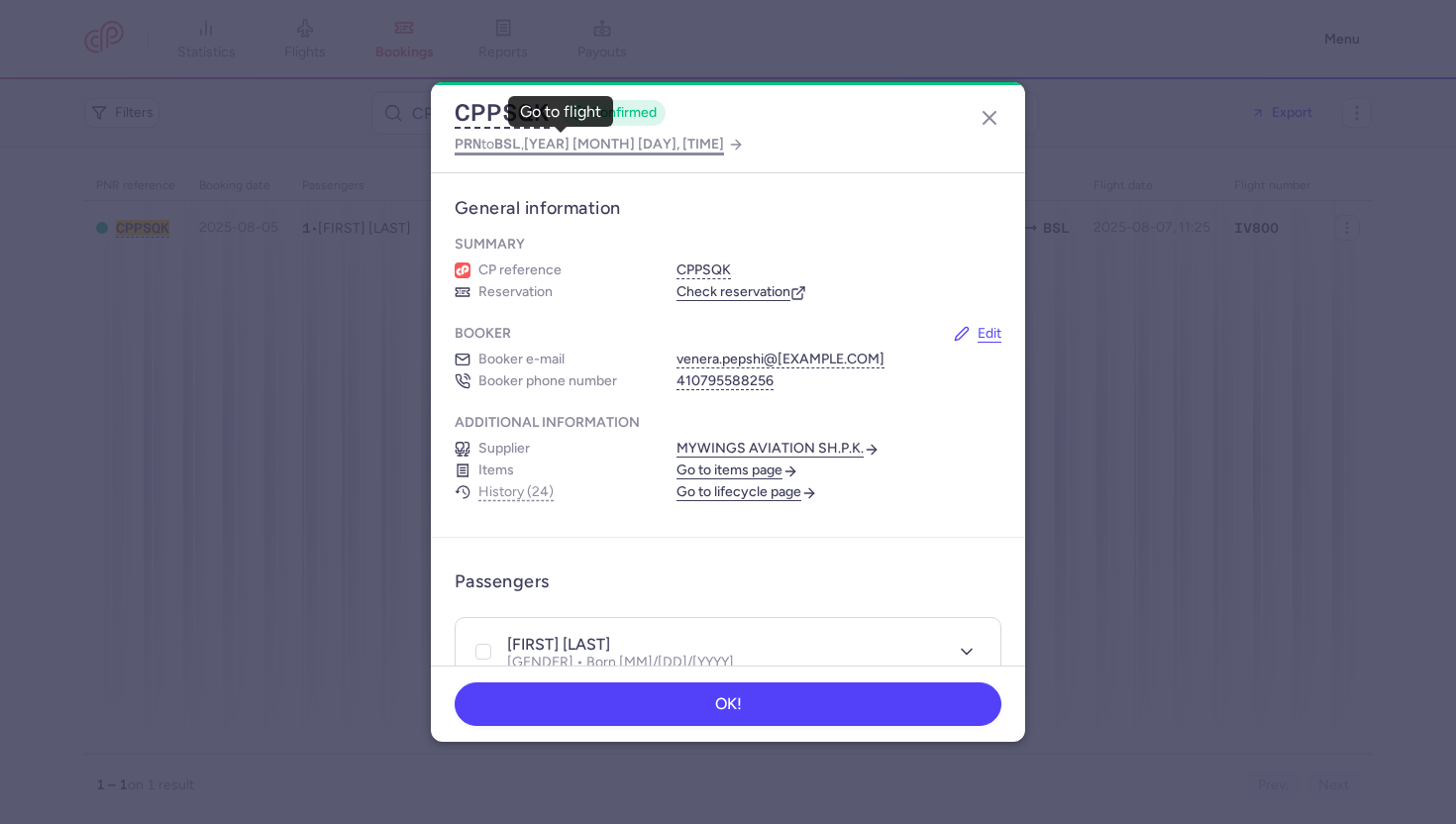 click on "2025 Aug 7, 11:25" at bounding box center (624, 144) 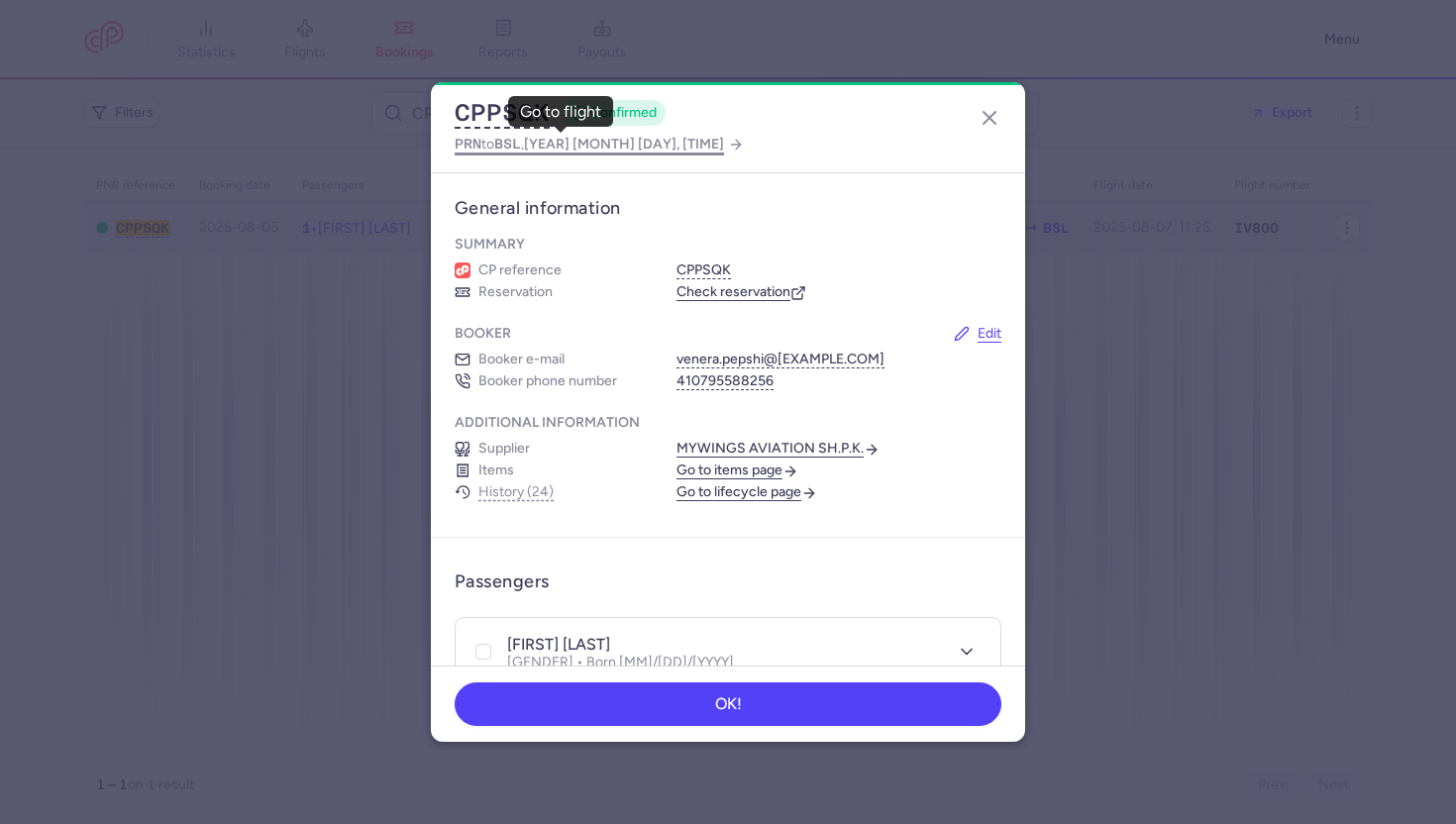 select on "hours" 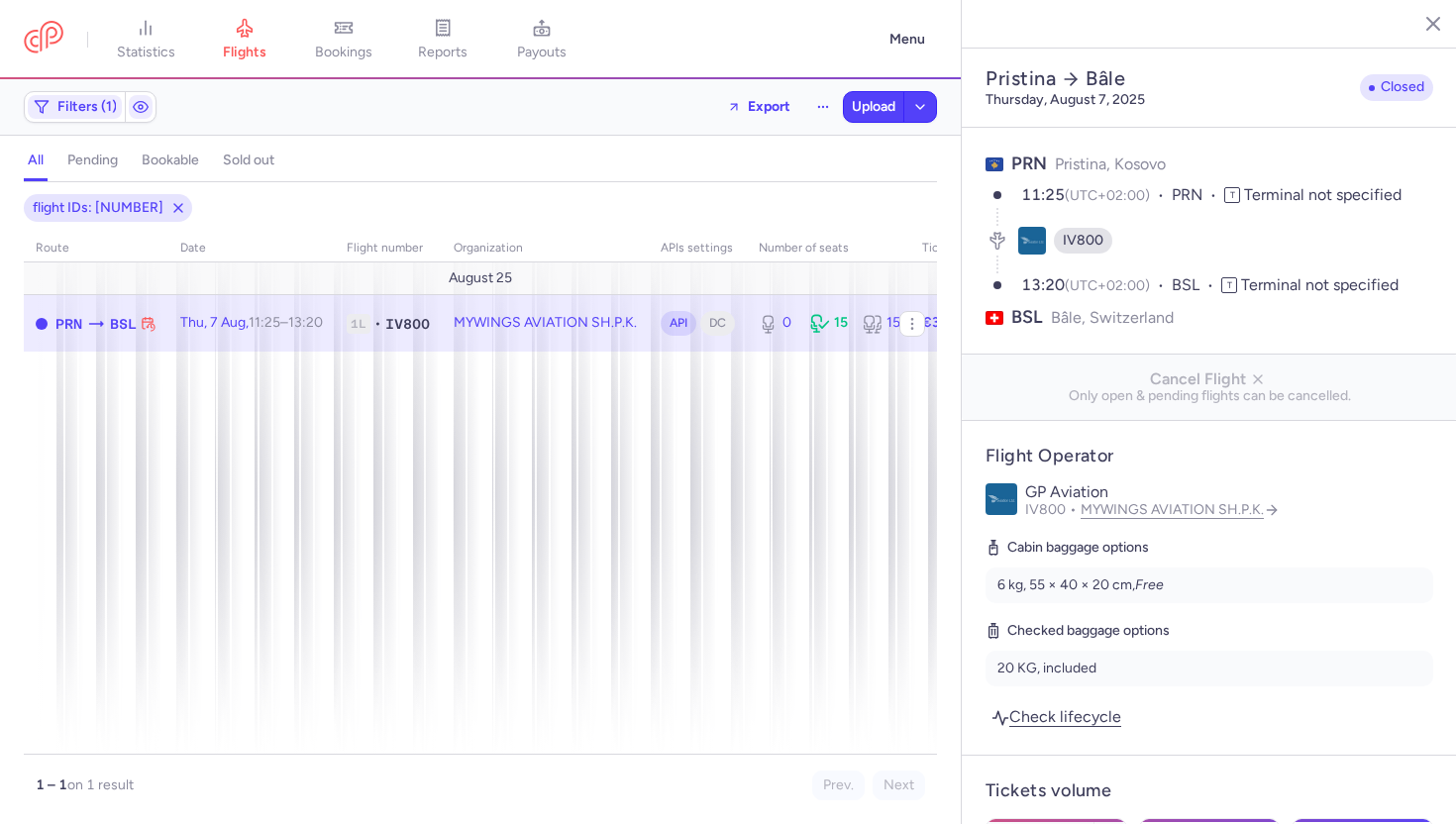 click 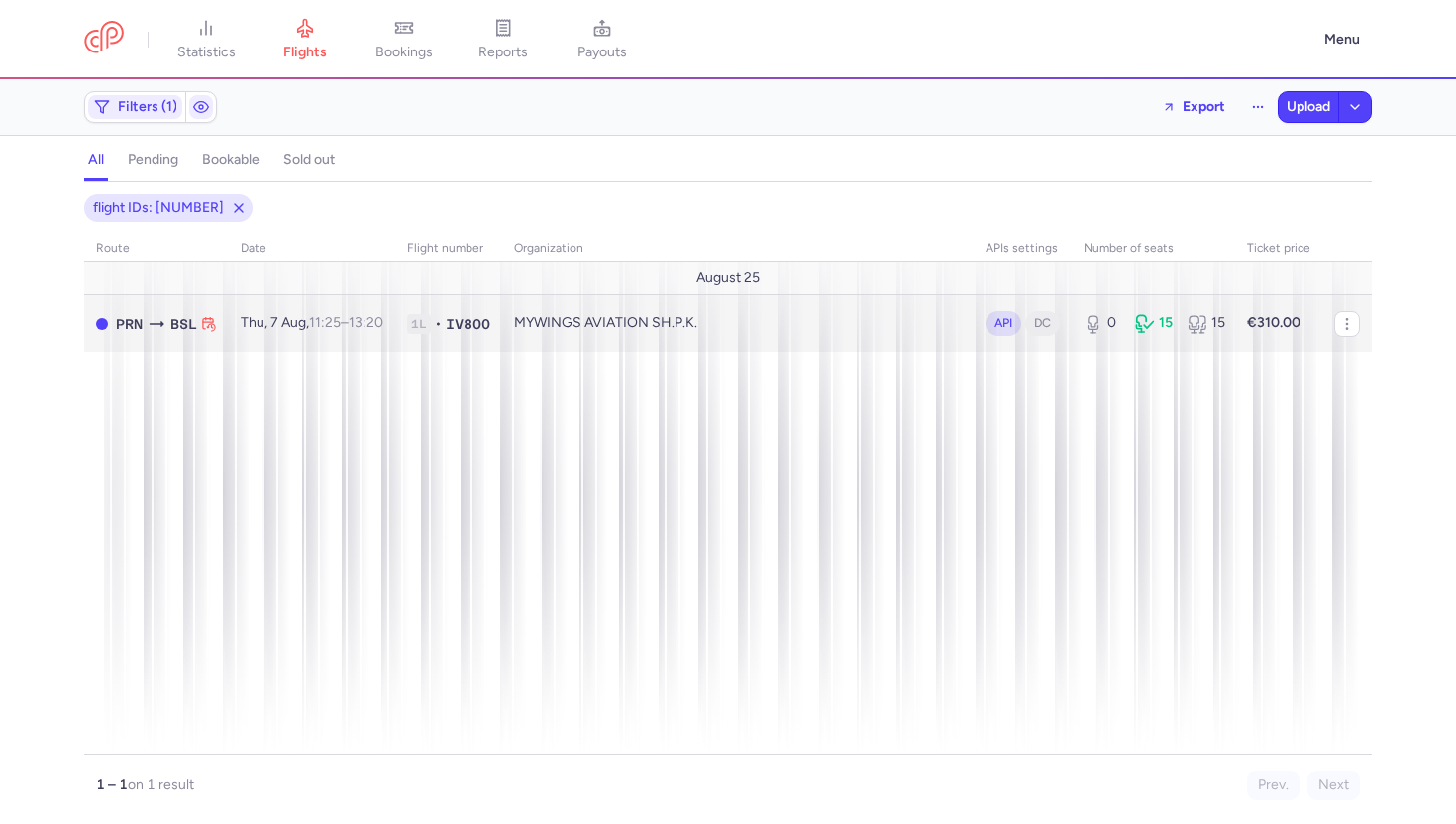drag, startPoint x: 80, startPoint y: 322, endPoint x: 208, endPoint y: 325, distance: 128.03515 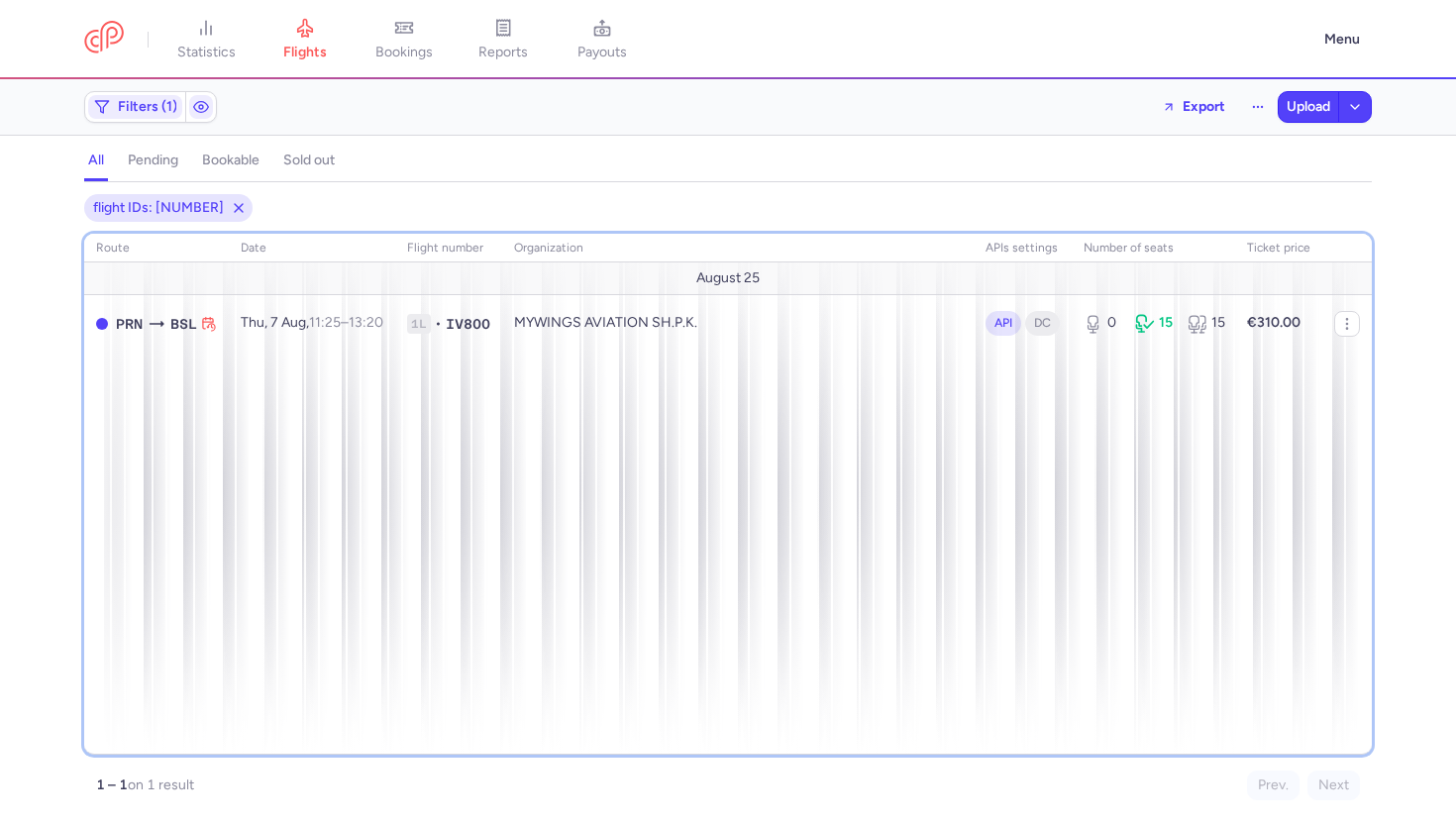 click on "route date Flight number organization APIs settings number of seats Ticket price August 25  PRN  BSL Thu, 7 Aug,  11:25  –  13:20  +0 1L • IV800 MYWINGS AVIATION SH.P.K. API DC 0 15 15 €310.00" at bounding box center [728, 494] 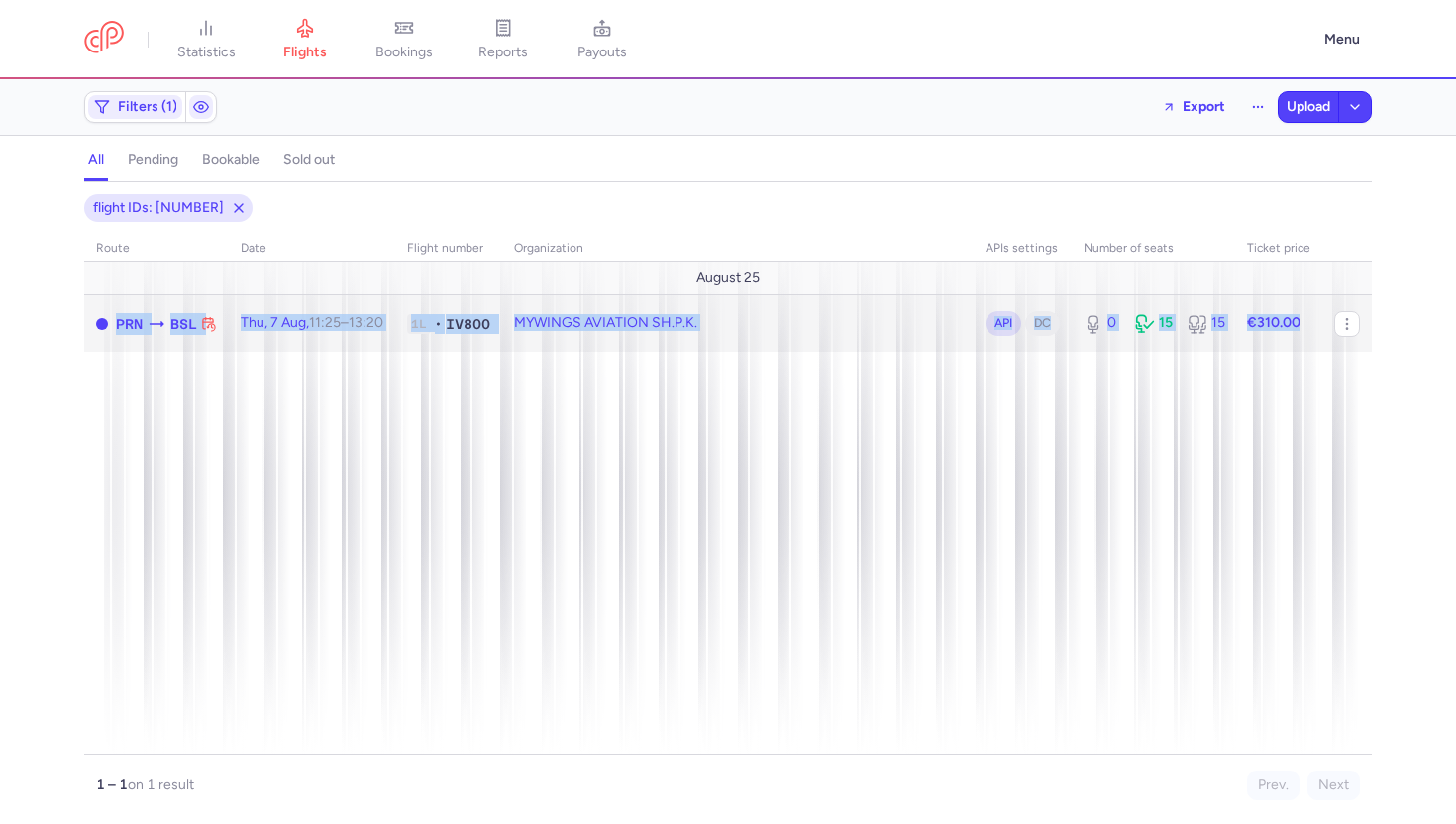 drag, startPoint x: 92, startPoint y: 325, endPoint x: 1258, endPoint y: 338, distance: 1166.0725 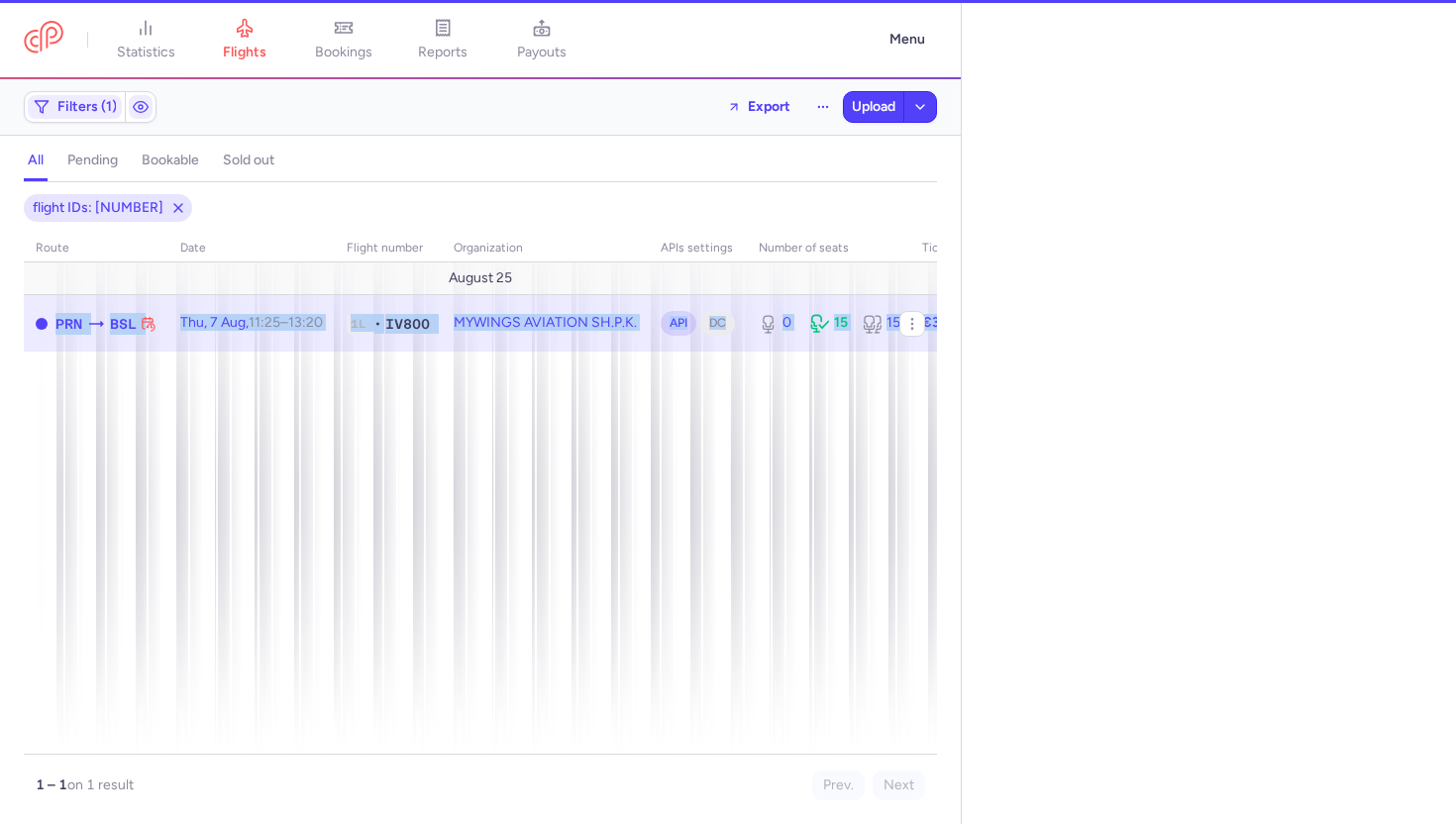 select on "hours" 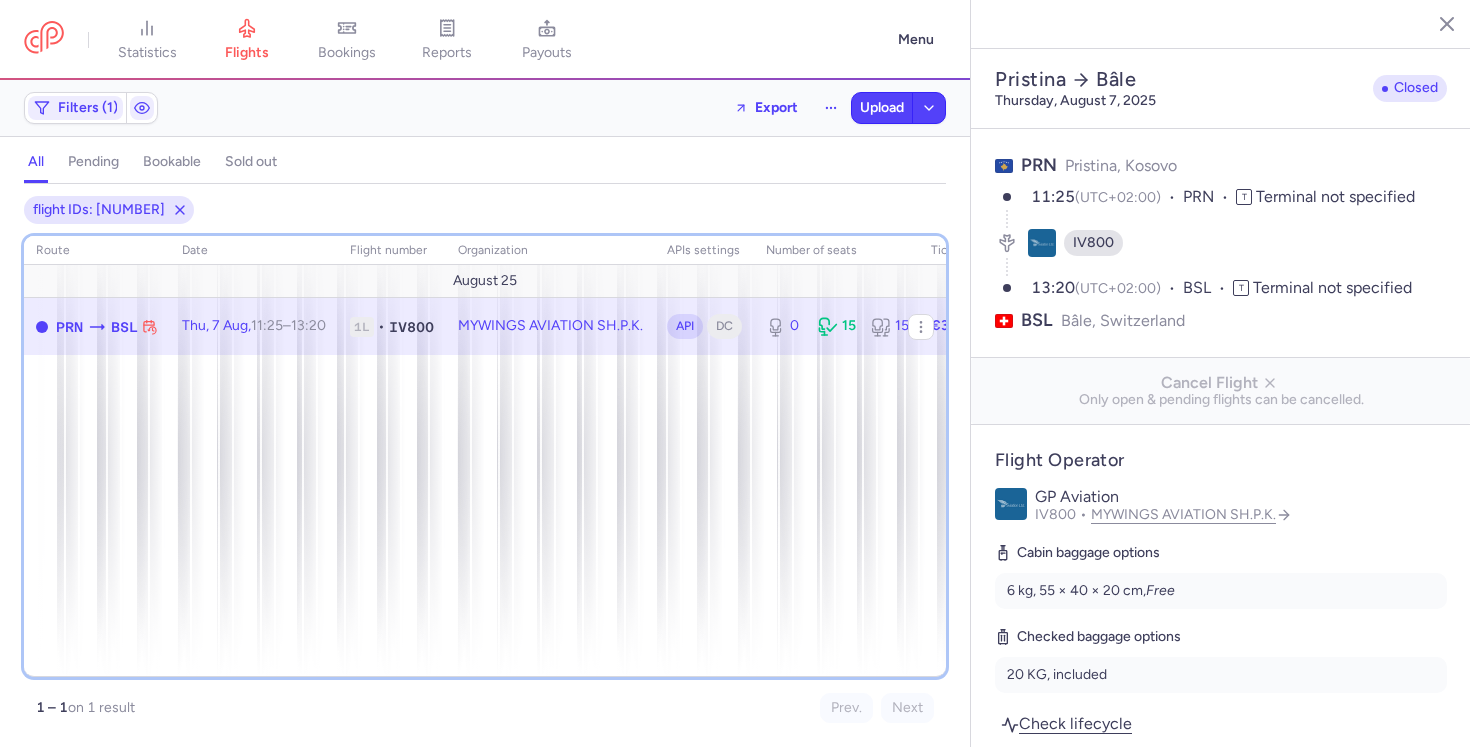 click on "route date Flight number organization APIs settings number of seats Ticket price August 25  PRN  BSL Thu, 7 Aug,  11:25  –  13:20  +0 1L • IV800 MYWINGS AVIATION SH.P.K. API DC 0 15 15 €310.00" at bounding box center [485, 456] 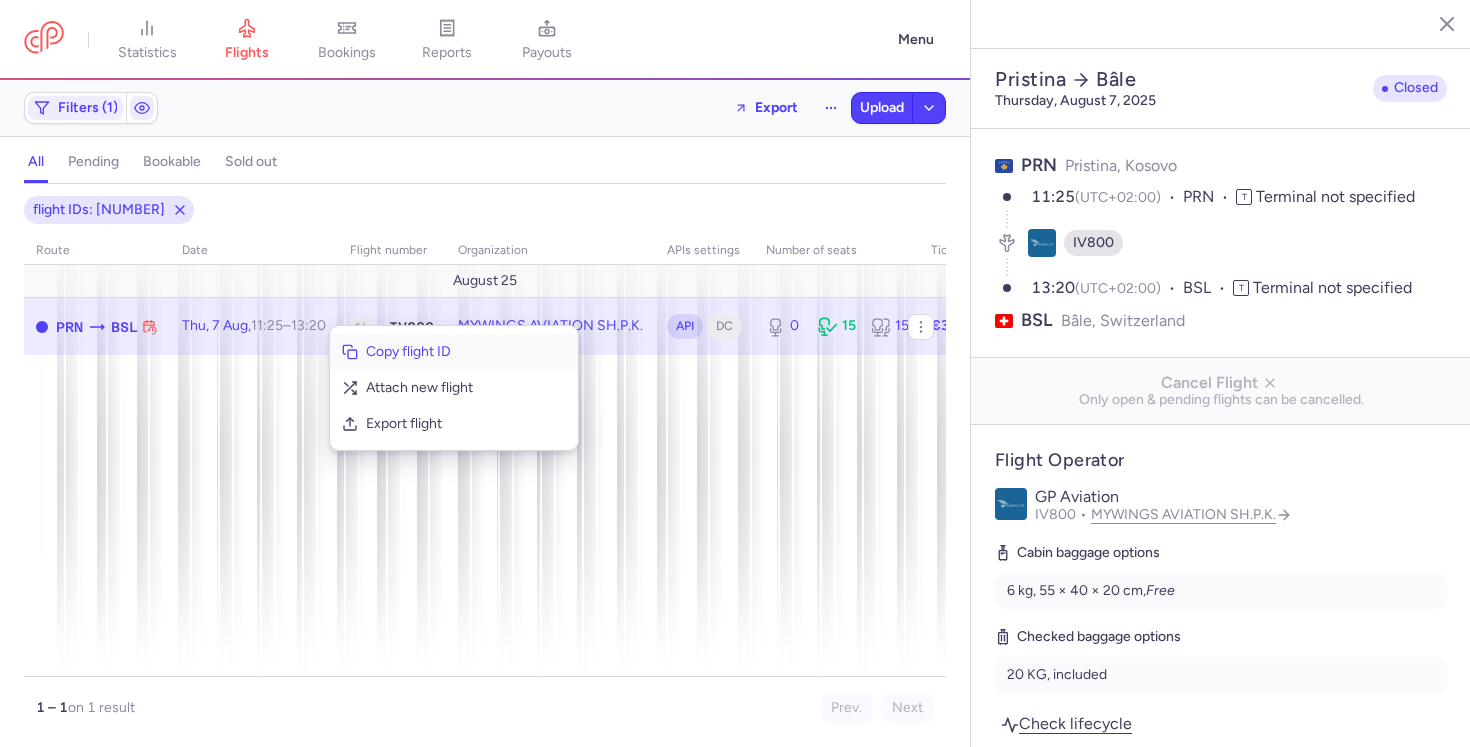 click on "Copy flight ID" 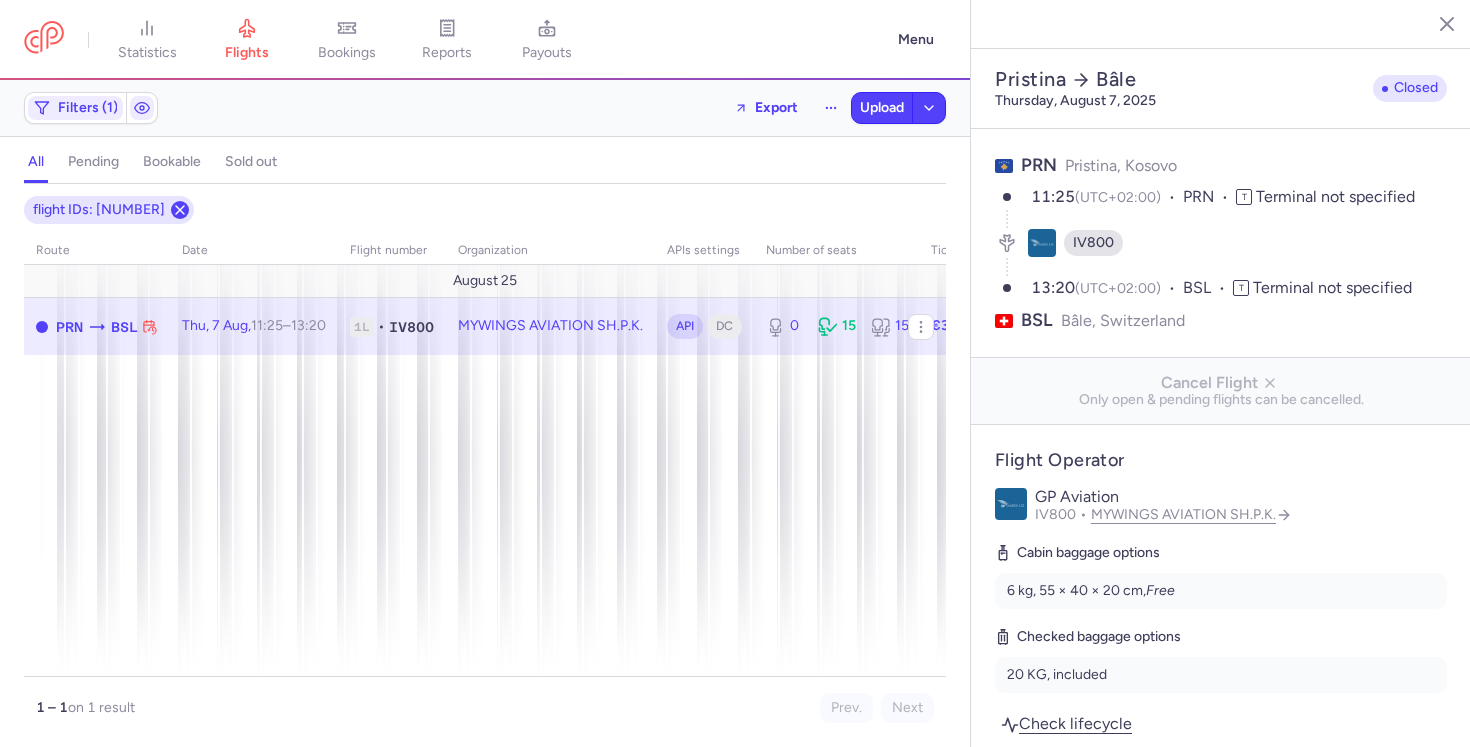 click 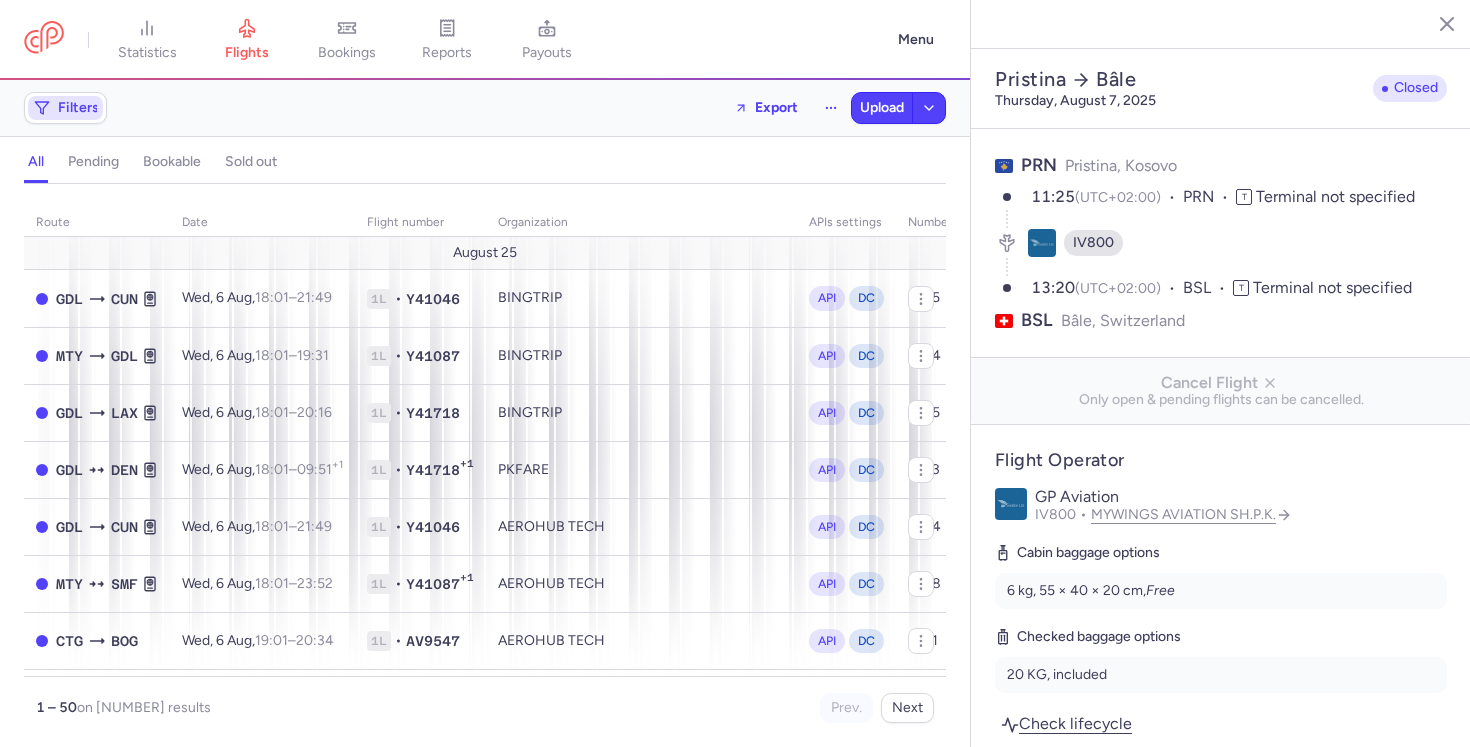 click on "Filters" 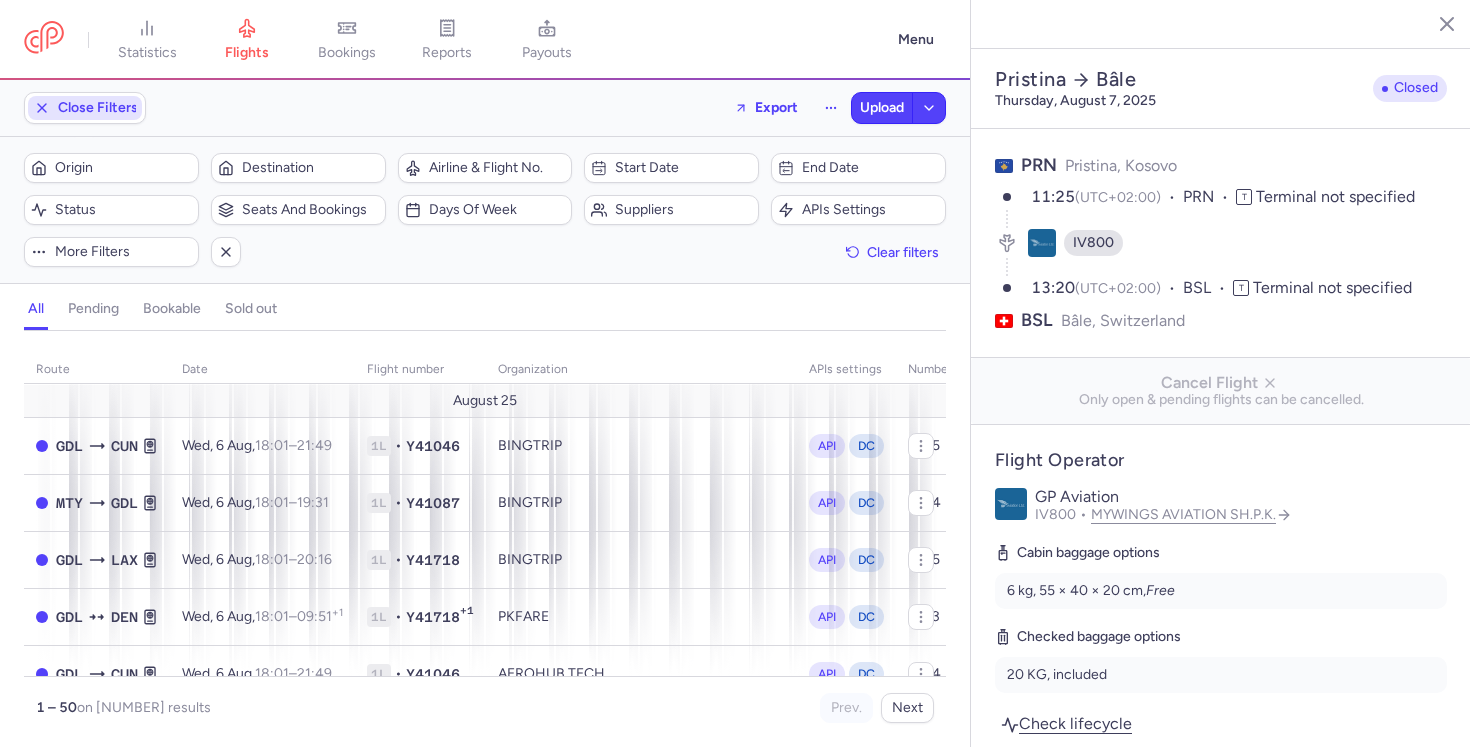 scroll, scrollTop: 0, scrollLeft: 0, axis: both 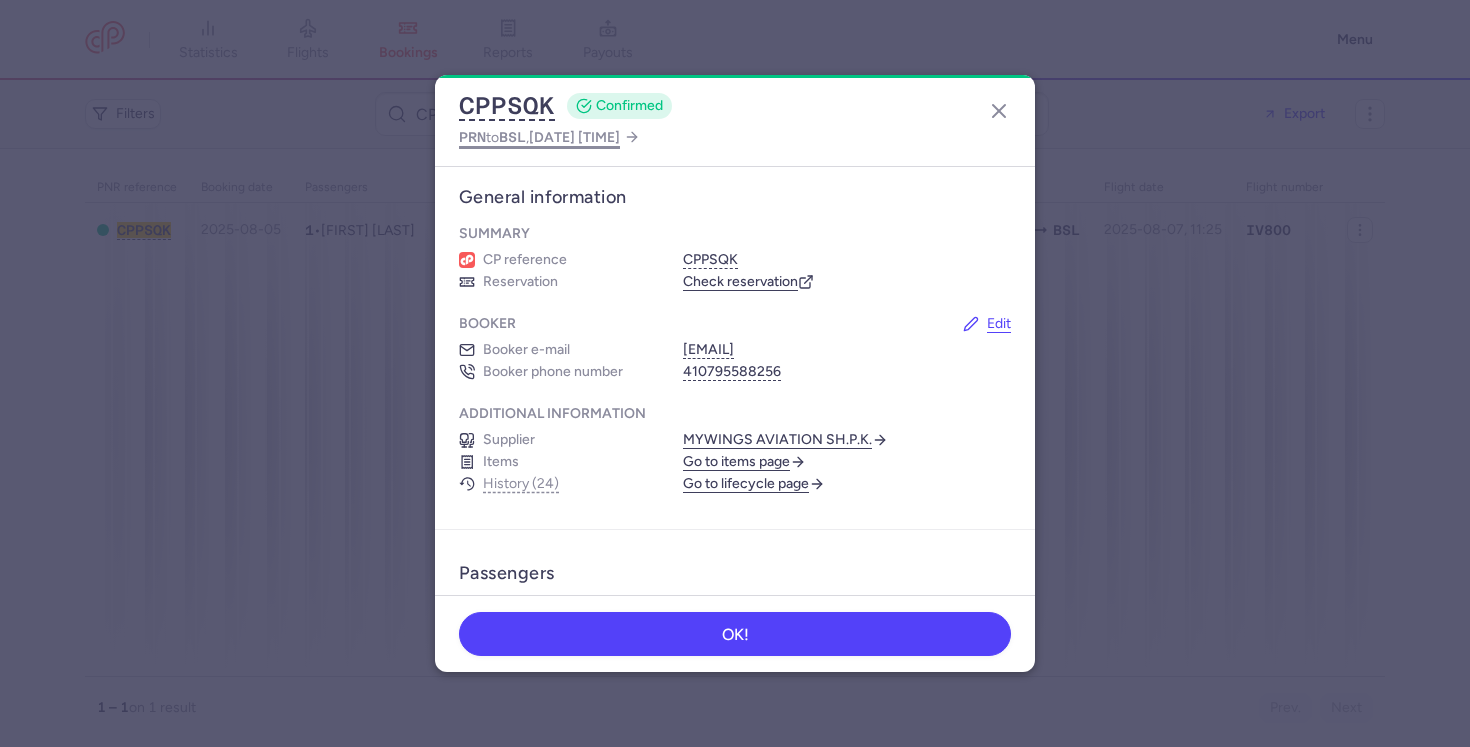 click on "[DATE] [TIME]" at bounding box center (574, 137) 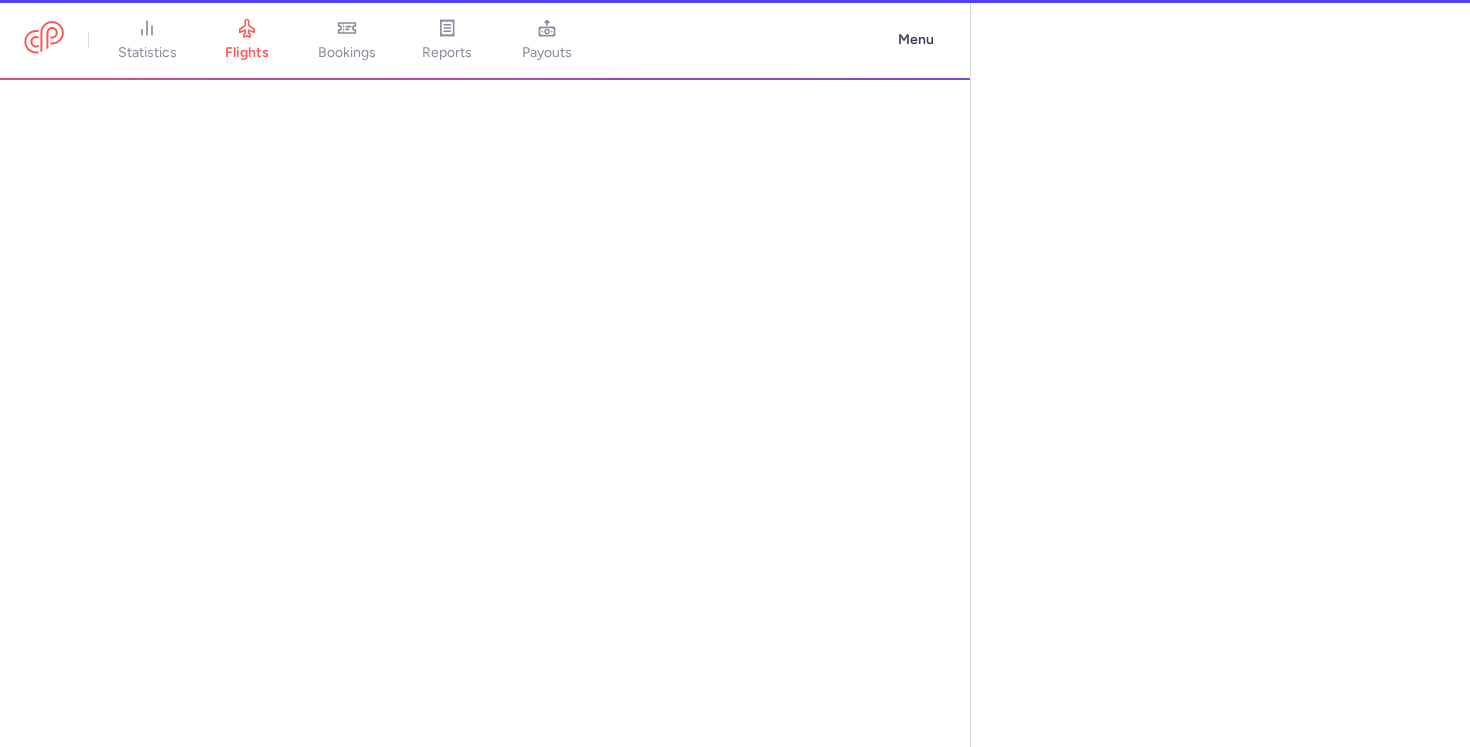 select on "hours" 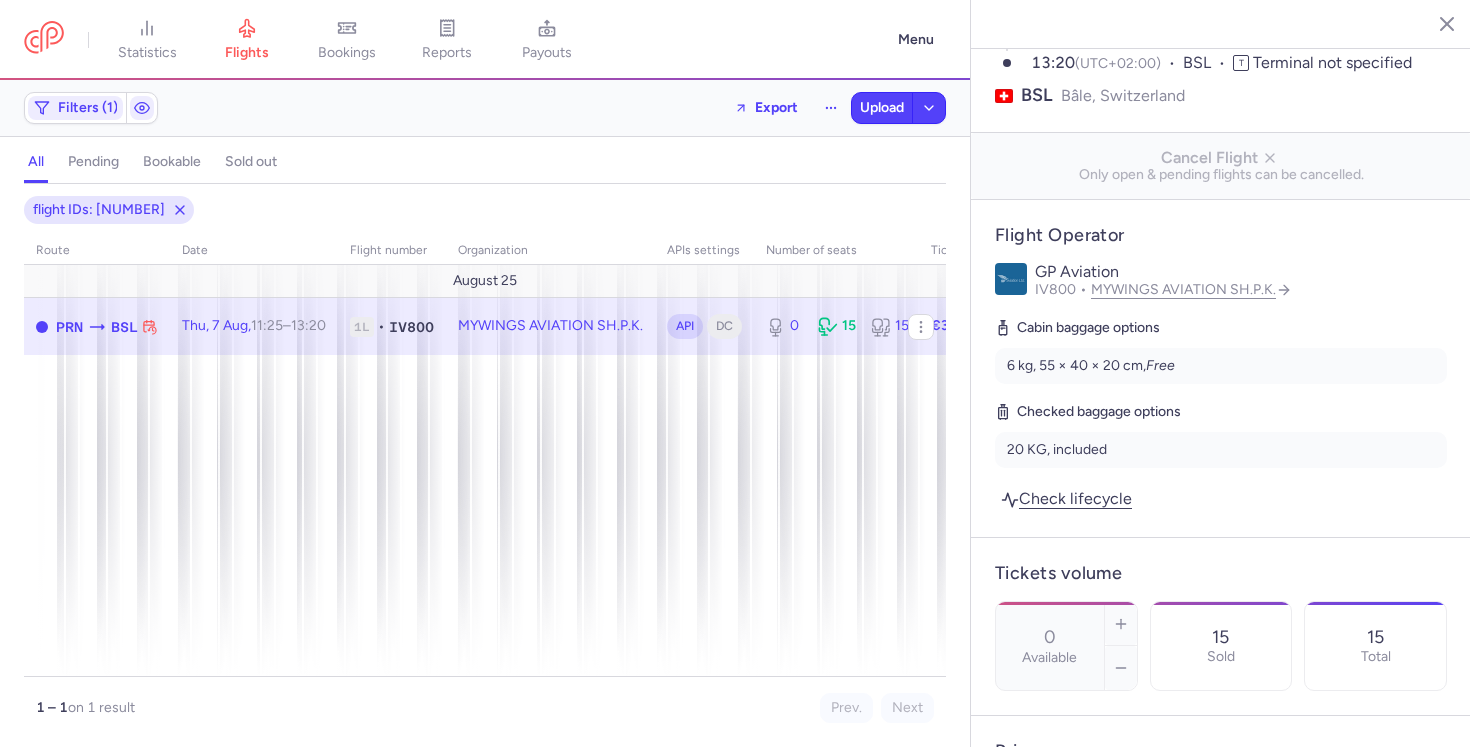 scroll, scrollTop: 226, scrollLeft: 0, axis: vertical 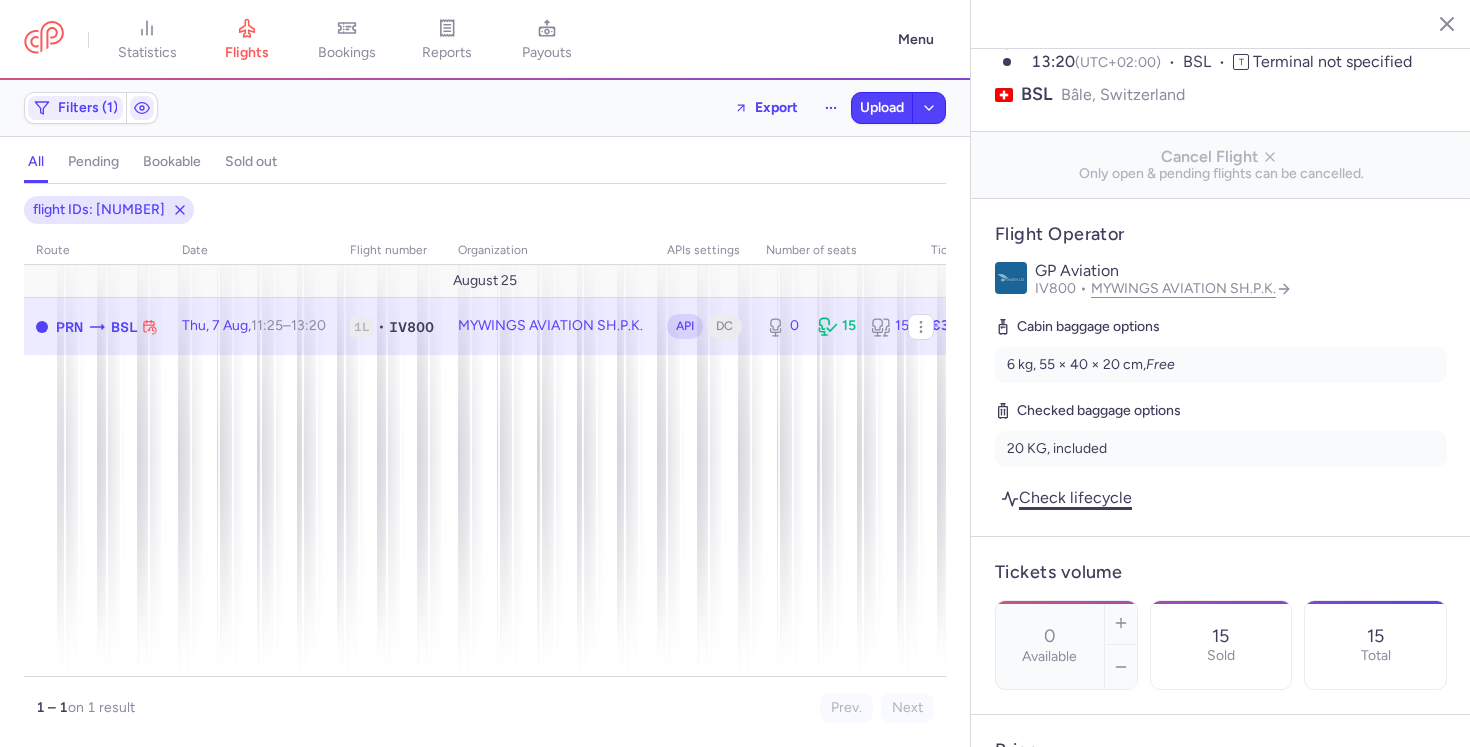 click on "Check lifecycle" at bounding box center (1066, 497) 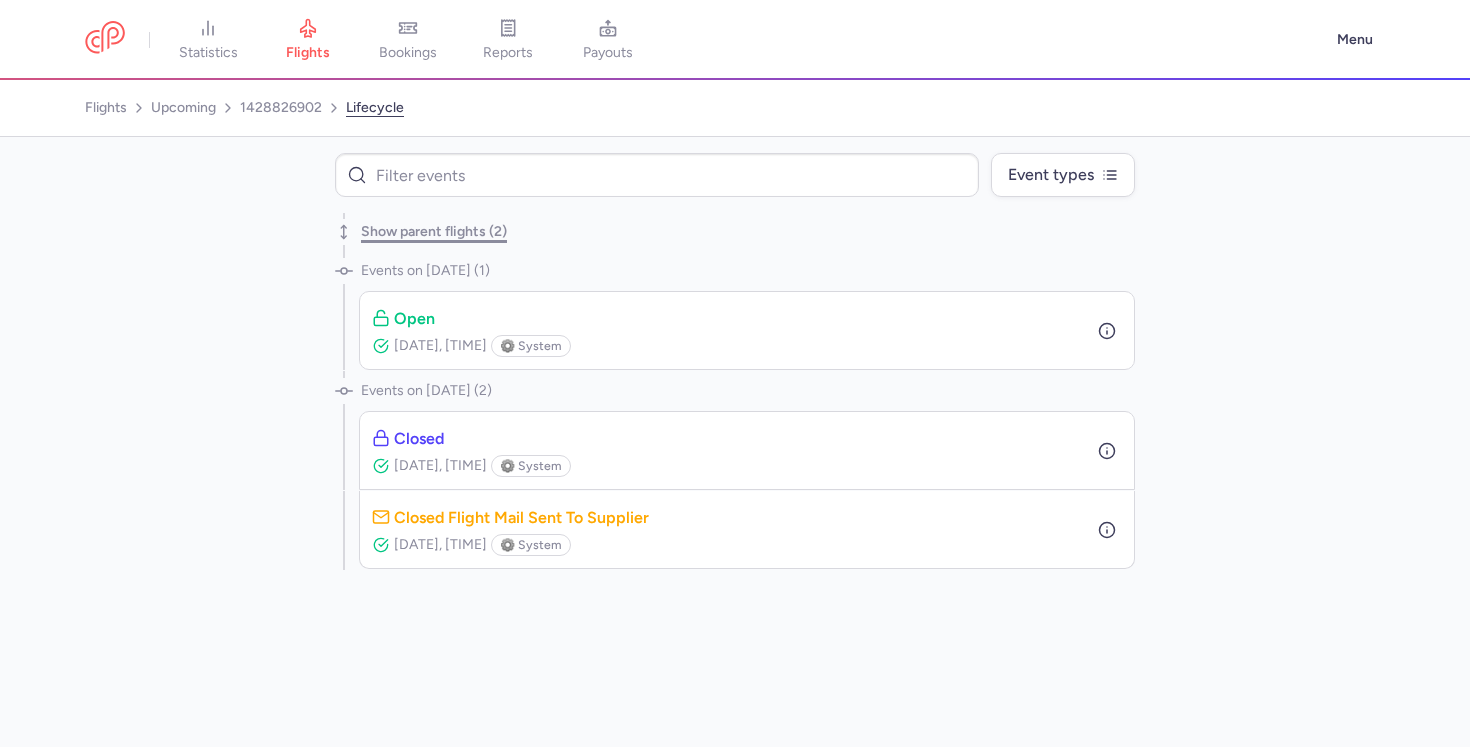 click on "Show parent flights (2)" at bounding box center (434, 232) 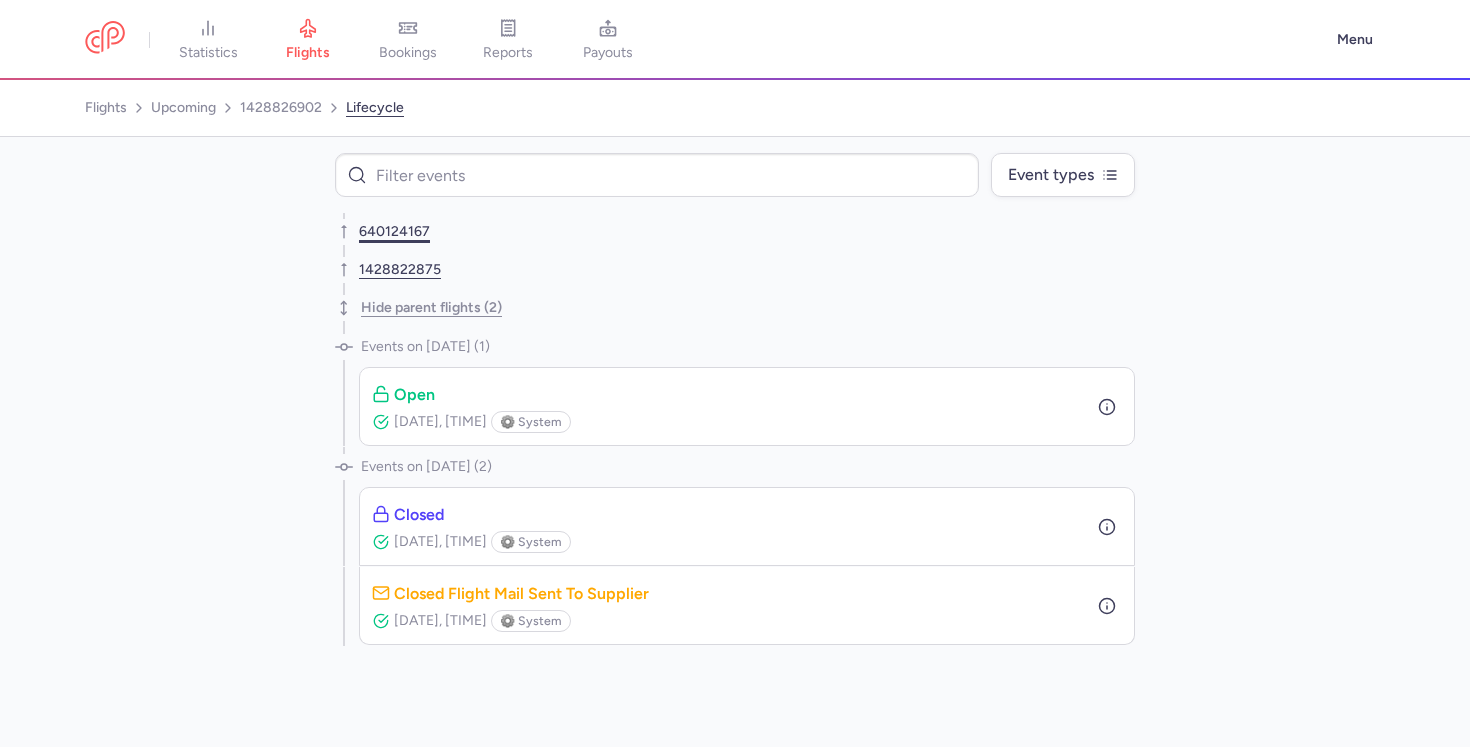 click on "640124167" at bounding box center [394, 232] 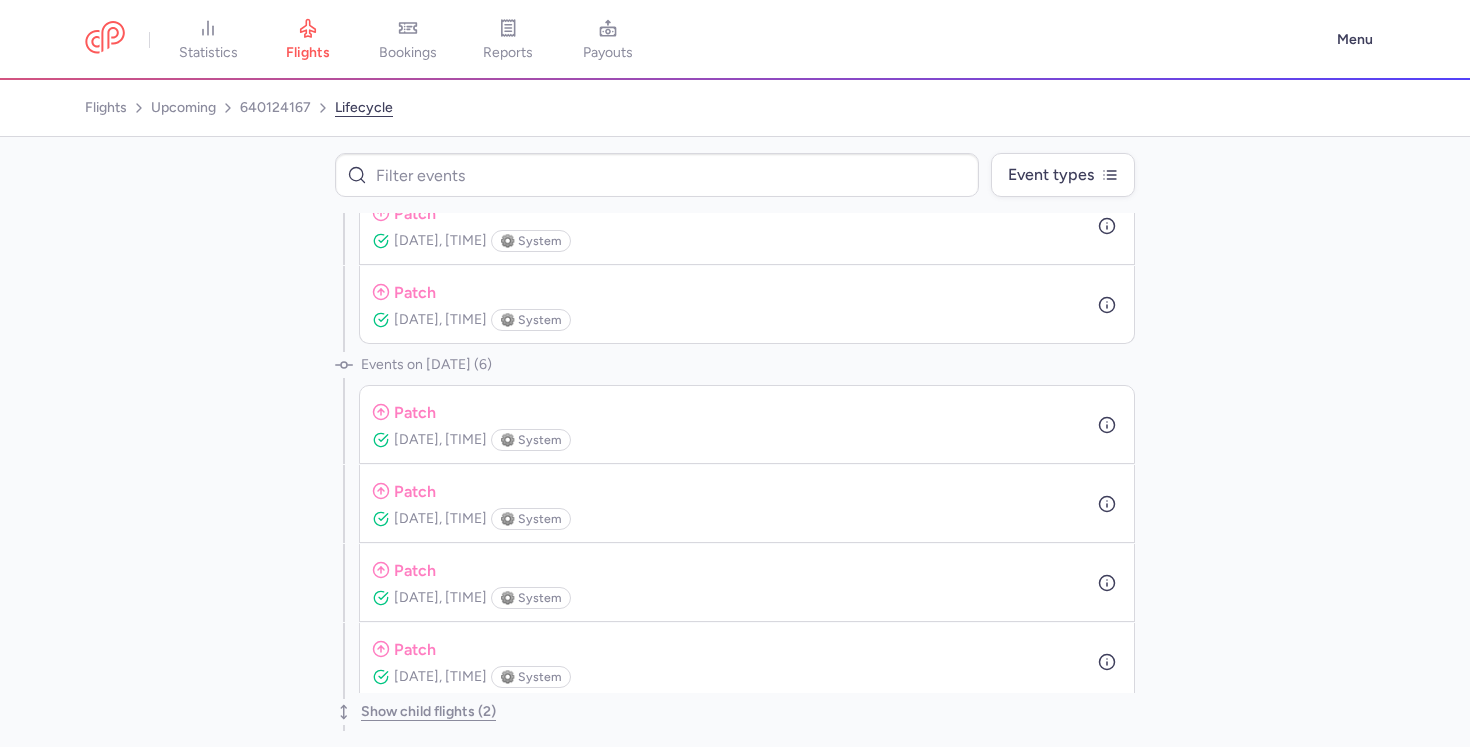 scroll, scrollTop: 3693, scrollLeft: 0, axis: vertical 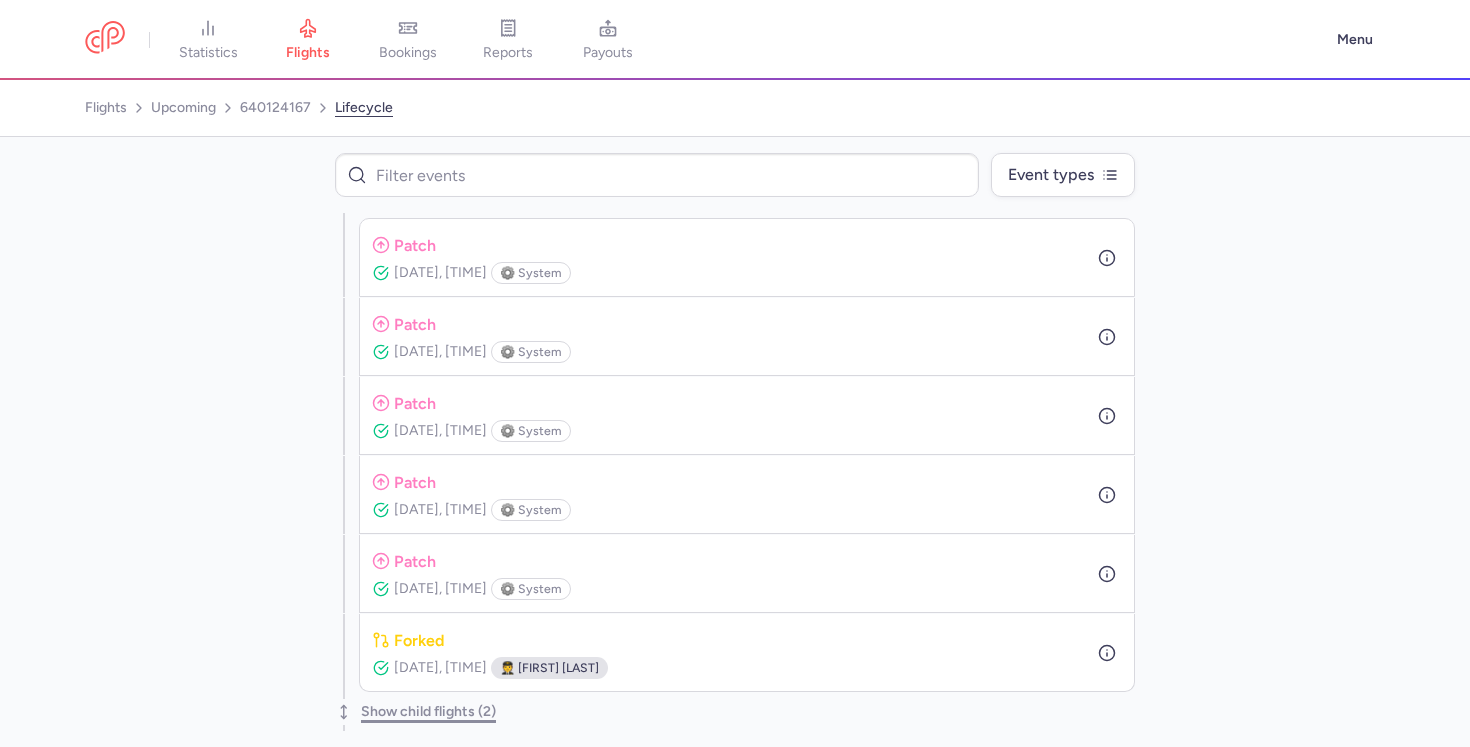 click on "Show child flights (2)" at bounding box center (428, 712) 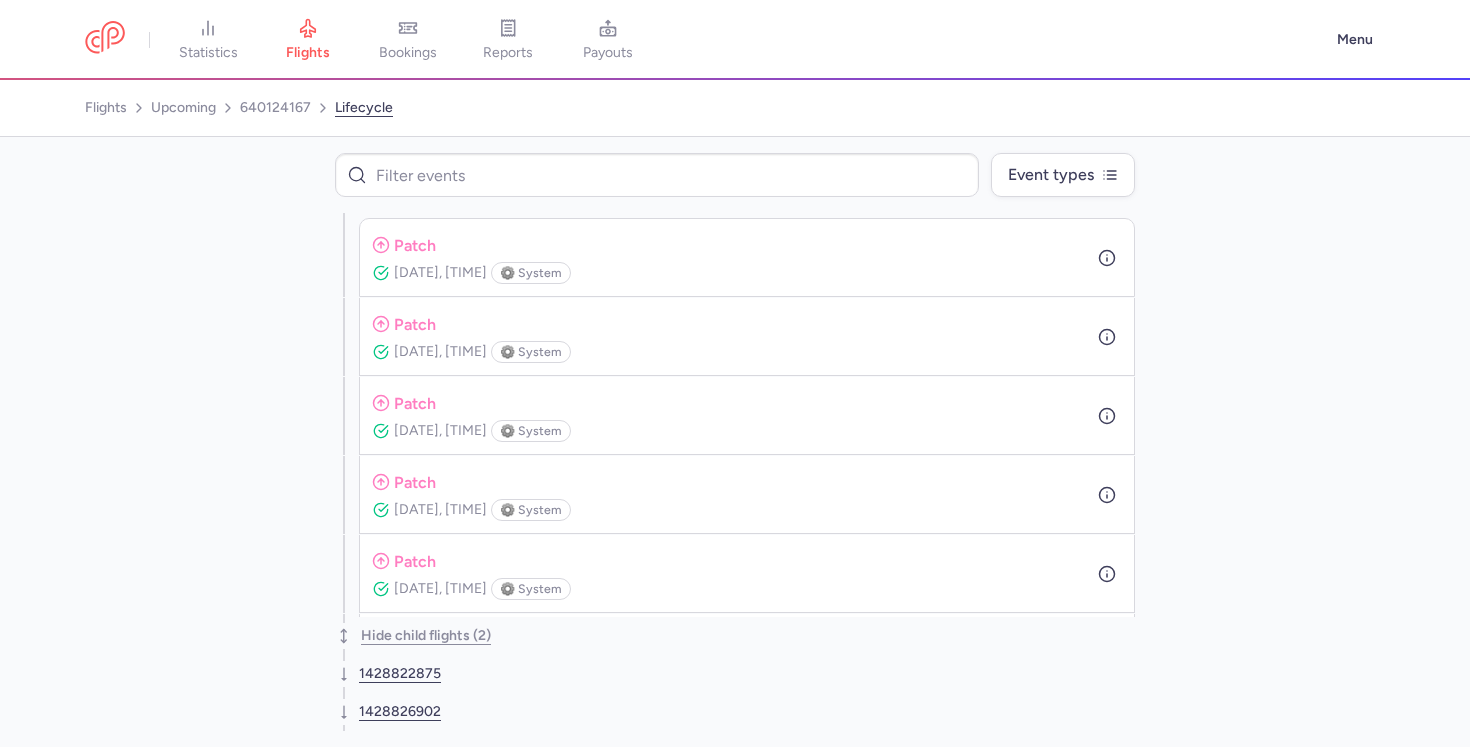 scroll, scrollTop: 3769, scrollLeft: 0, axis: vertical 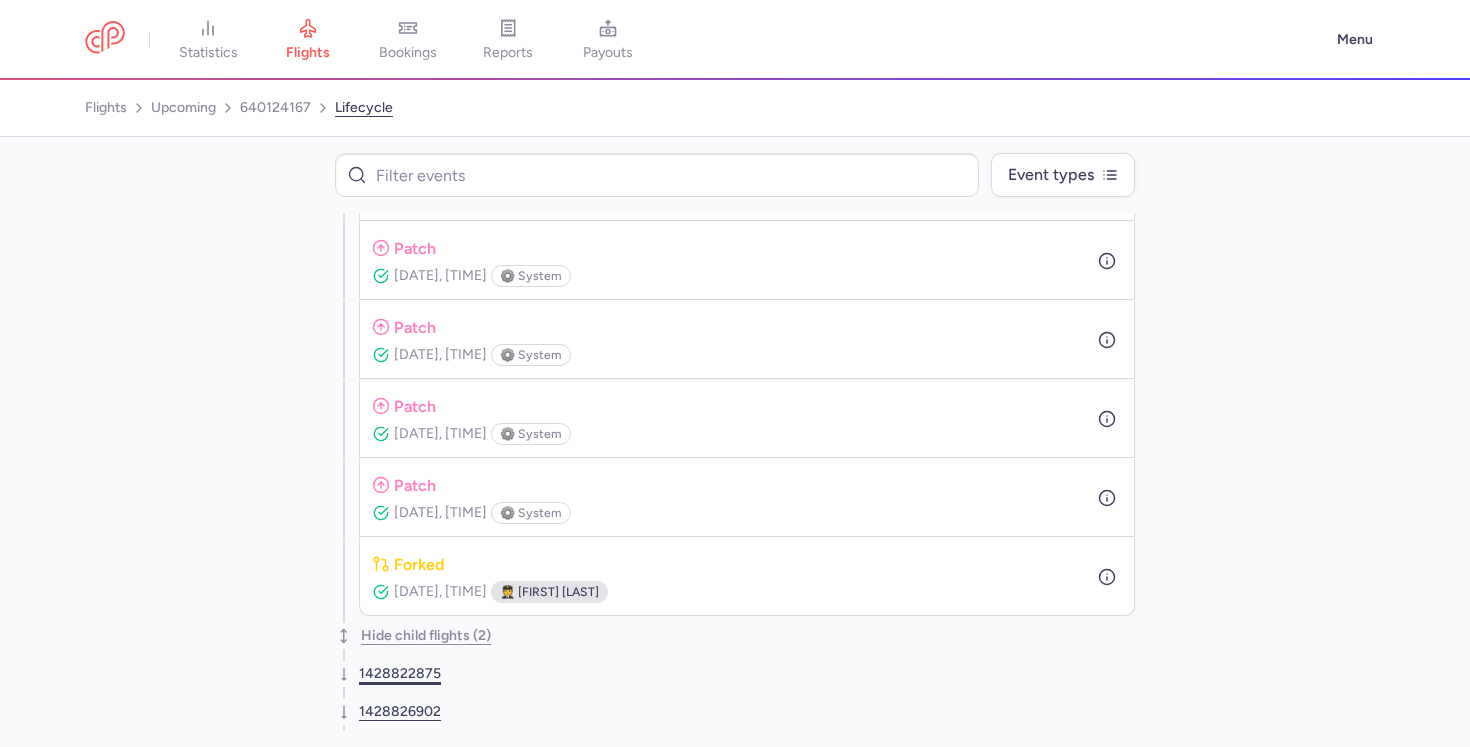 click on "1428822875" at bounding box center (400, 674) 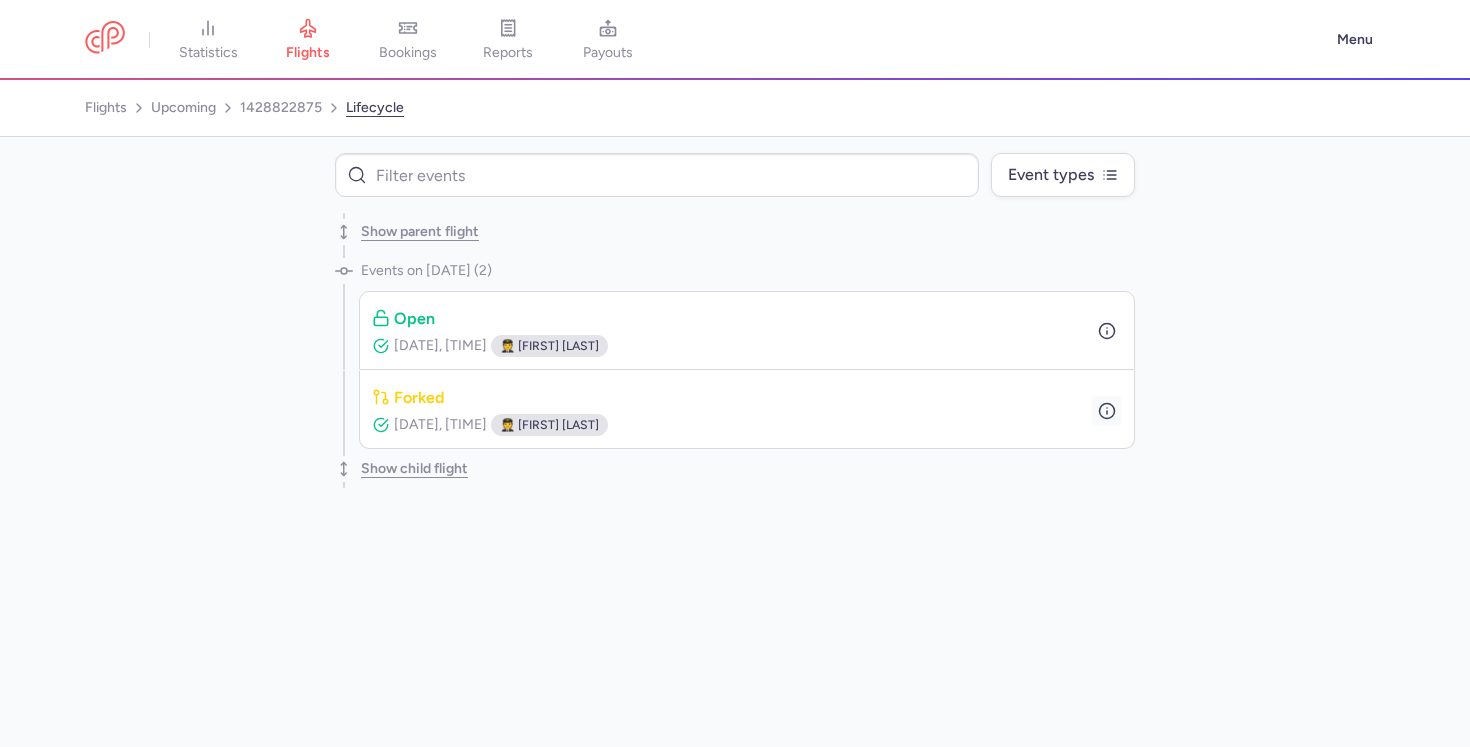 click 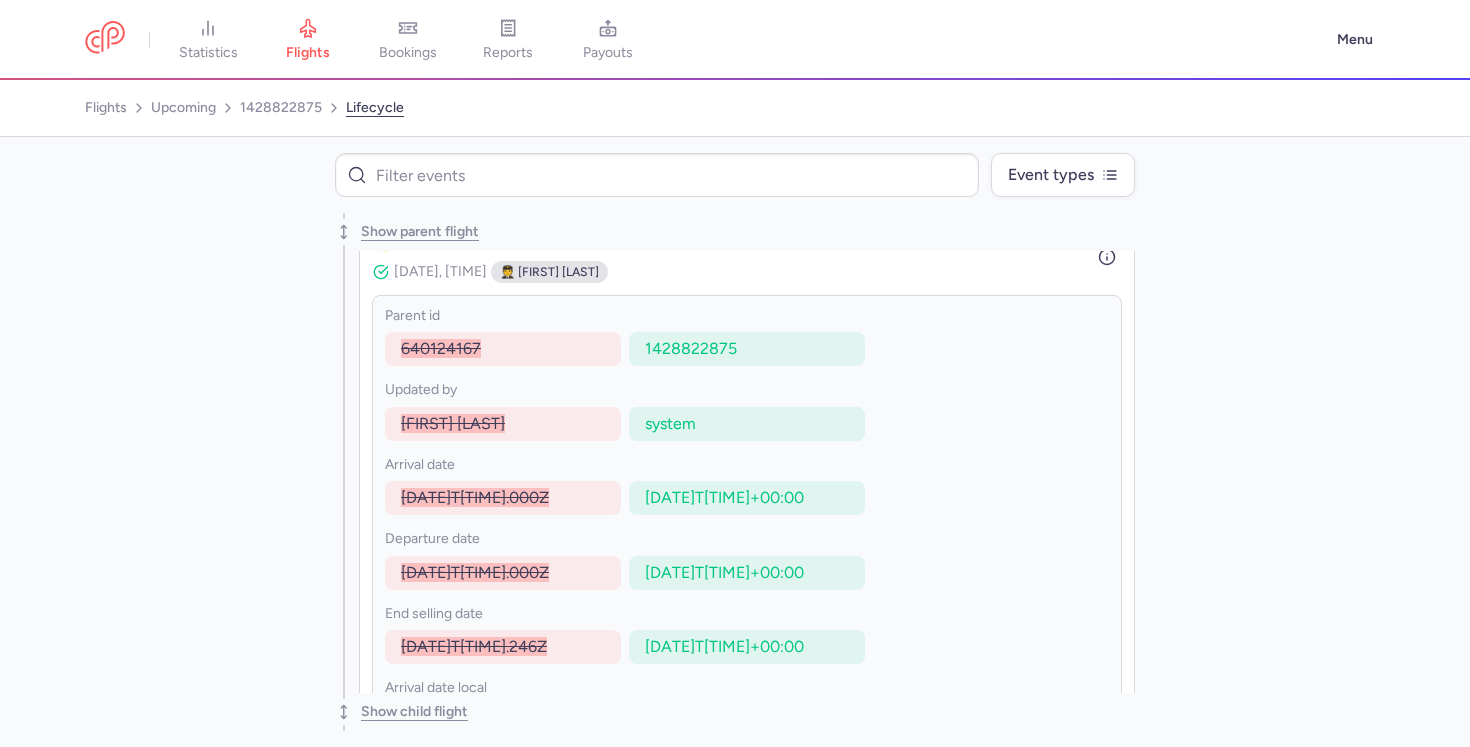 scroll, scrollTop: 142, scrollLeft: 0, axis: vertical 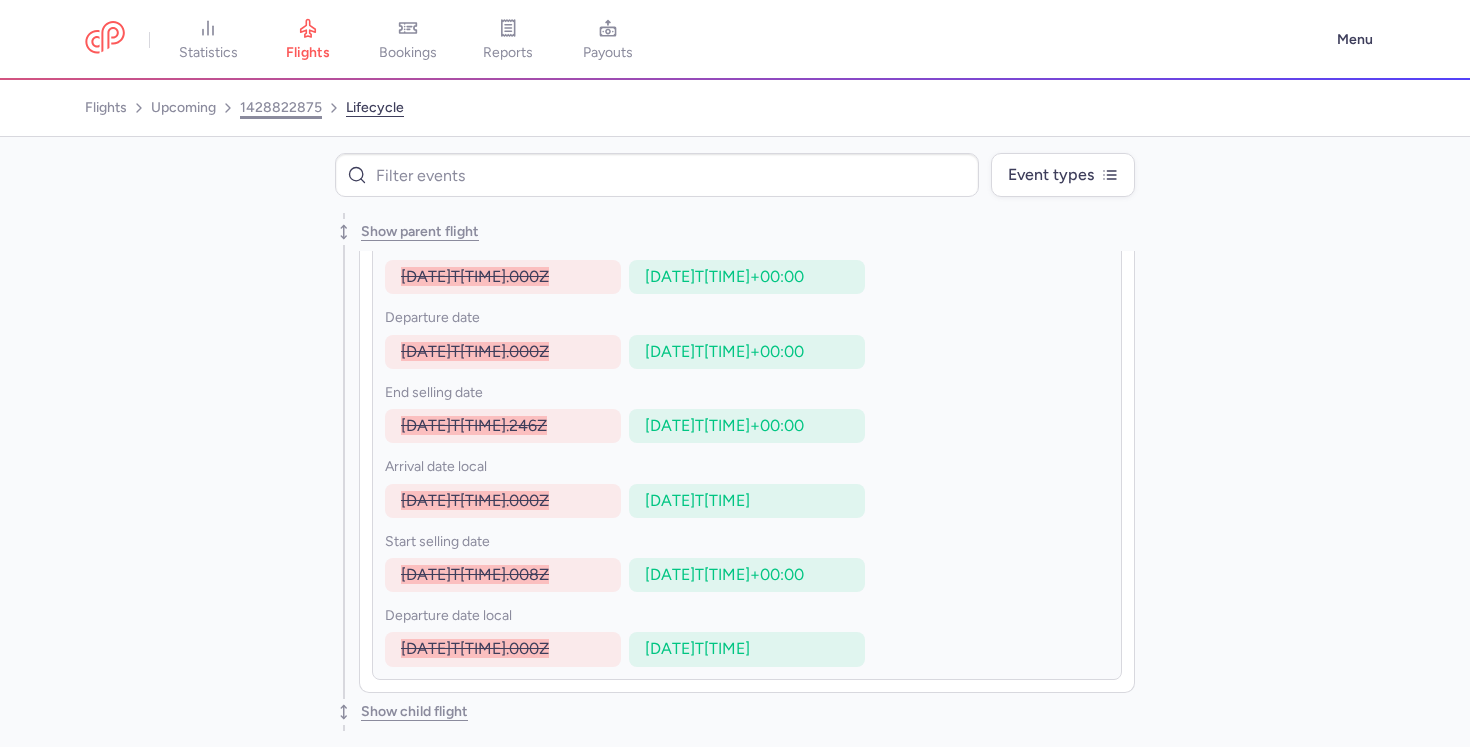 click on "1428822875" at bounding box center (281, 108) 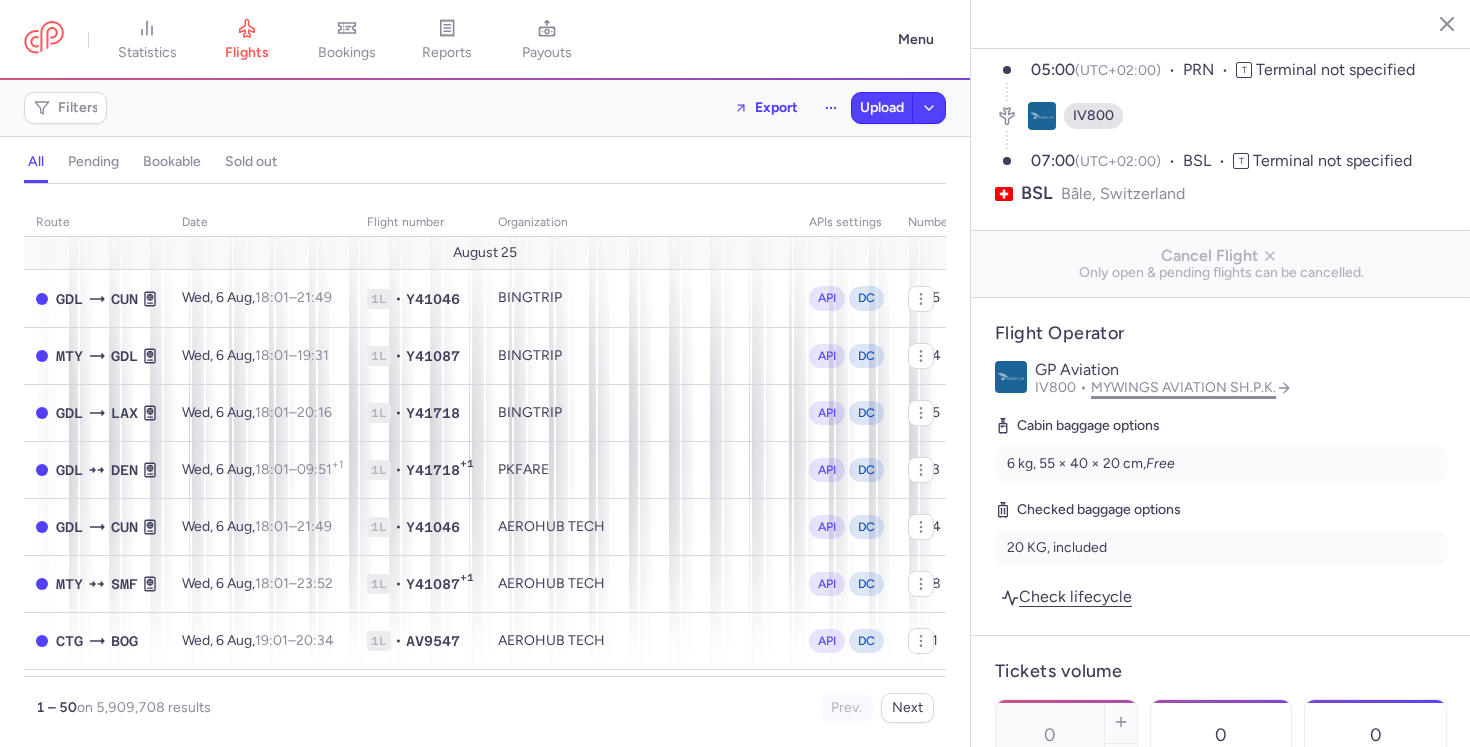 scroll, scrollTop: 142, scrollLeft: 0, axis: vertical 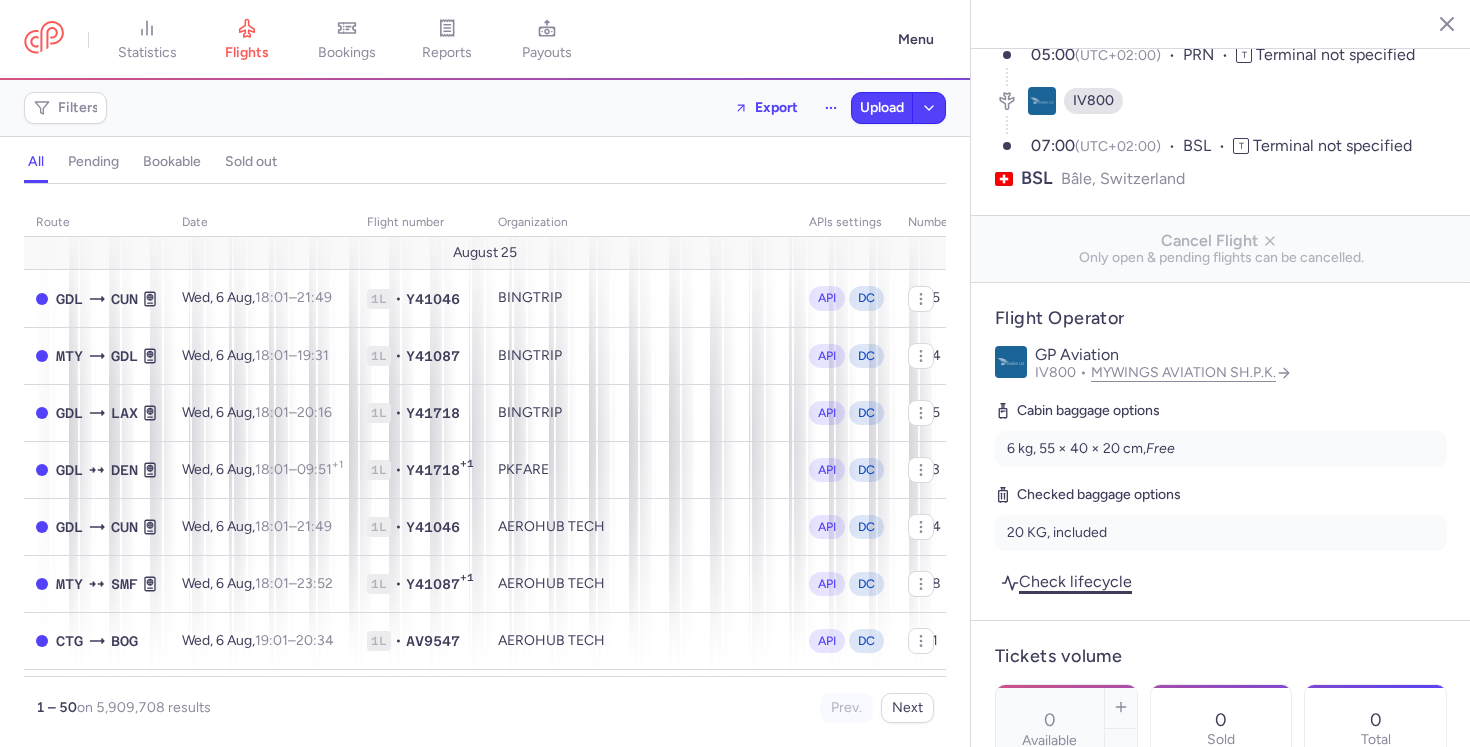 click on "Check lifecycle" at bounding box center [1066, 581] 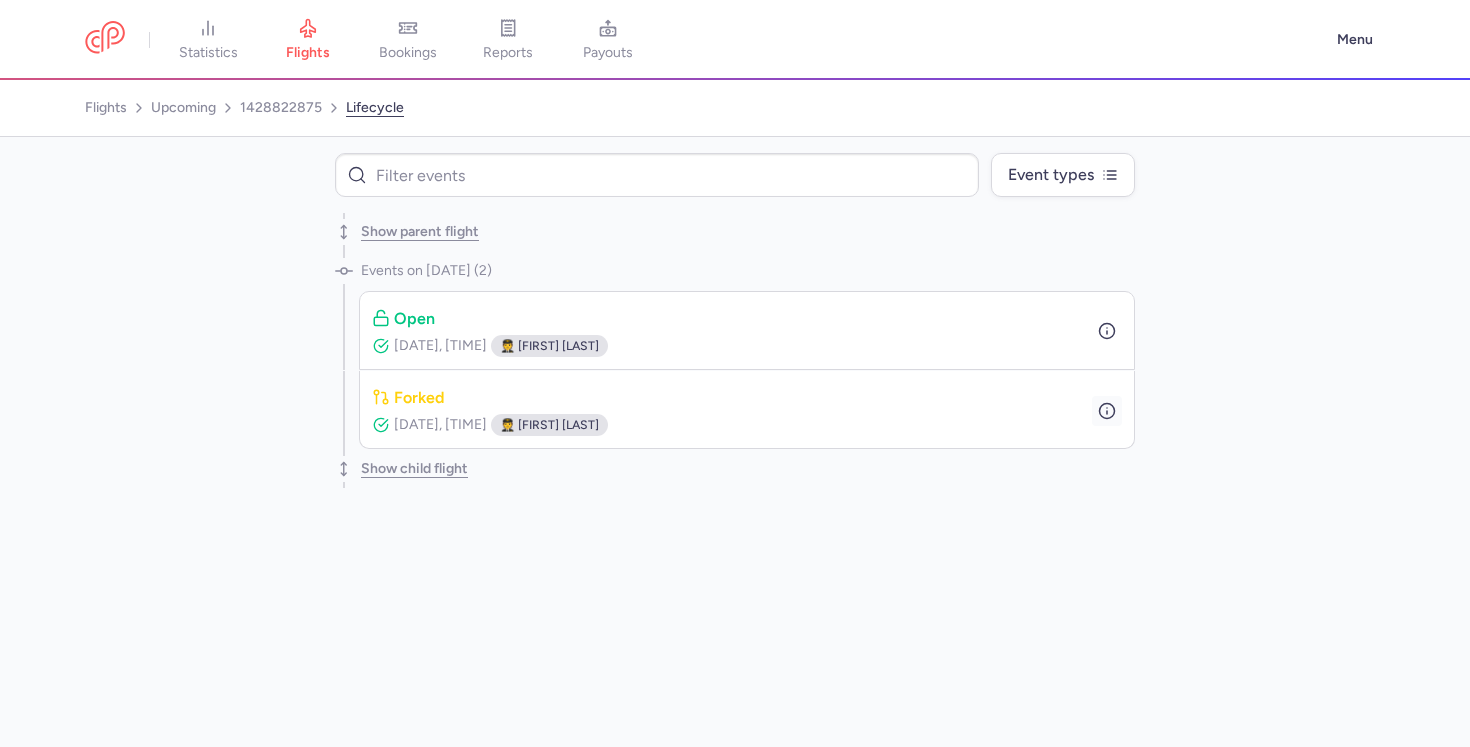 click 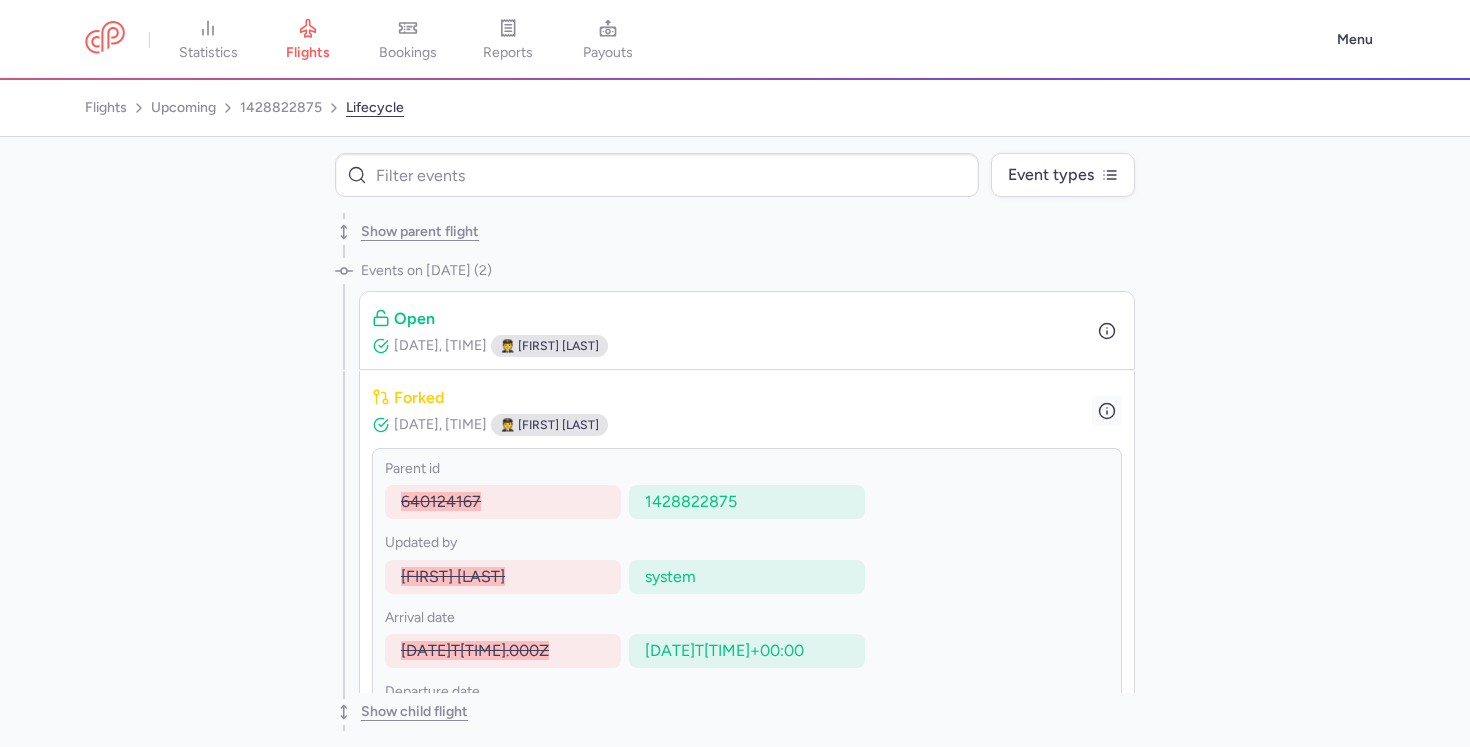 click 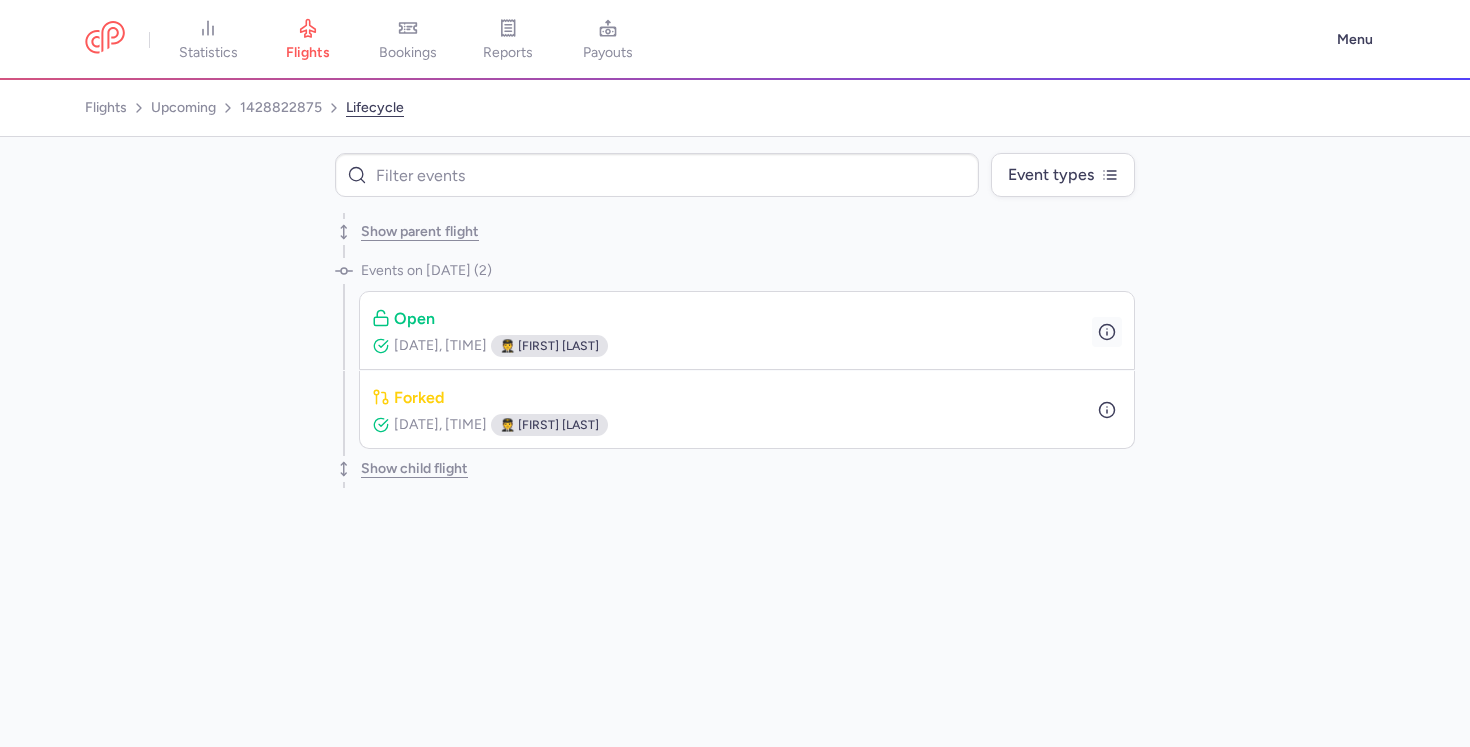 click at bounding box center (1107, 332) 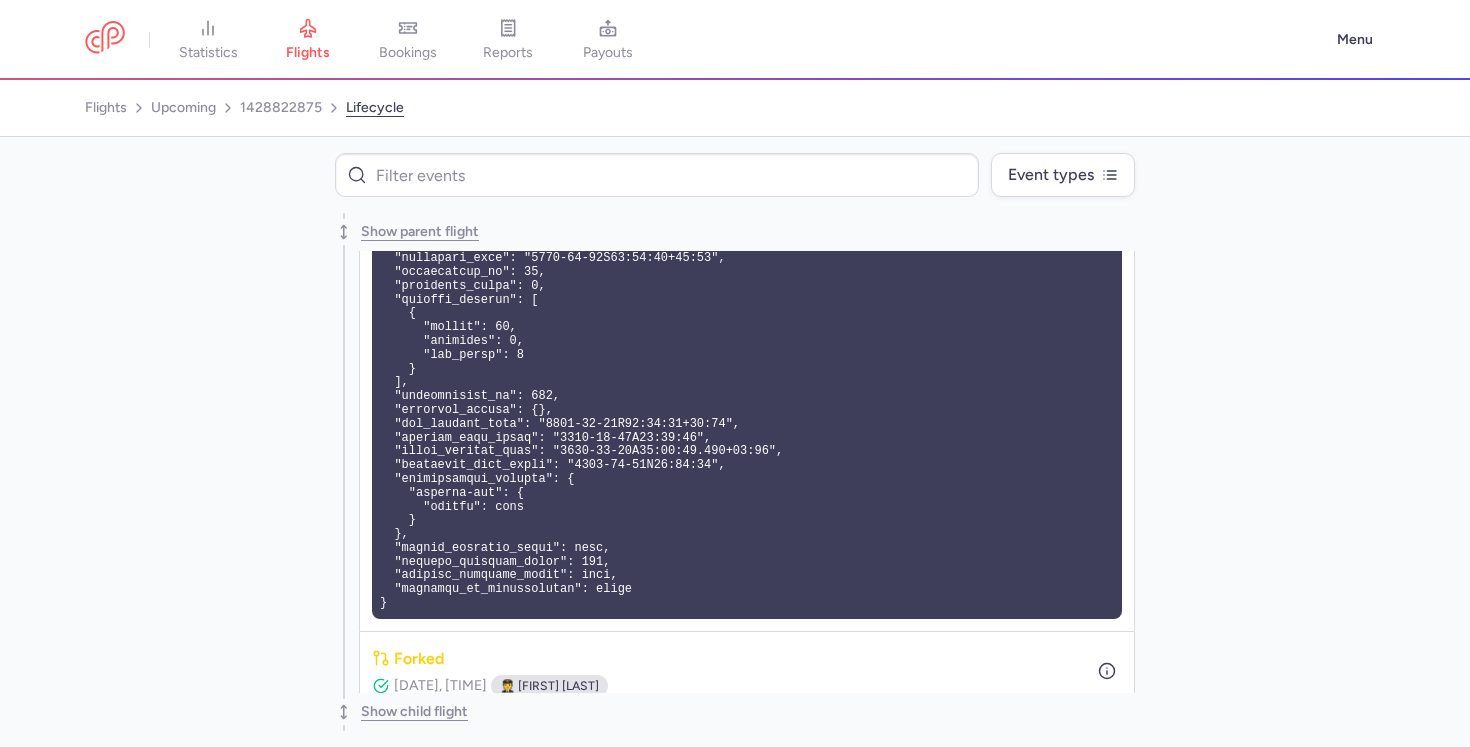 scroll, scrollTop: 336, scrollLeft: 0, axis: vertical 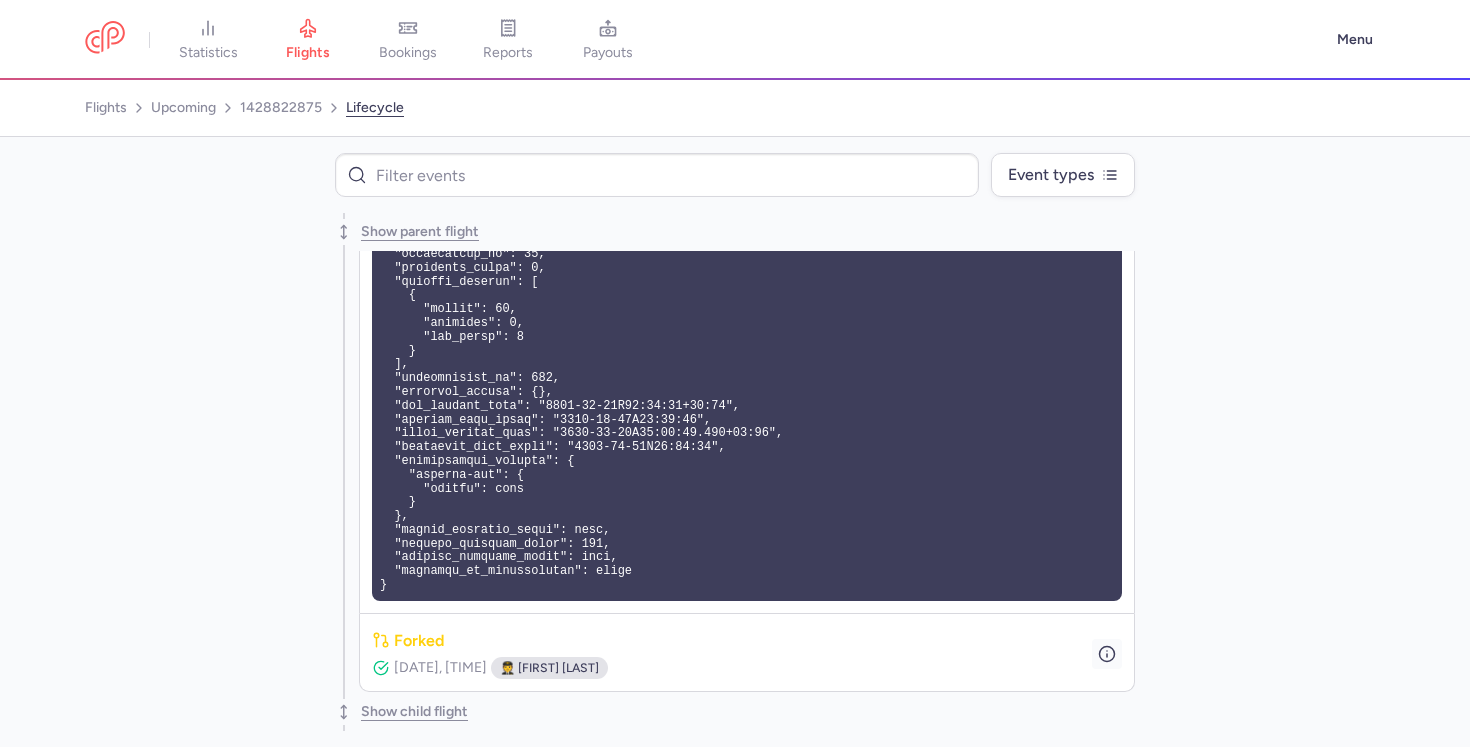 click 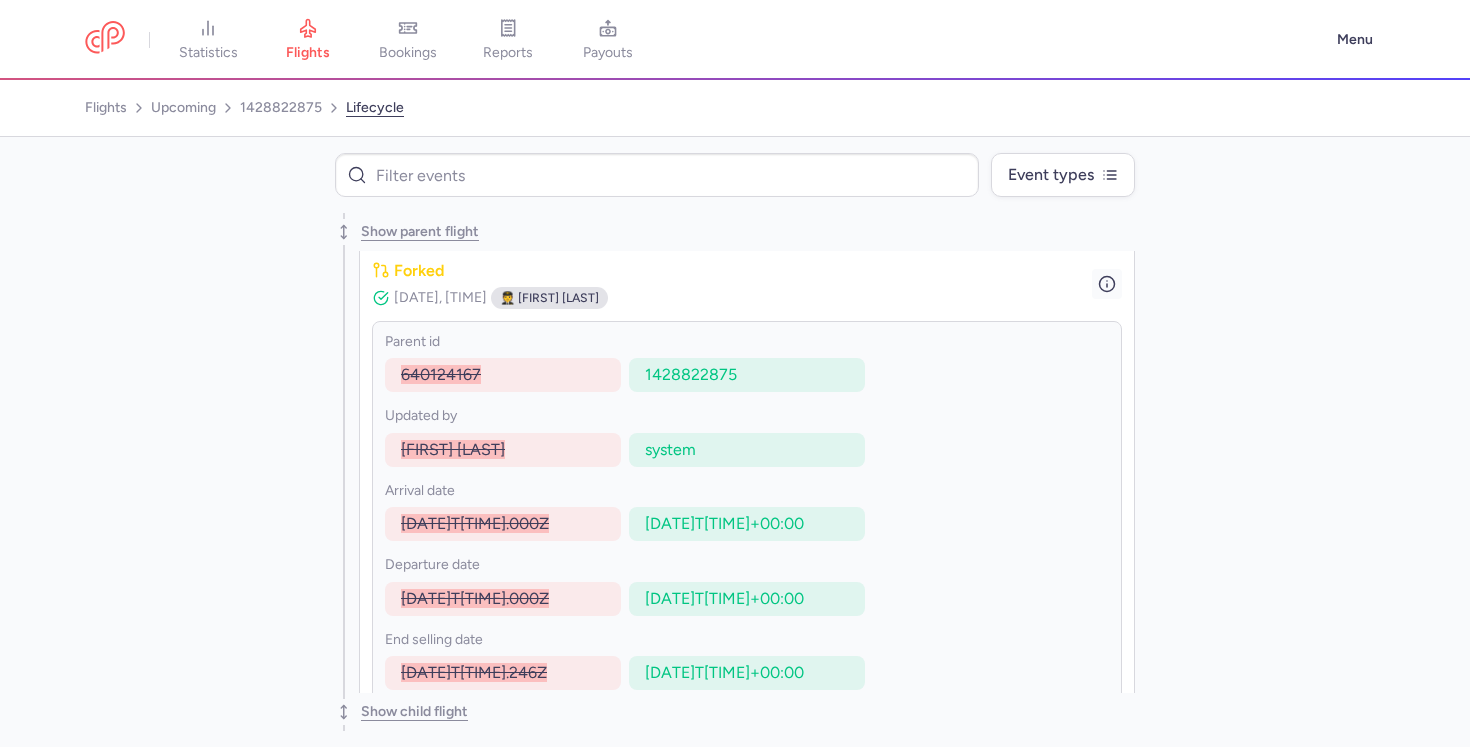 scroll, scrollTop: 721, scrollLeft: 0, axis: vertical 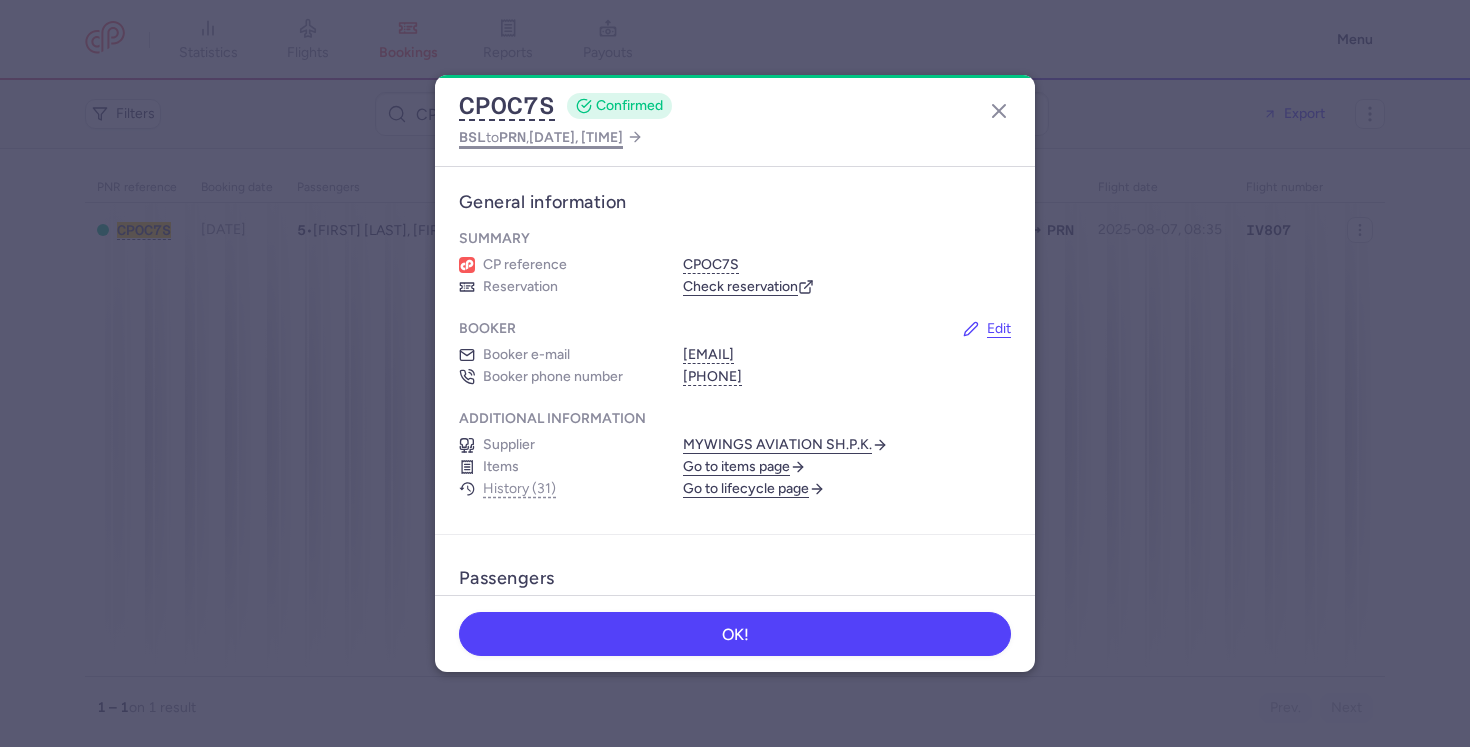 click on "[DATE], [TIME]" at bounding box center [576, 137] 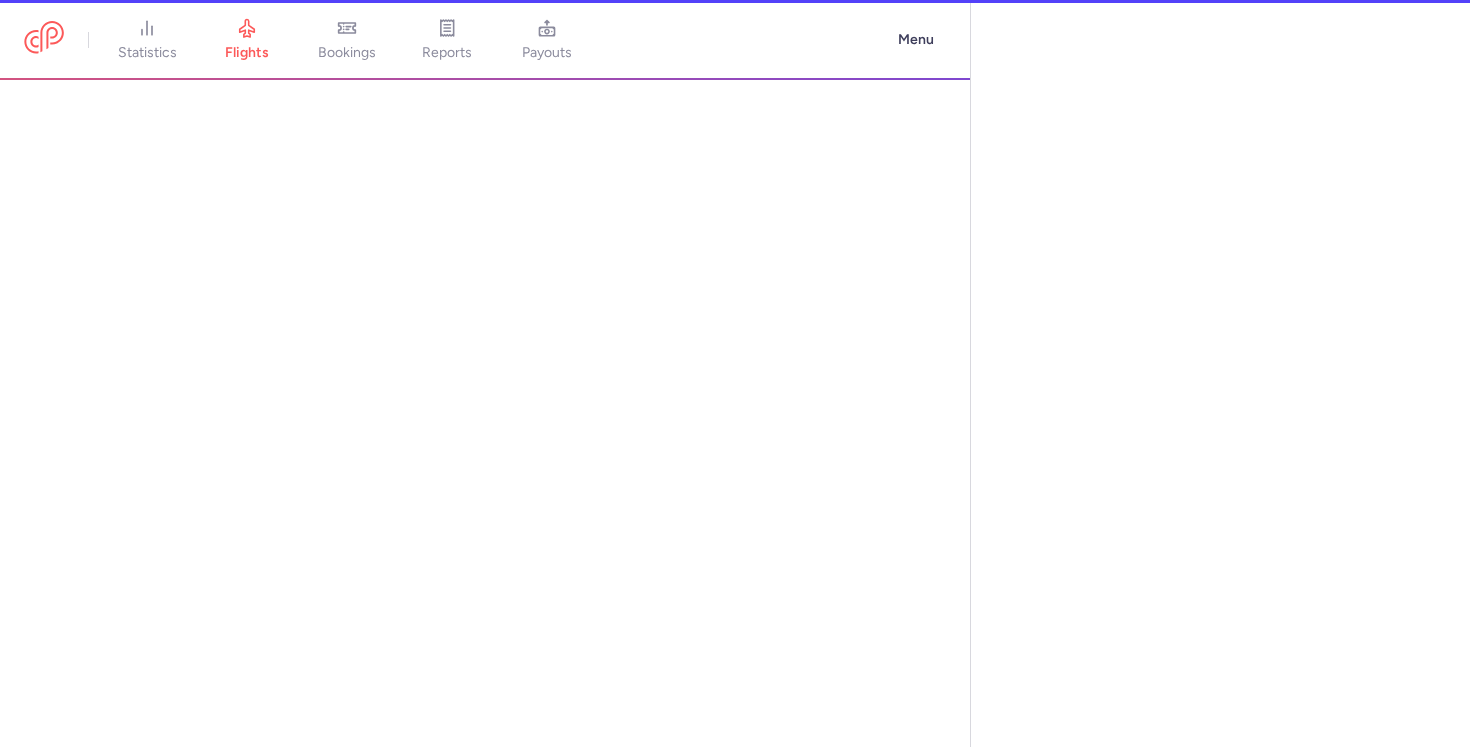 select on "hours" 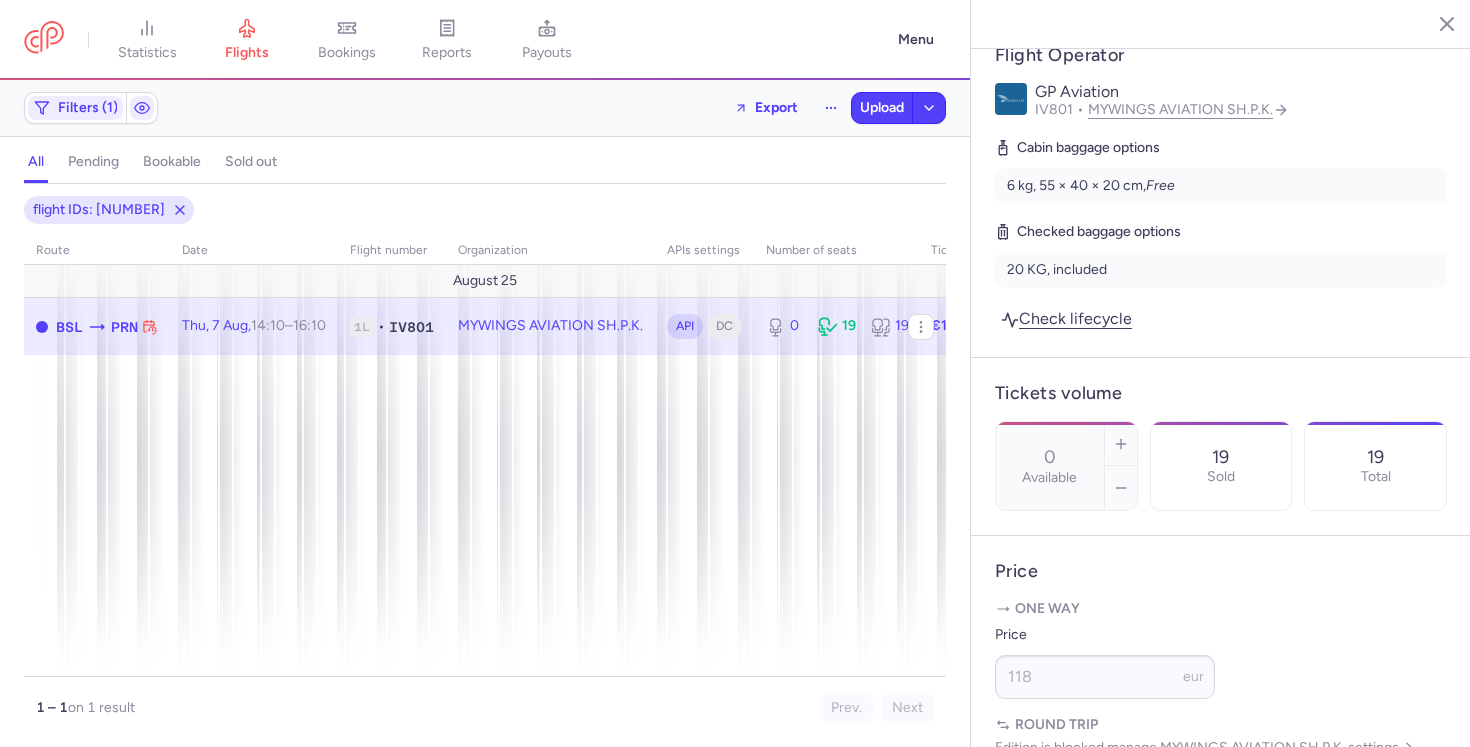 scroll, scrollTop: 382, scrollLeft: 0, axis: vertical 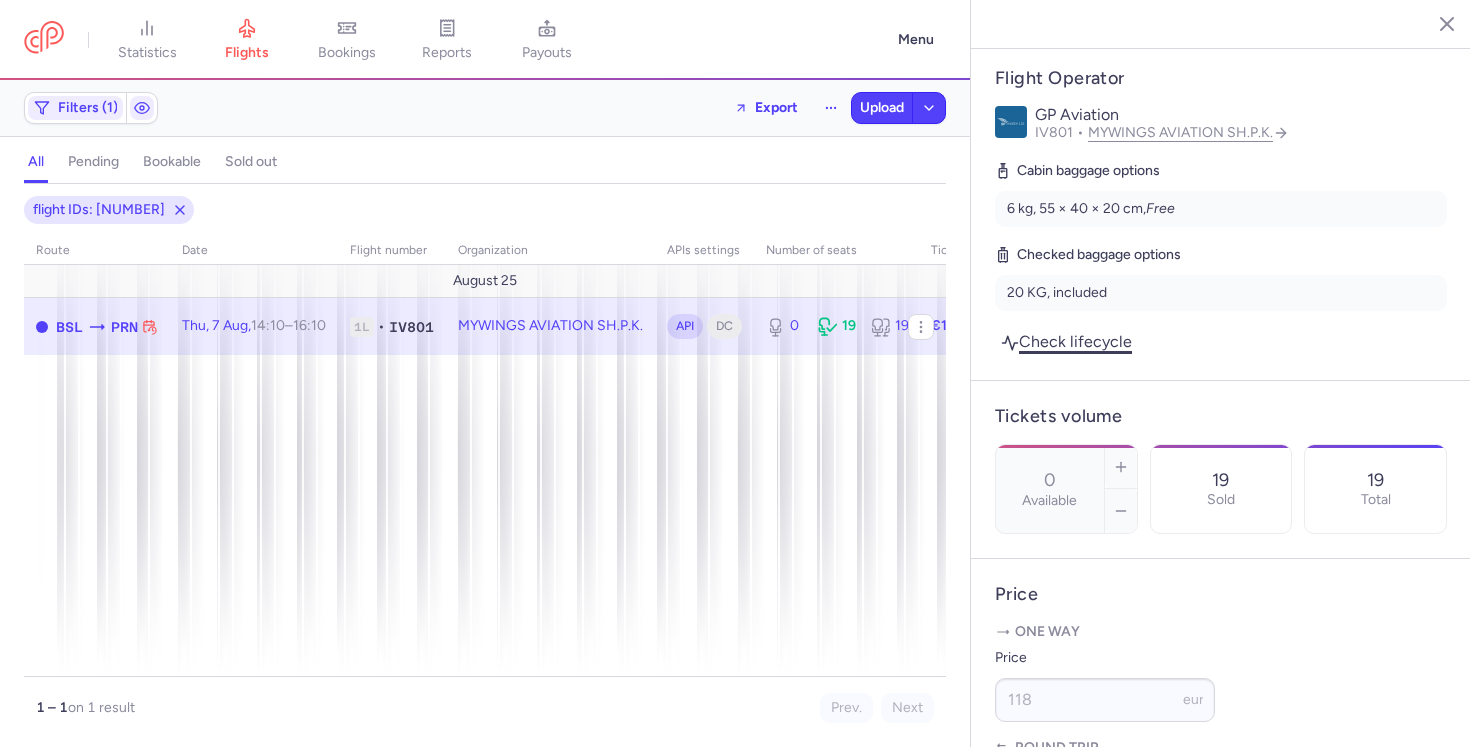 click on "Check lifecycle" at bounding box center [1066, 341] 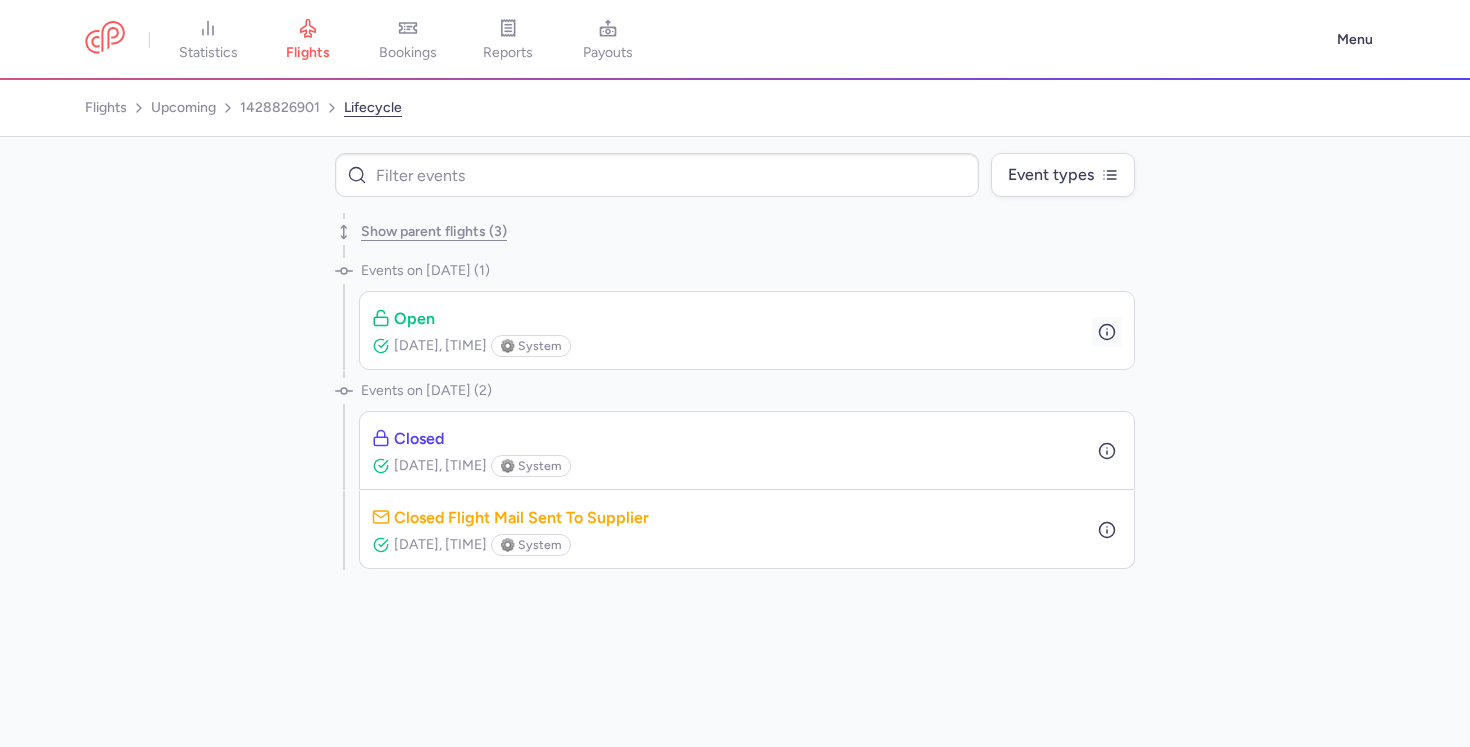 click 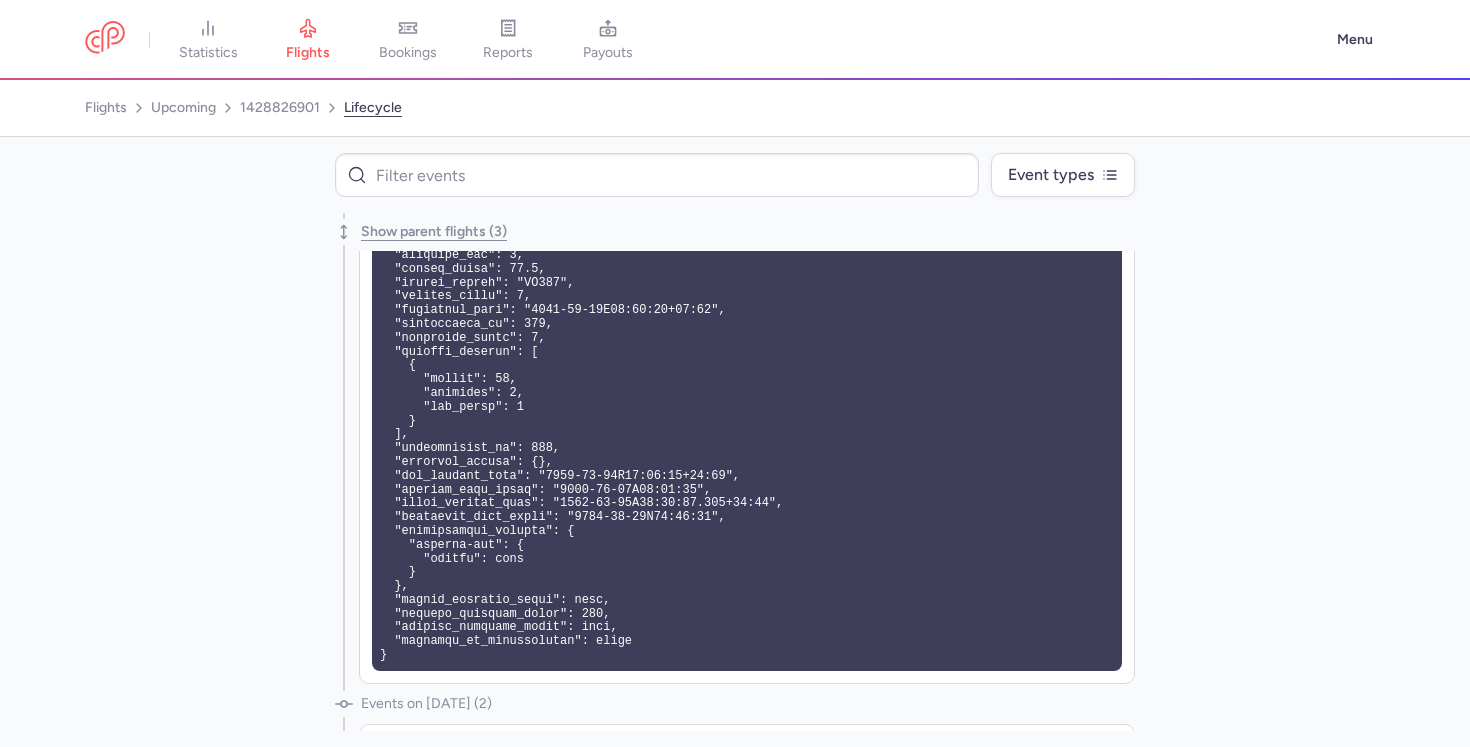 scroll, scrollTop: 0, scrollLeft: 0, axis: both 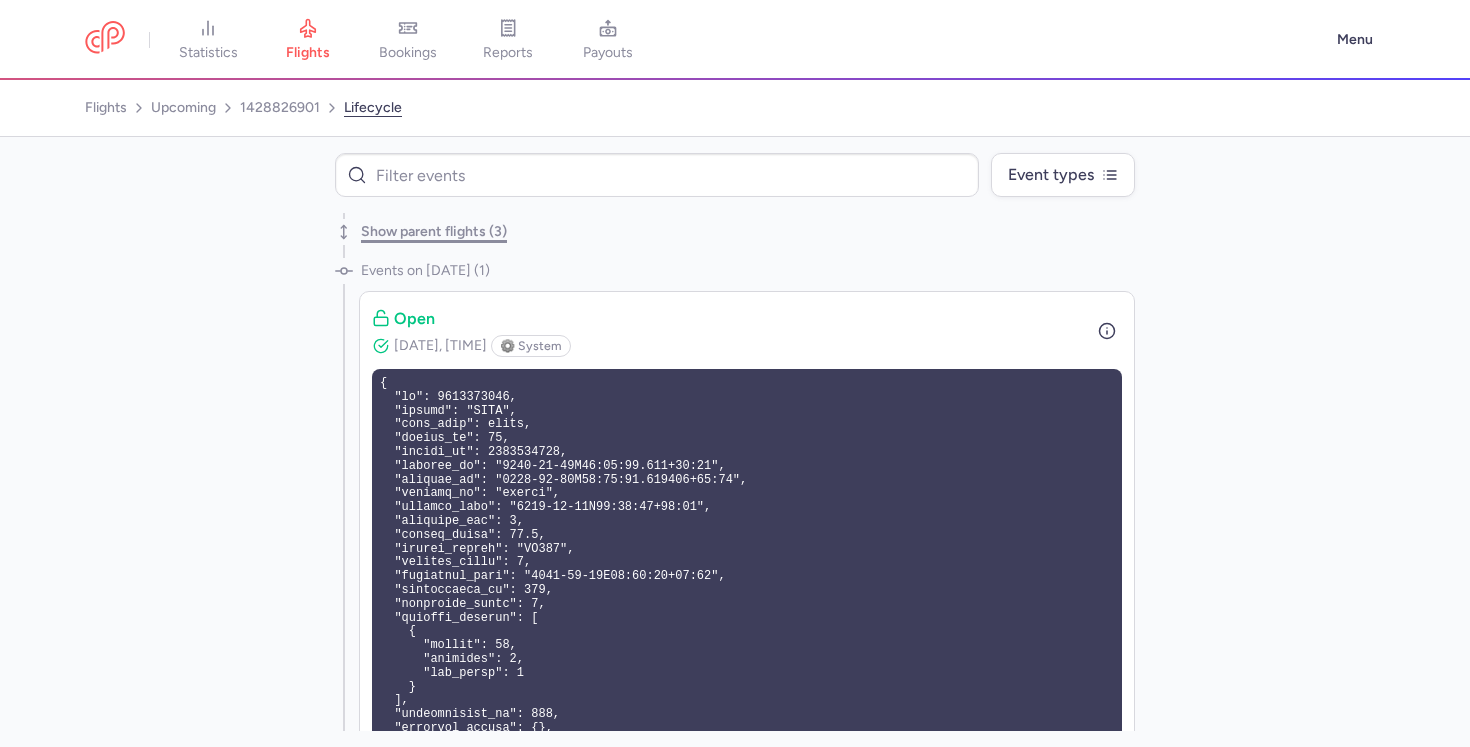 click on "Show parent flights (3)" at bounding box center (434, 232) 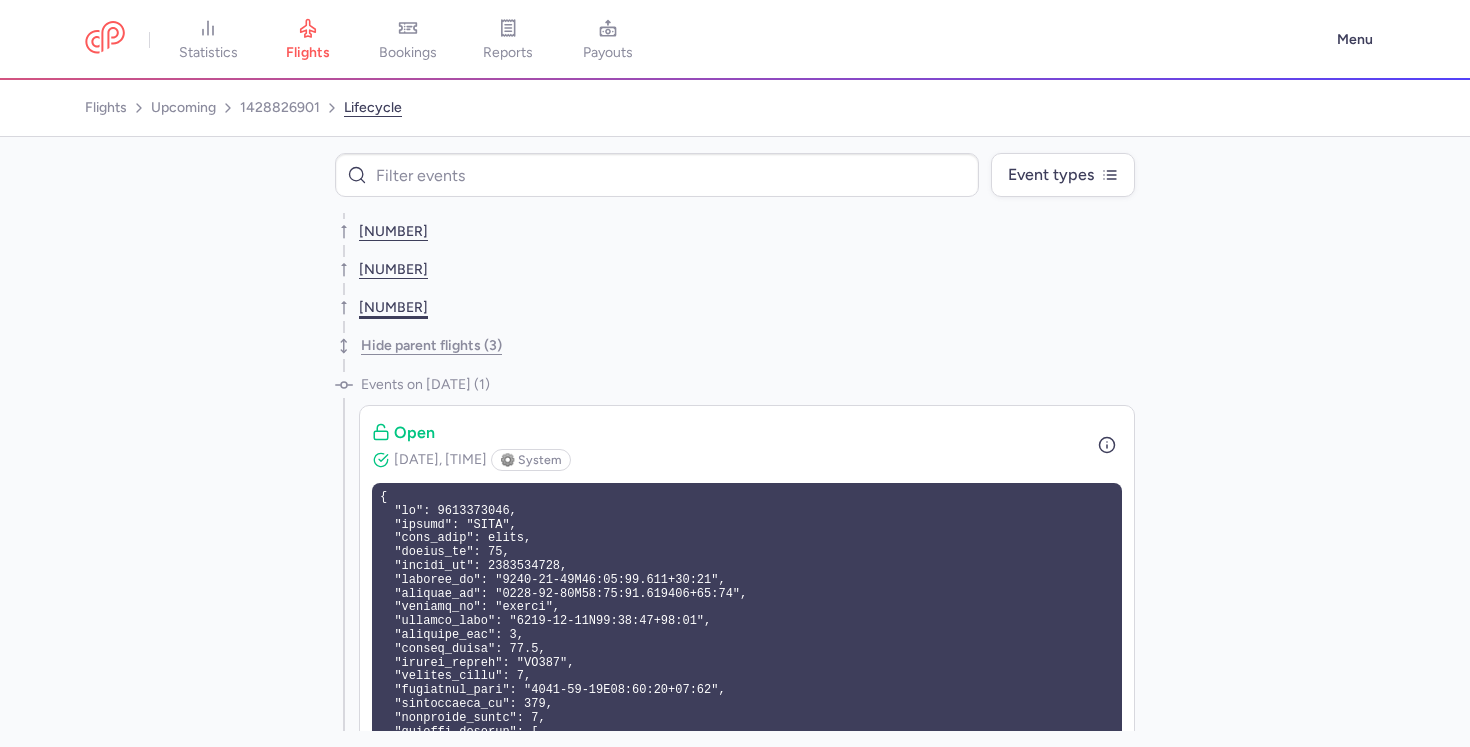 click on "1428822876" at bounding box center (393, 308) 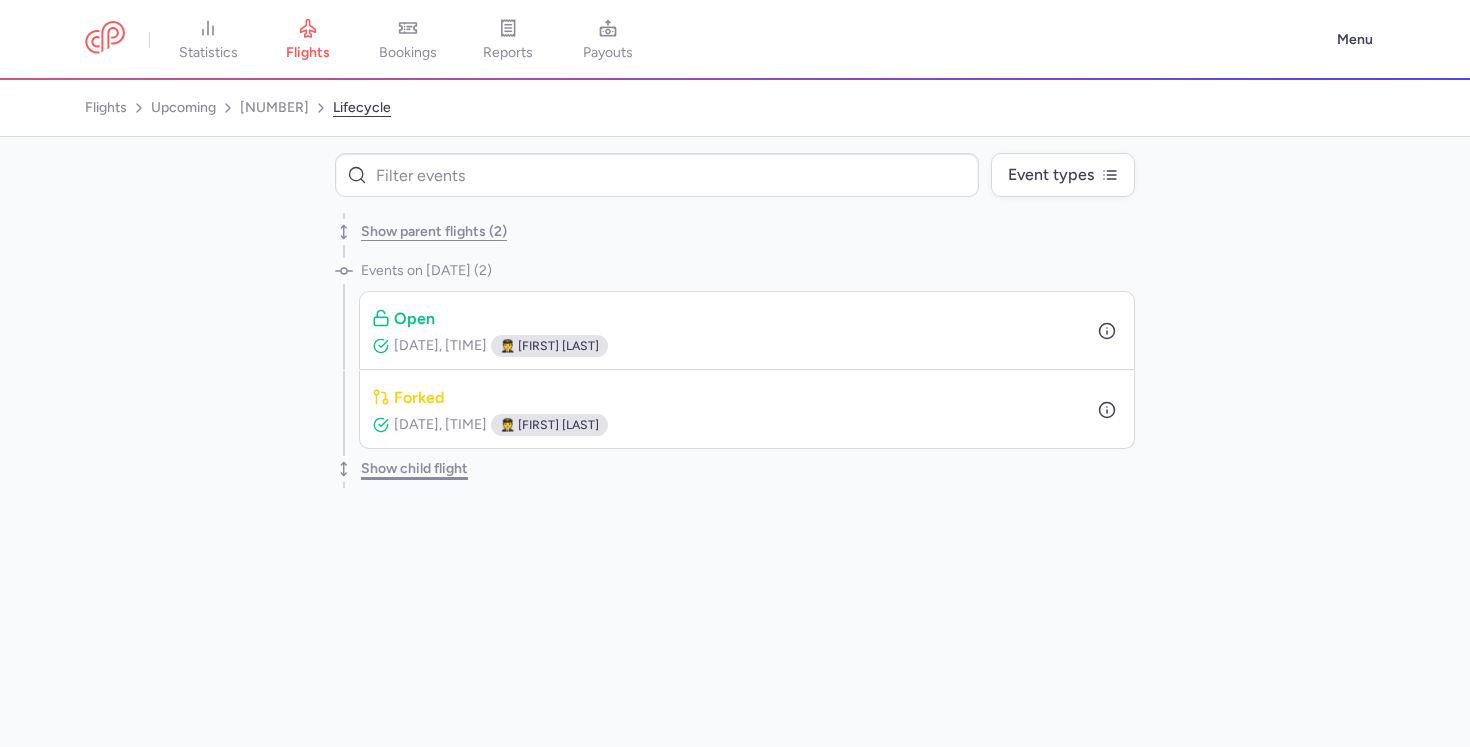 click on "Show child flight" at bounding box center [414, 469] 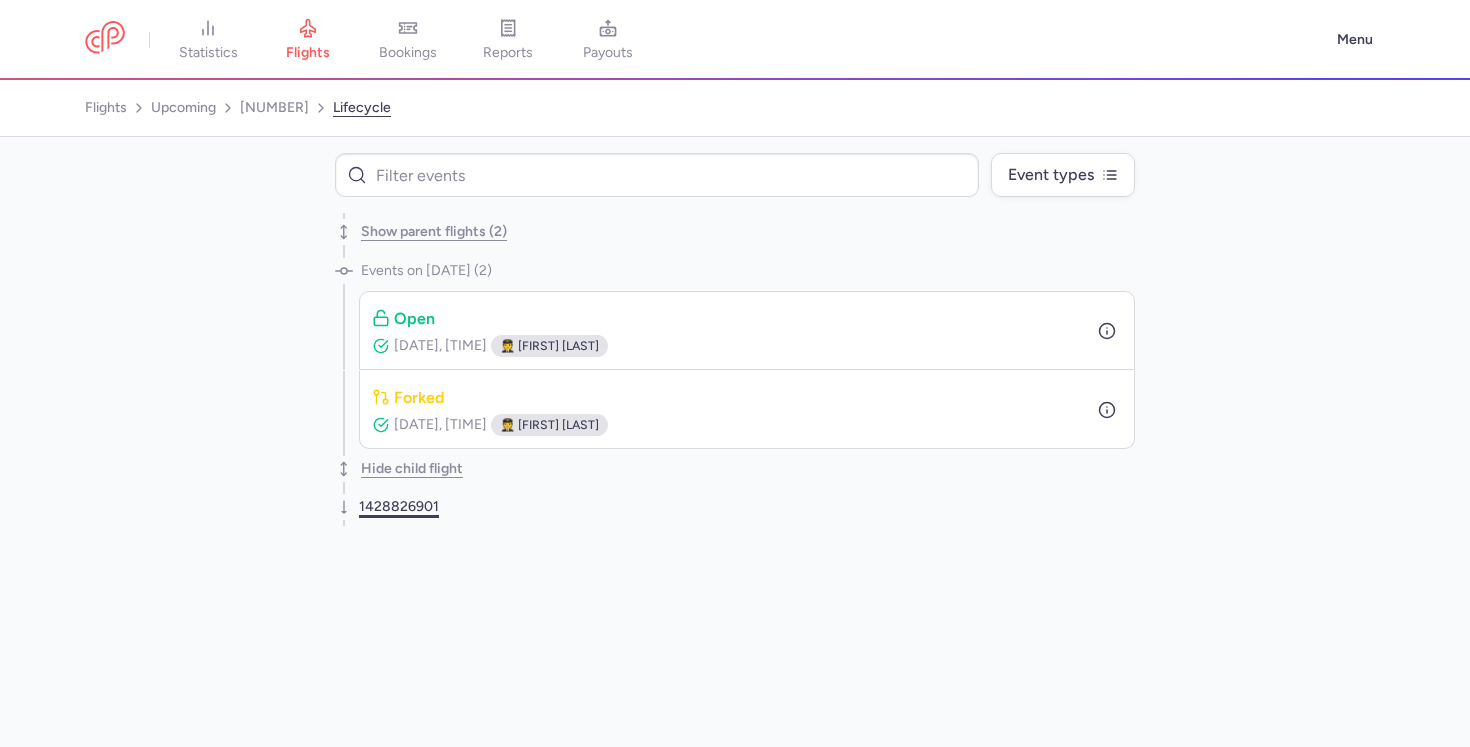click on "1428826901" at bounding box center (399, 507) 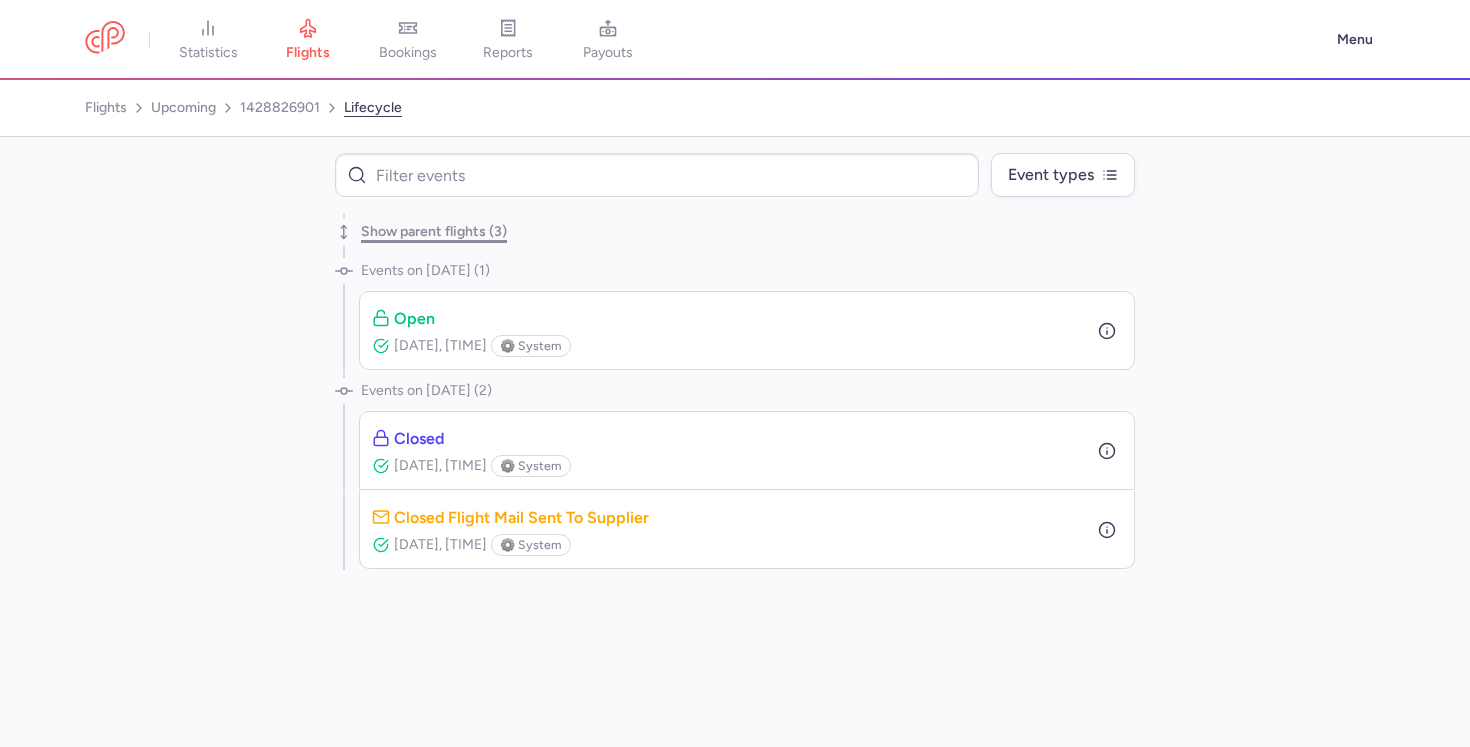 click on "Show parent flights (3)" at bounding box center [434, 232] 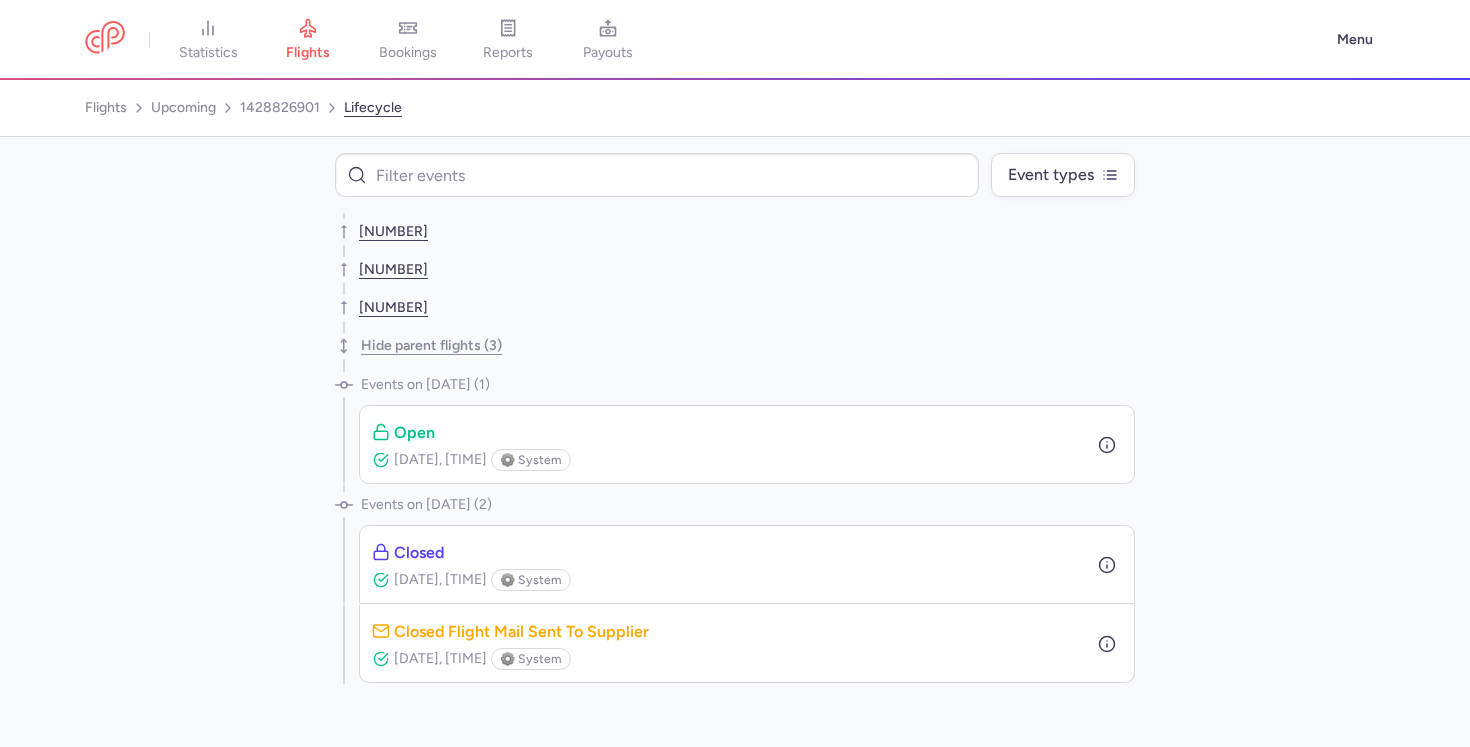 click on "1428822876" 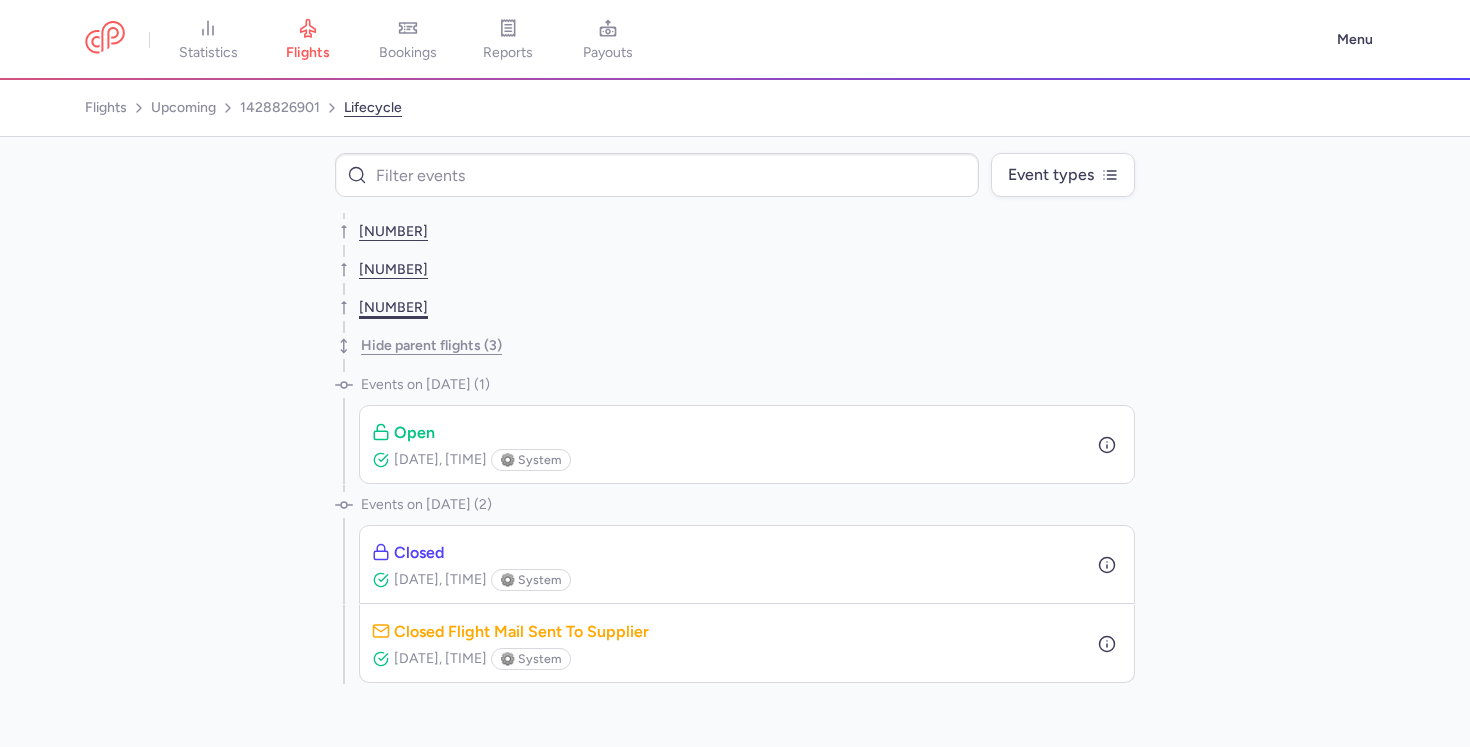 click on "1428822876" at bounding box center [393, 308] 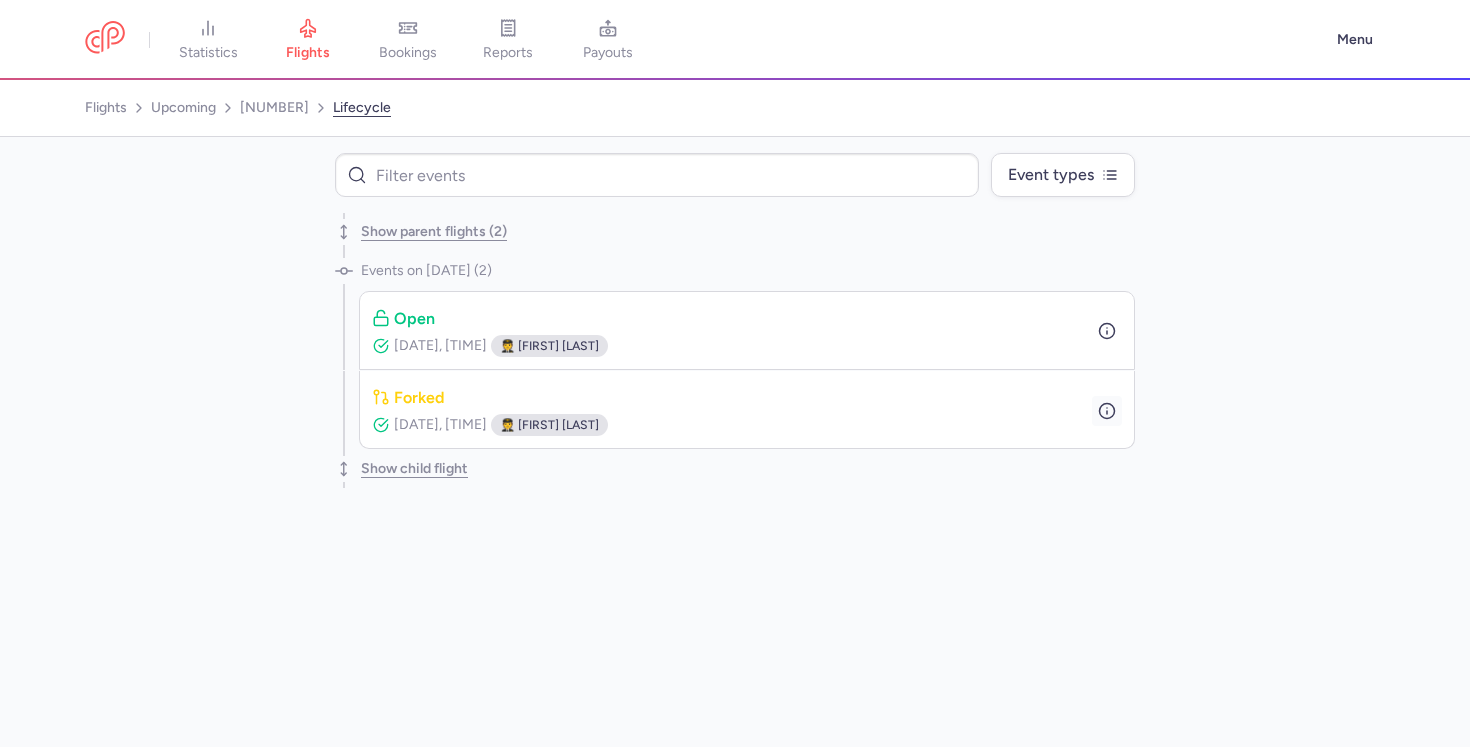 click 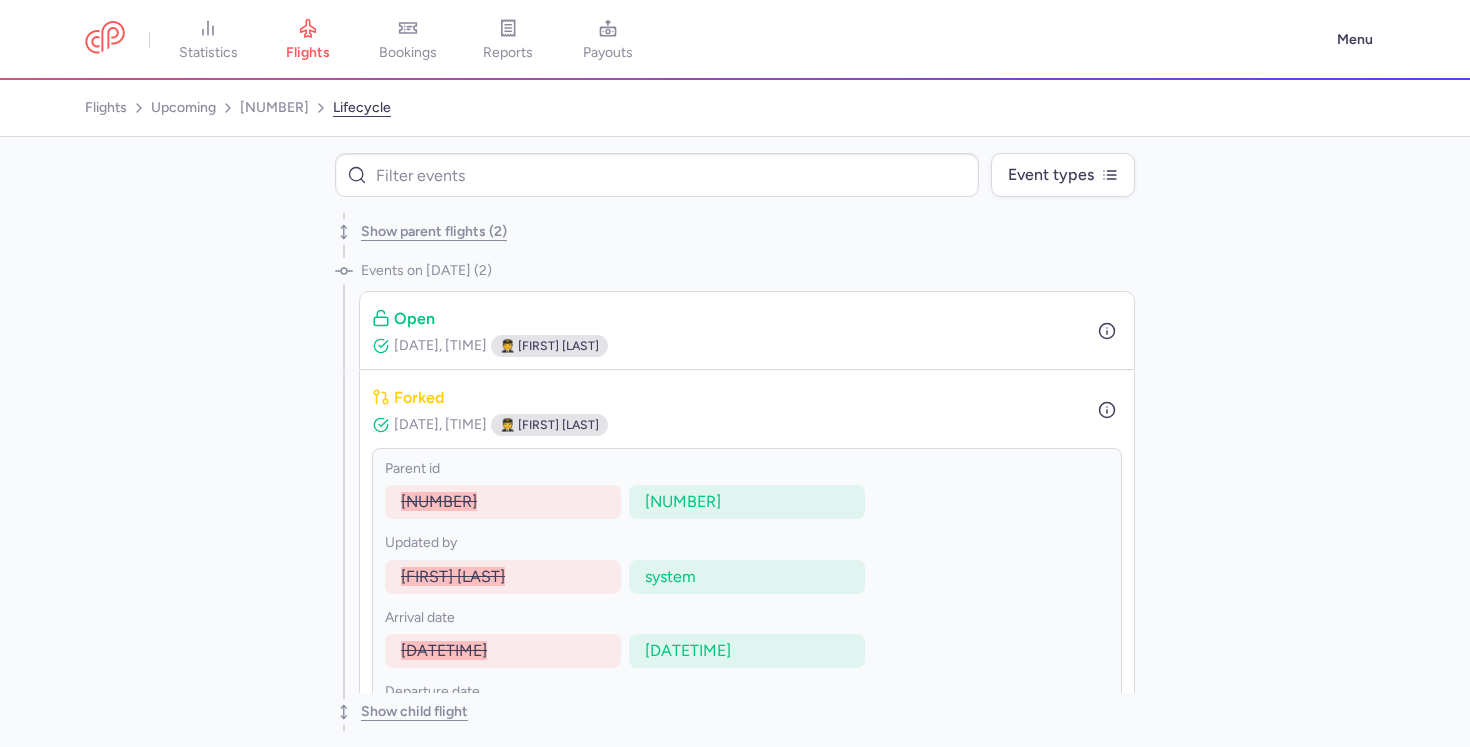scroll, scrollTop: 25, scrollLeft: 0, axis: vertical 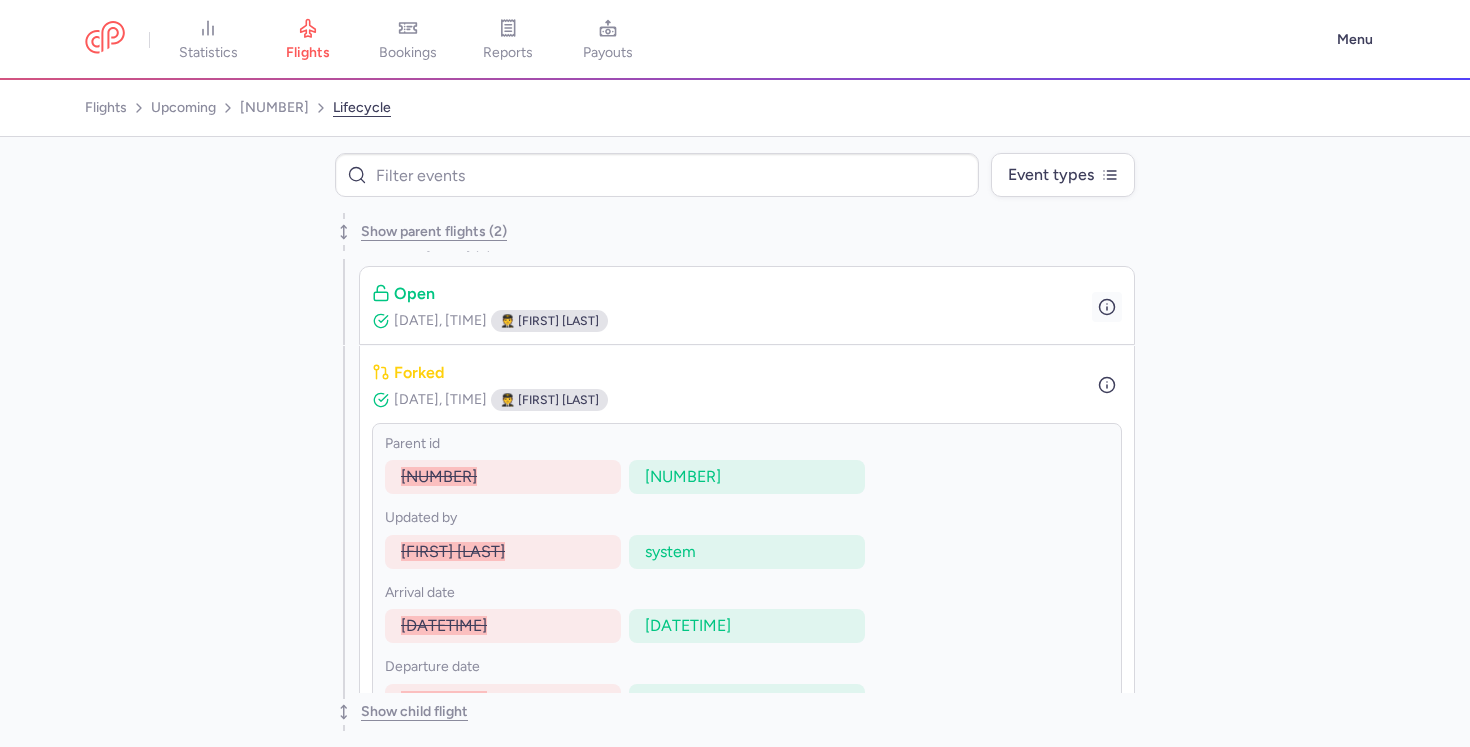 click 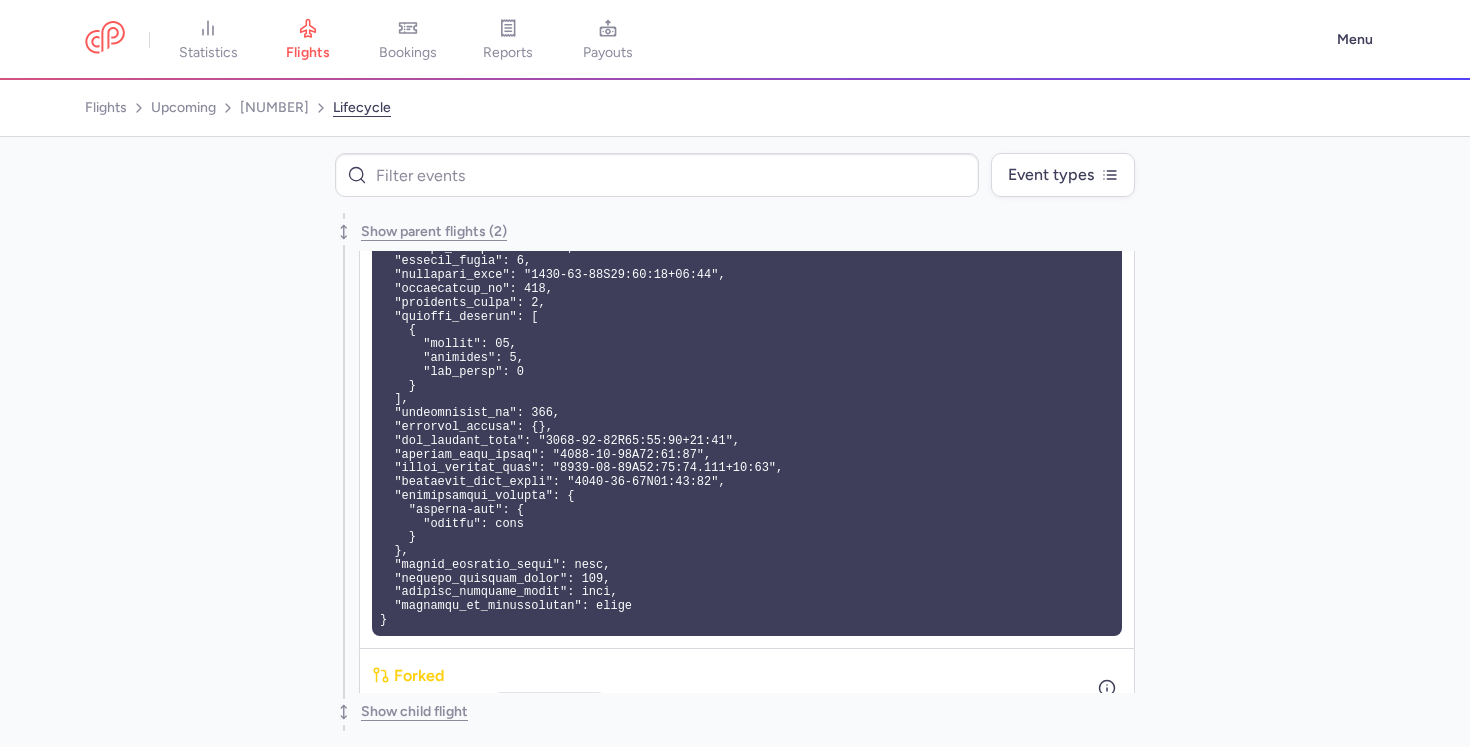 scroll, scrollTop: 293, scrollLeft: 0, axis: vertical 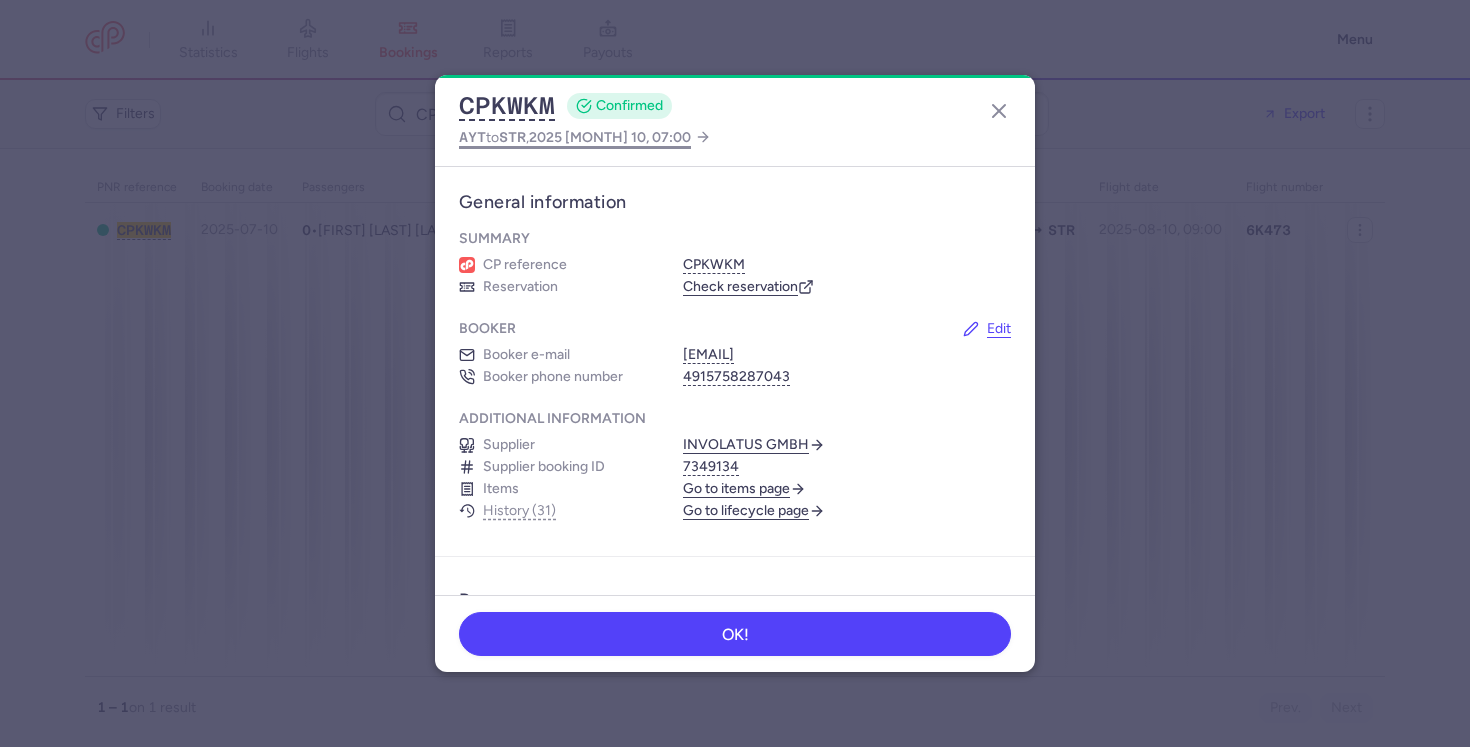 click on "2025 [MONTH] 10, 07:00" at bounding box center (610, 137) 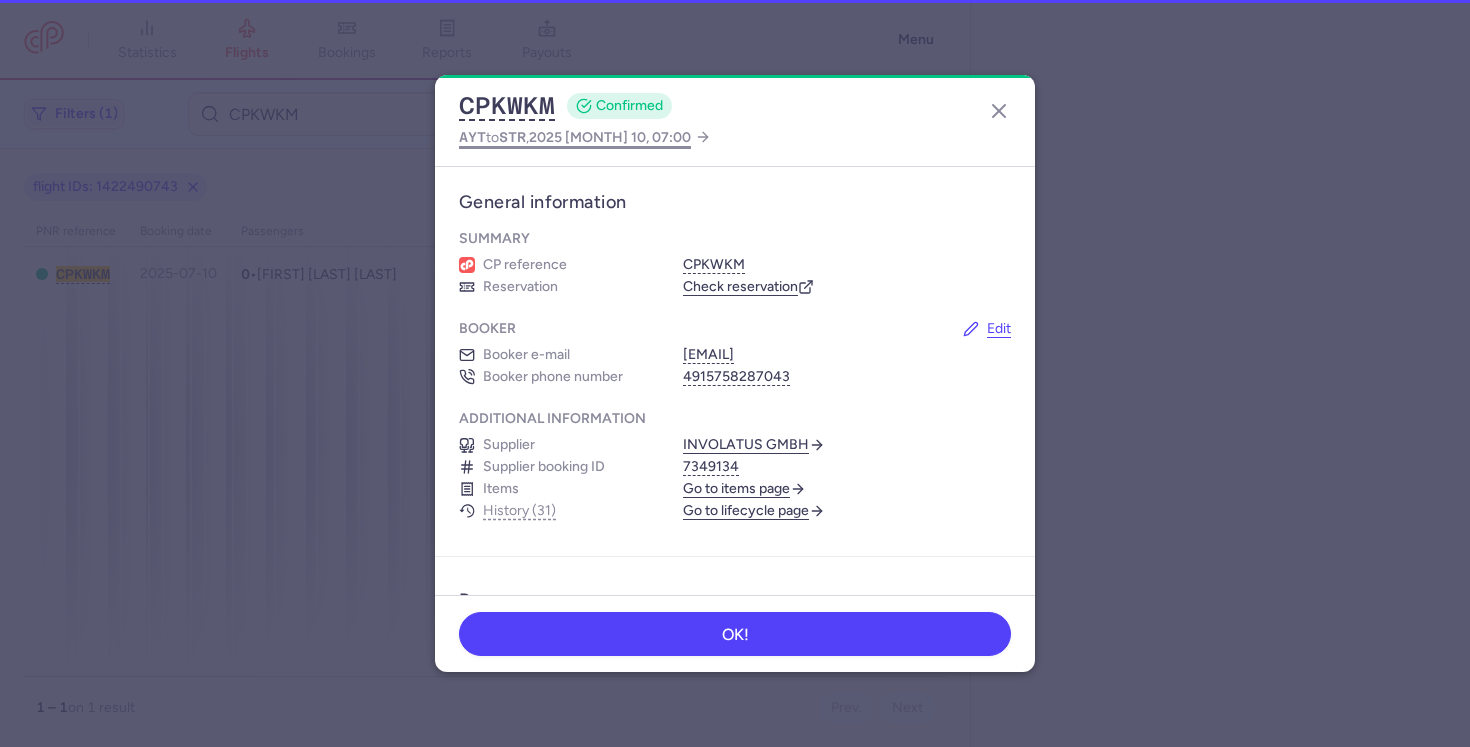 select on "days" 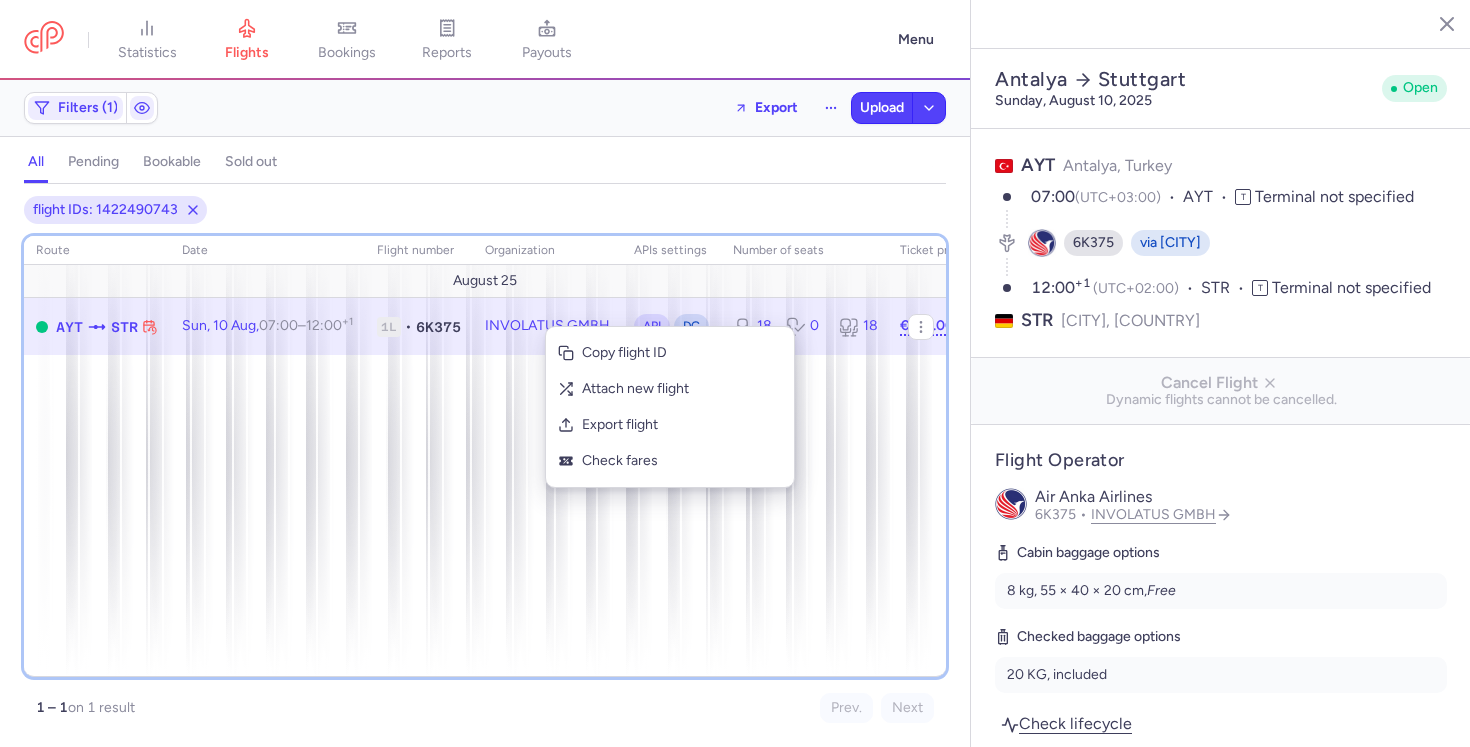 click on "route date Flight number organization APIs settings number of seats Ticket price August 25  AYT  STR Sun, 10 Aug,  07:00  –  12:00  +1 1L • 6K375 INVOLATUS GMBH API DC 18 0 18 €103.00" at bounding box center [485, 456] 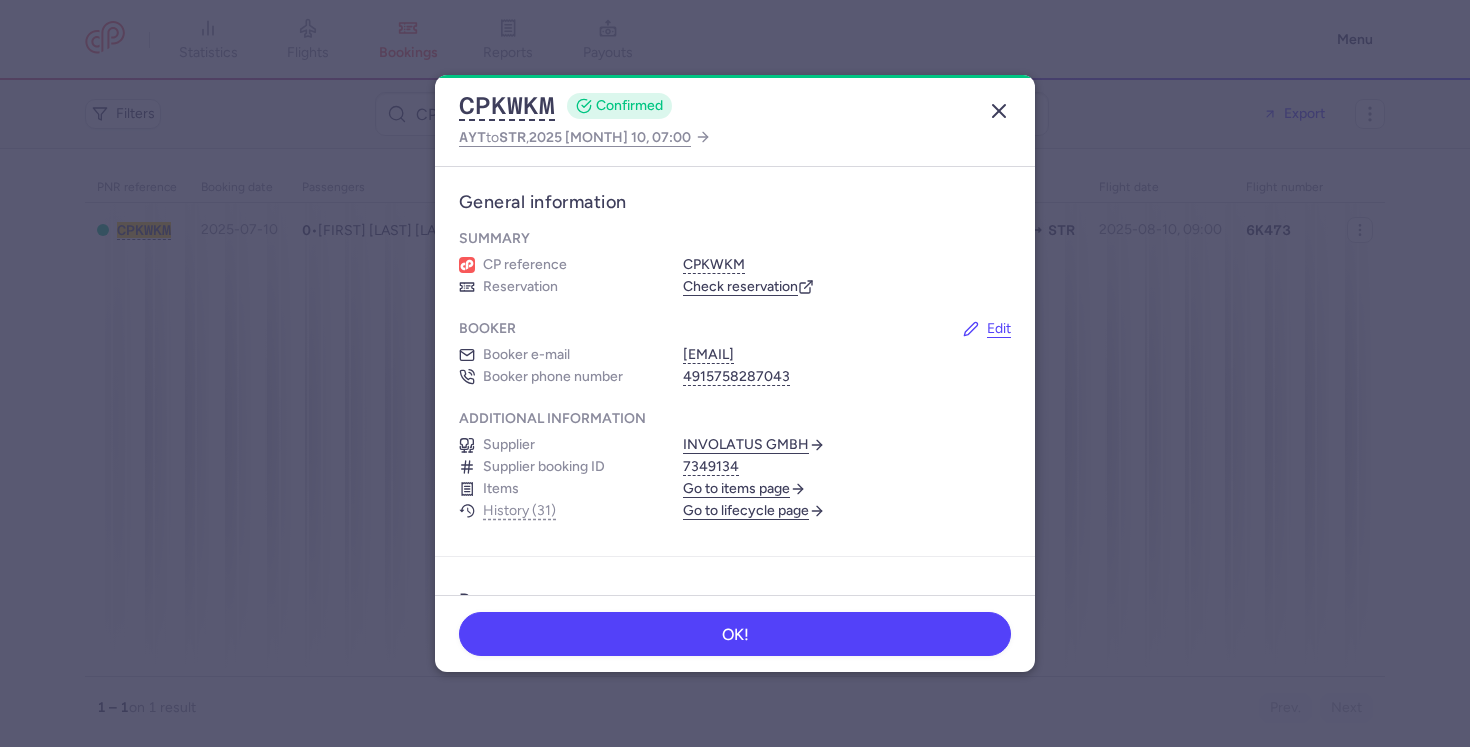 click 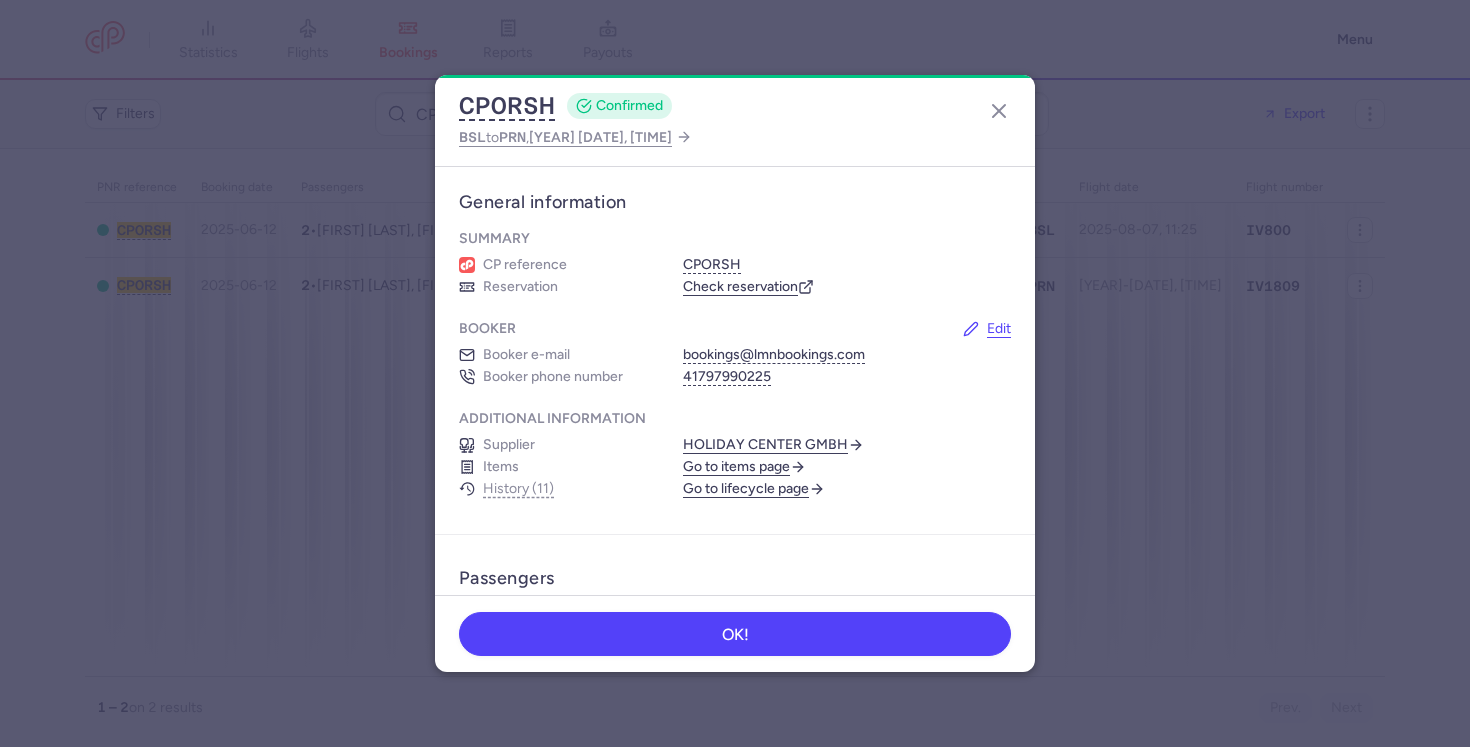 scroll, scrollTop: 0, scrollLeft: 0, axis: both 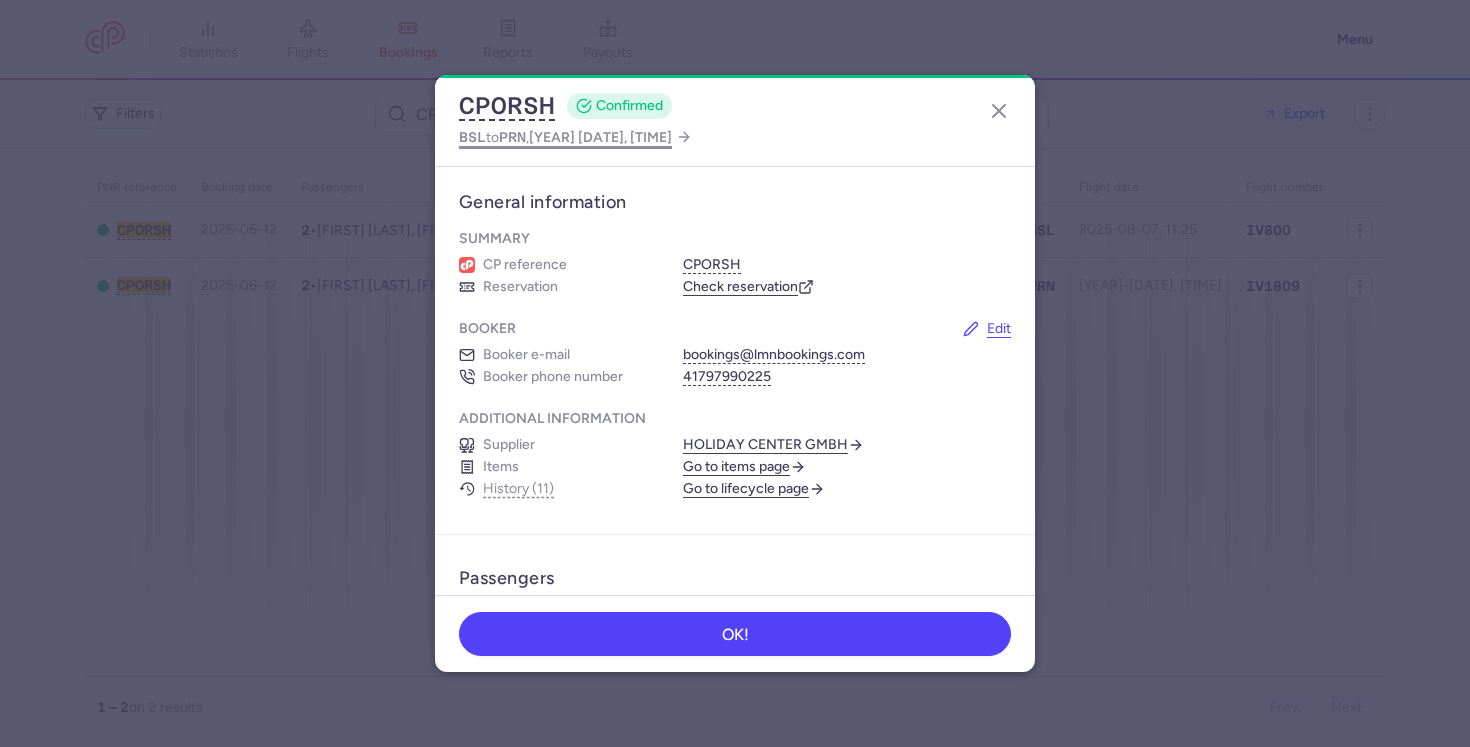 click on "[YEAR] [DATE], [TIME]" at bounding box center (600, 137) 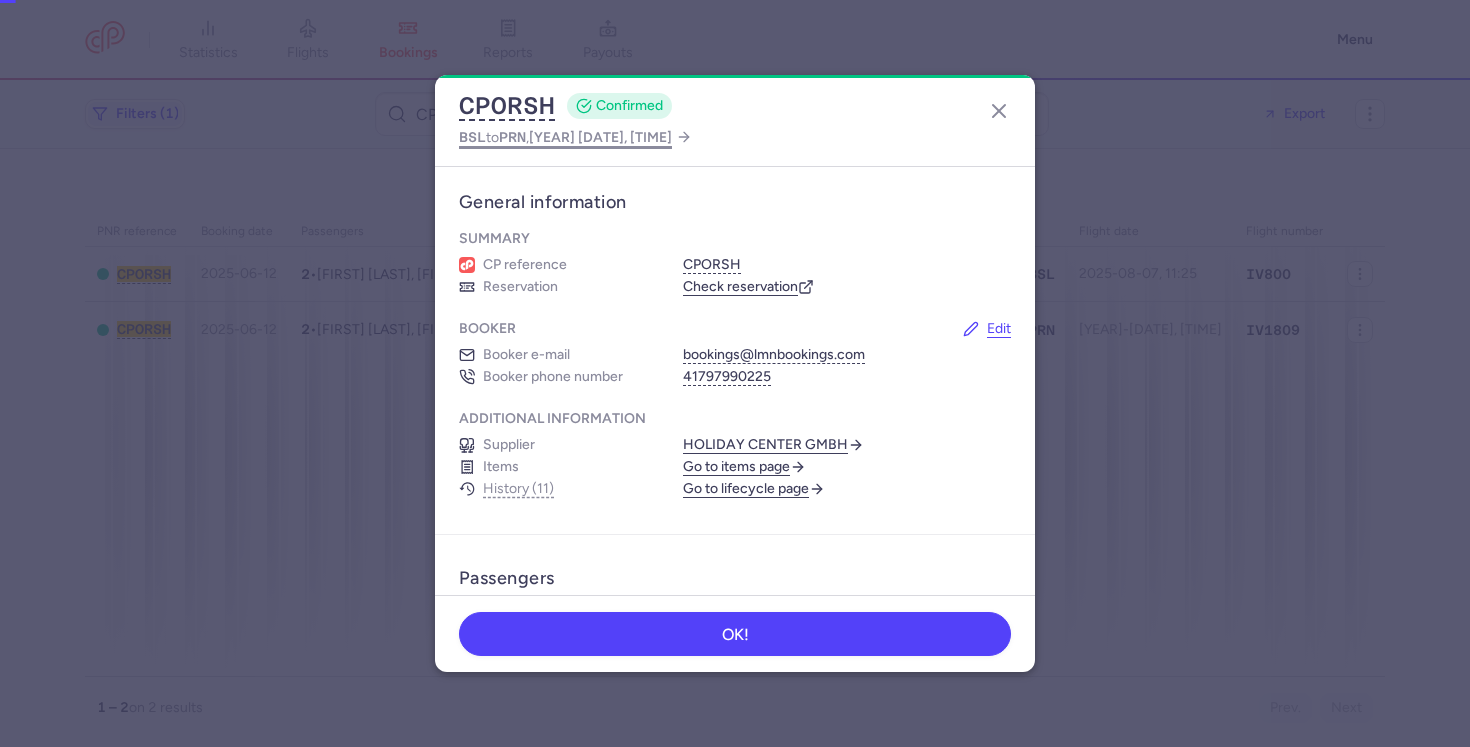 select on "hours" 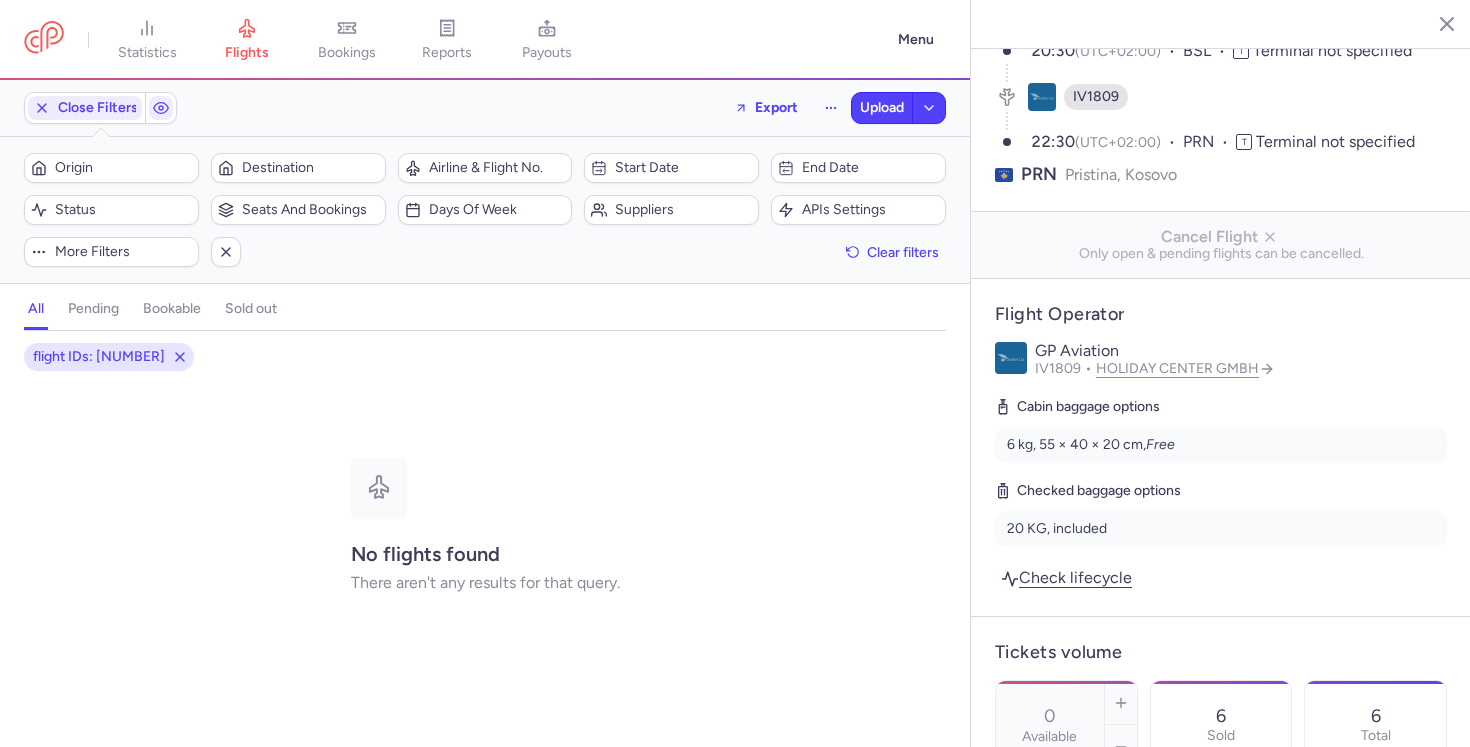 scroll, scrollTop: 171, scrollLeft: 0, axis: vertical 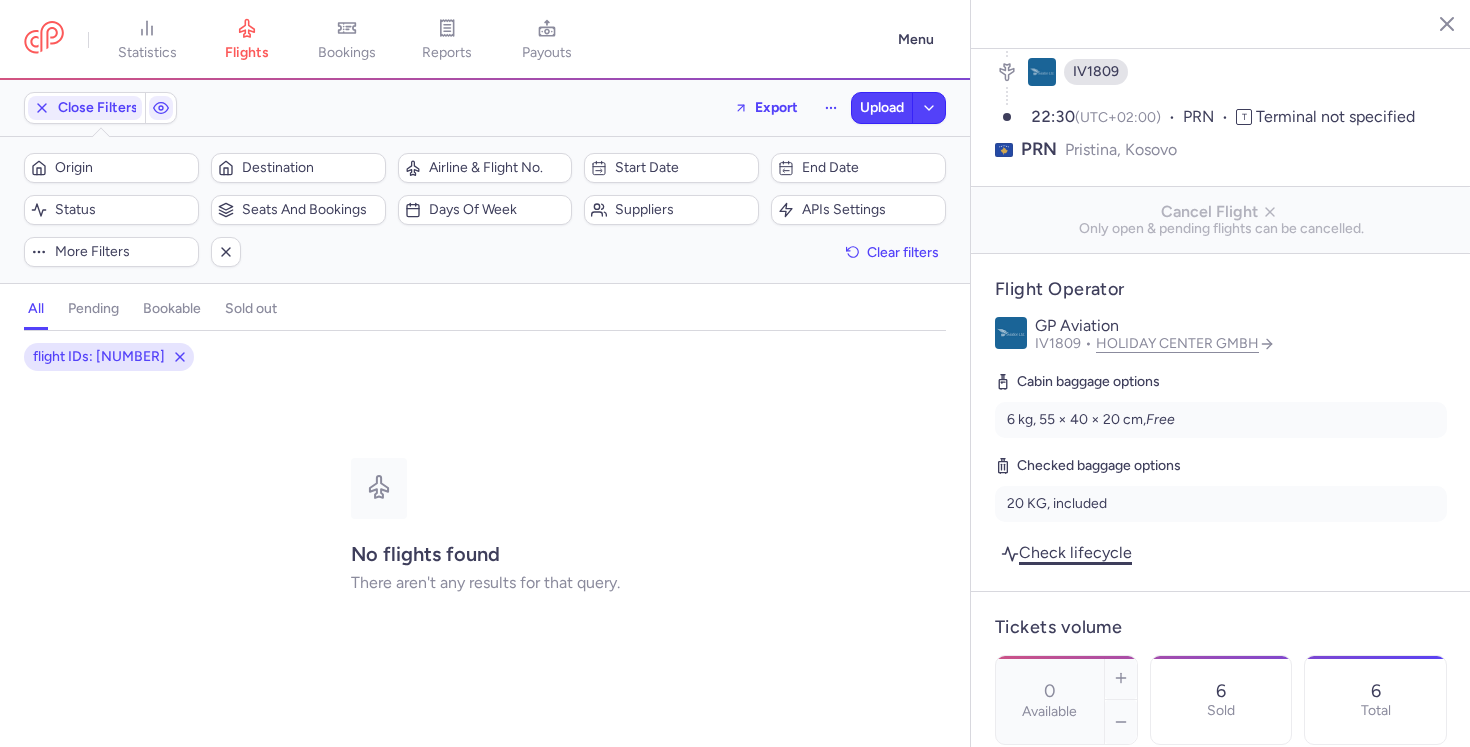 click on "Check lifecycle" at bounding box center [1066, 552] 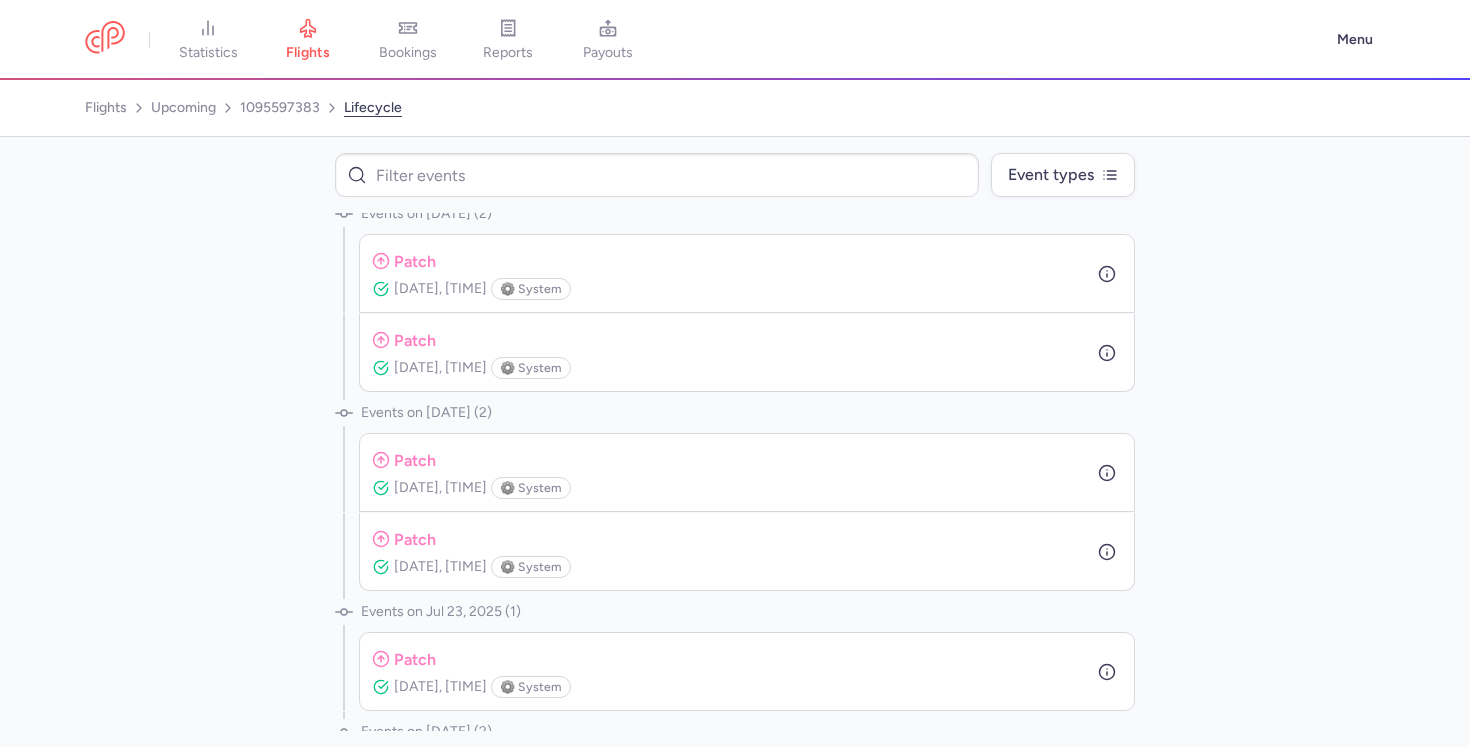 scroll, scrollTop: 4454, scrollLeft: 0, axis: vertical 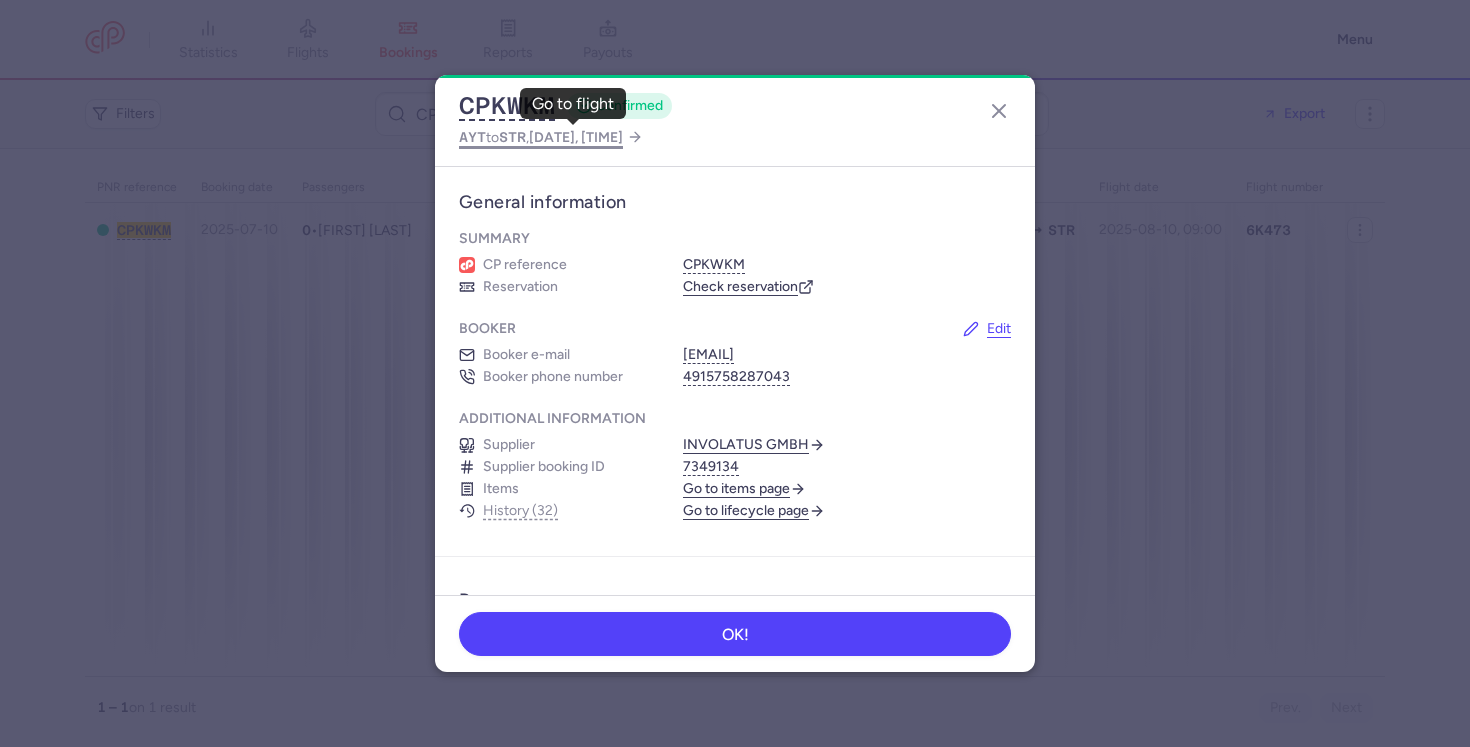 click on "[DATE], [TIME]" at bounding box center [576, 137] 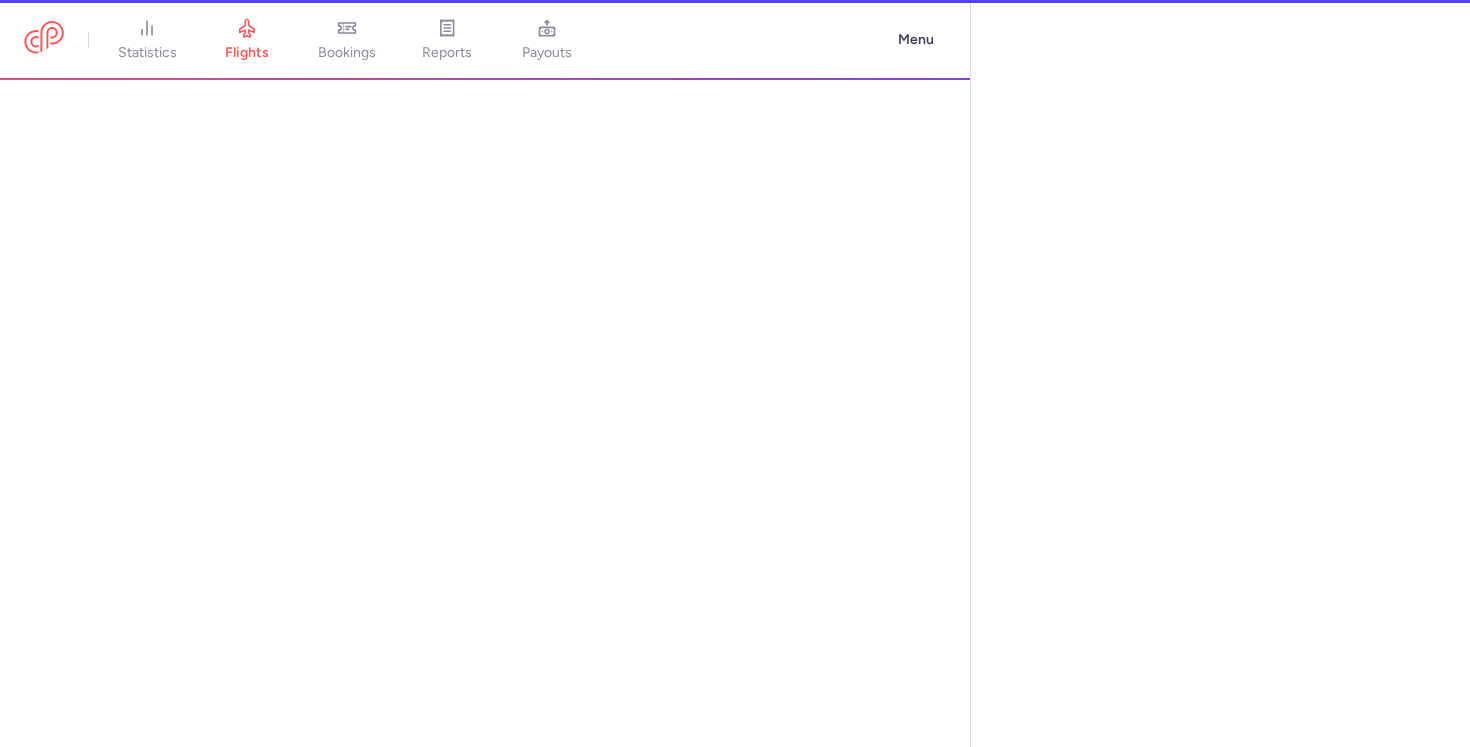select on "days" 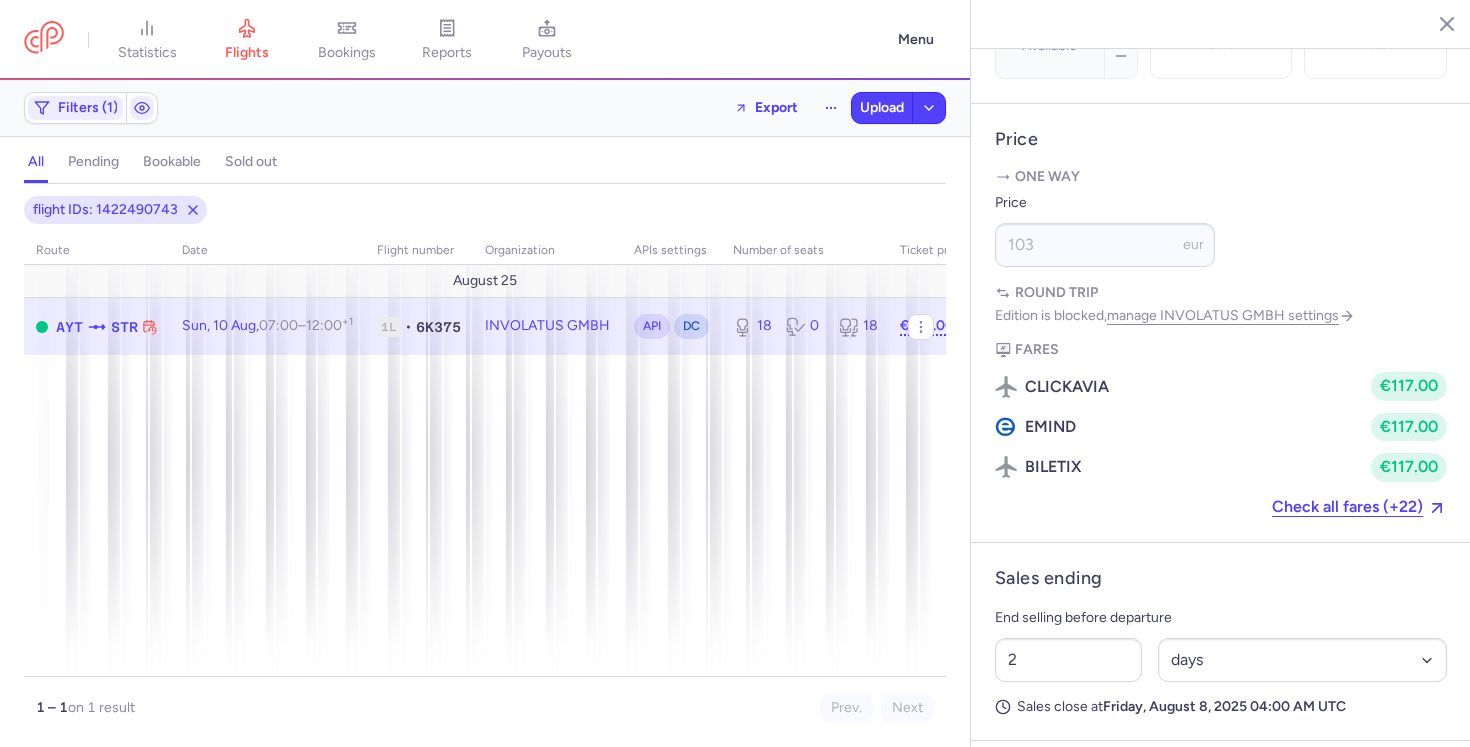 scroll, scrollTop: 1435, scrollLeft: 0, axis: vertical 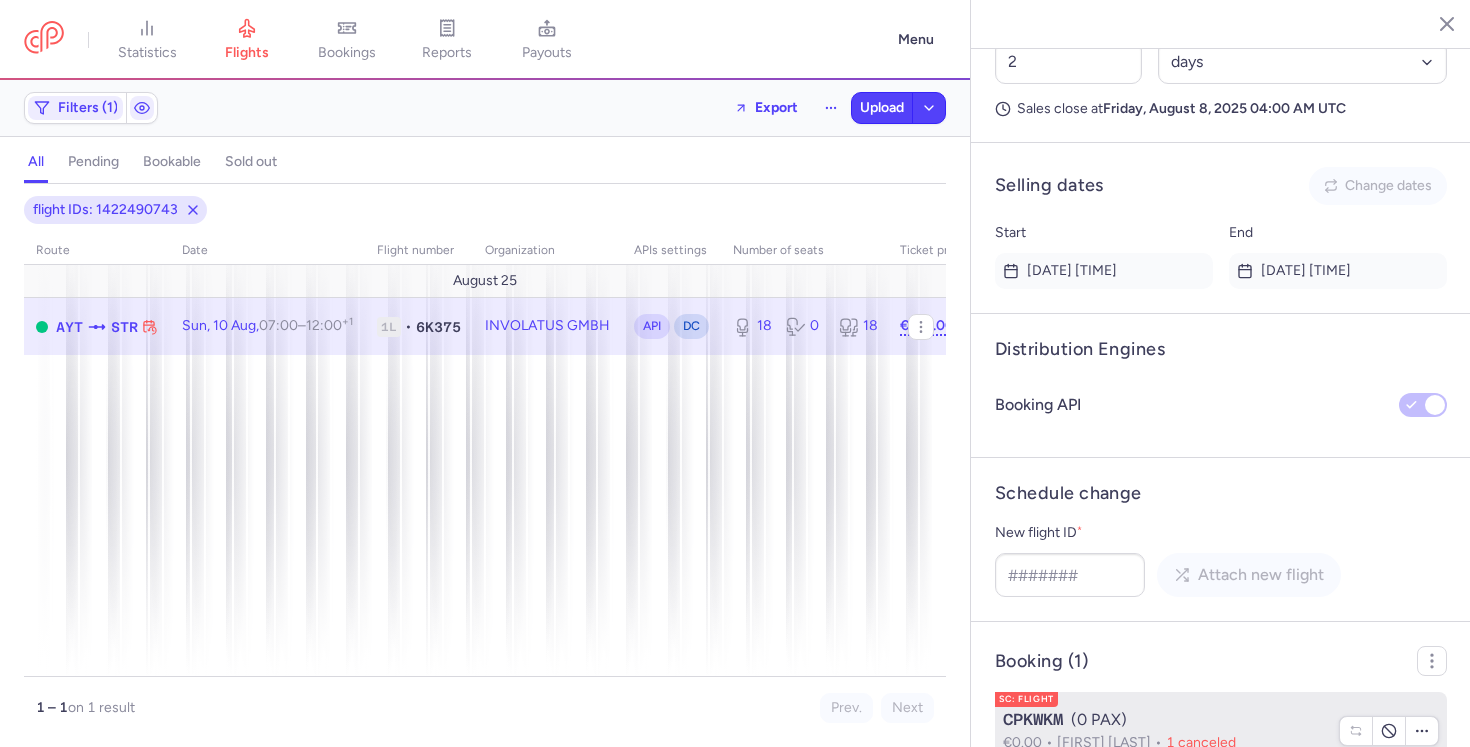 click on "CPKWKM  (0 PAX)" at bounding box center (1165, 720) 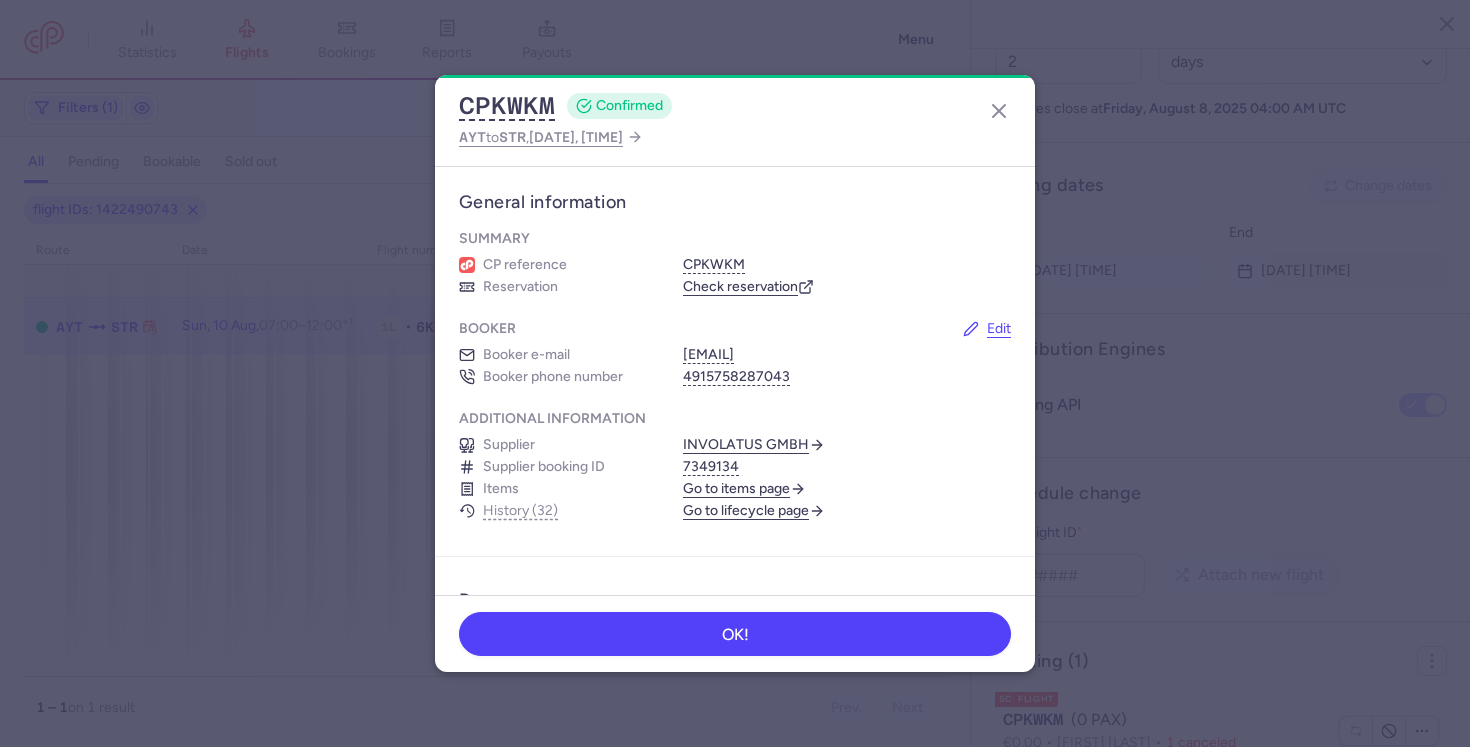 click on "Go to lifecycle page" at bounding box center [754, 511] 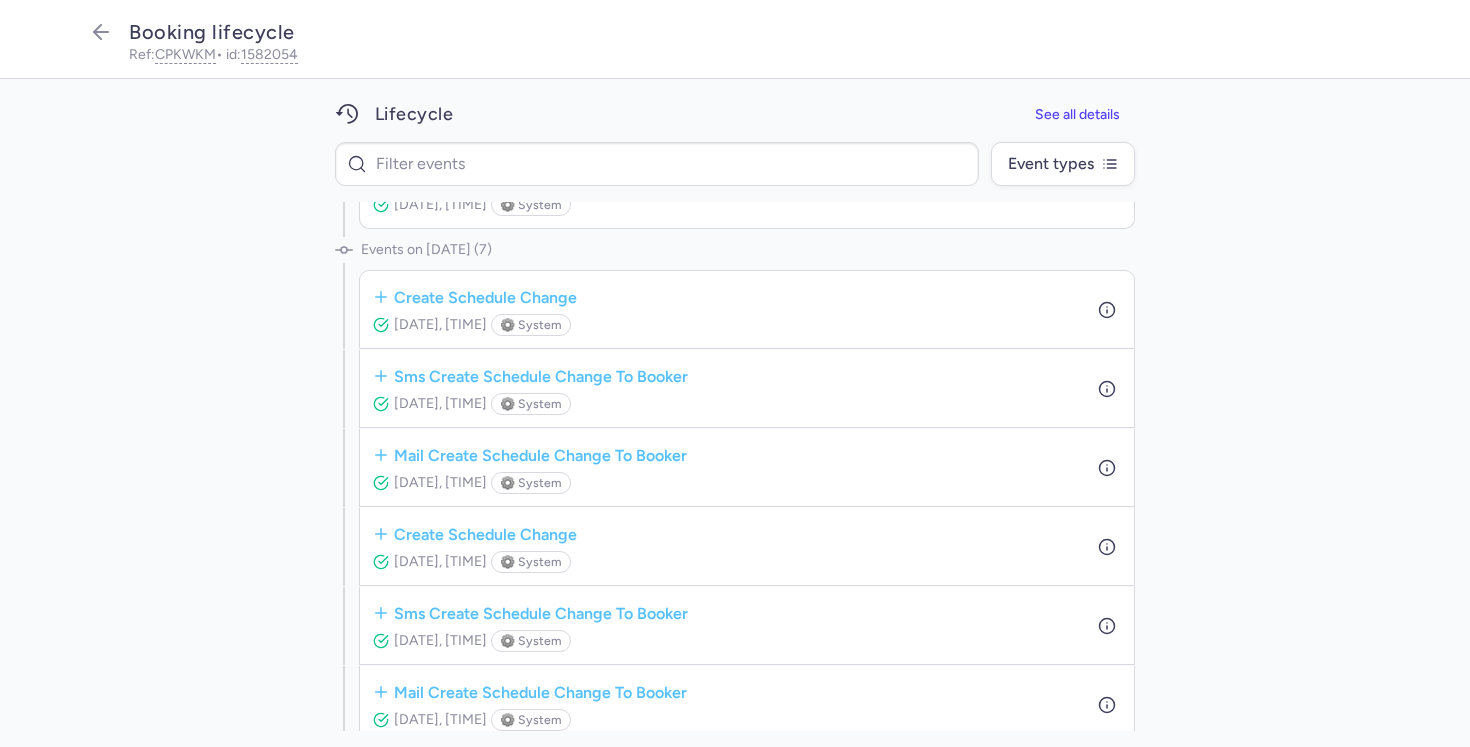 scroll, scrollTop: 807, scrollLeft: 0, axis: vertical 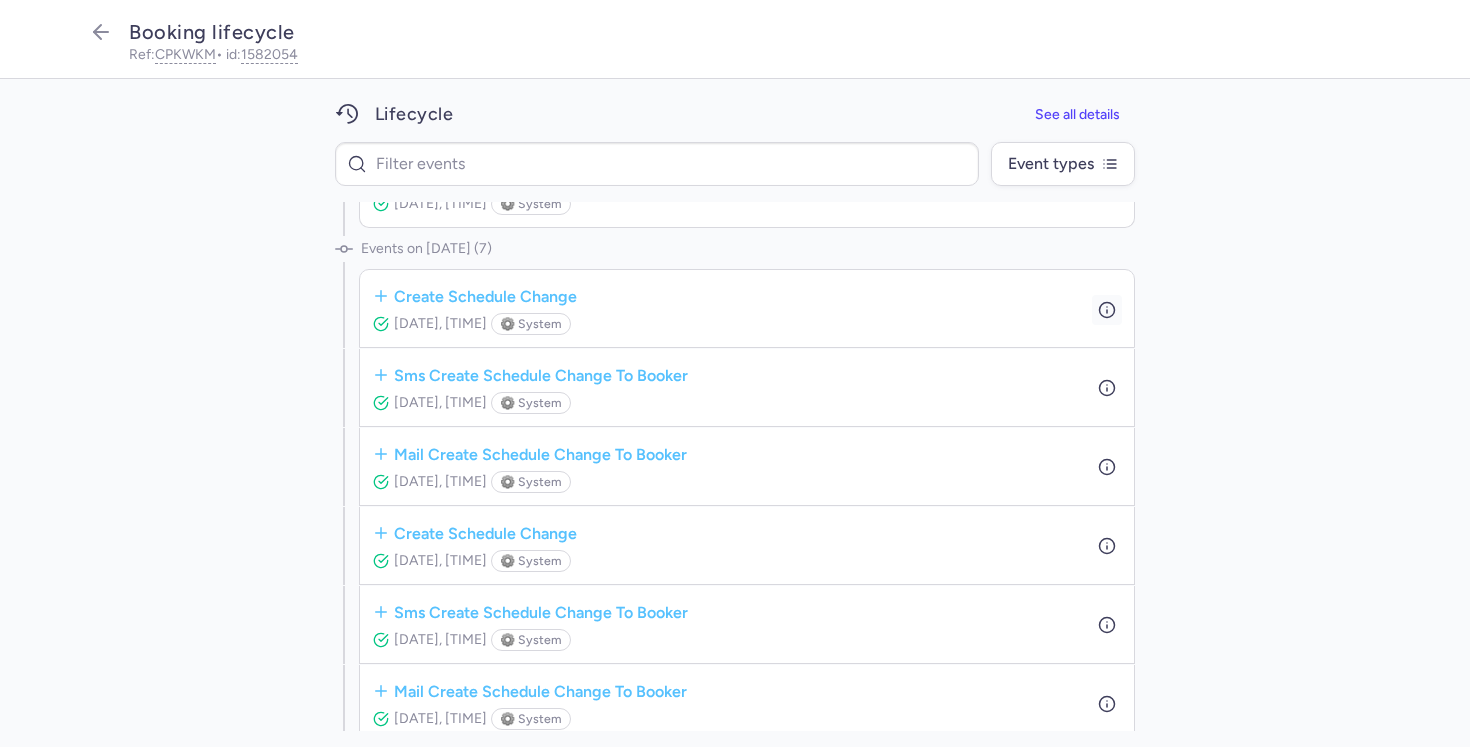click 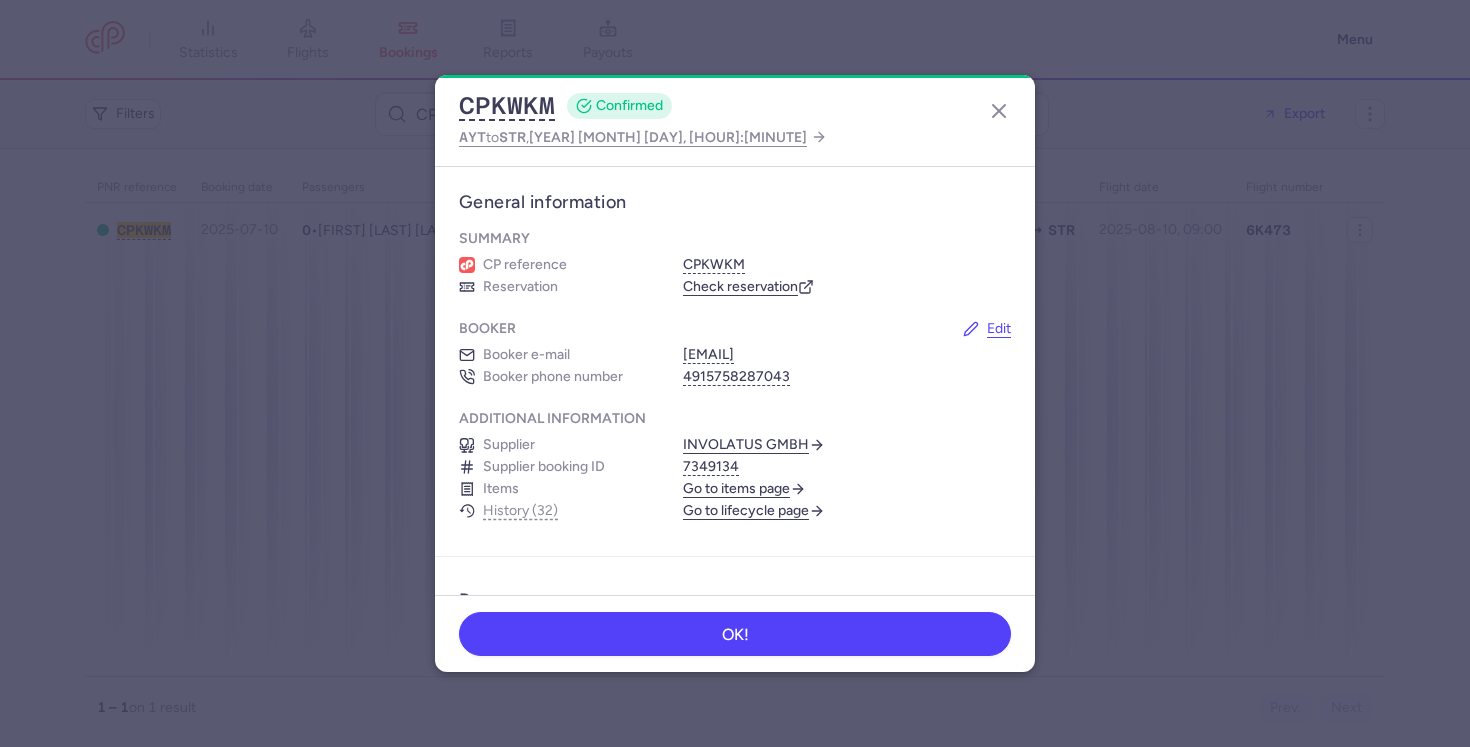 scroll, scrollTop: 0, scrollLeft: 0, axis: both 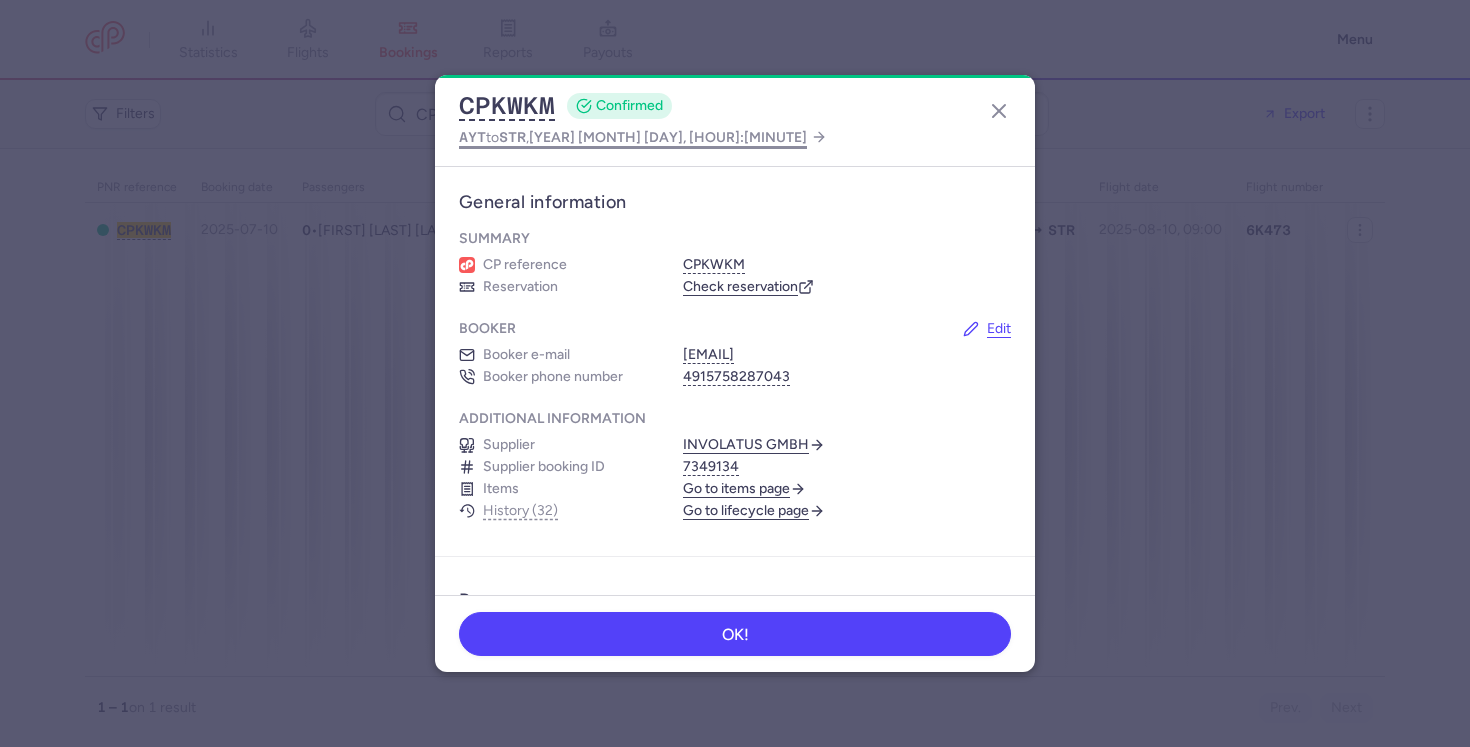 click on "[YEAR] [MONTH] [DAY], [HOUR]:[MINUTE]" at bounding box center [668, 137] 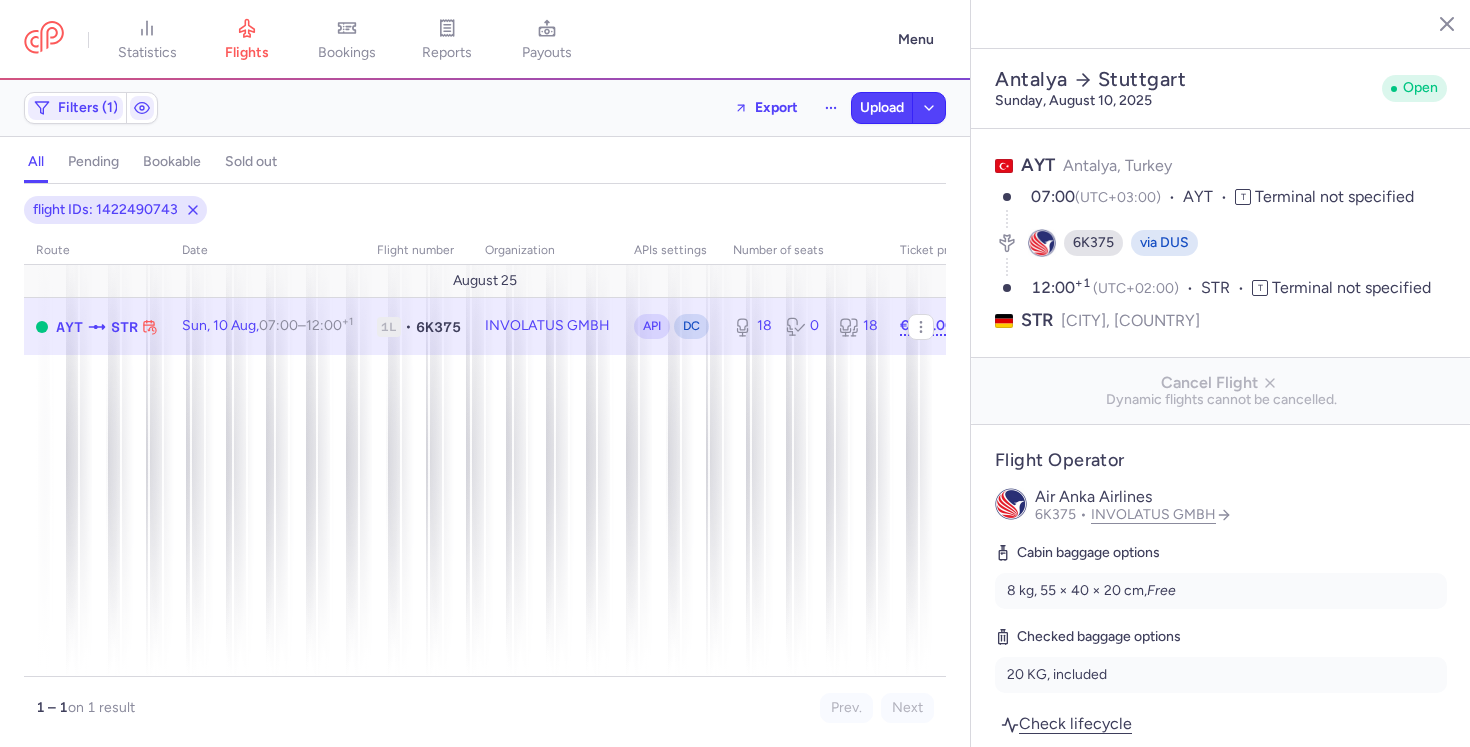 click 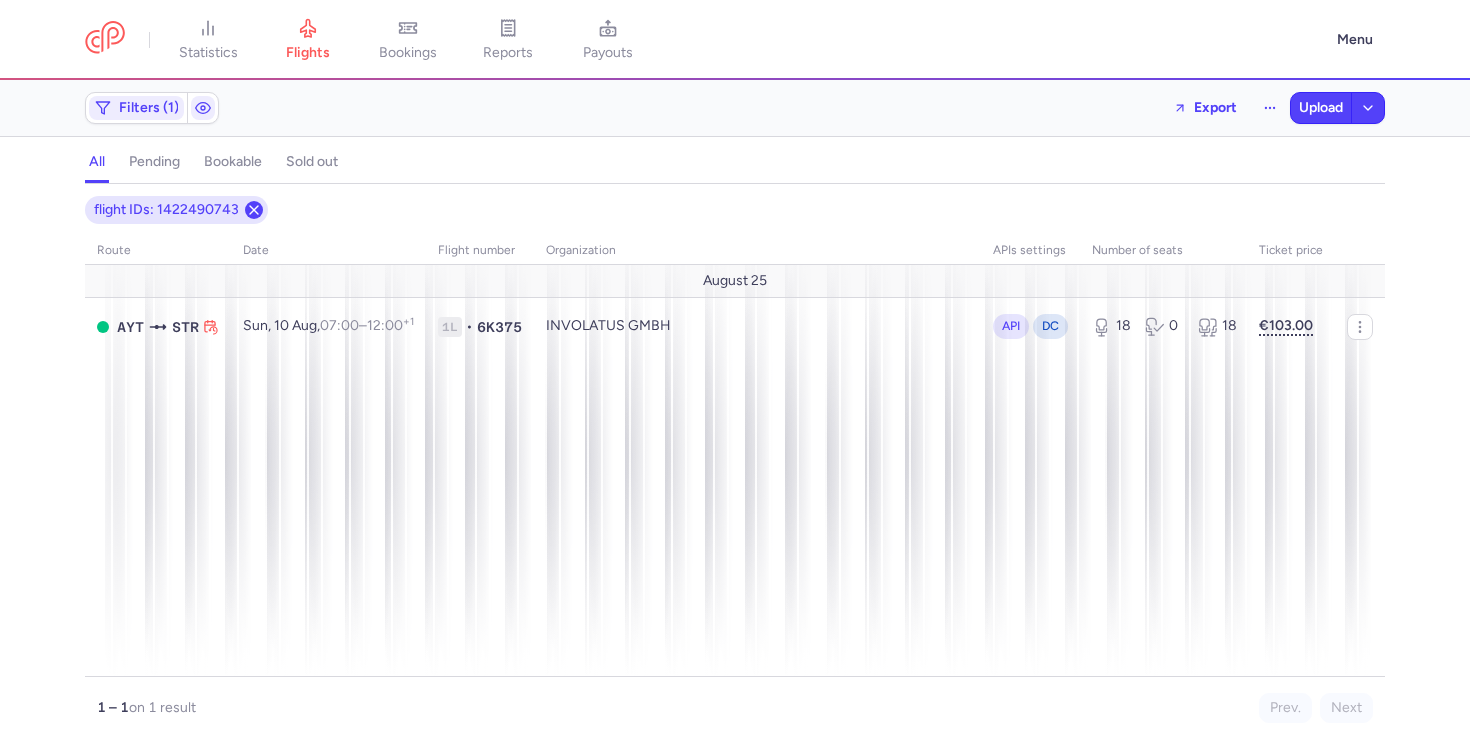 click 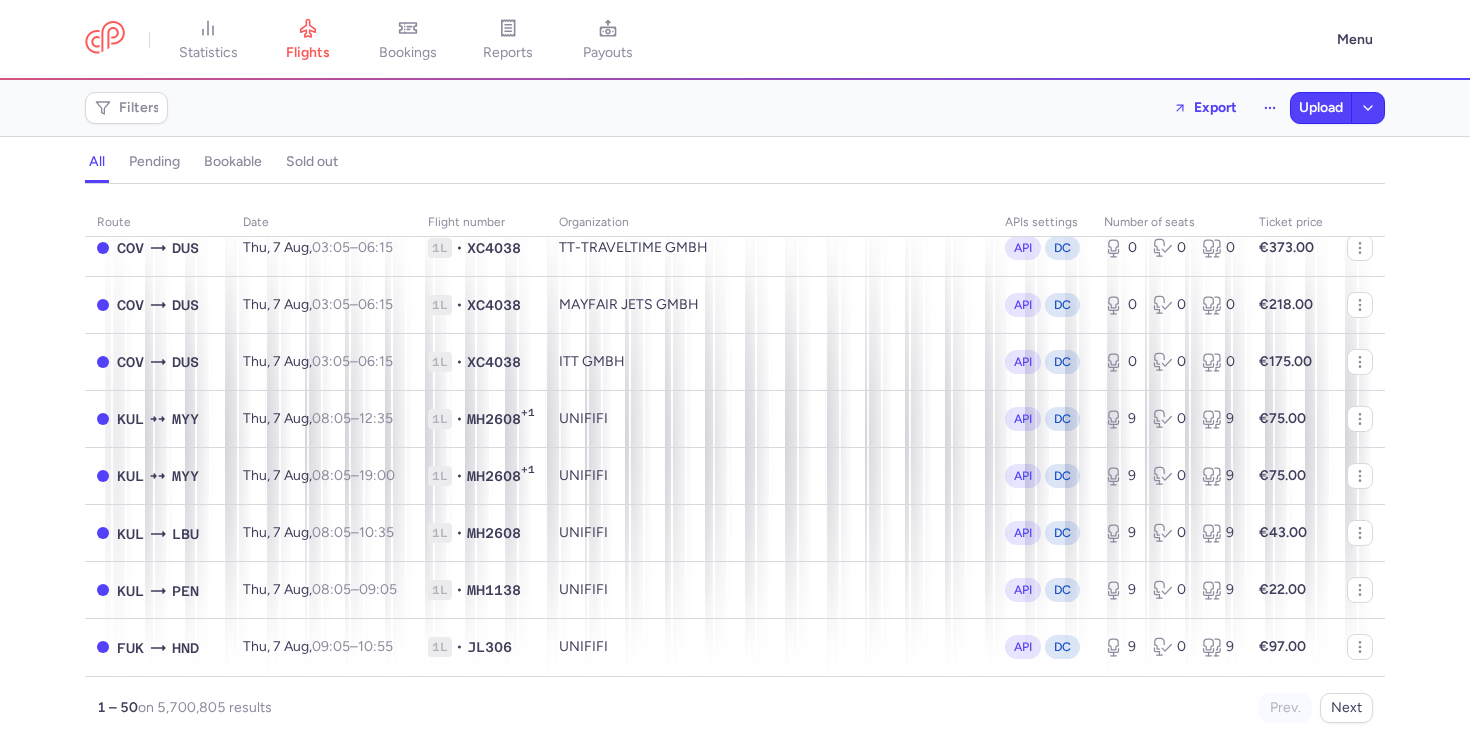 scroll, scrollTop: 2456, scrollLeft: 0, axis: vertical 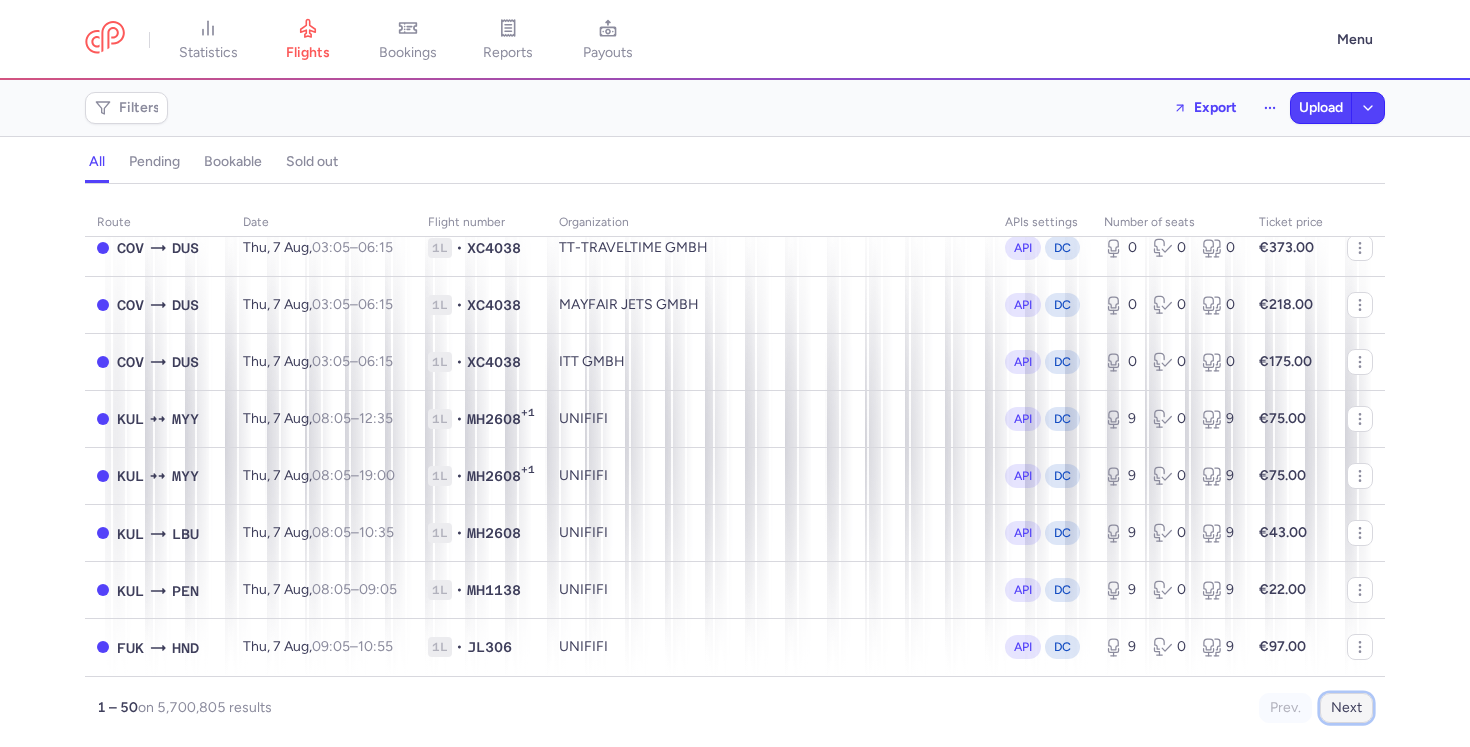 click on "Next" at bounding box center (1346, 708) 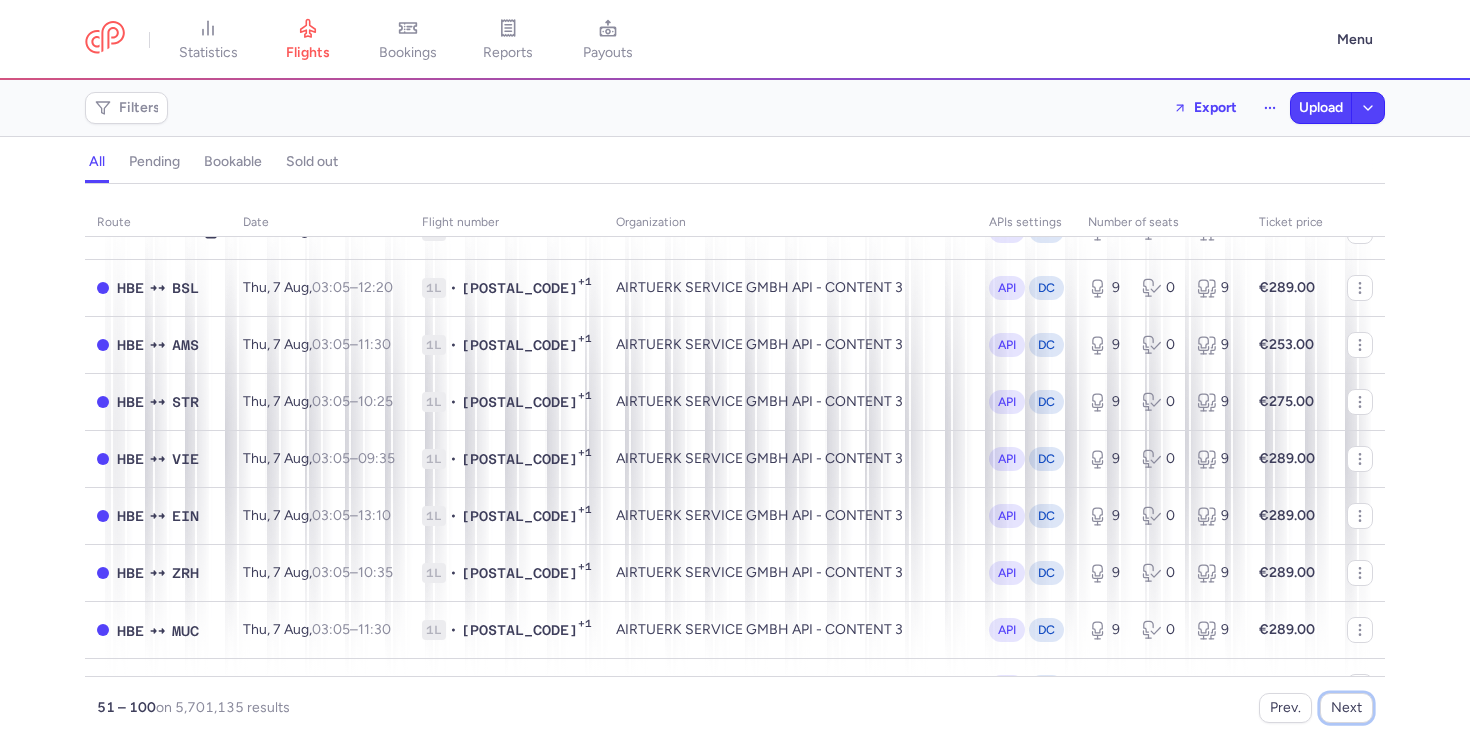 scroll, scrollTop: 867, scrollLeft: 0, axis: vertical 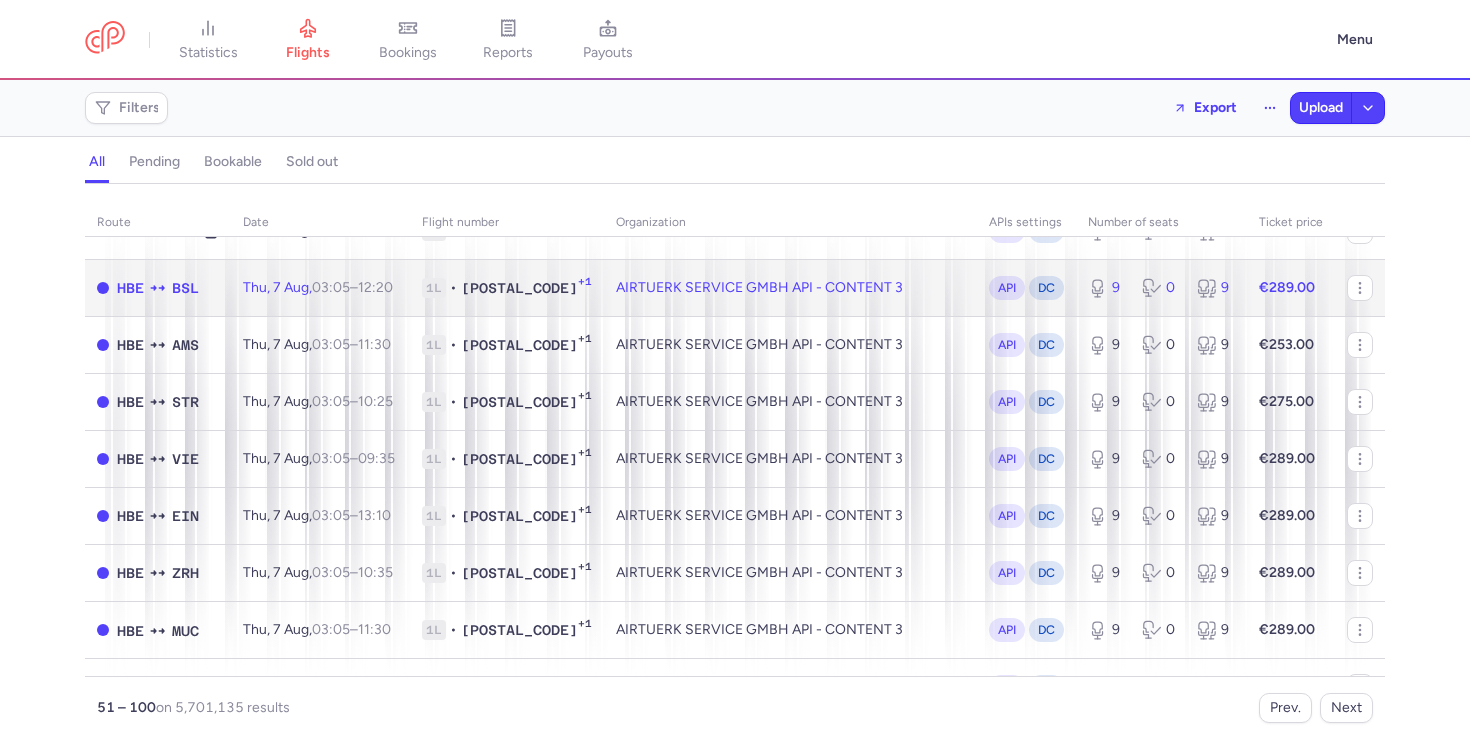 click on "Thu, 7 Aug,  03:05  –  12:20  +0" 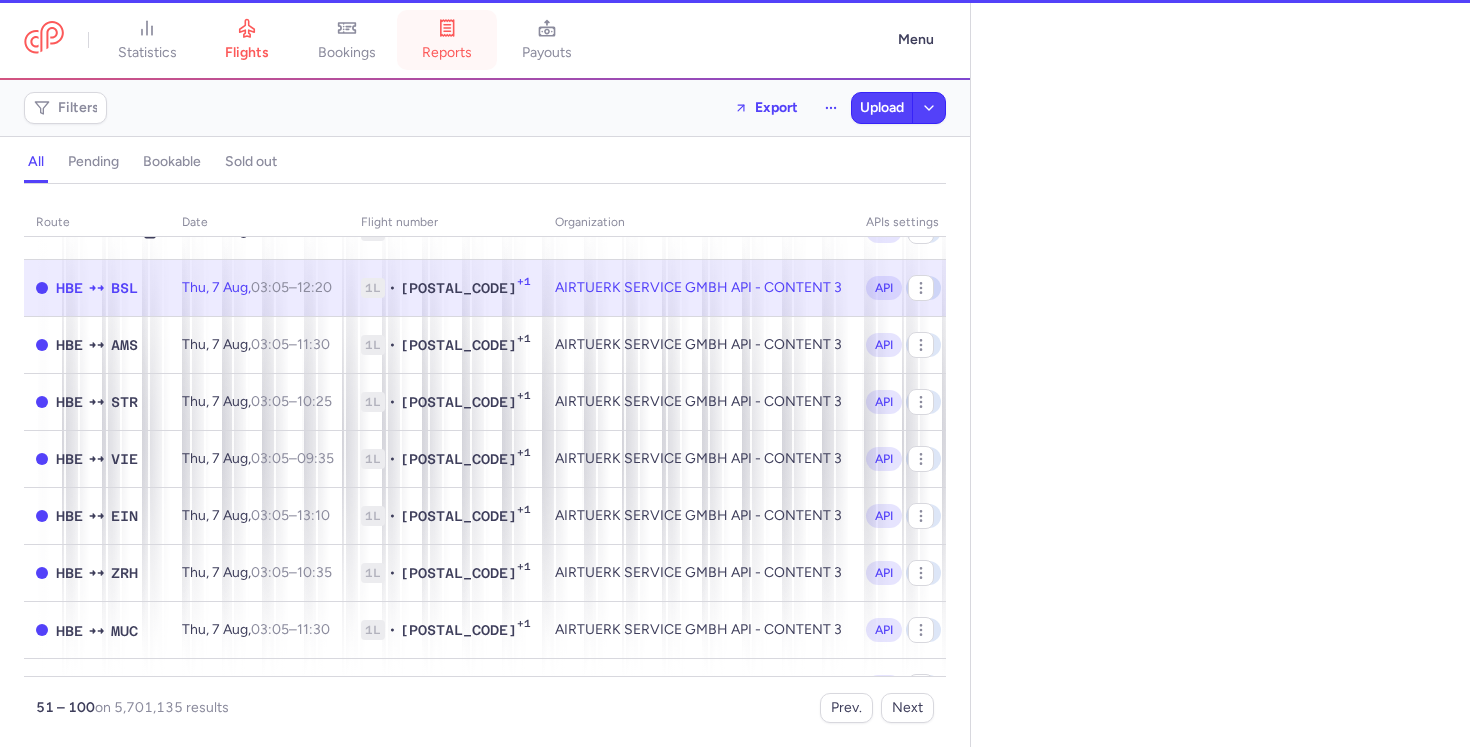 select on "days" 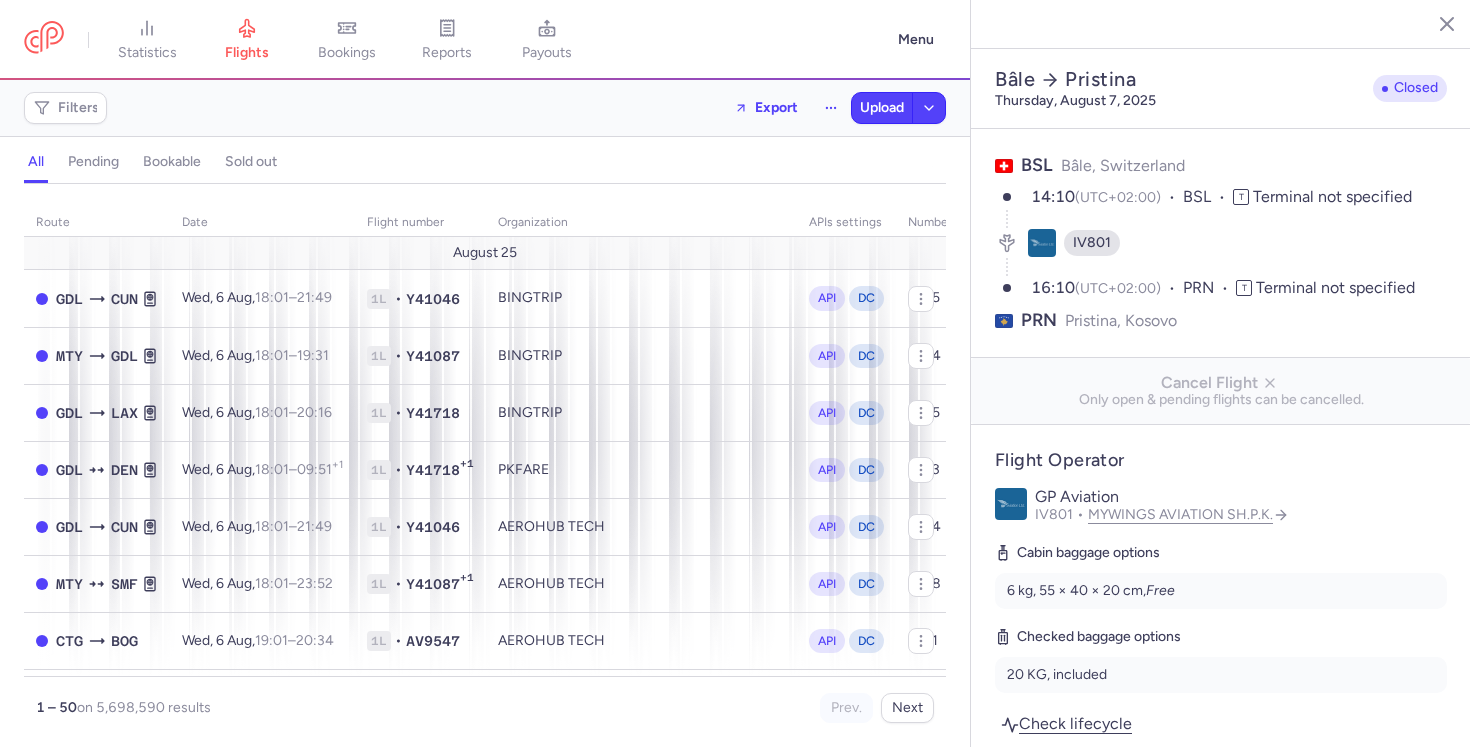 select on "hours" 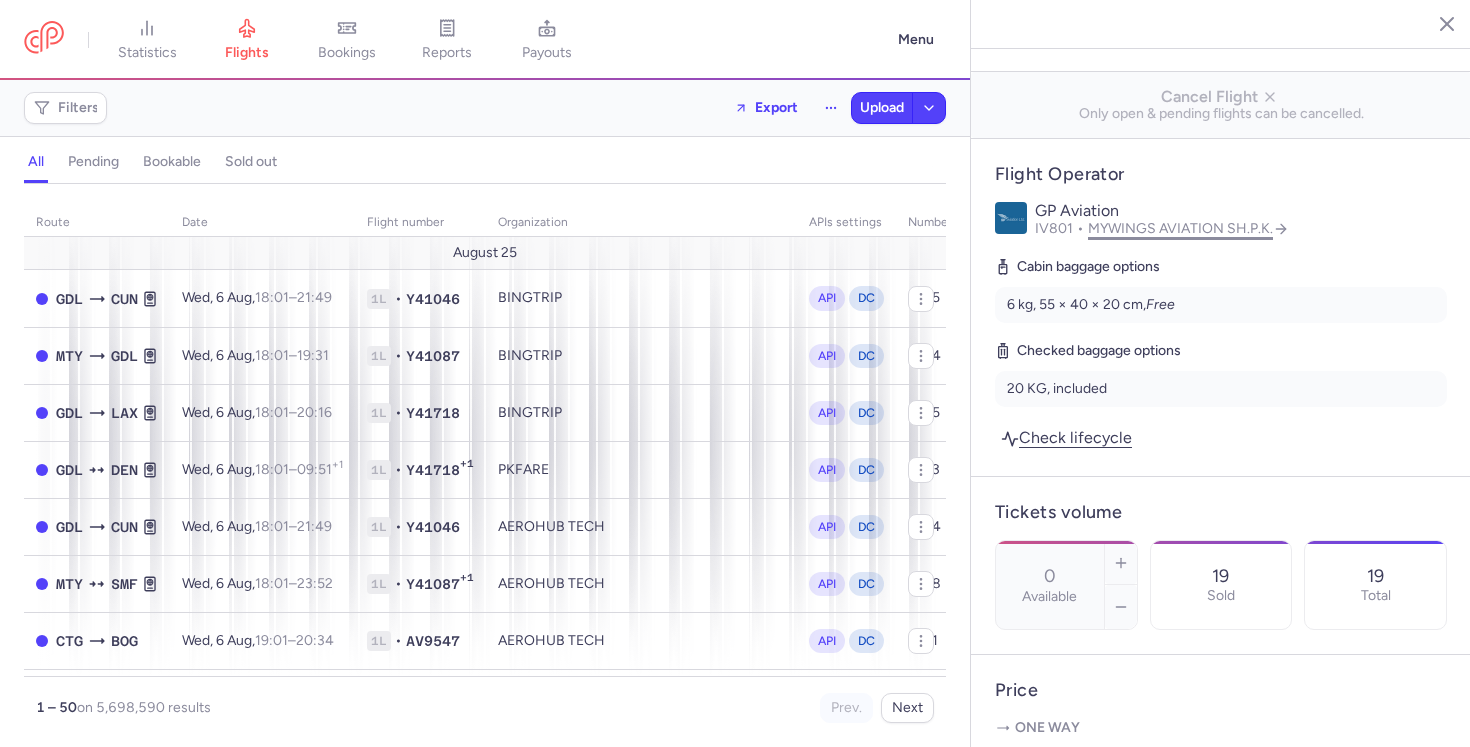 scroll, scrollTop: 289, scrollLeft: 0, axis: vertical 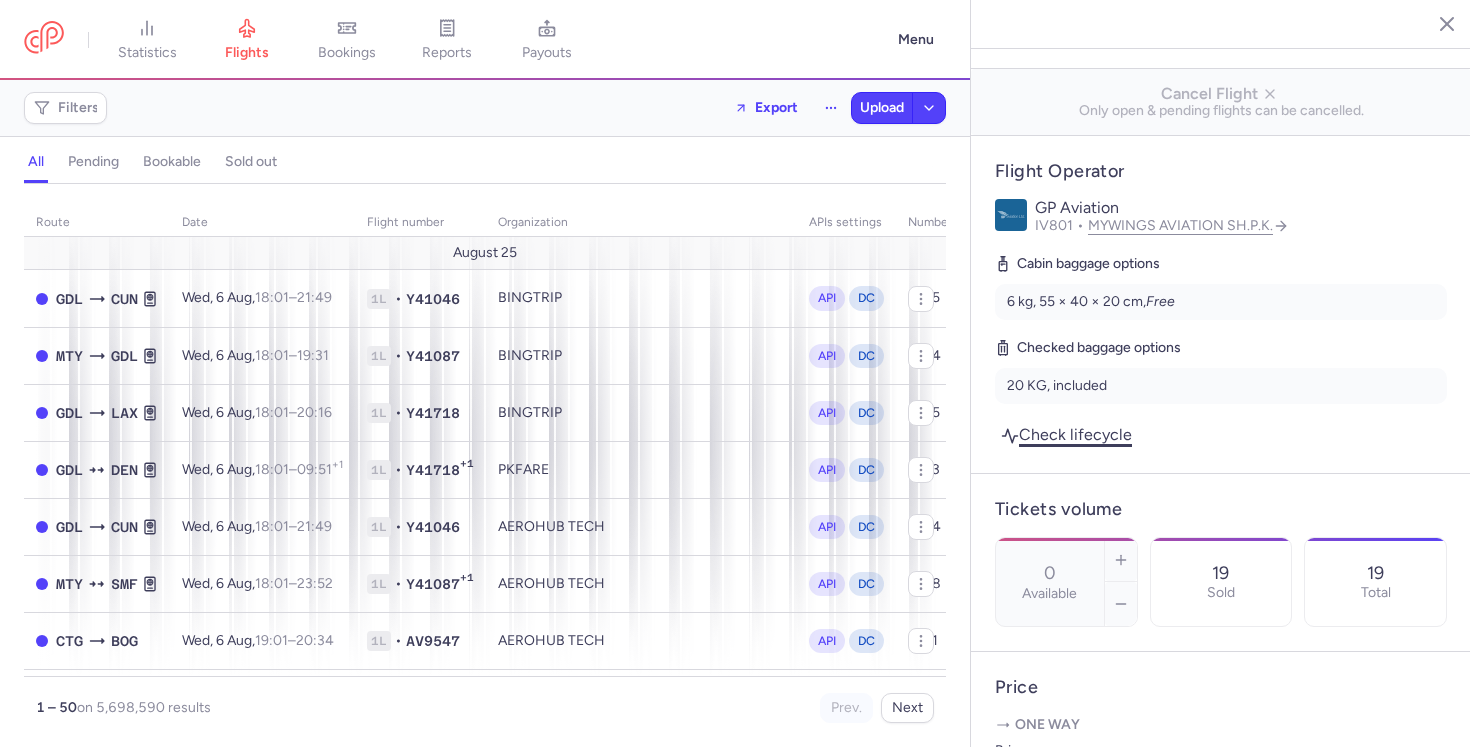 click on "Check lifecycle" at bounding box center [1066, 434] 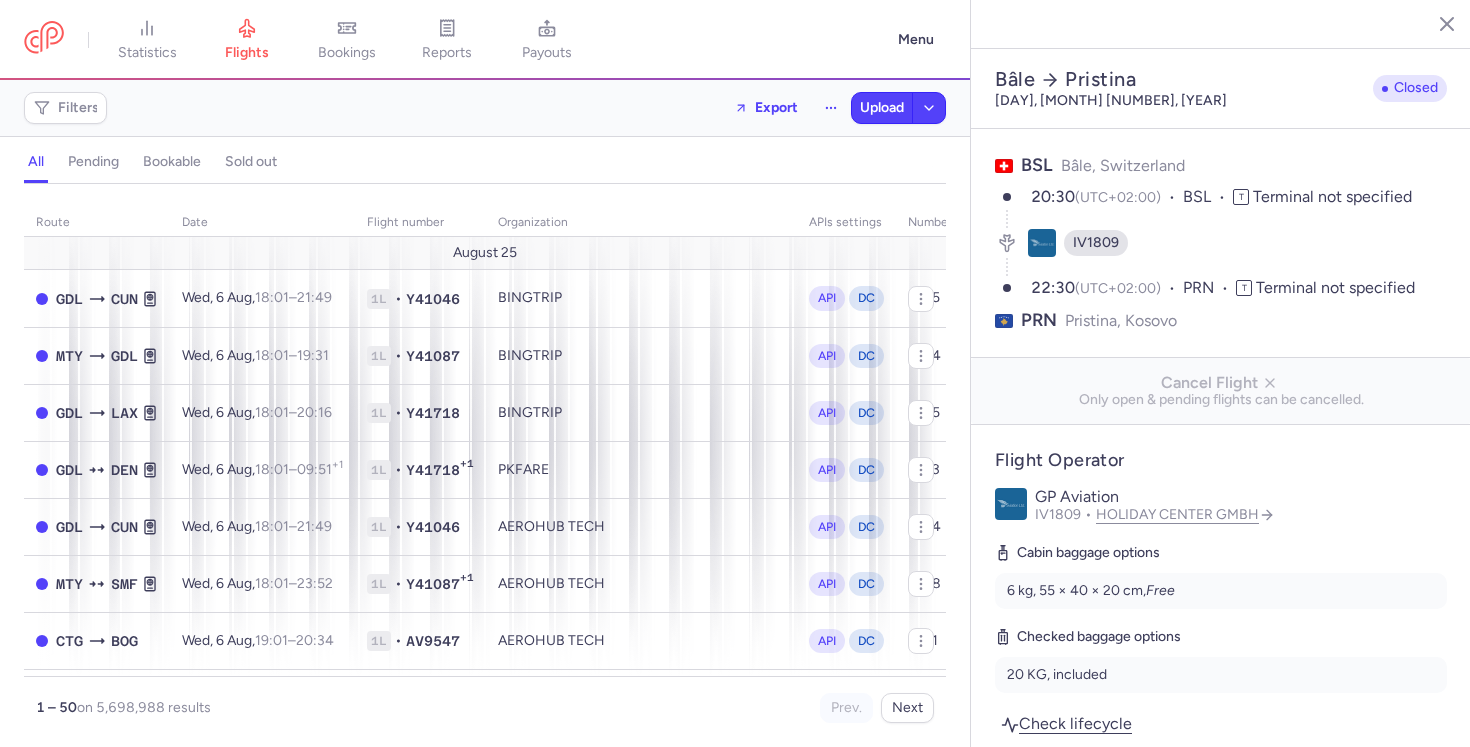 select on "hours" 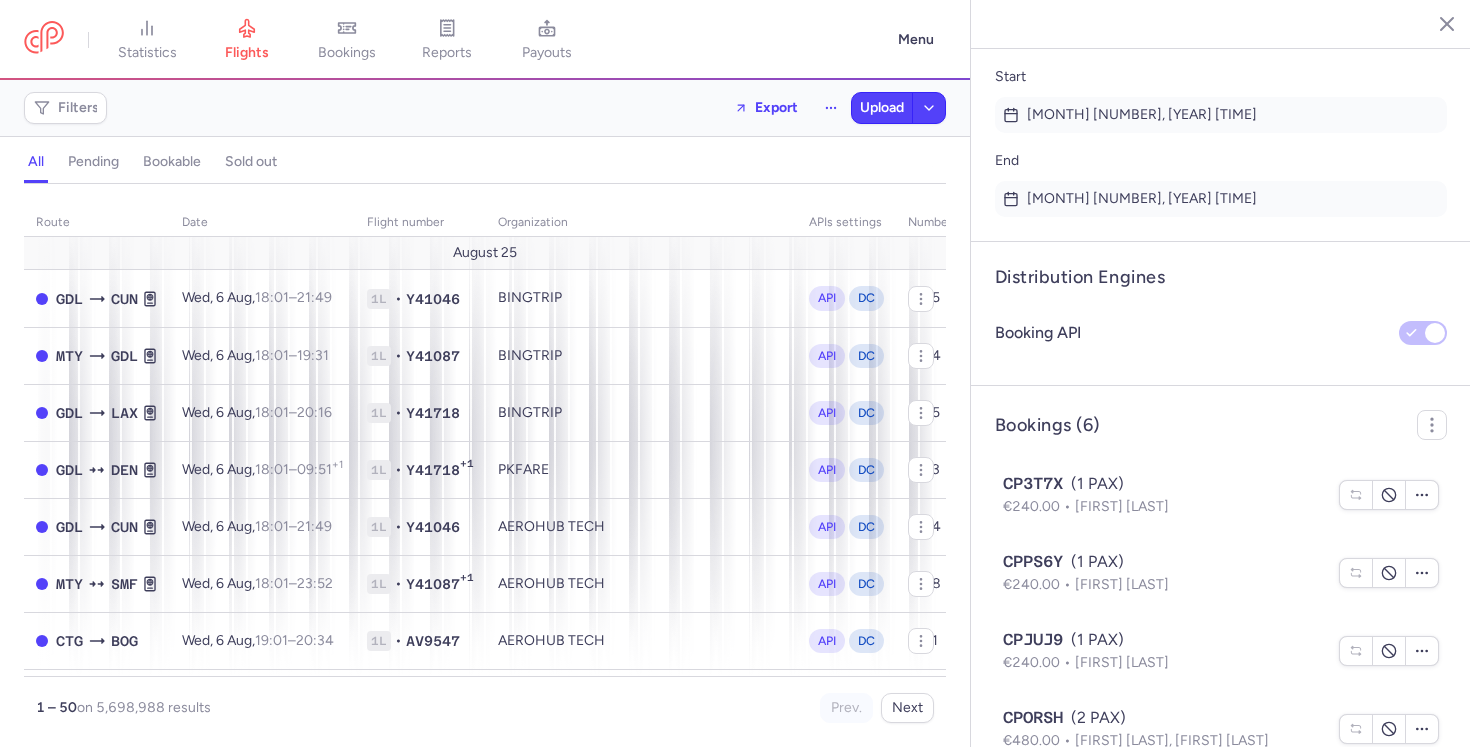 scroll, scrollTop: 1467, scrollLeft: 0, axis: vertical 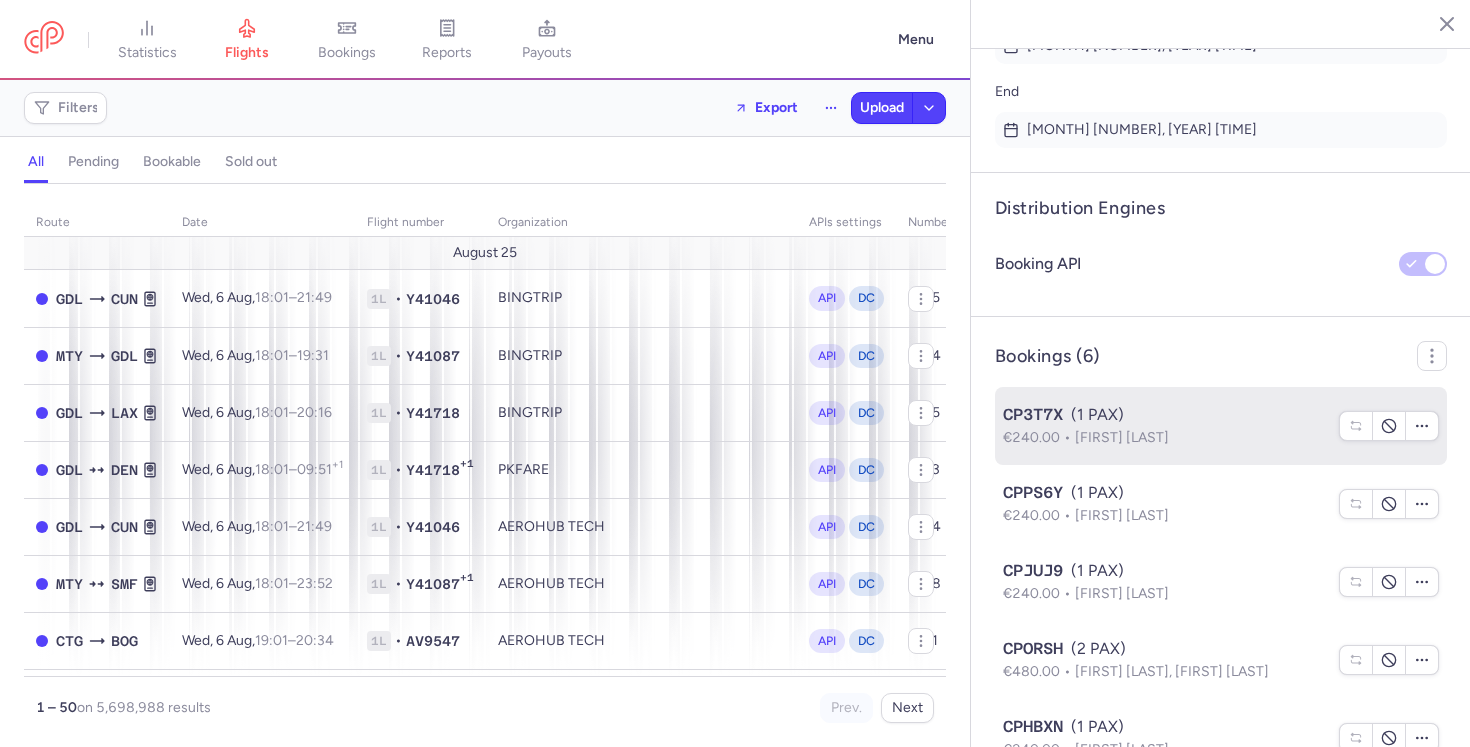 click on "CP3T7X" at bounding box center (1033, 415) 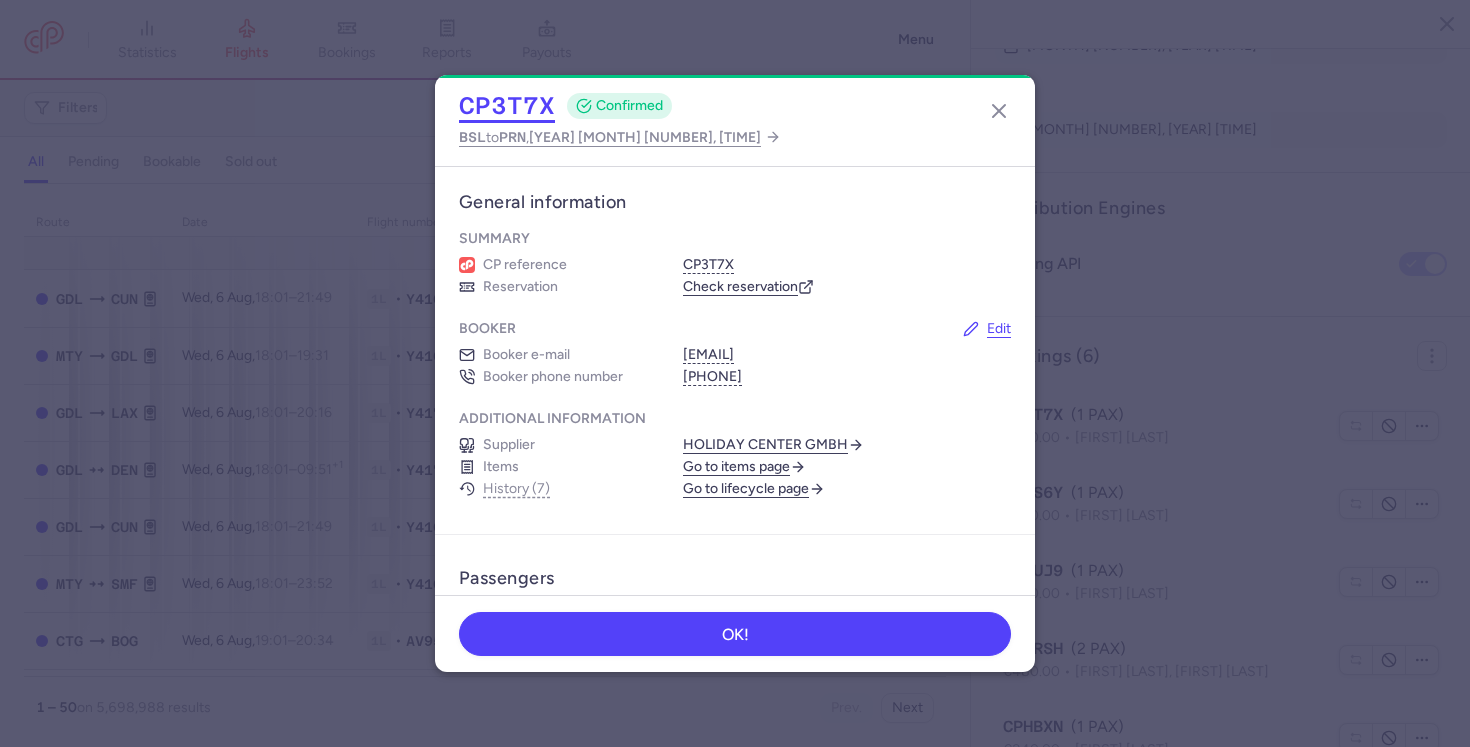 click on "CP3T7X" 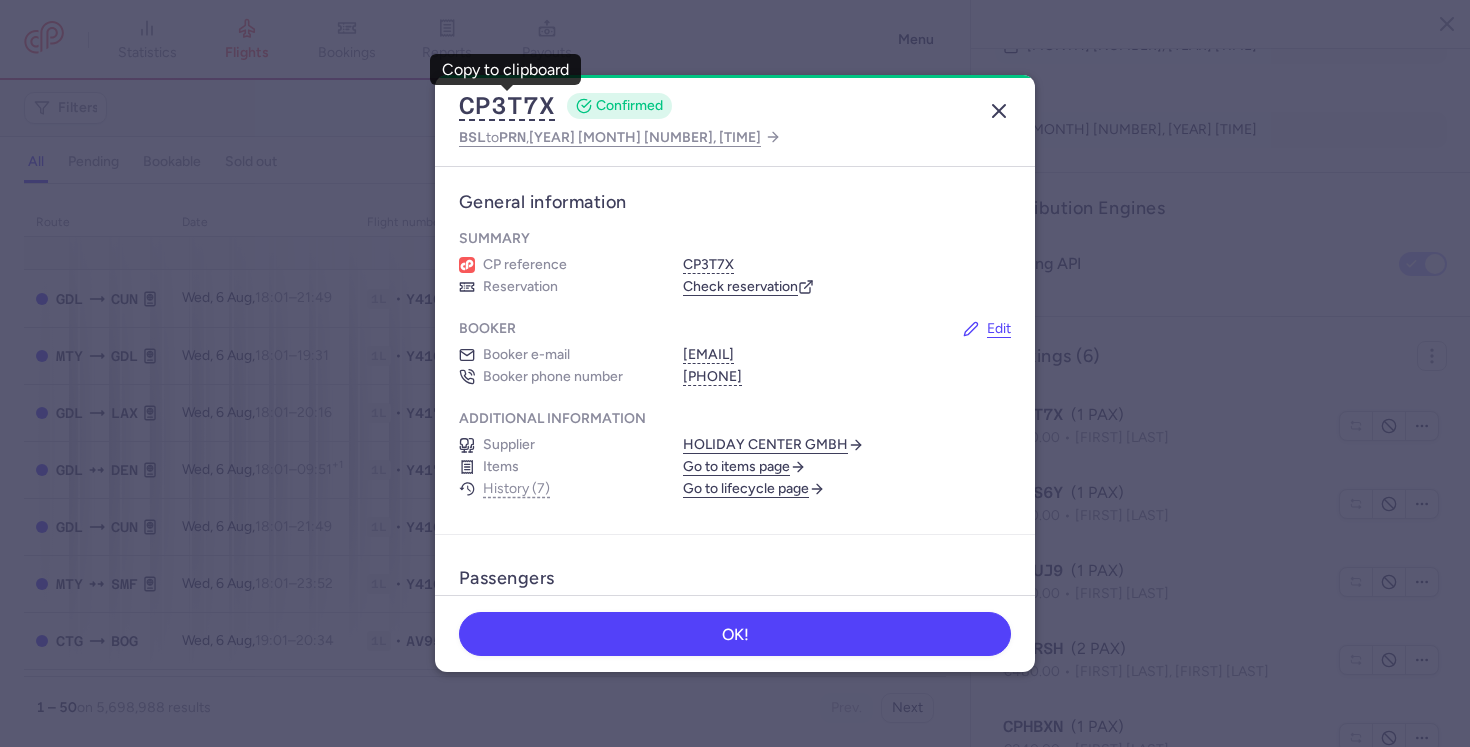 click 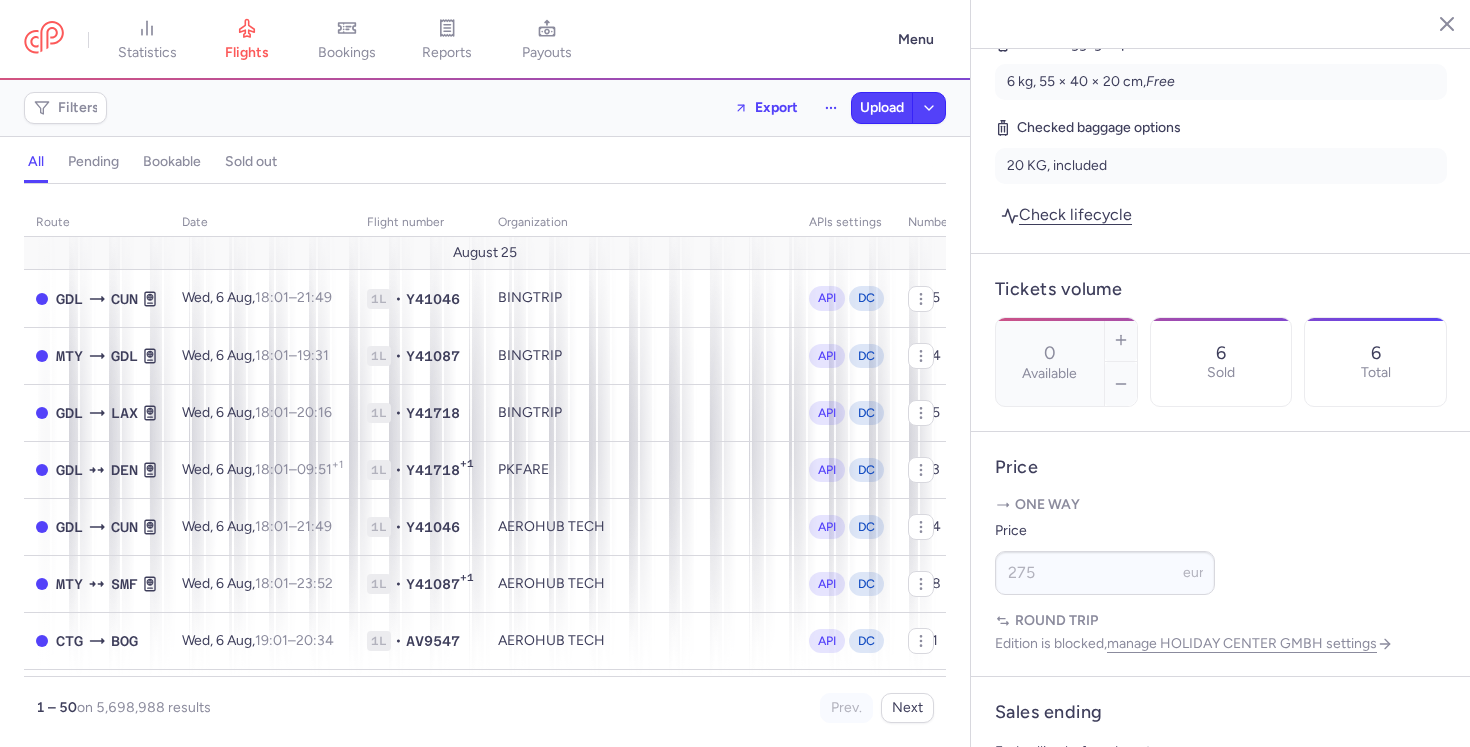 scroll, scrollTop: 0, scrollLeft: 0, axis: both 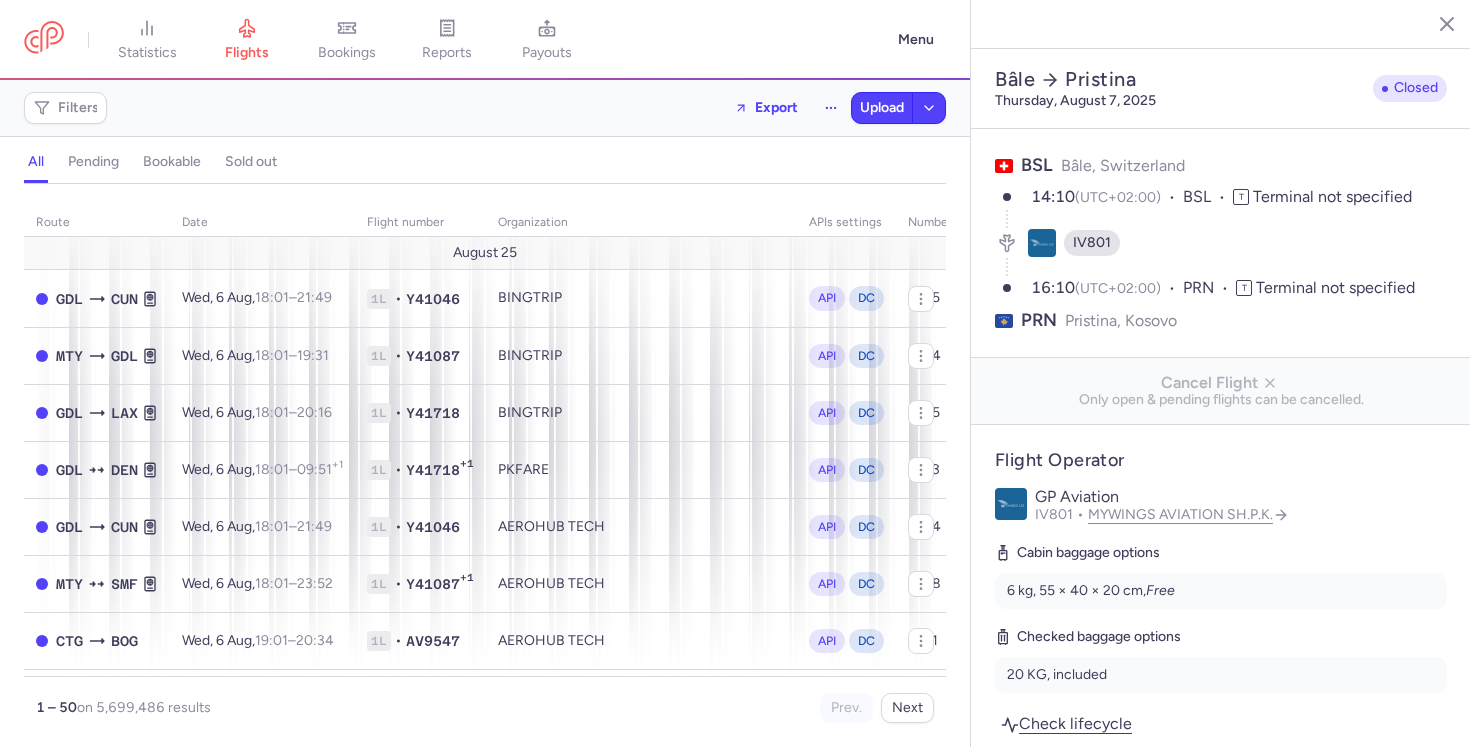select on "hours" 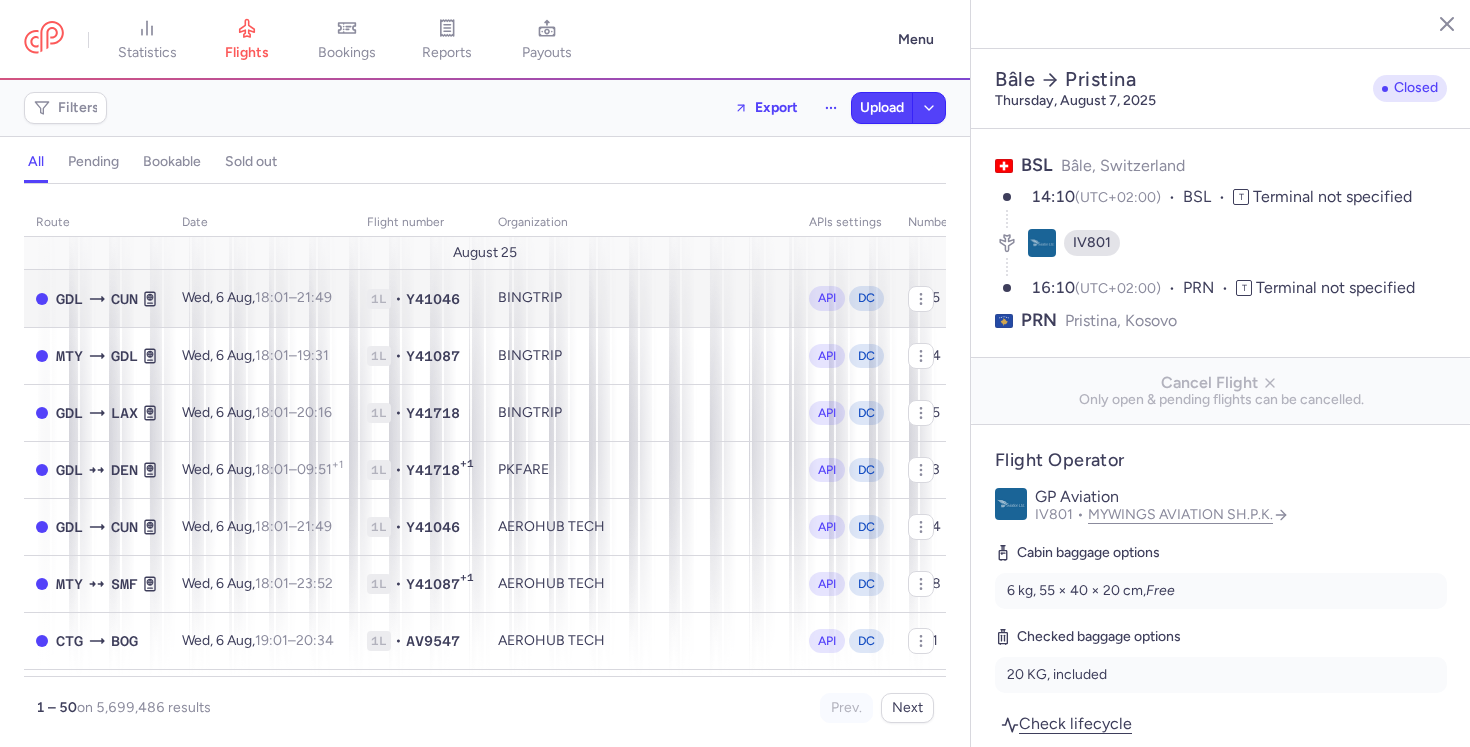 scroll, scrollTop: 0, scrollLeft: 0, axis: both 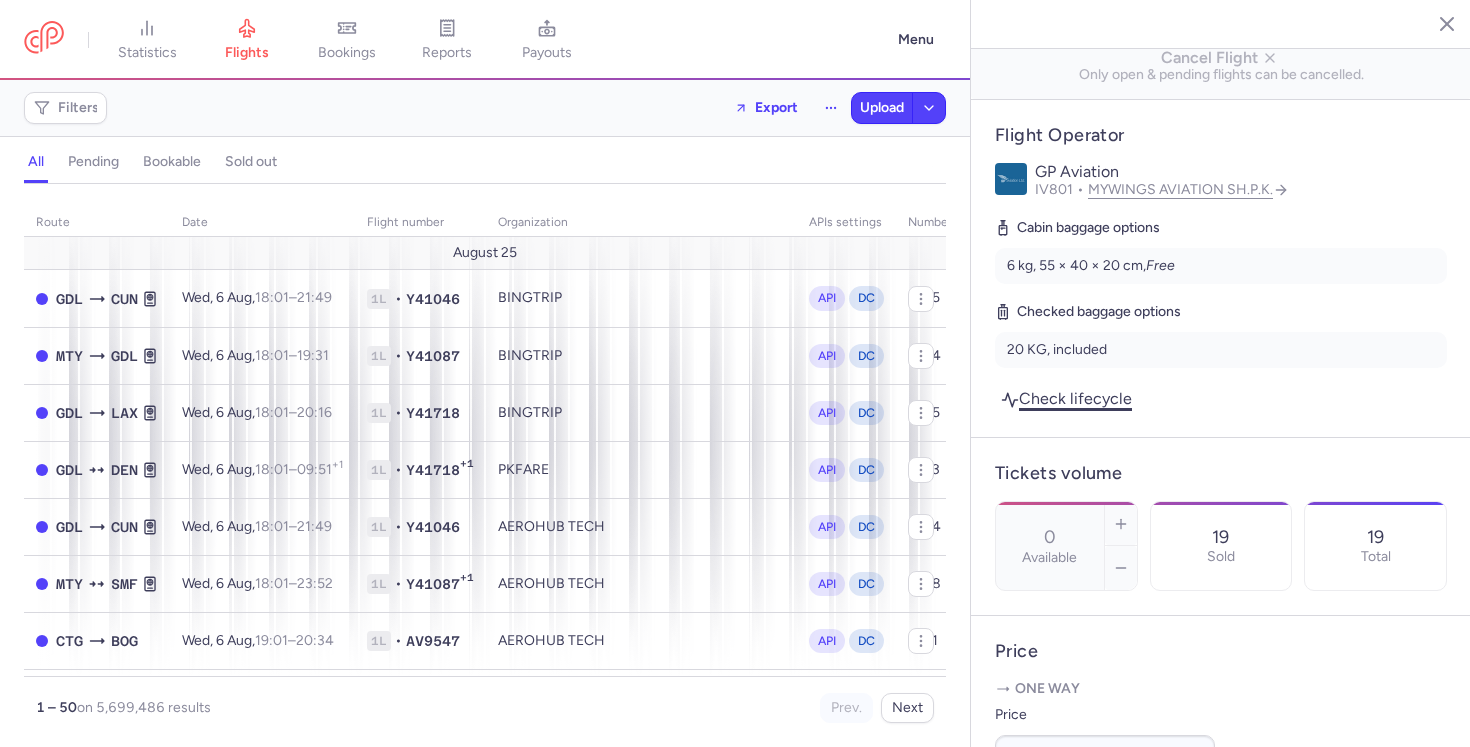 click on "Check lifecycle" at bounding box center (1066, 398) 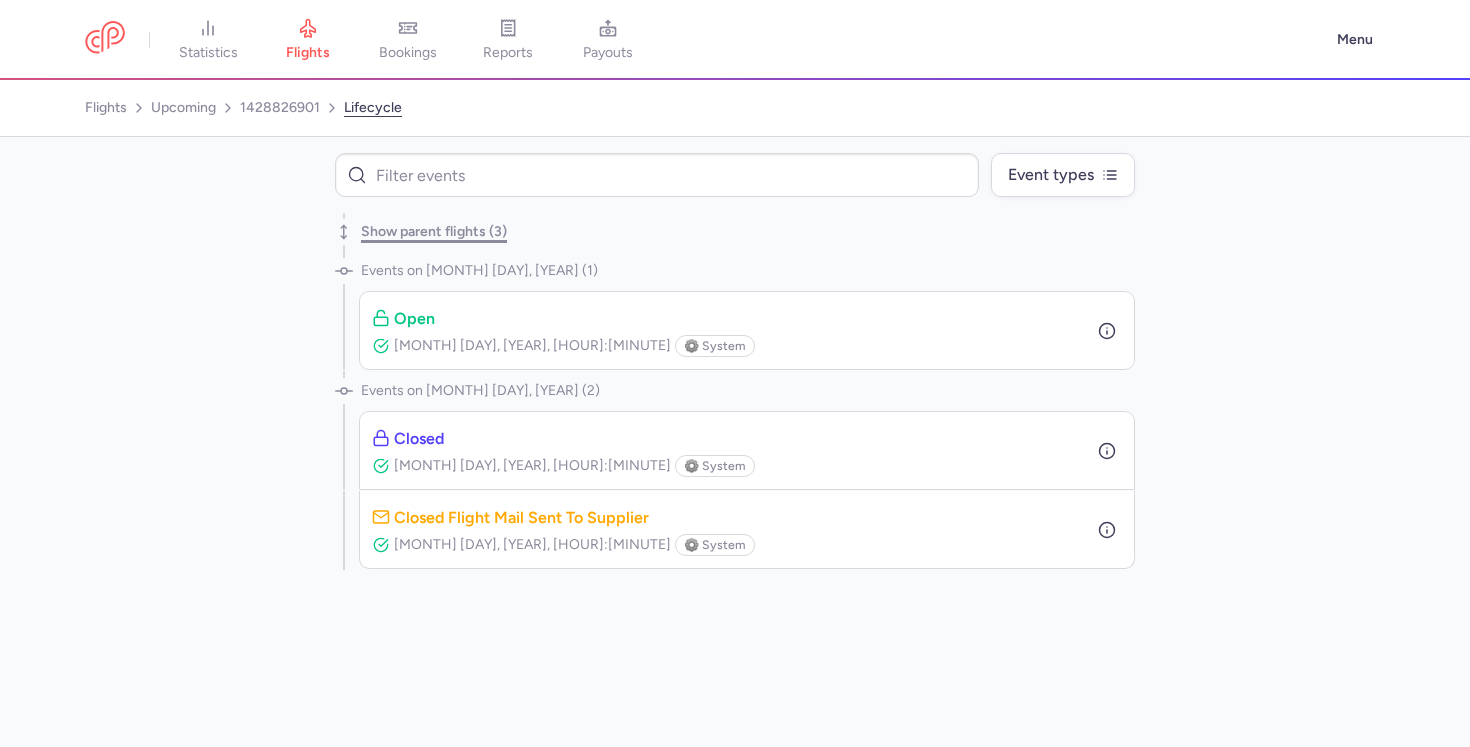 click on "Show parent flights (3)" at bounding box center (434, 232) 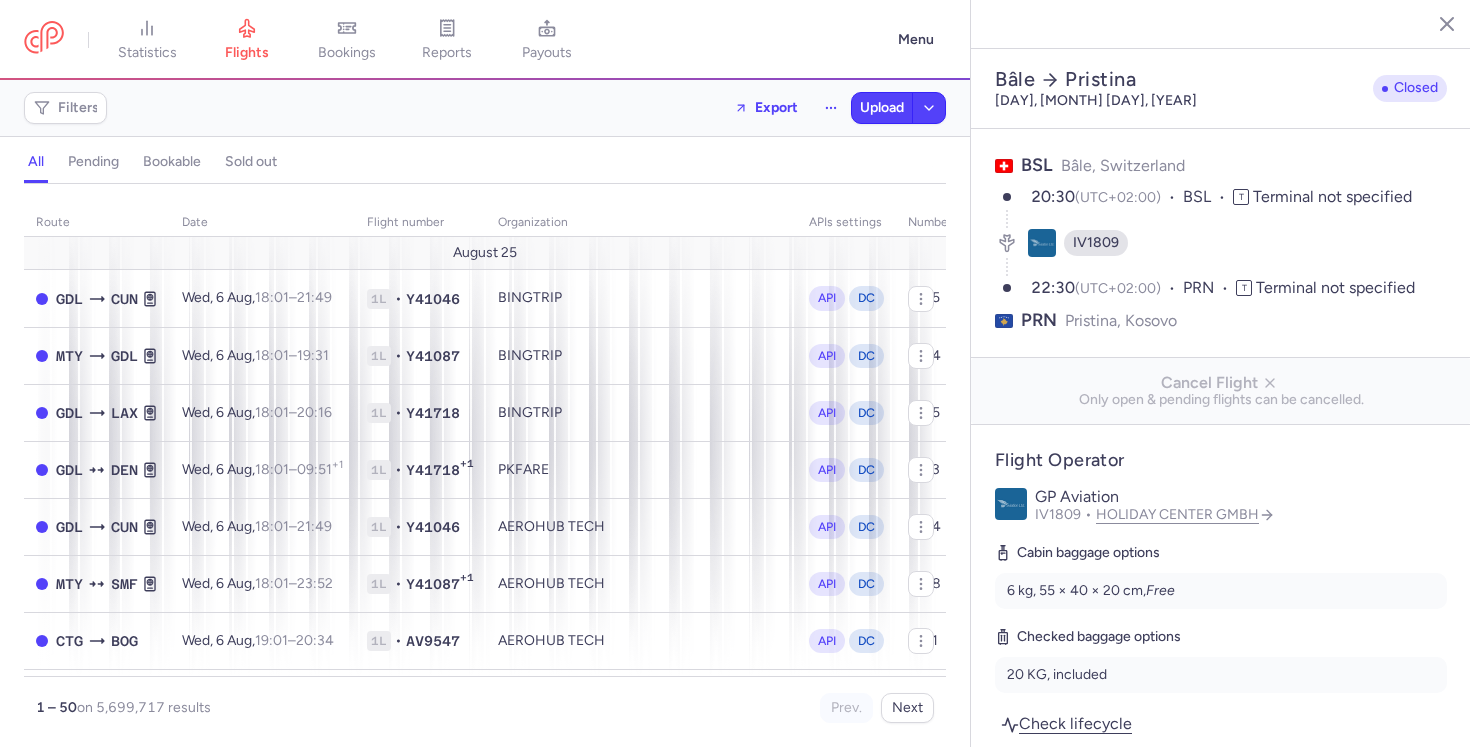 select on "hours" 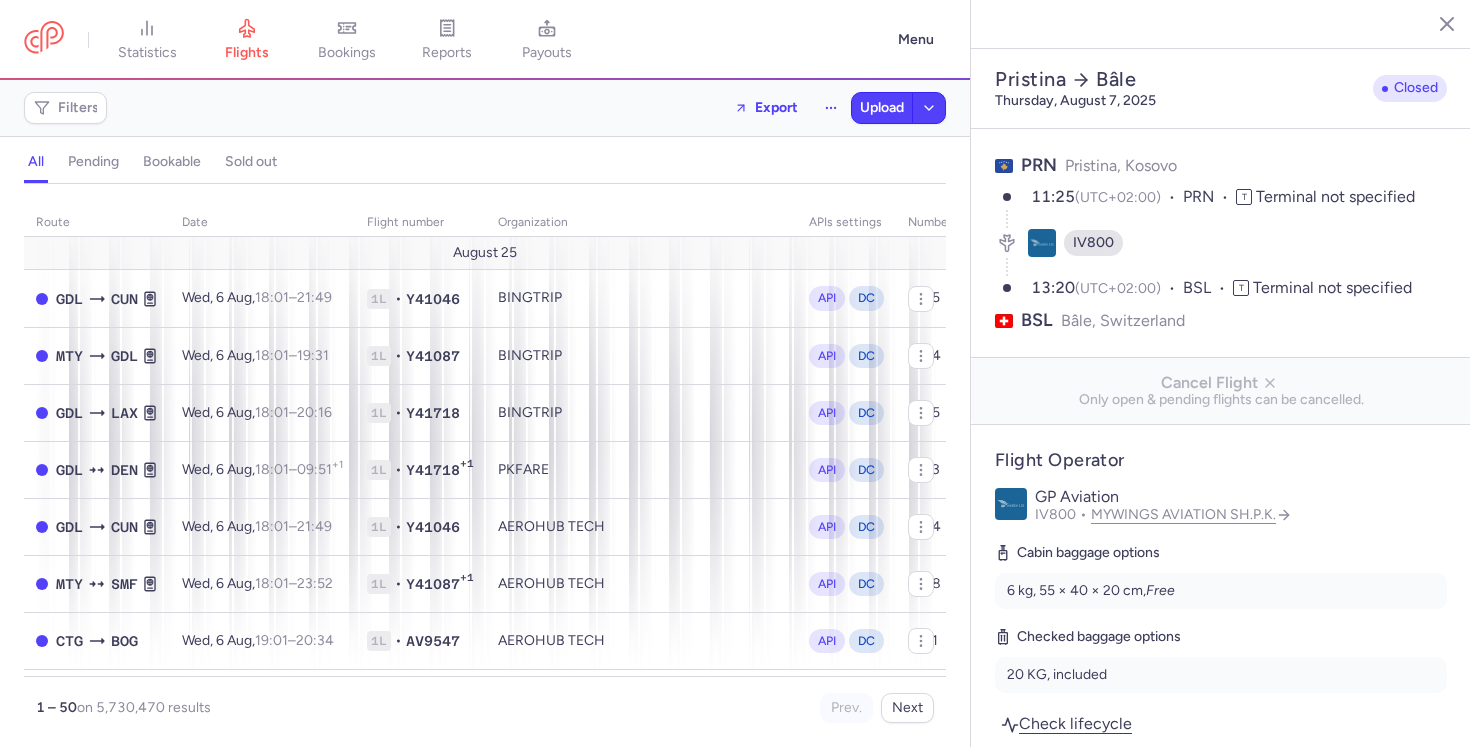 select on "hours" 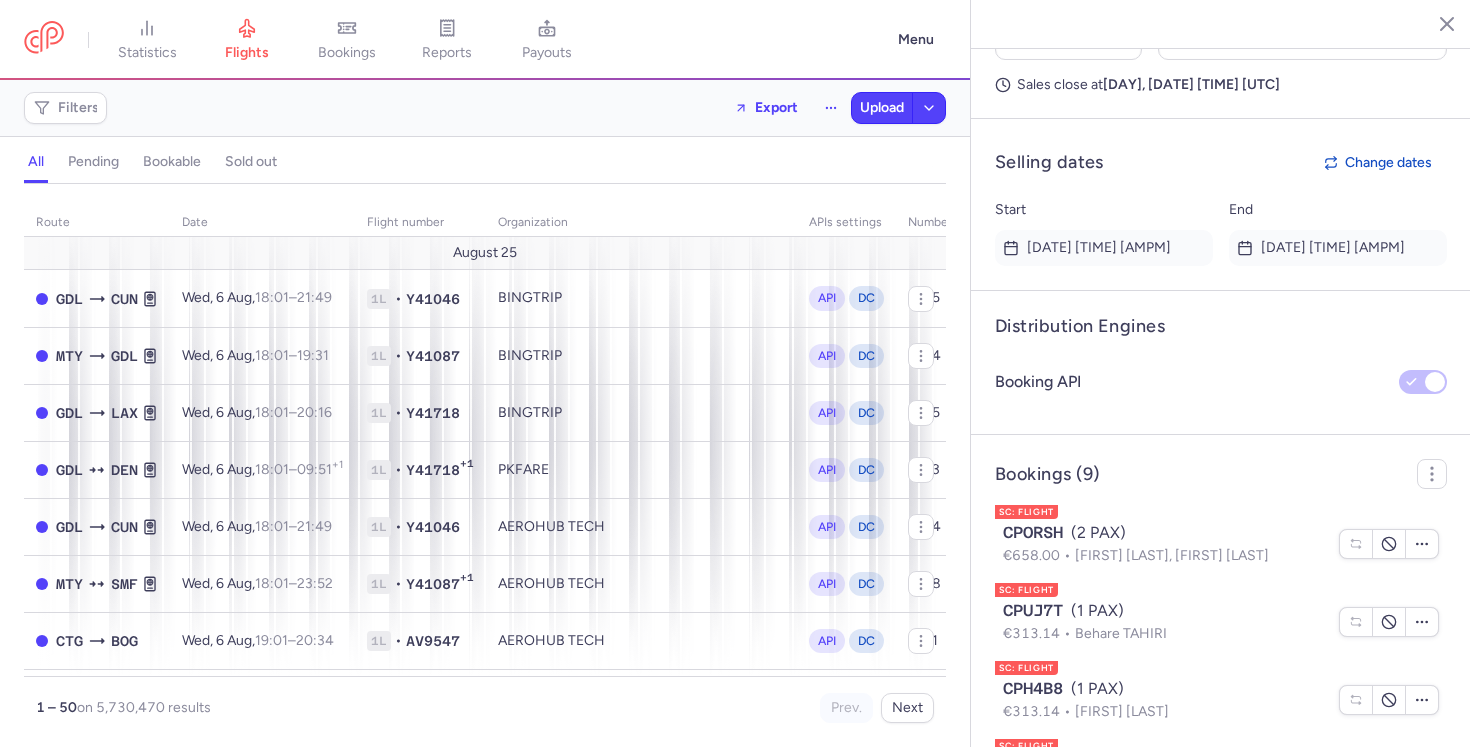 scroll, scrollTop: 1701, scrollLeft: 0, axis: vertical 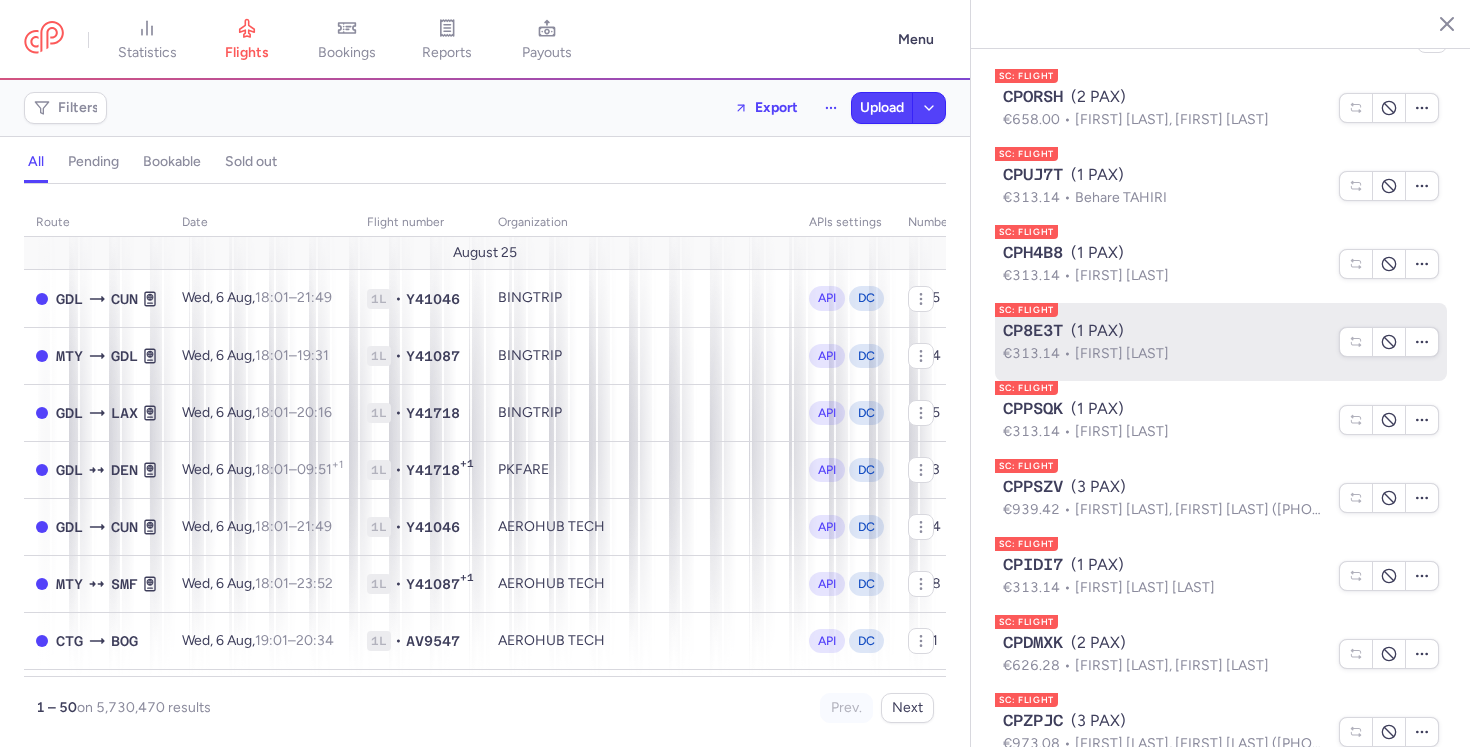 click on "Fitim KRASNIQI" at bounding box center (1122, 353) 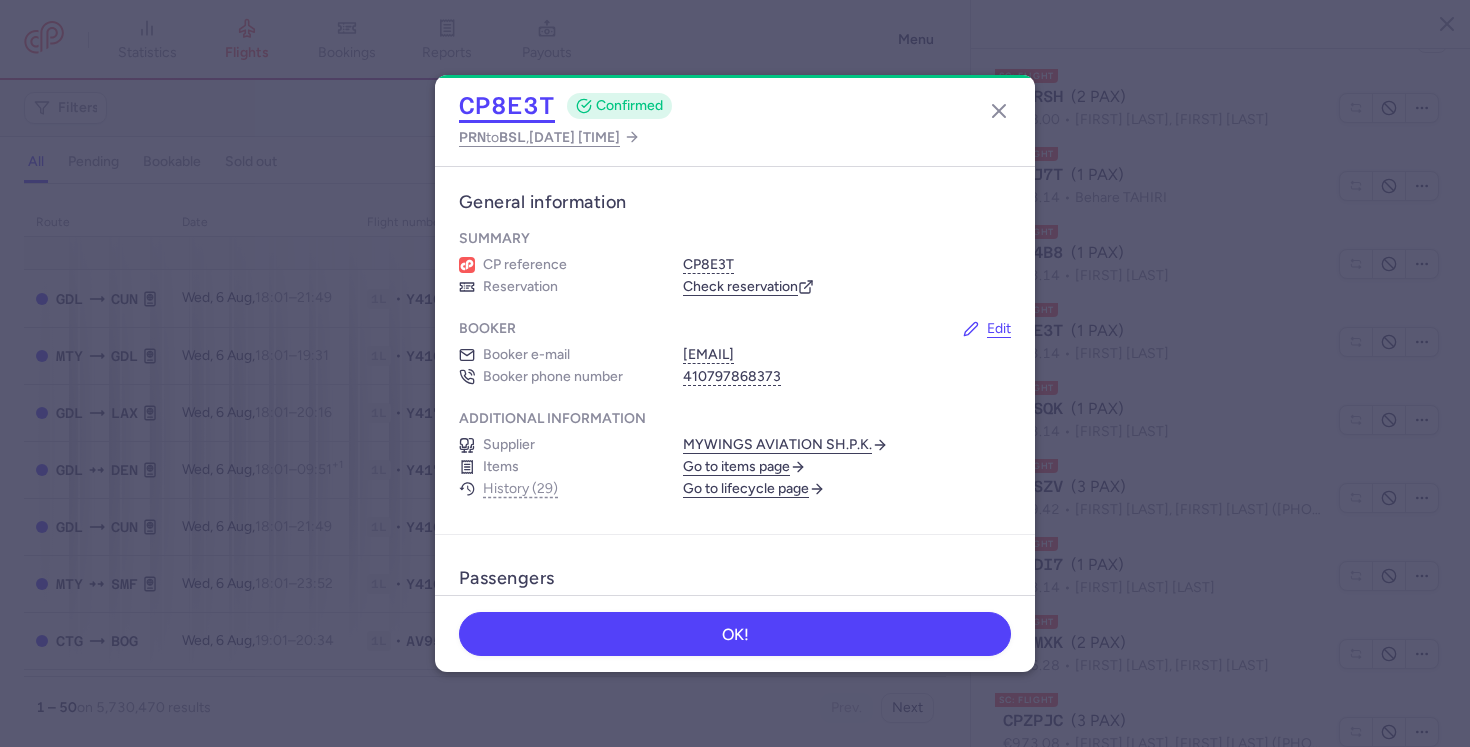 click on "CP8E3T" 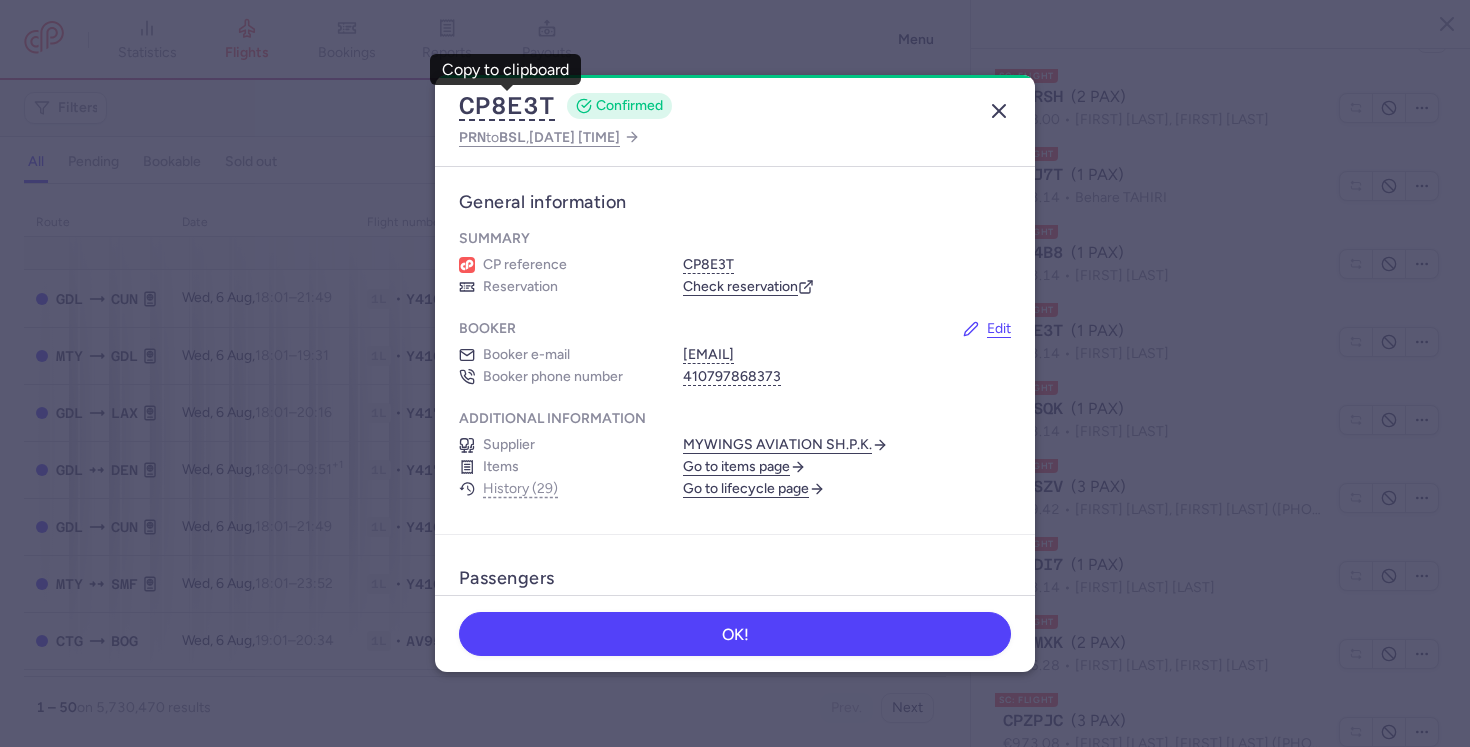 click 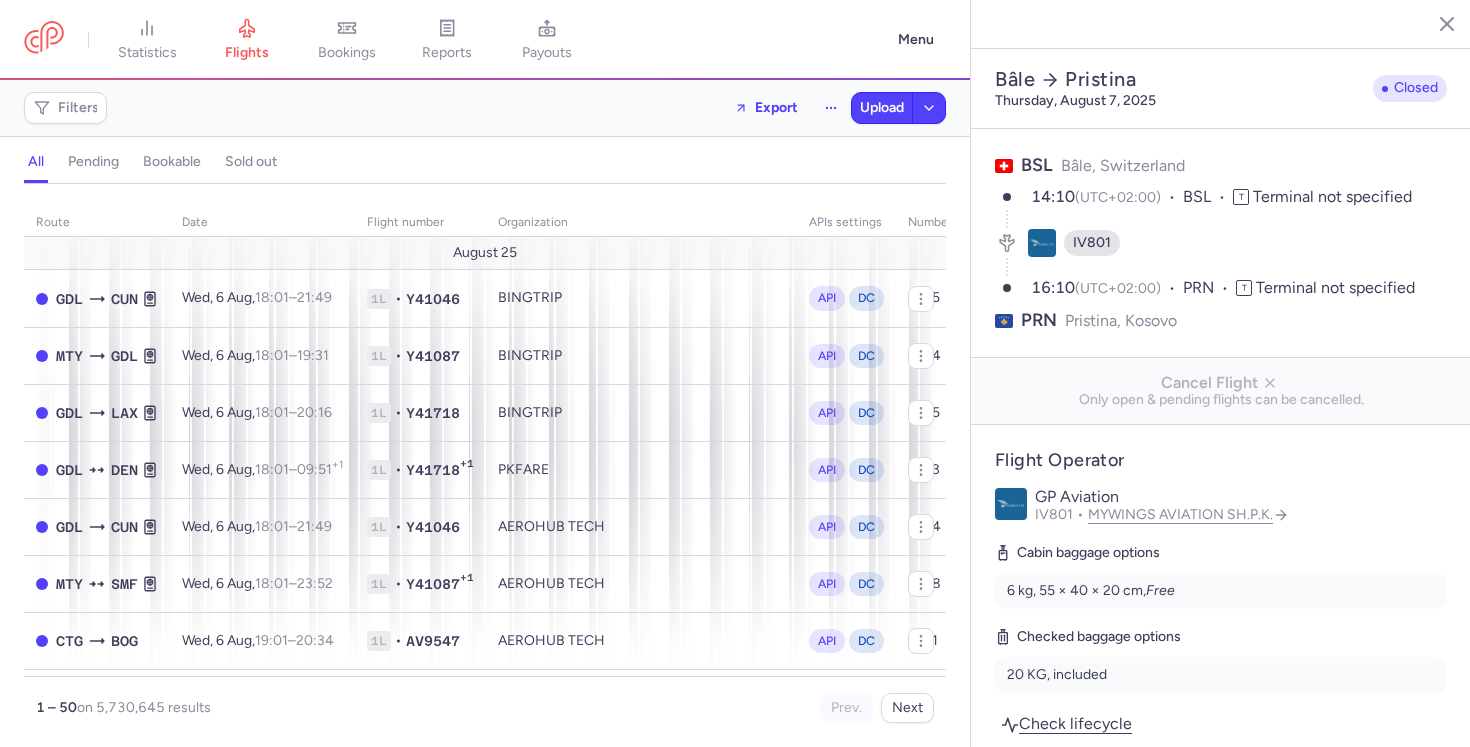 select on "hours" 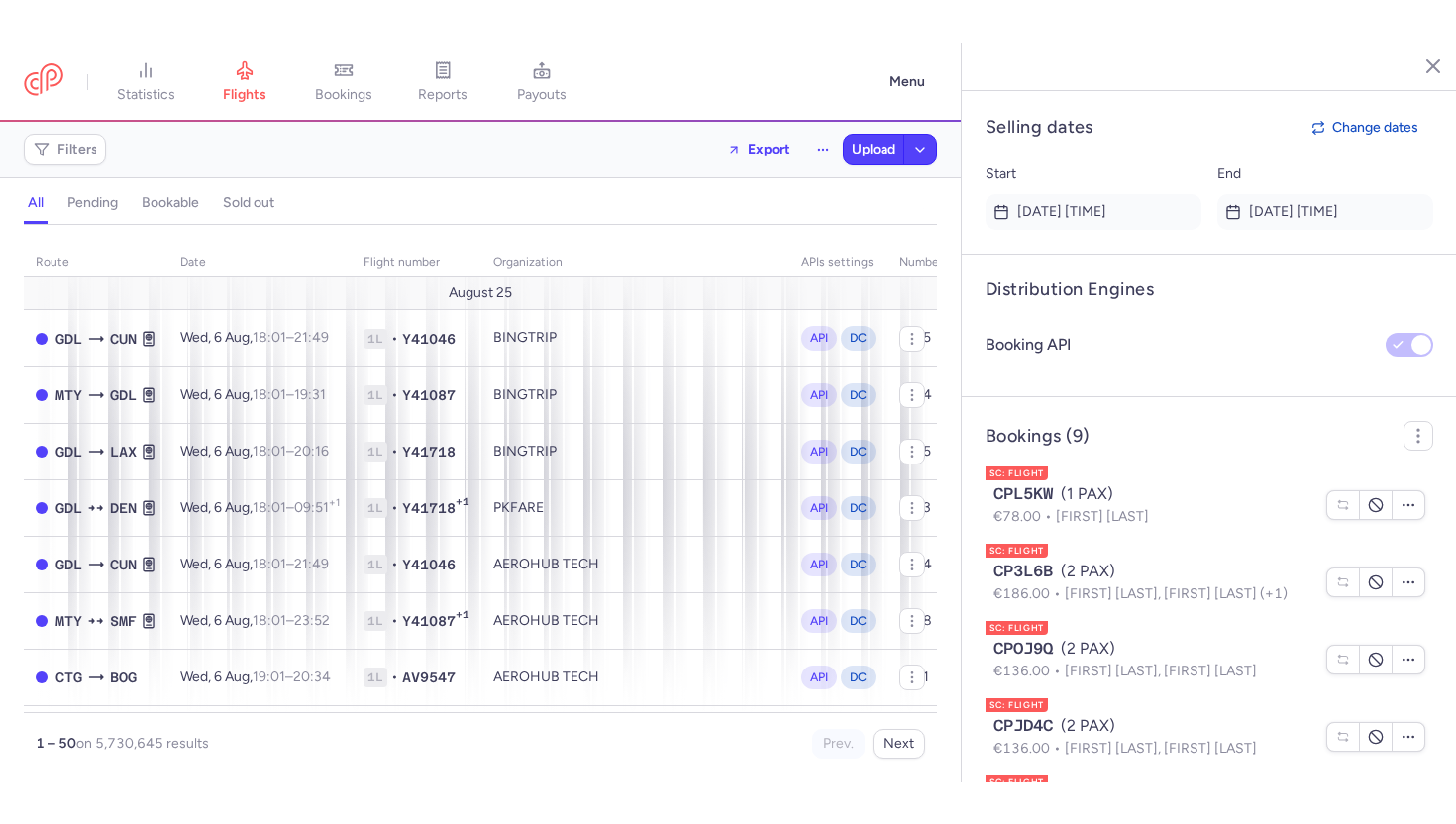 scroll, scrollTop: 1685, scrollLeft: 0, axis: vertical 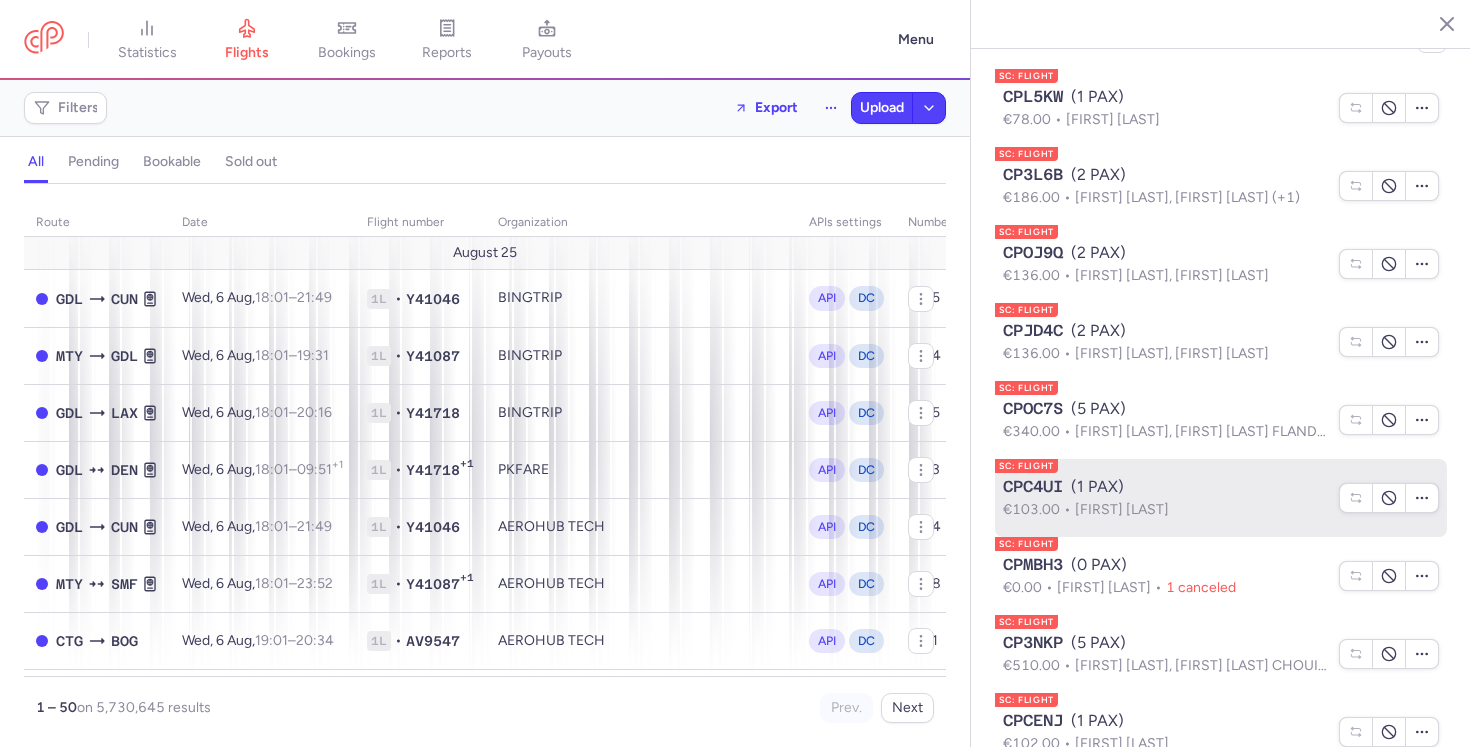 click on "SC: FLIGHT CPC4UI  (1 PAX)  €103.00  Vlora RAMADANI" 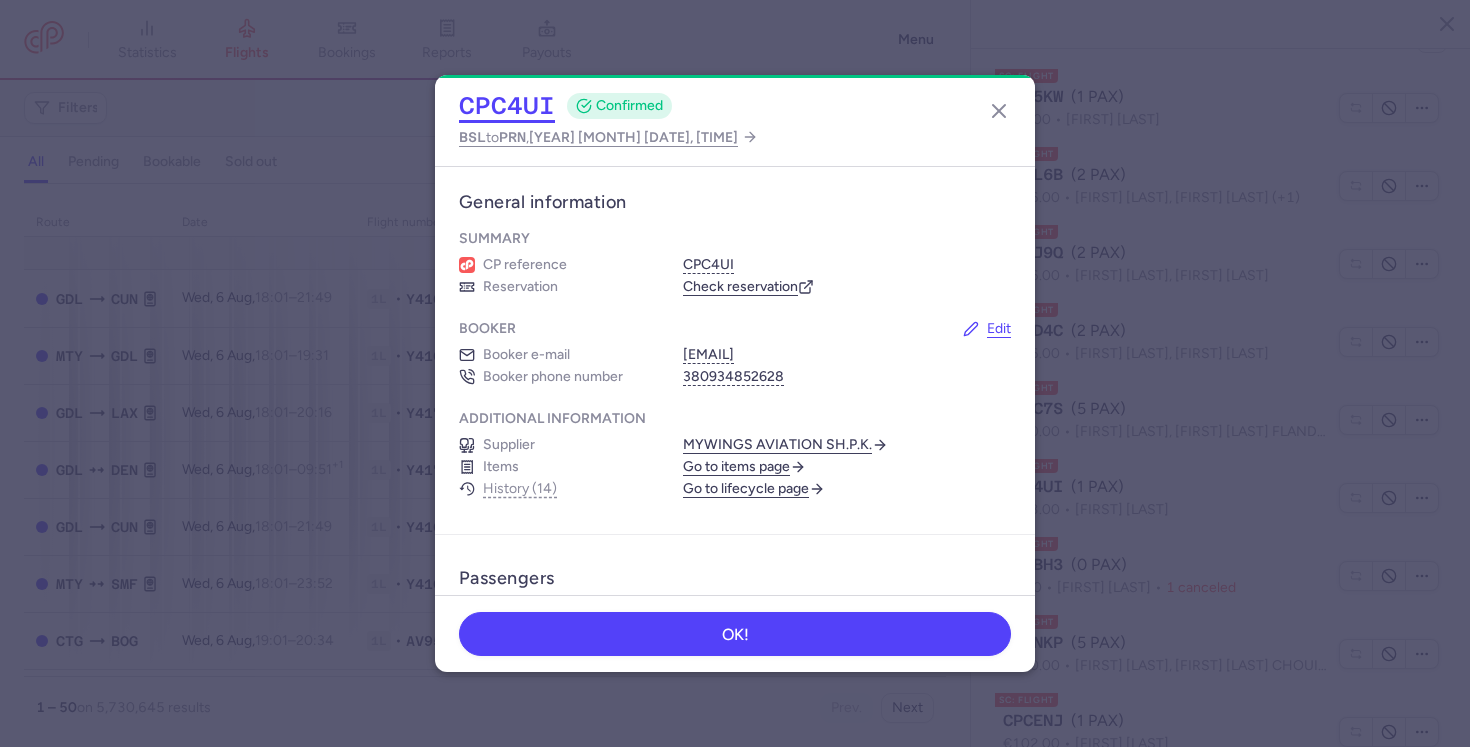 click on "CPC4UI" 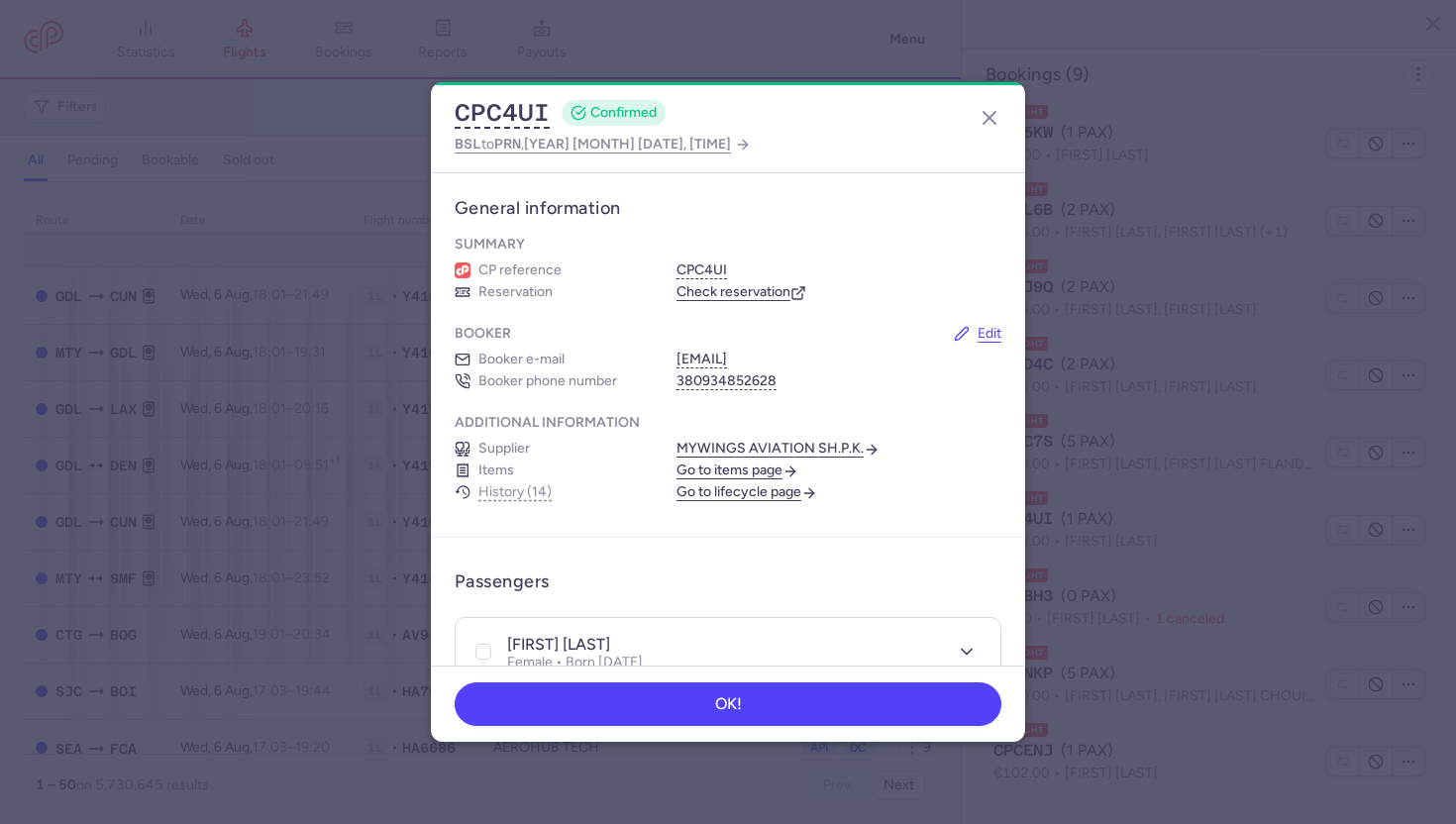 scroll, scrollTop: 1600, scrollLeft: 0, axis: vertical 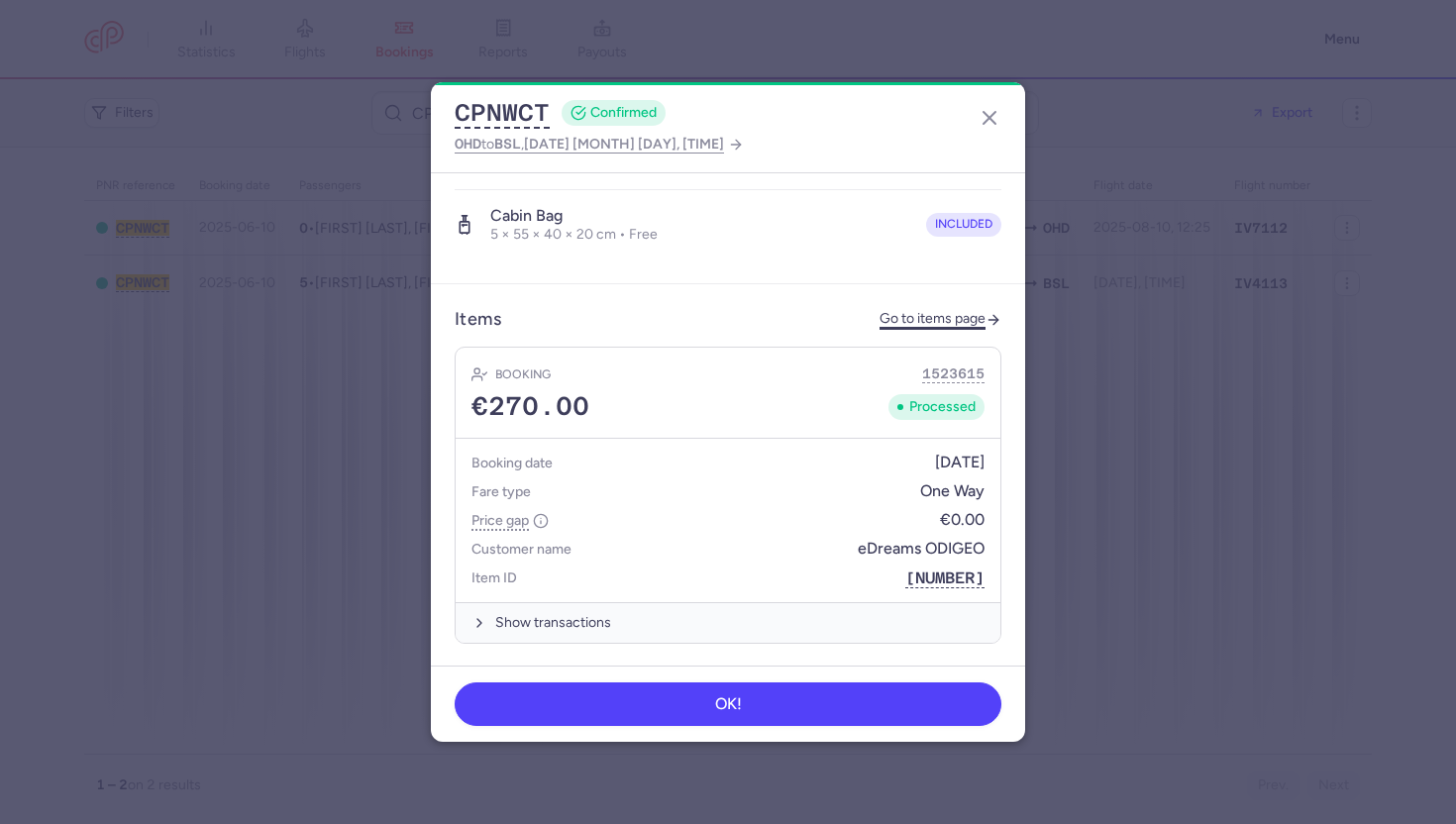 click on "Go to items page" 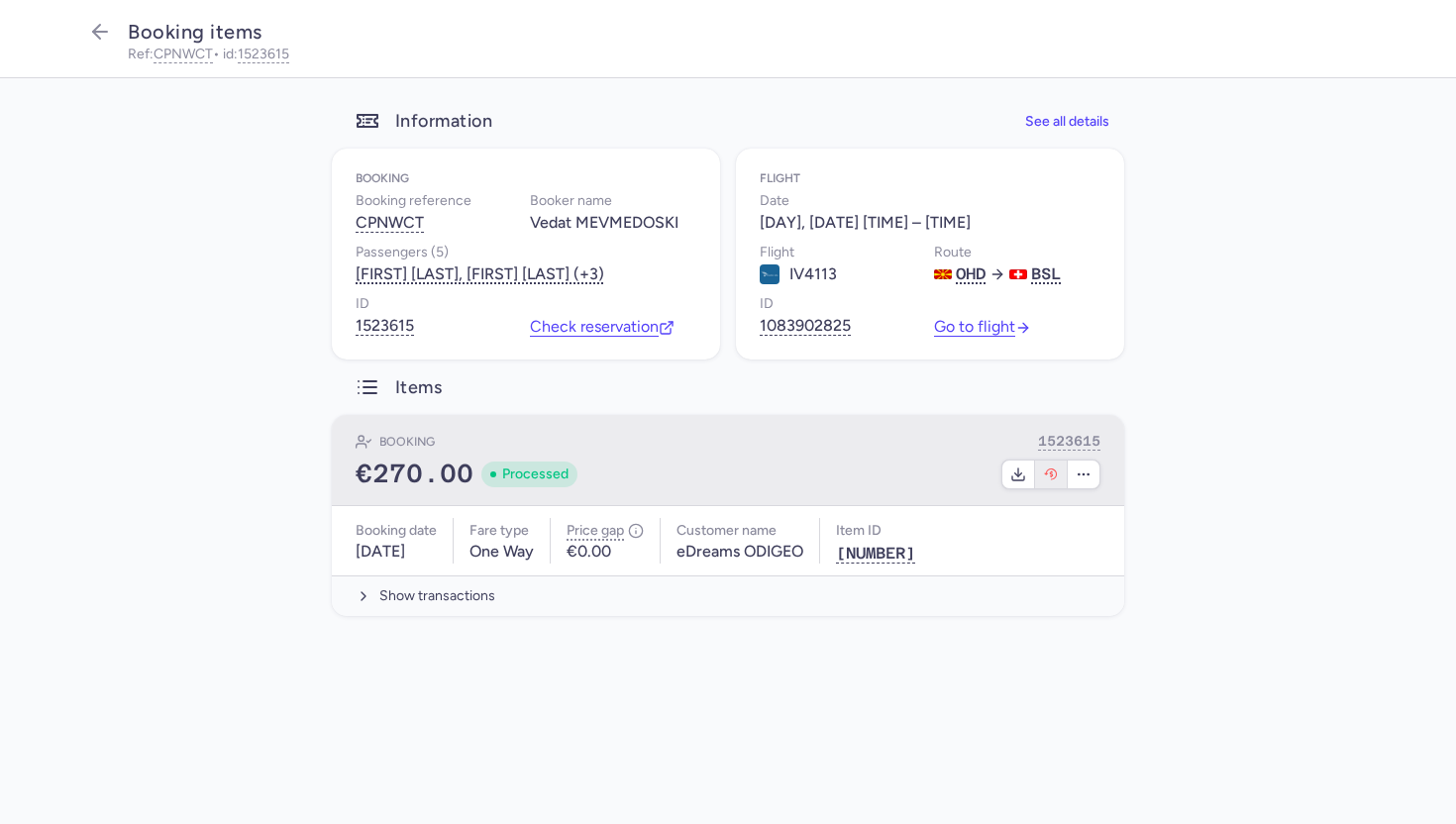 click 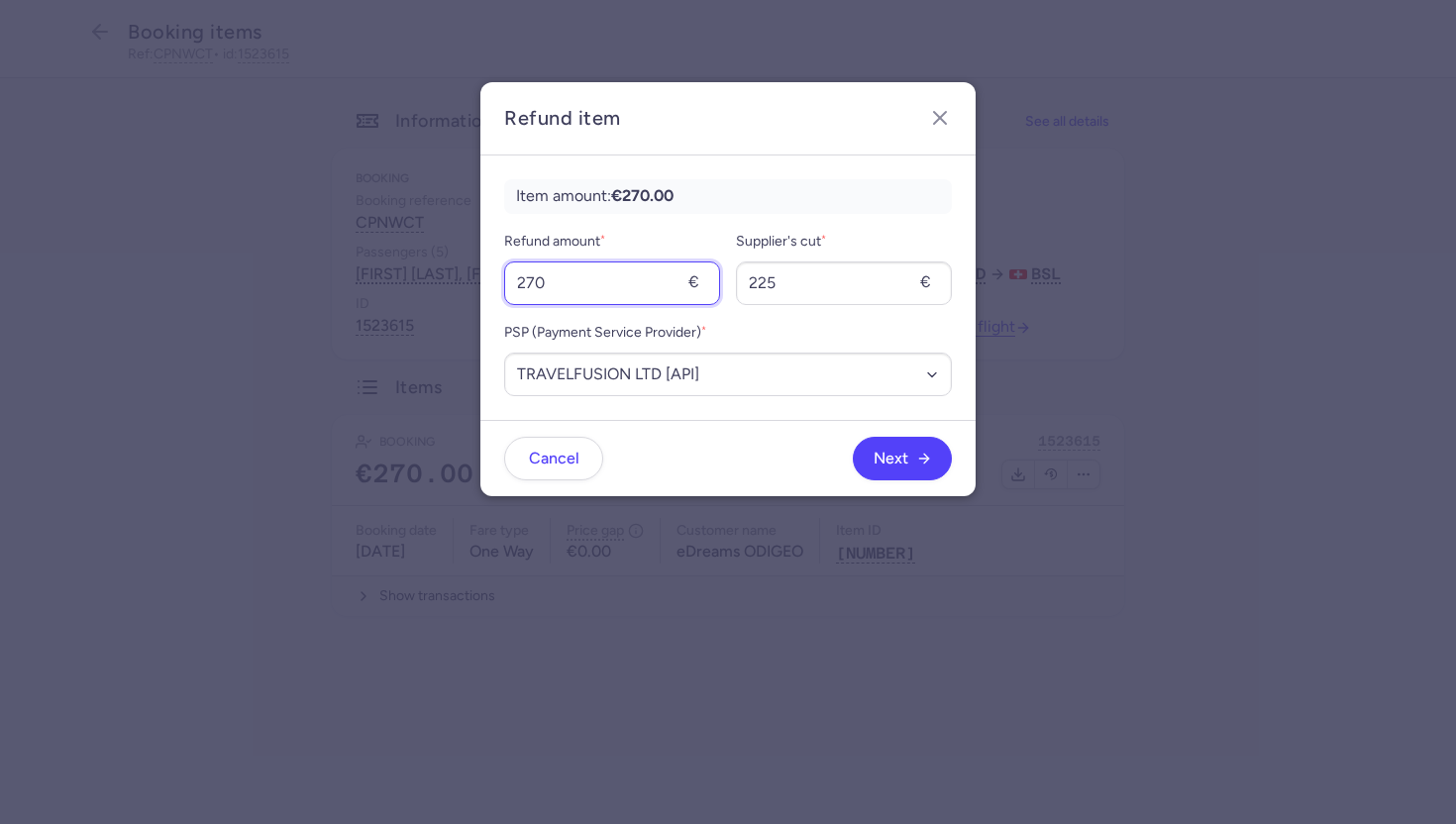 click on "270" at bounding box center (612, 283) 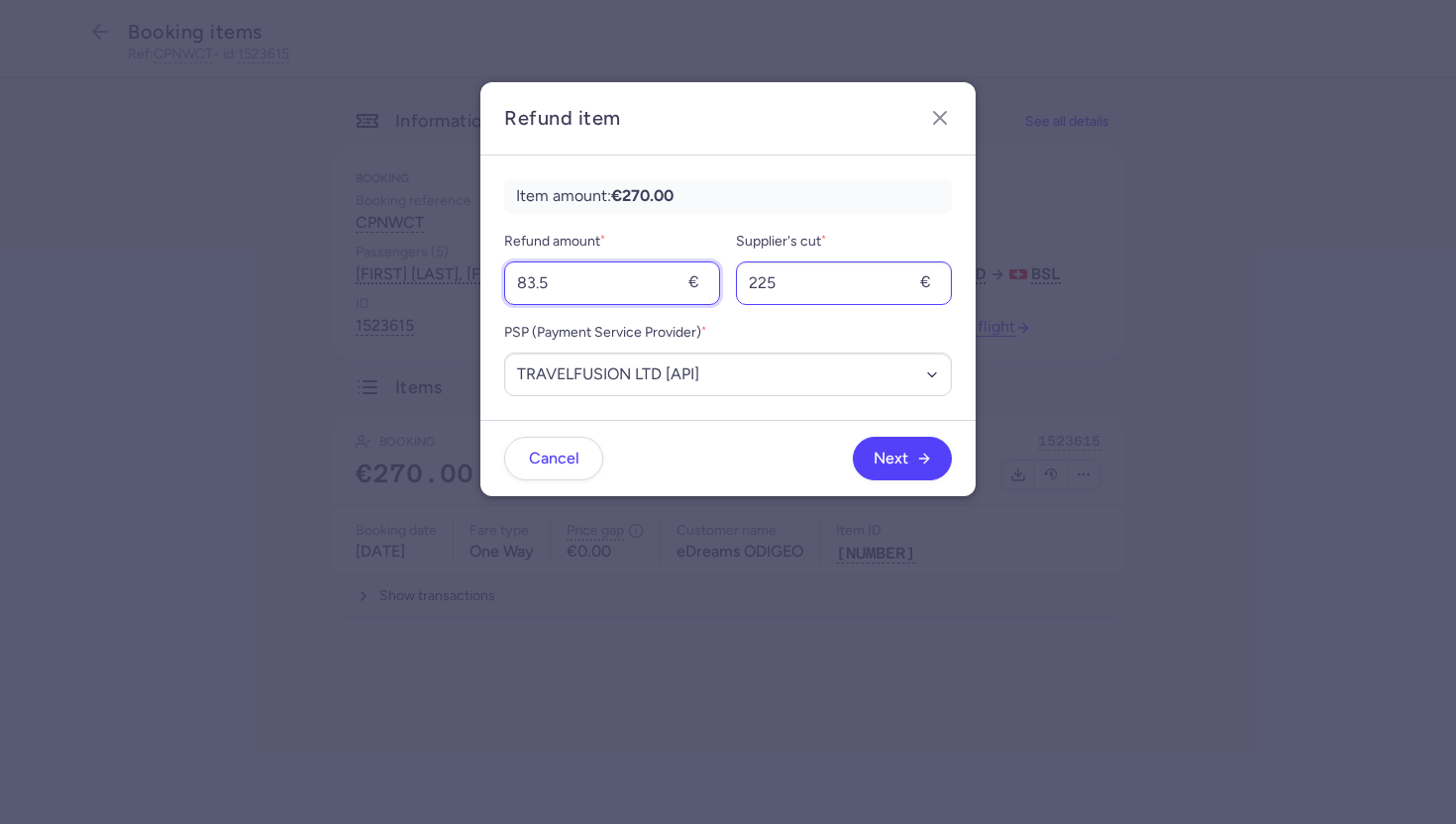 type on "83.5" 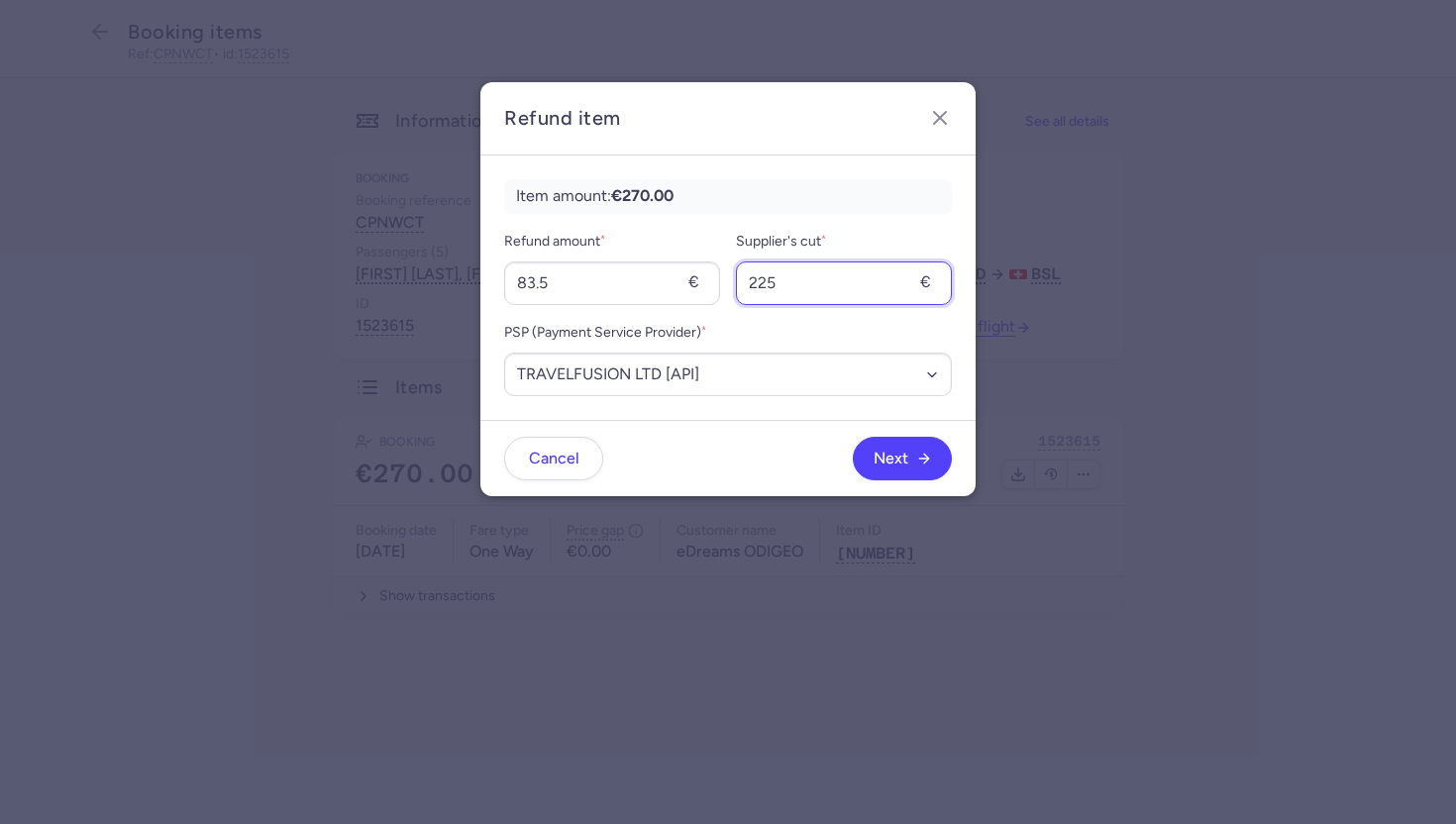 click on "225" at bounding box center (844, 283) 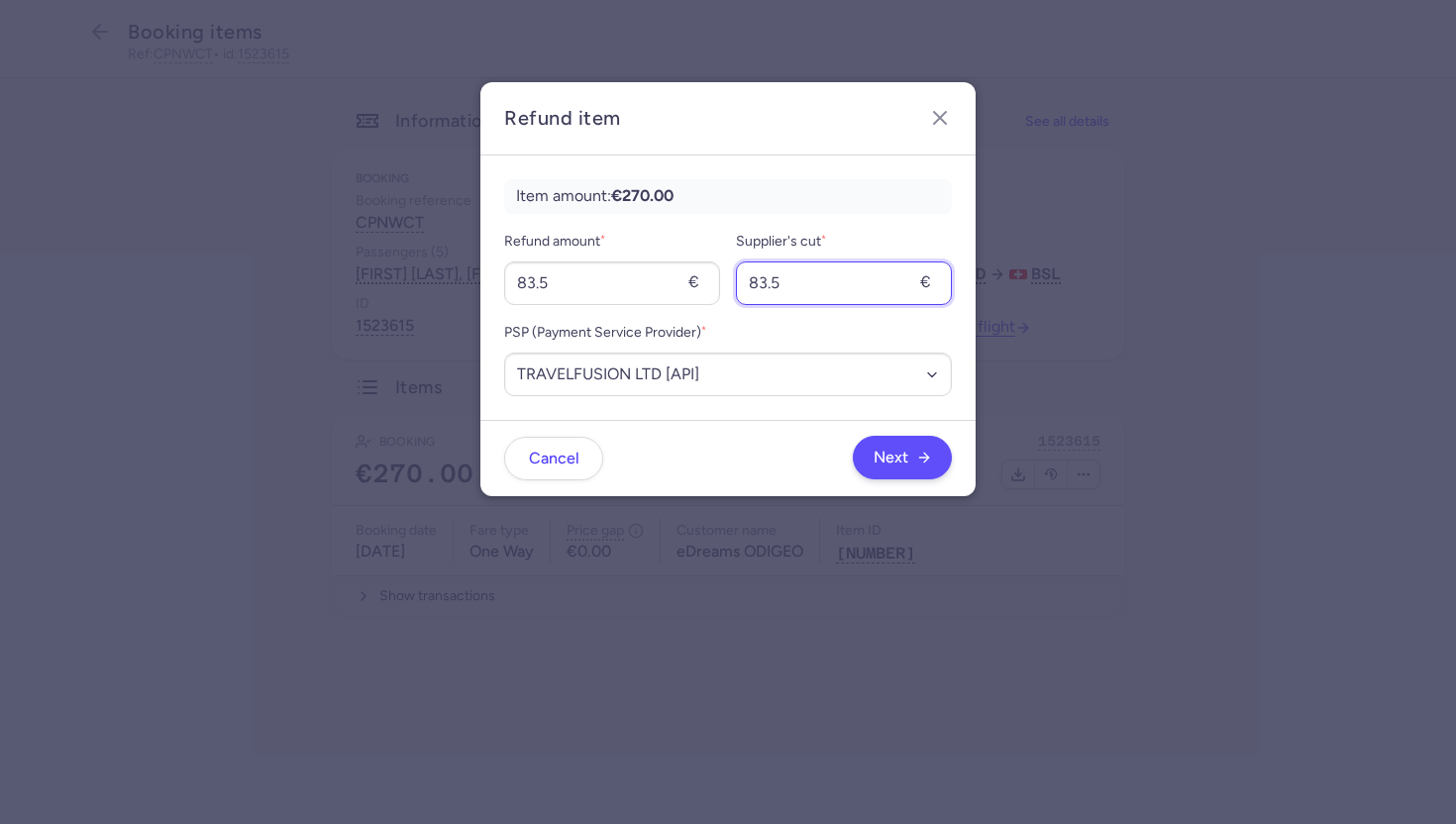 type on "83.5" 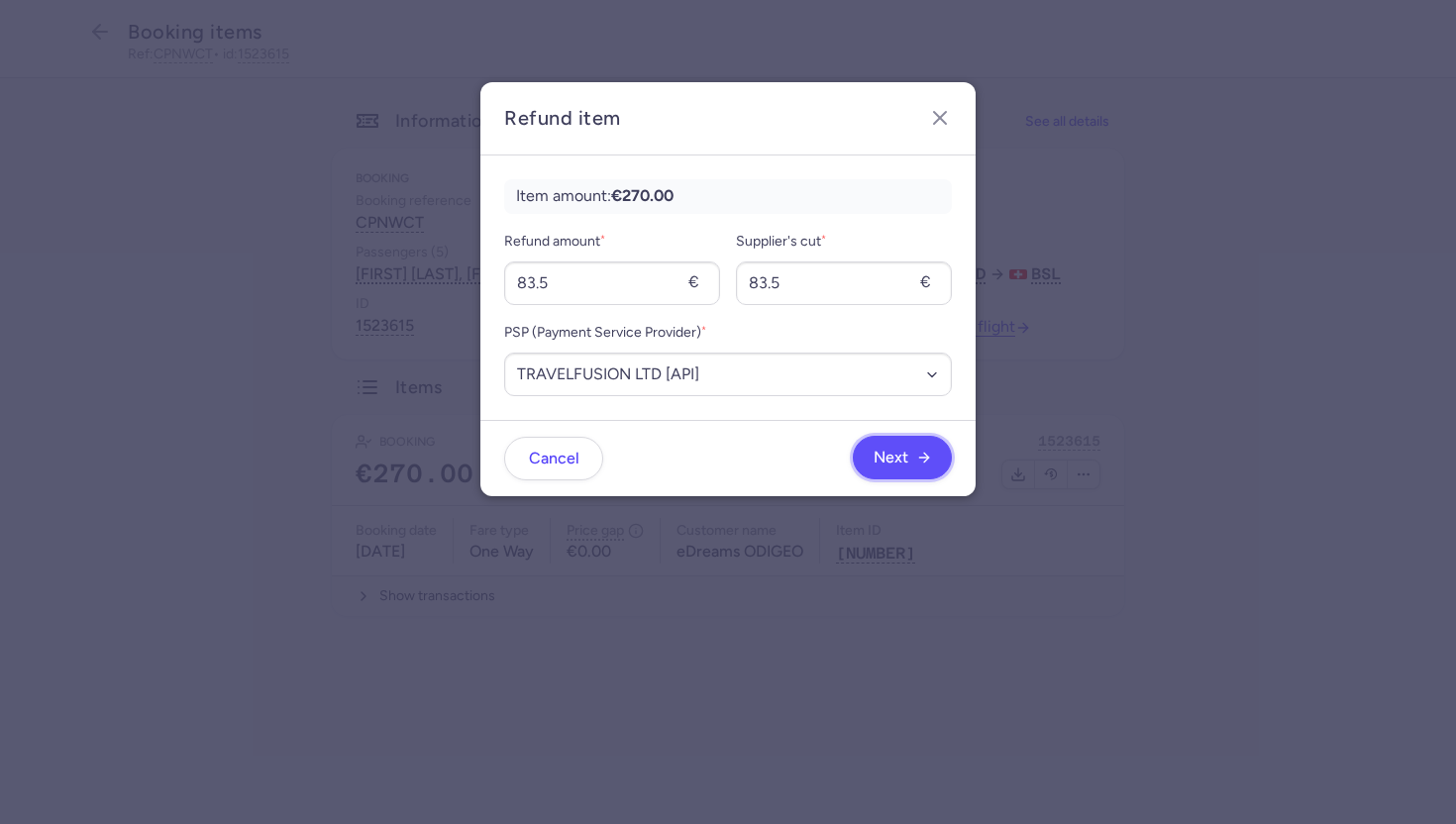 click 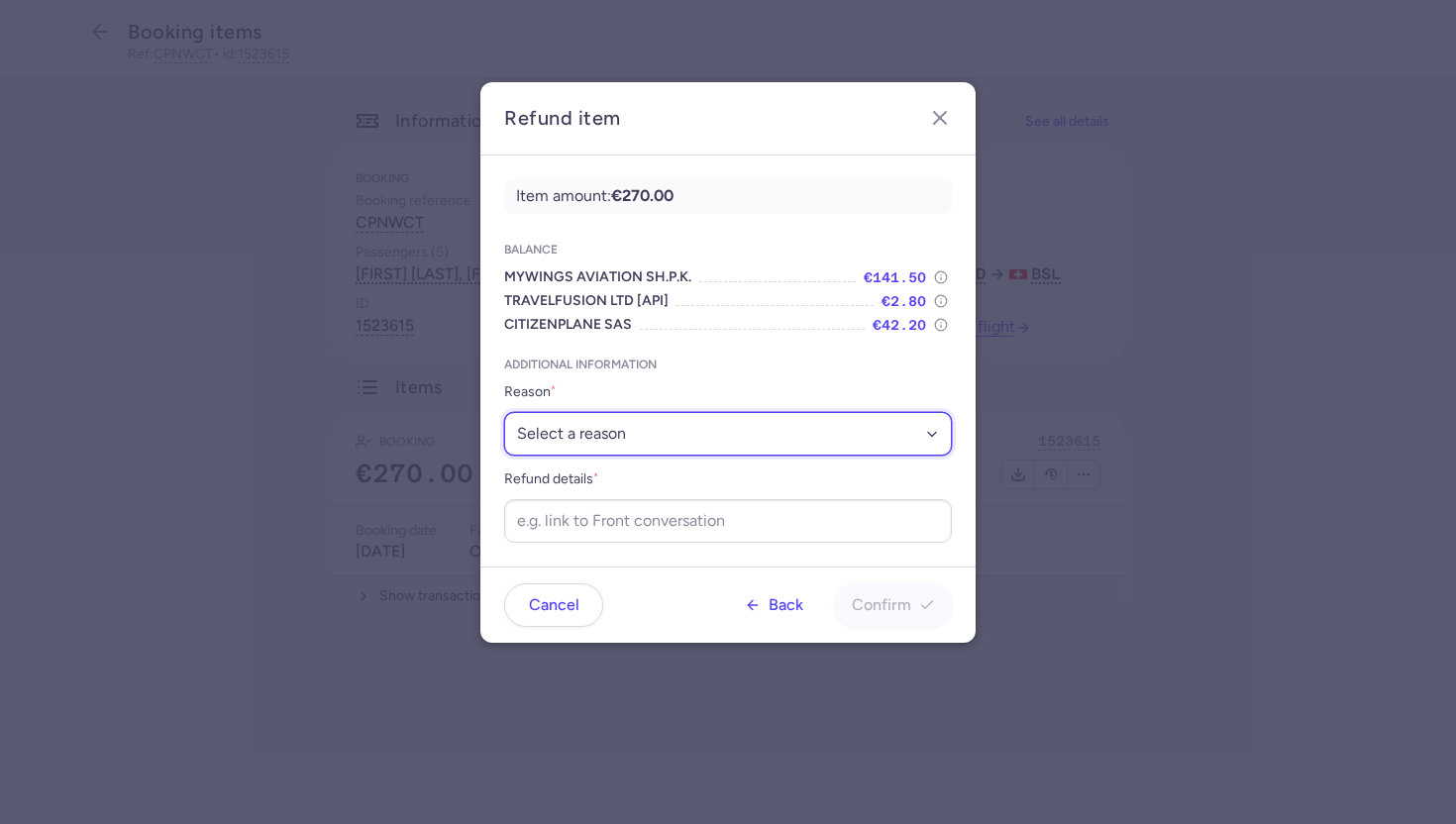 click on "Select a reason ✈️ Airline ceasing ops 💼 Ancillary issue 📄 APIS missing ⚙️ CitizenPlane error ⛔️ Denied boarding 🔁 Duplicate ❌ Flight canceled 🕵🏼‍♂️ Fraud 🎁 Goodwill 🎫 Goodwill allowance 🙃 Other 💺 Overbooking 💸 Refund with penalty 🙅 Schedule change not accepted 🤕 Supplier error 💵 Tax refund ❓ Unconfirmed booking" at bounding box center (728, 434) 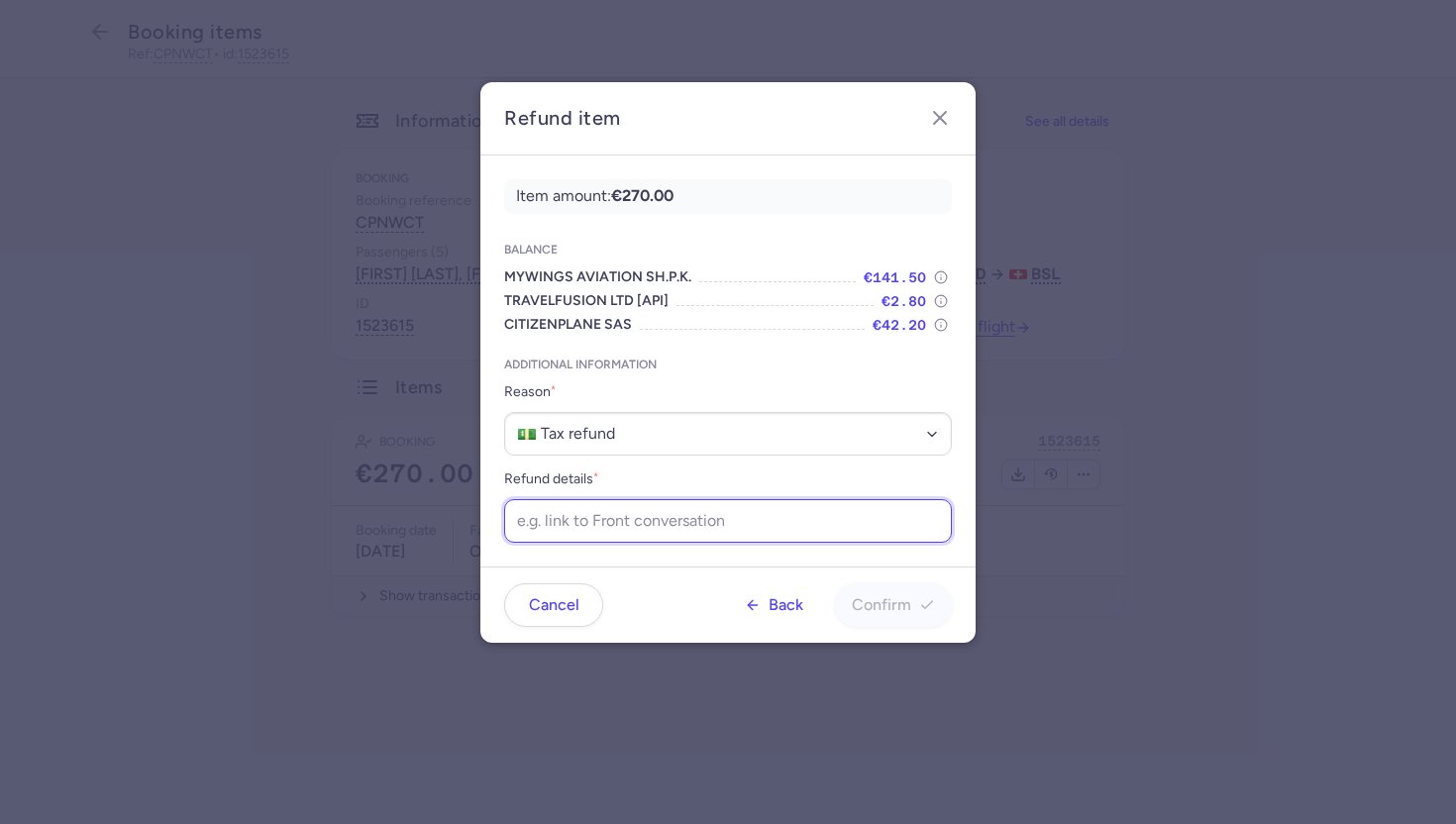 click on "Refund details  *" at bounding box center [728, 521] 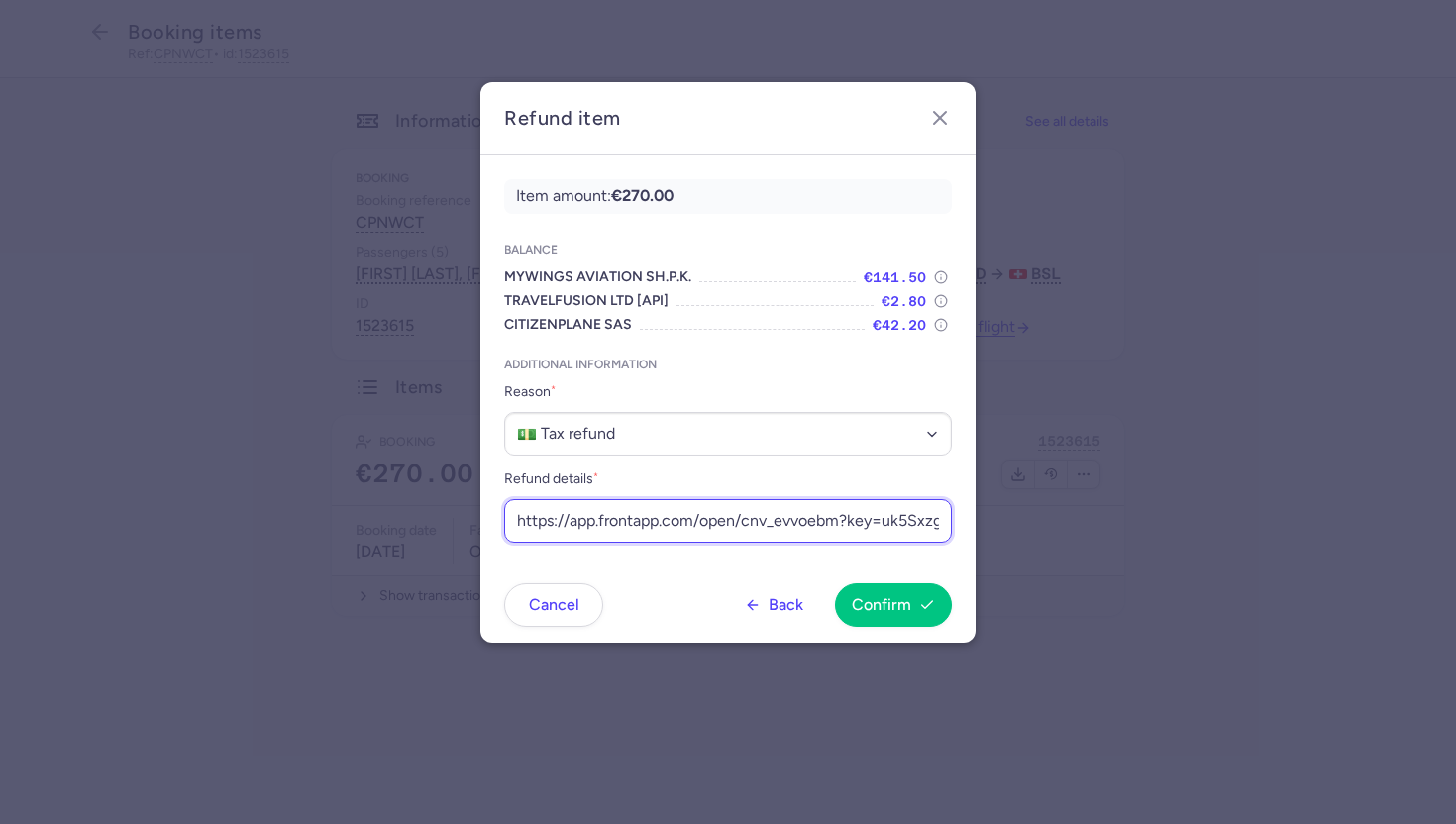 scroll, scrollTop: 0, scrollLeft: 224, axis: horizontal 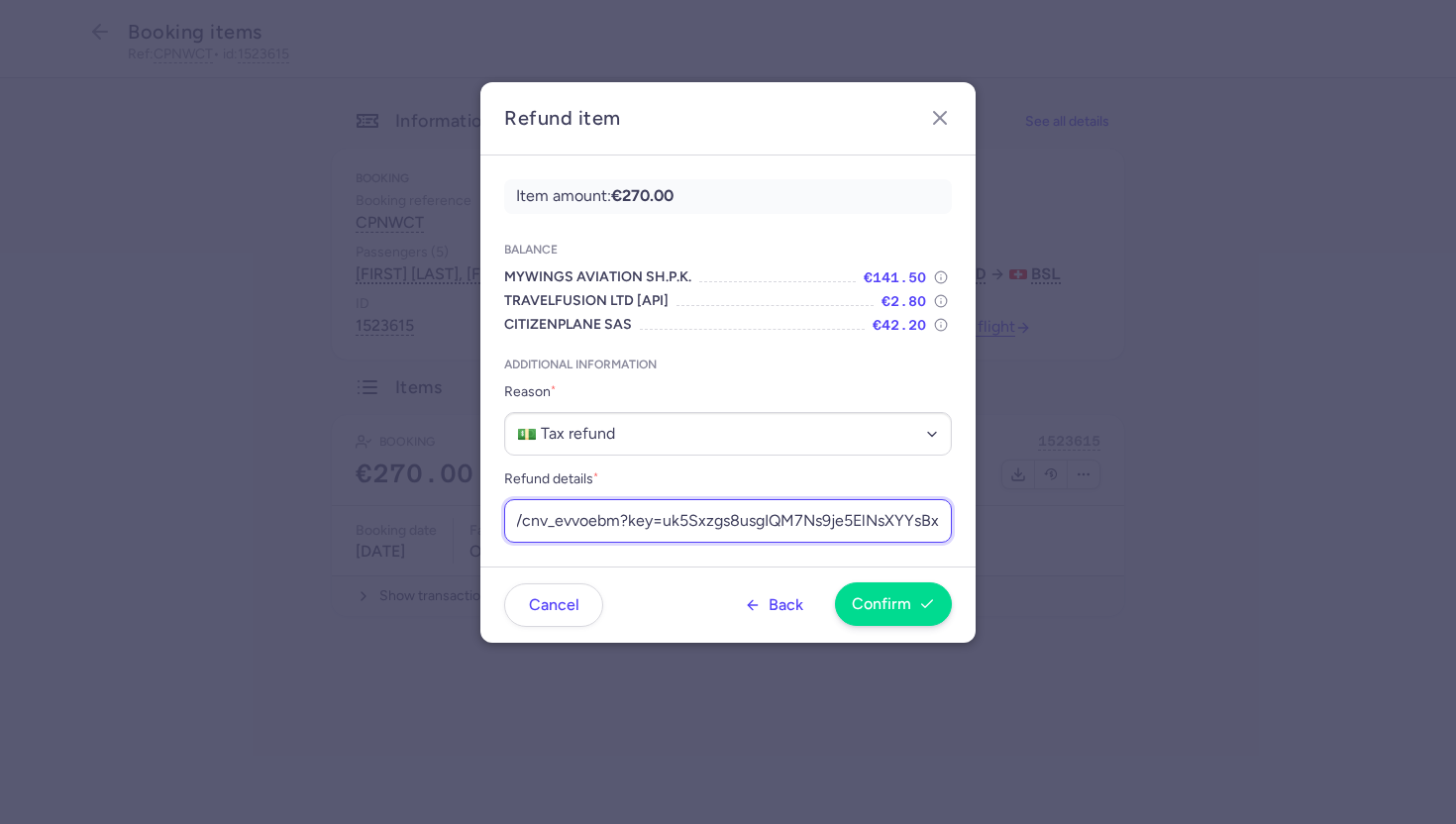 type on "https://app.frontapp.com/open/cnv_evvoebm?key=uk5Sxzgs8usgIQM7Ns9je5ElNsXYYsBx" 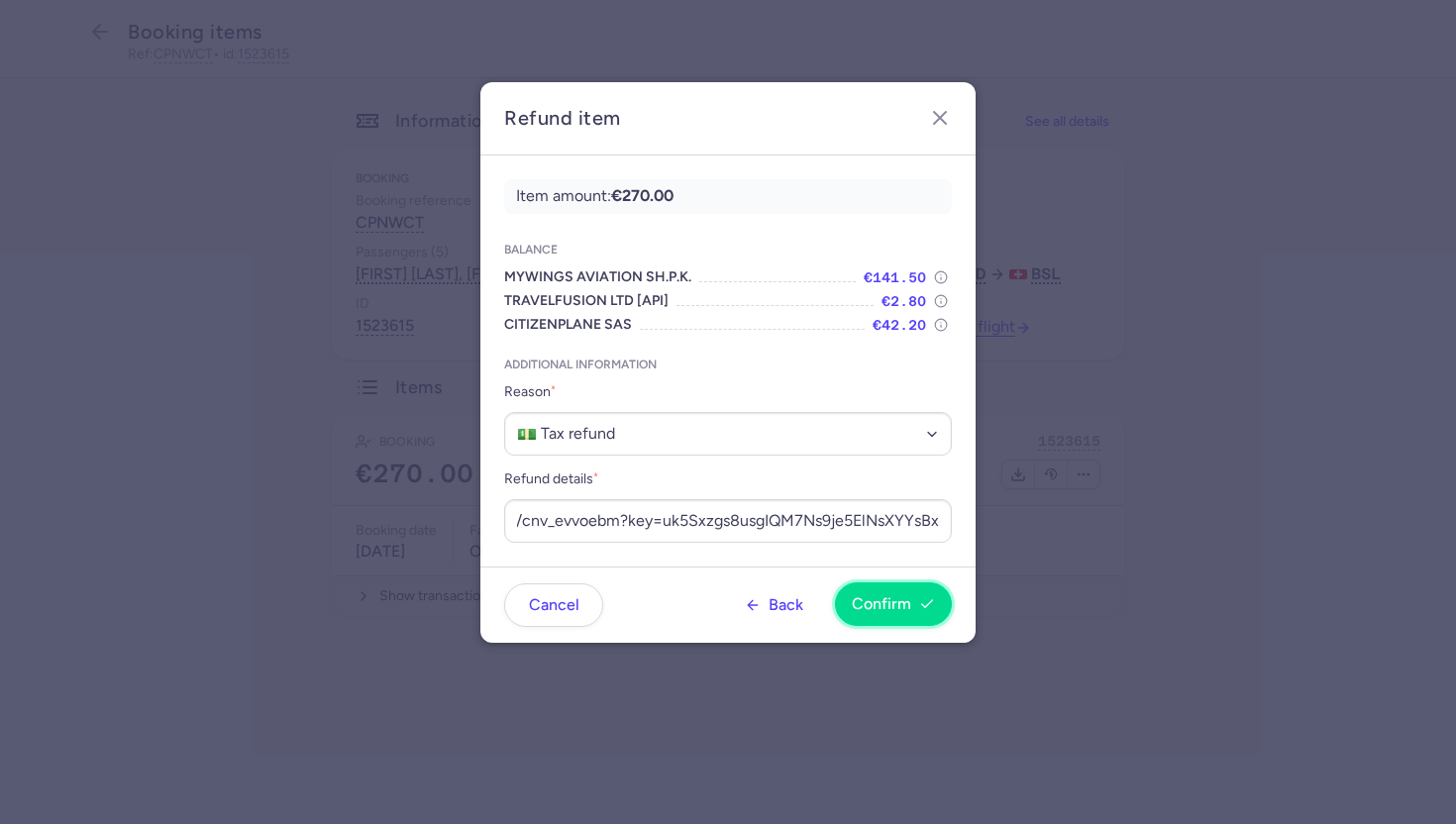 click on "Confirm" at bounding box center (893, 604) 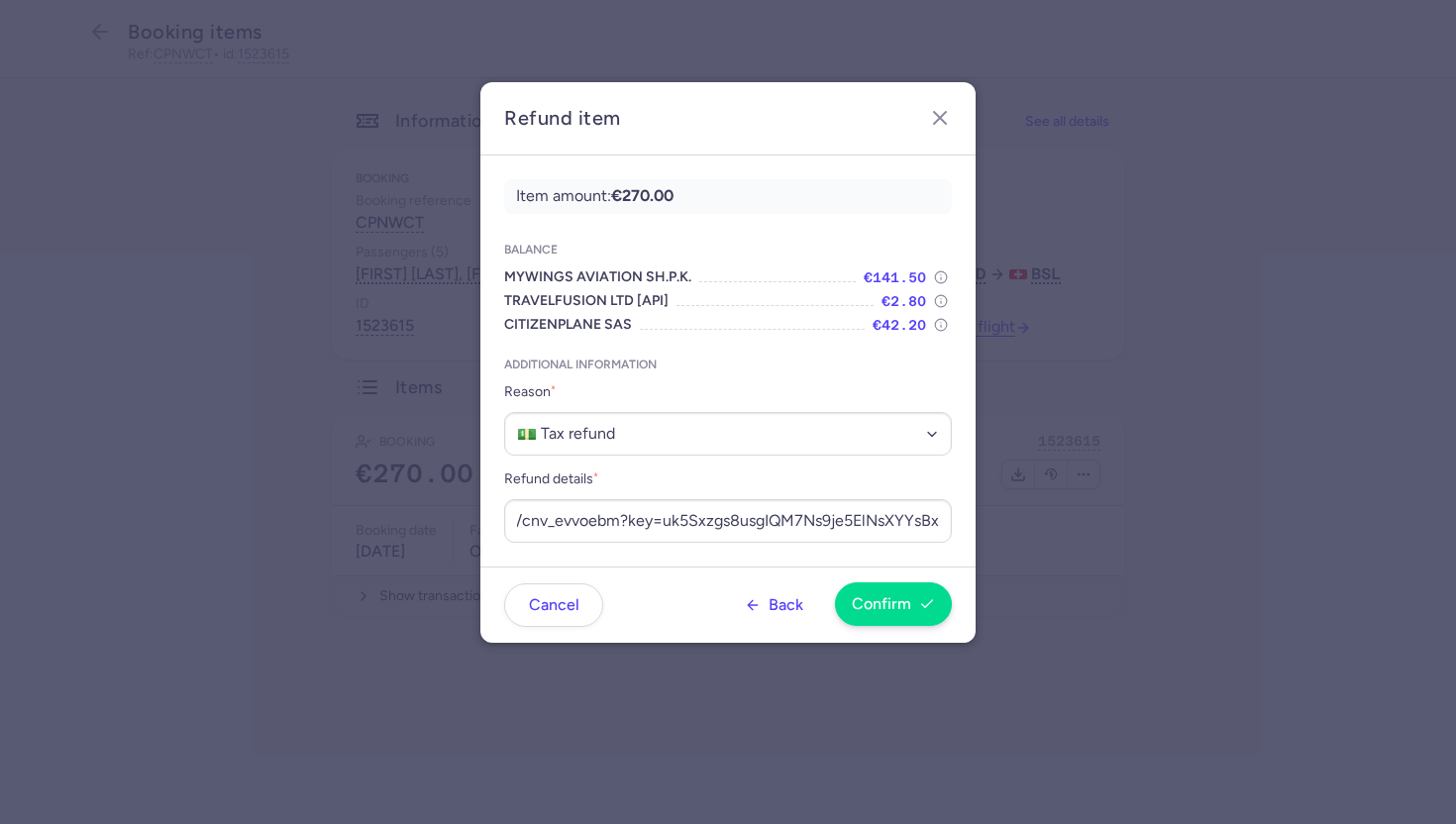 scroll, scrollTop: 0, scrollLeft: 0, axis: both 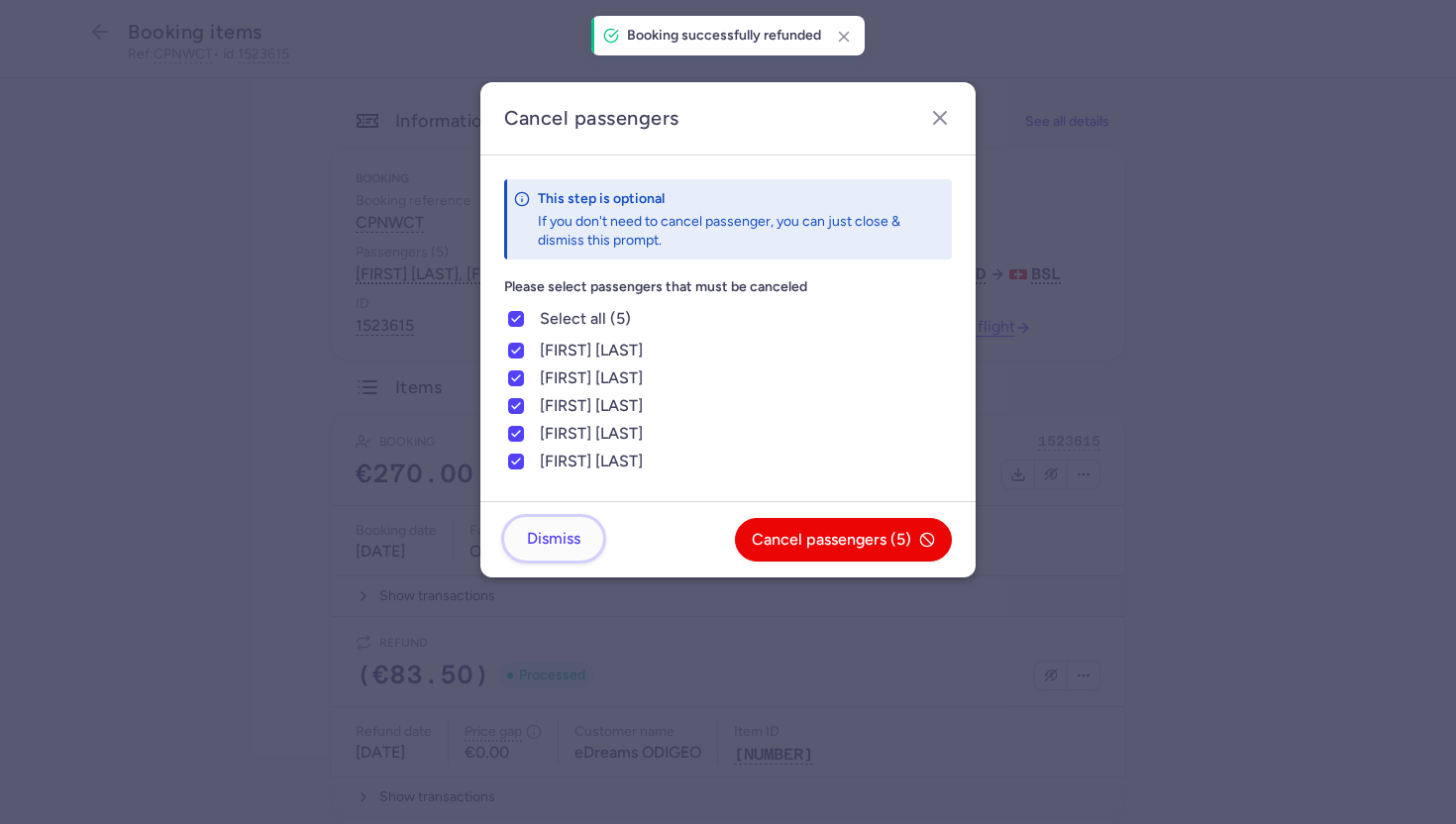 click on "Dismiss" at bounding box center [554, 539] 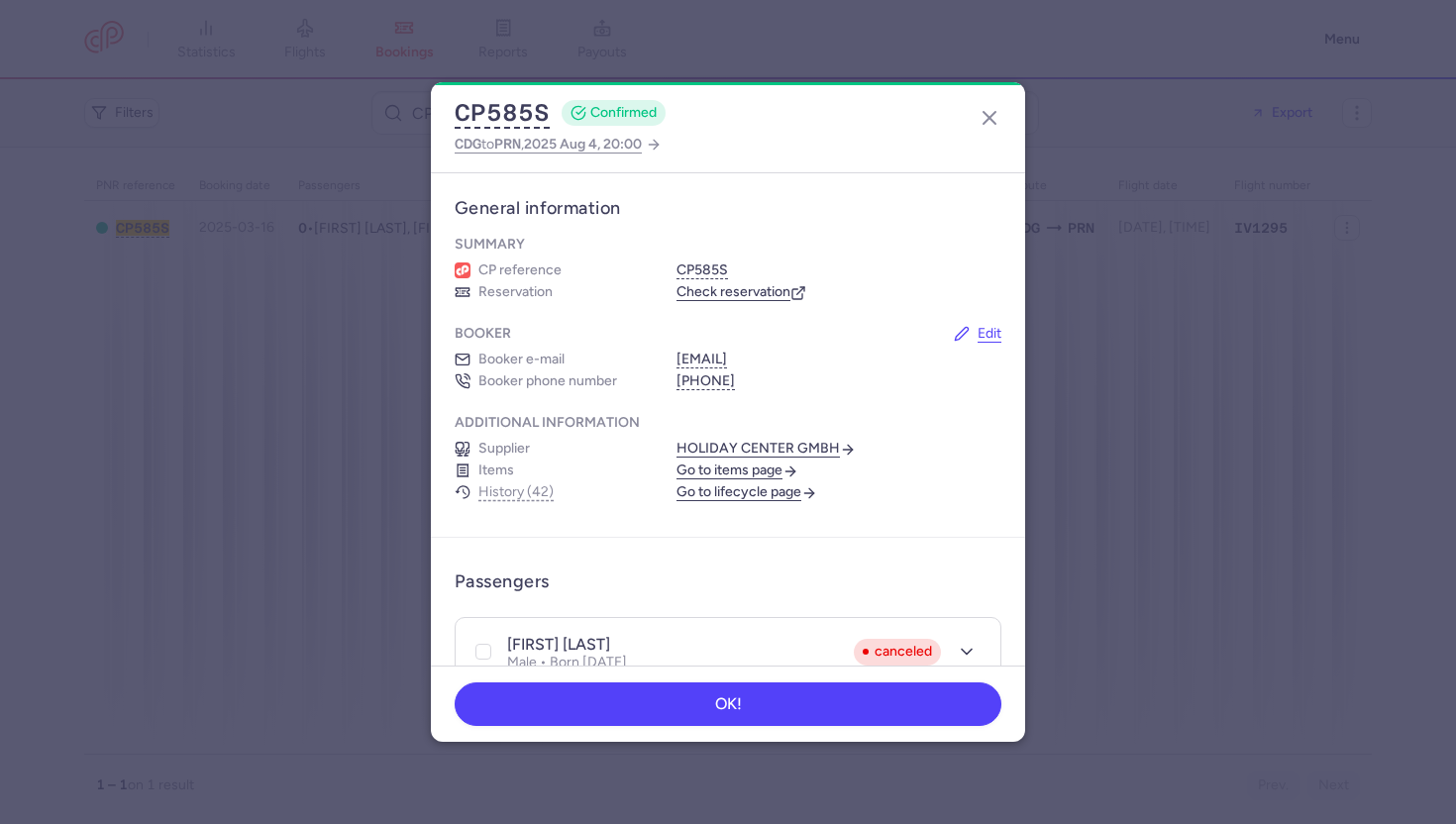 scroll, scrollTop: 0, scrollLeft: 0, axis: both 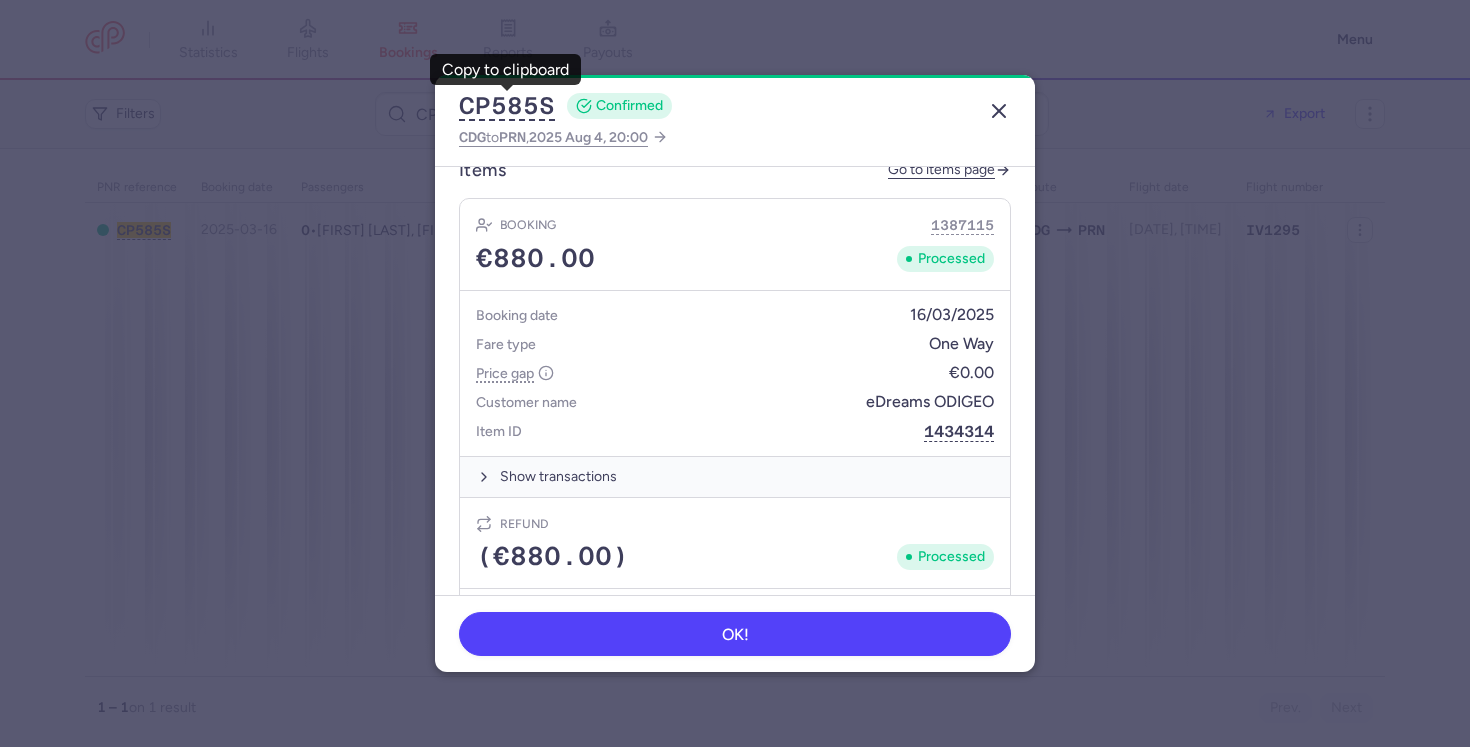 click 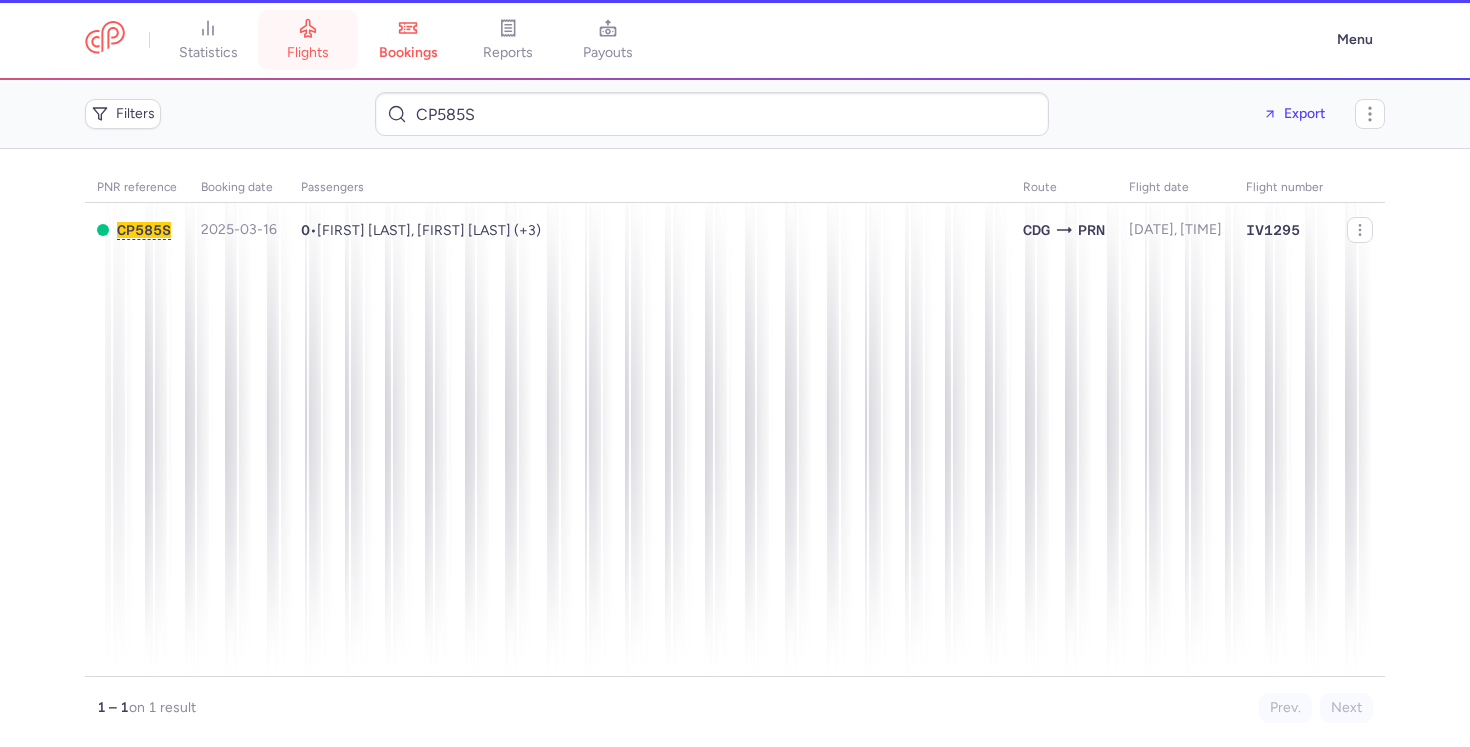 click 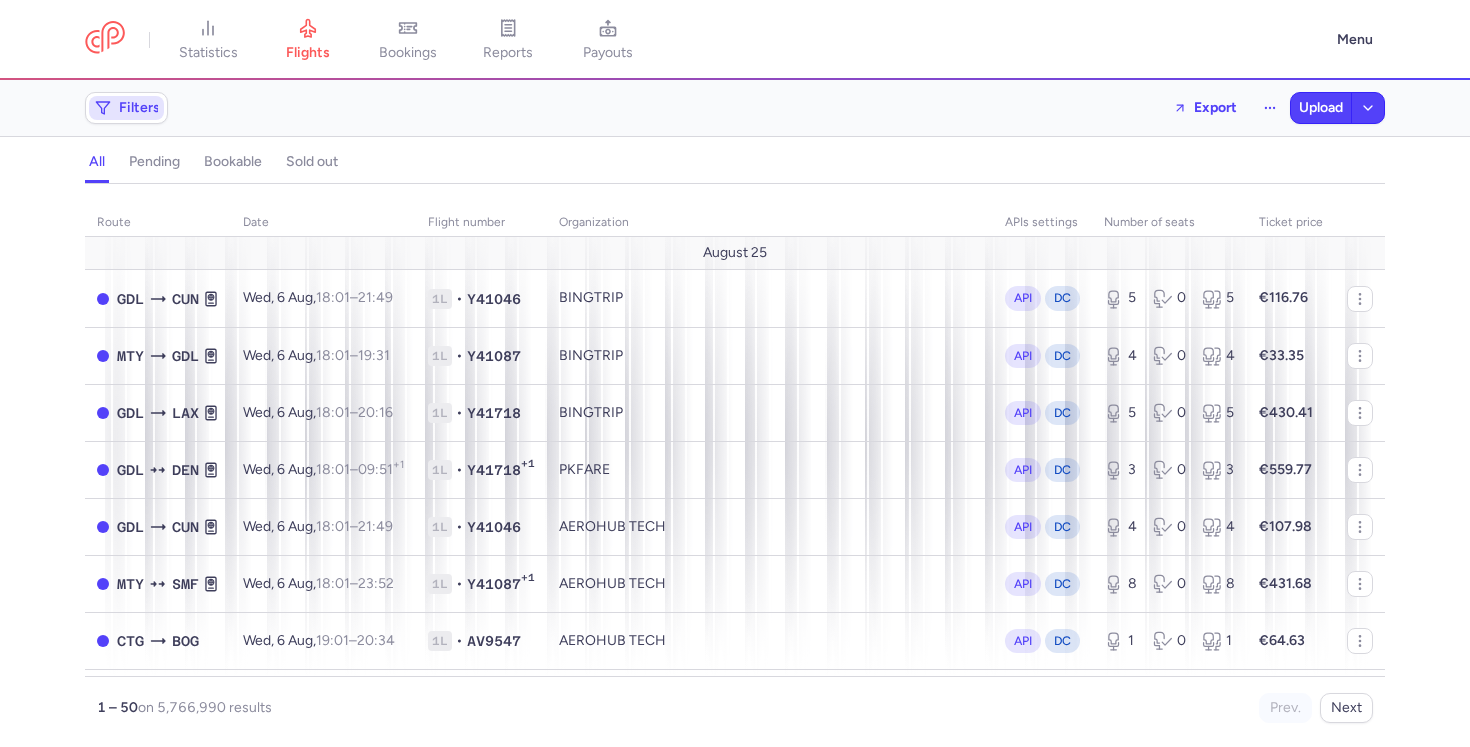 click on "Filters" at bounding box center [126, 108] 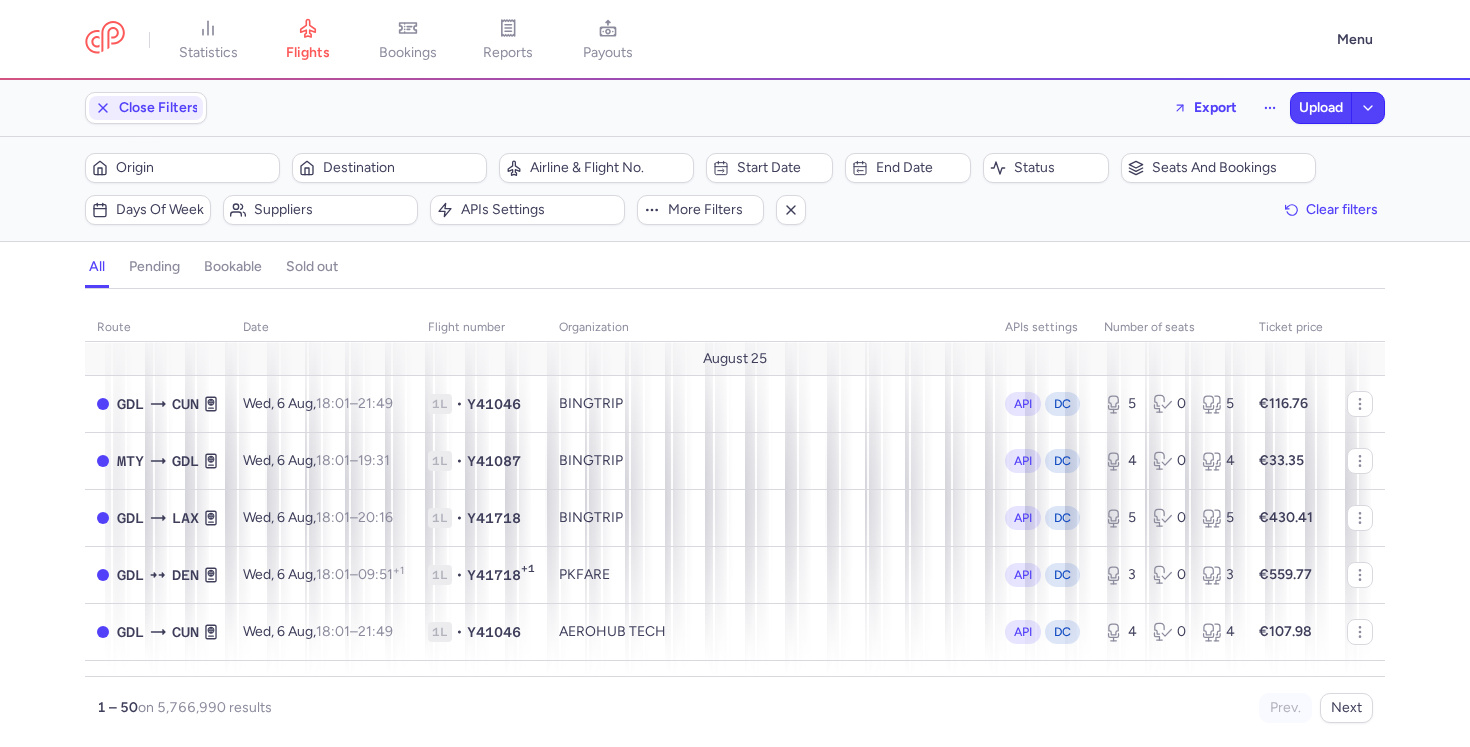 scroll, scrollTop: 0, scrollLeft: 0, axis: both 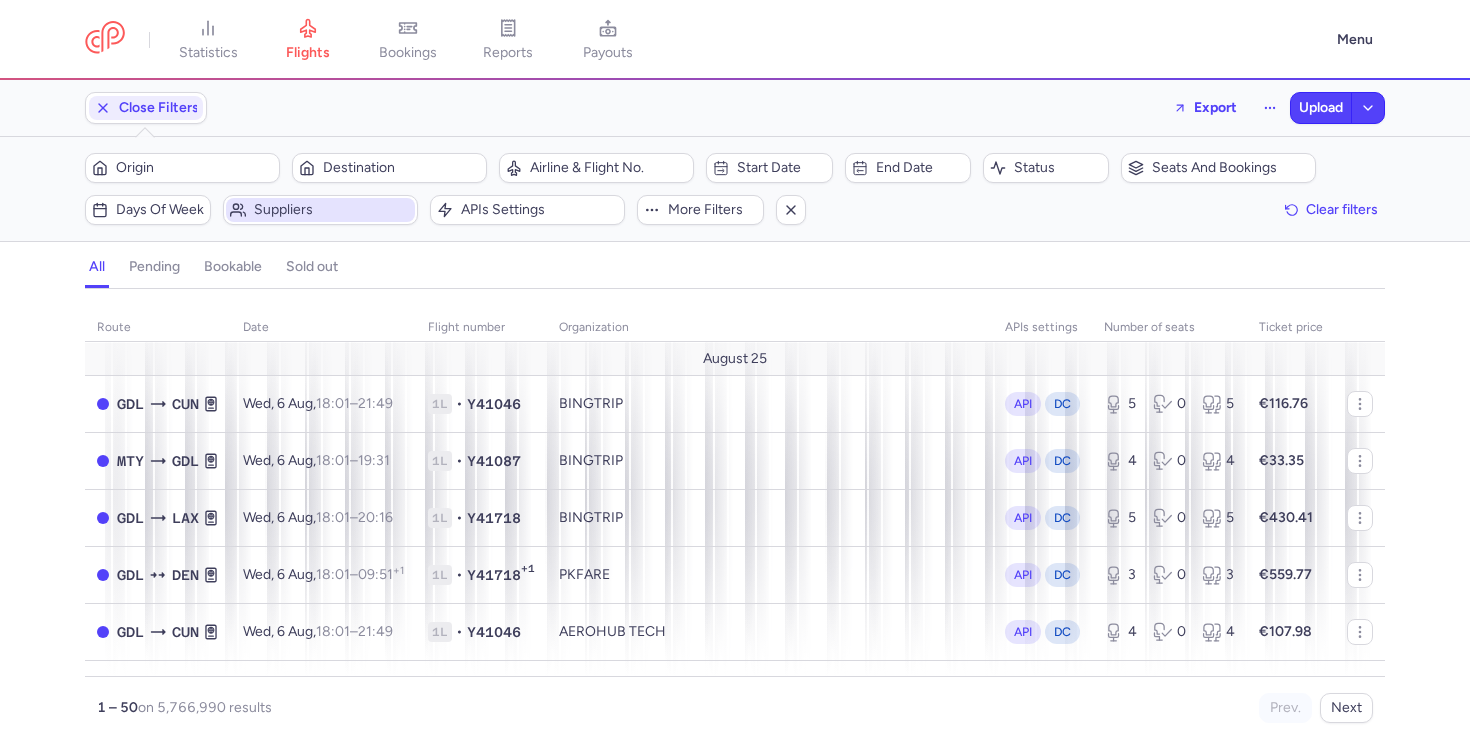 click on "Suppliers" at bounding box center (332, 210) 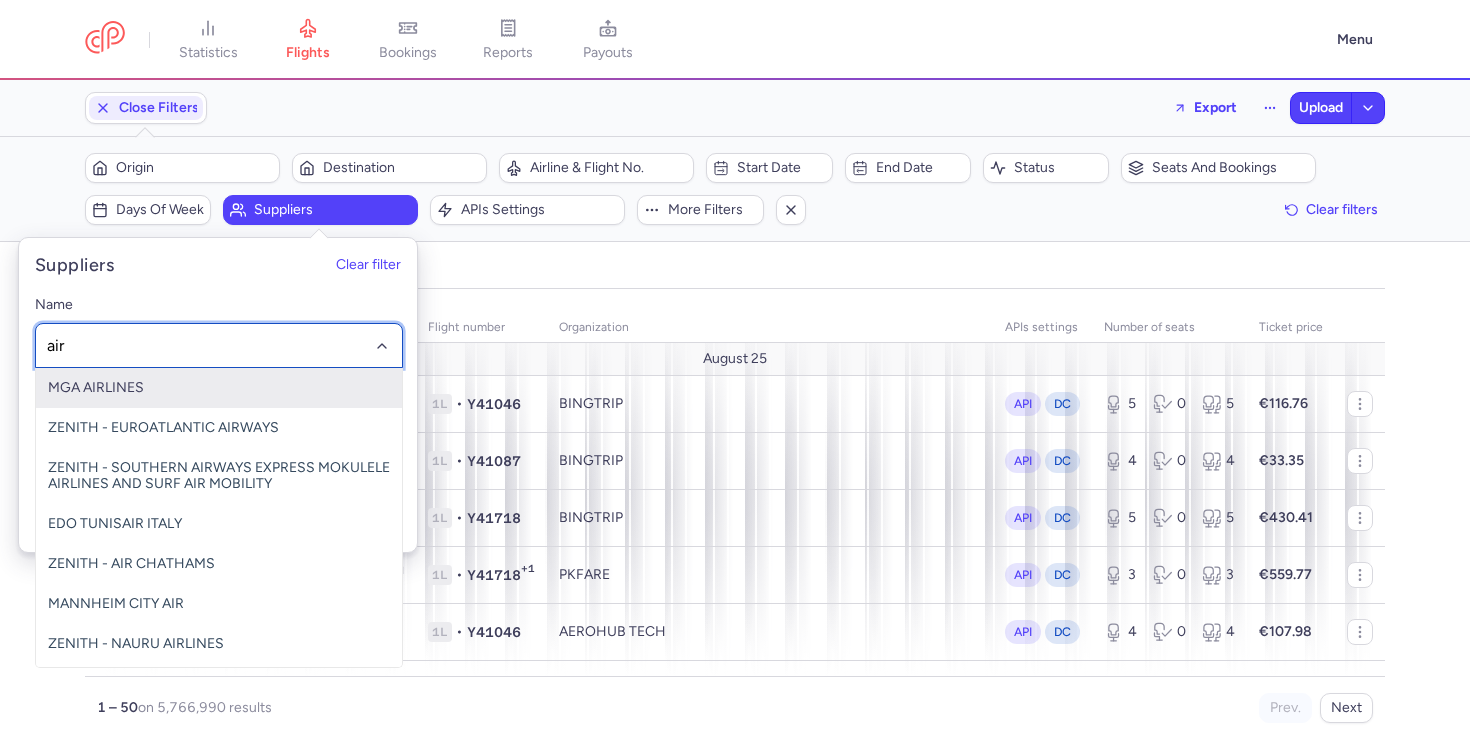 type on "airt" 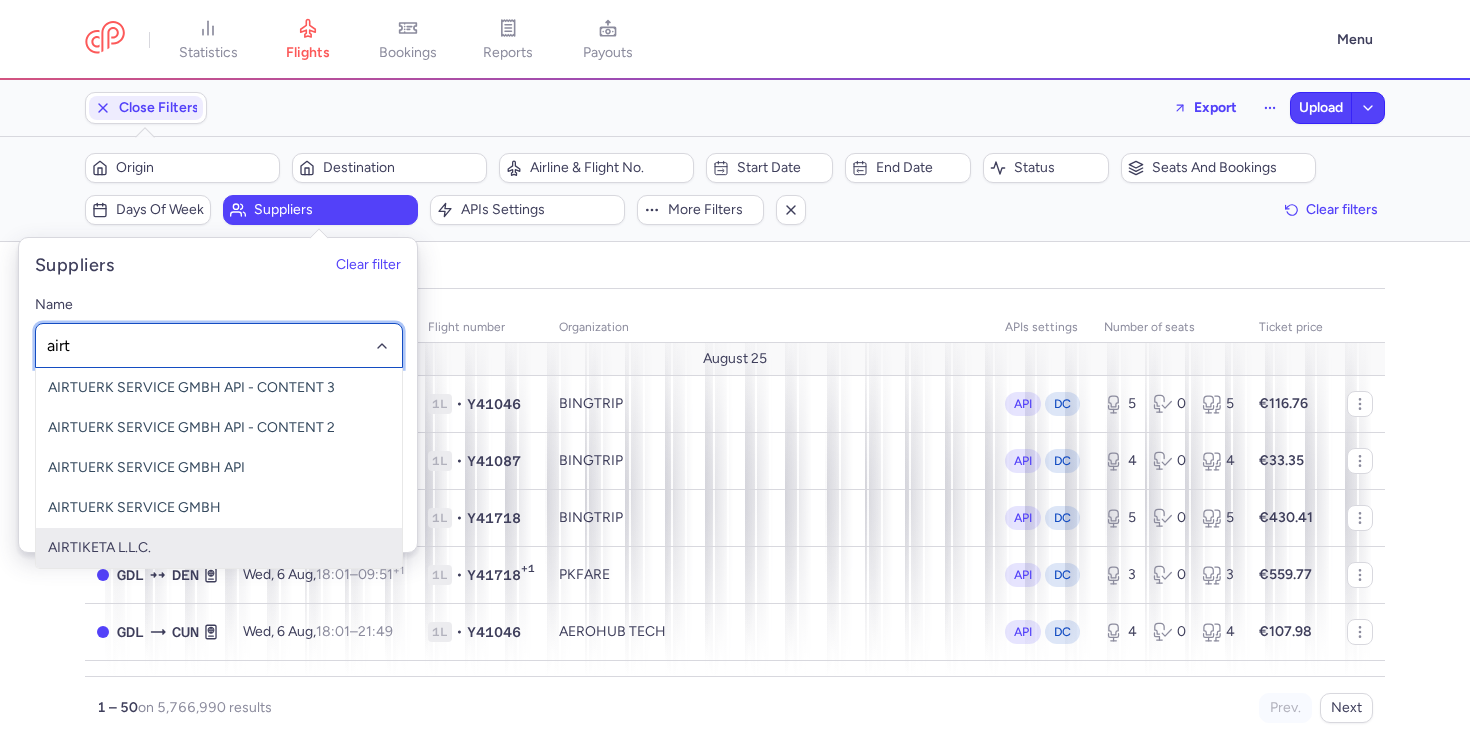 click on "AIRTIKETA L.L.C." at bounding box center [219, 548] 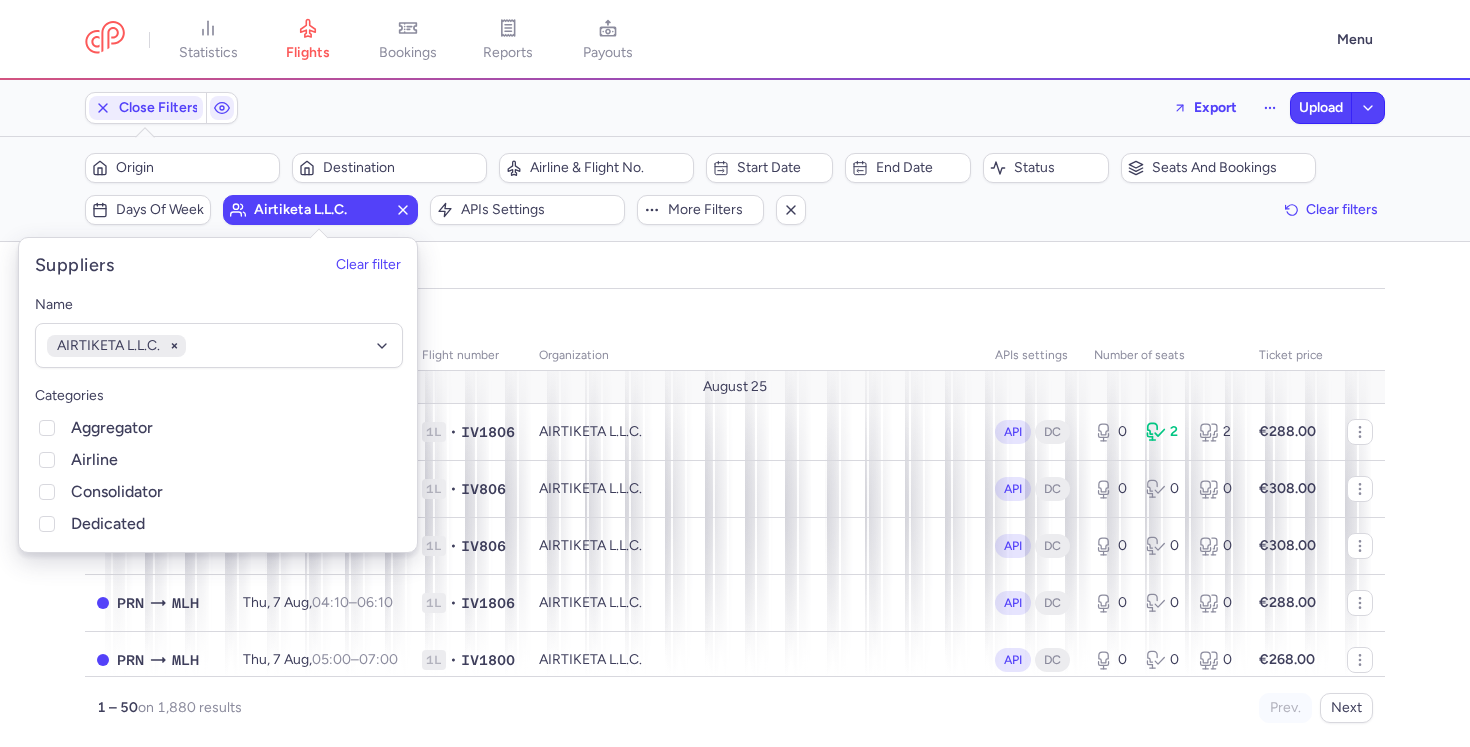 click on "organizations names: AIRTIKETA L.L.C." at bounding box center [735, 315] 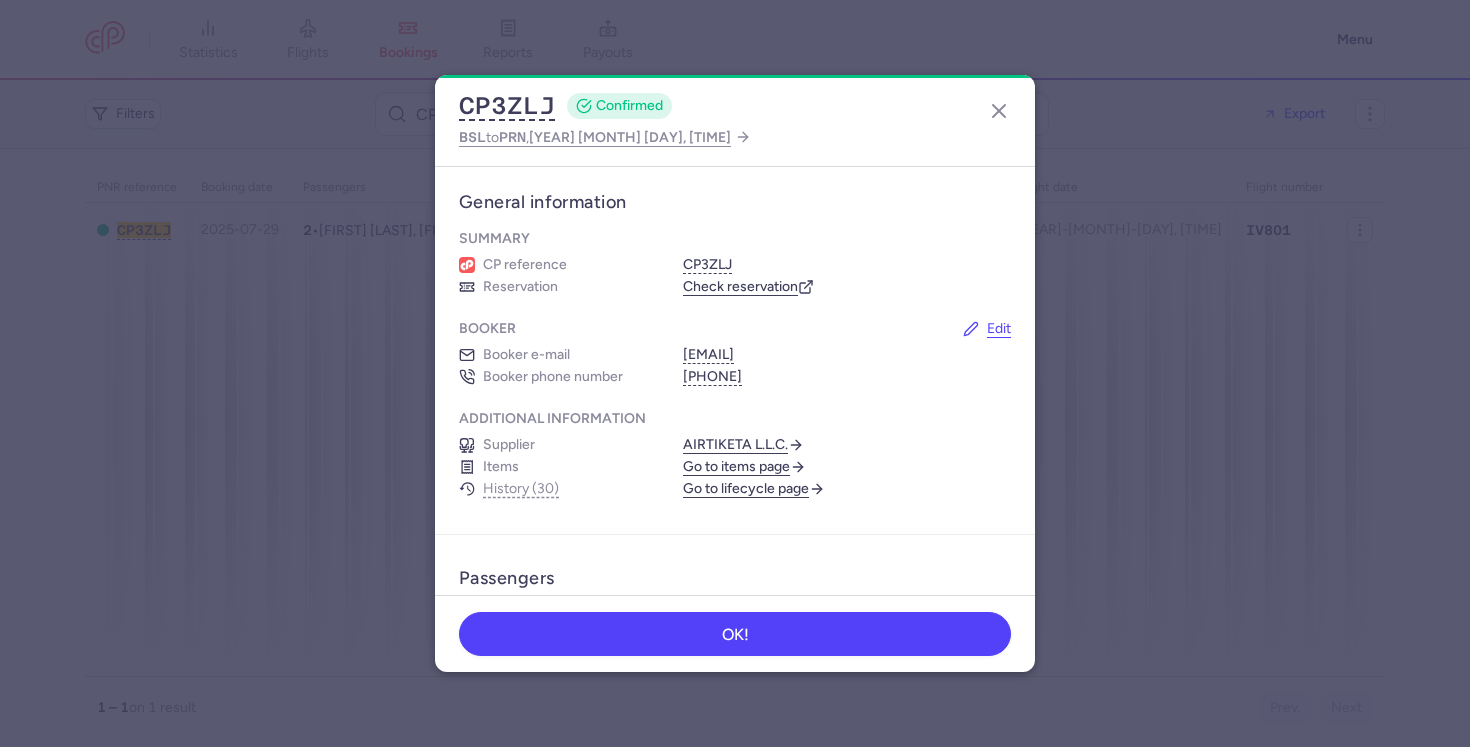 scroll, scrollTop: 0, scrollLeft: 0, axis: both 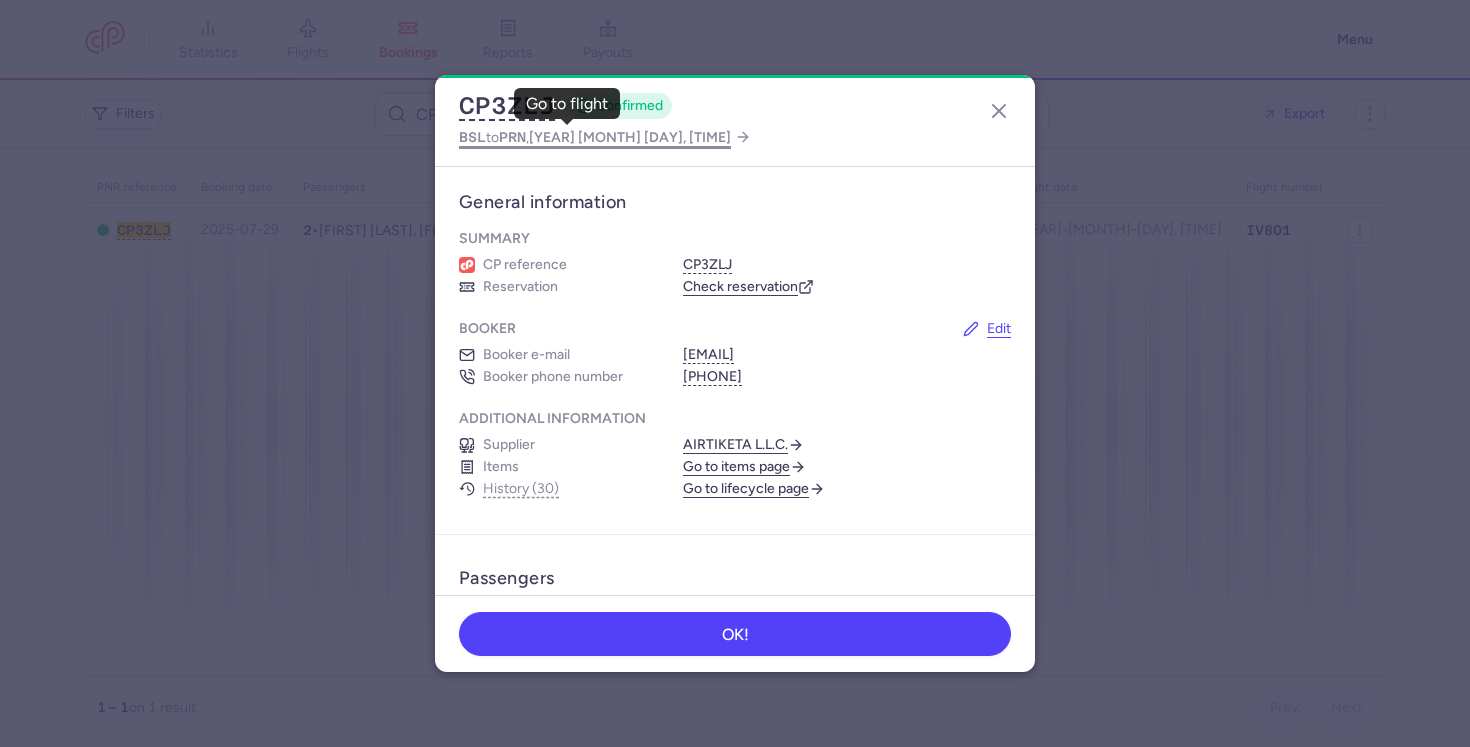 click on "PRN" at bounding box center [512, 137] 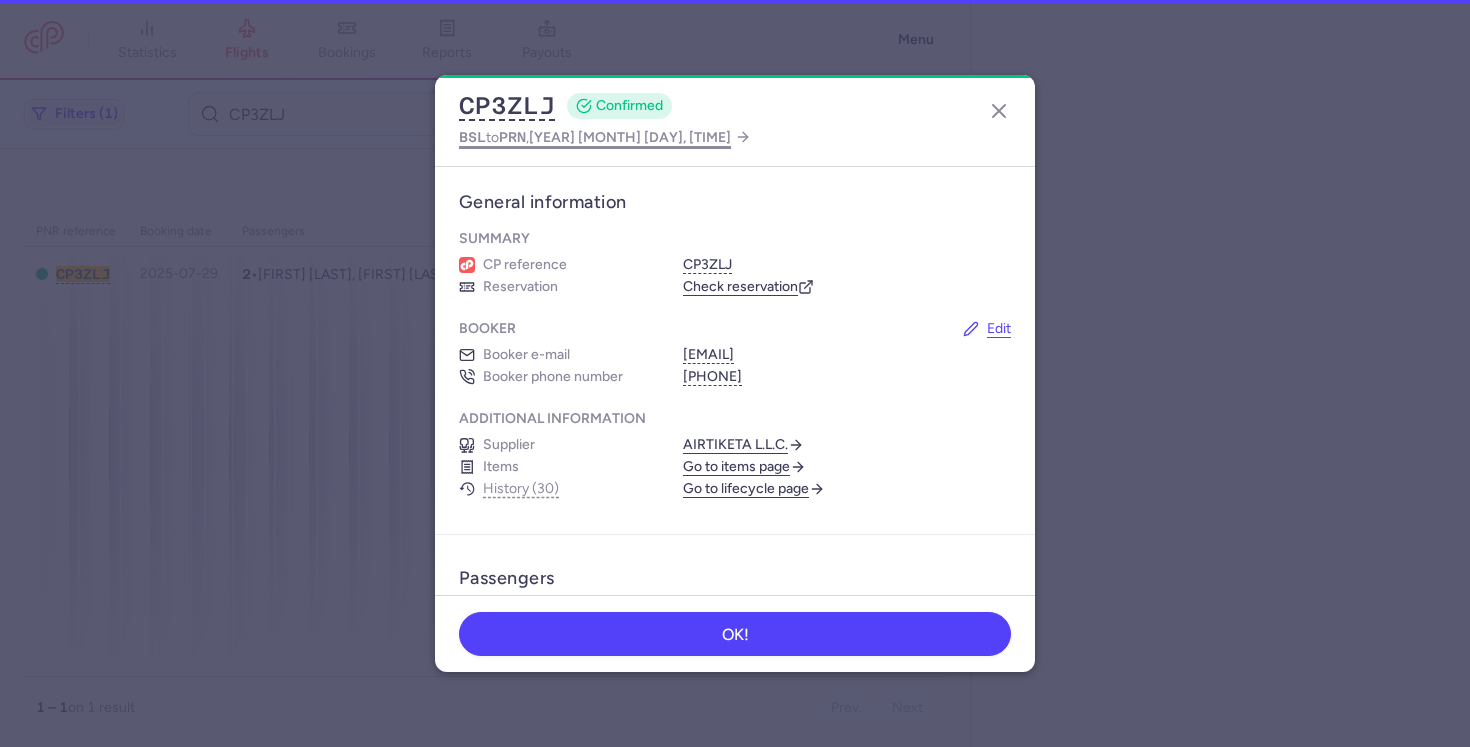 select on "hours" 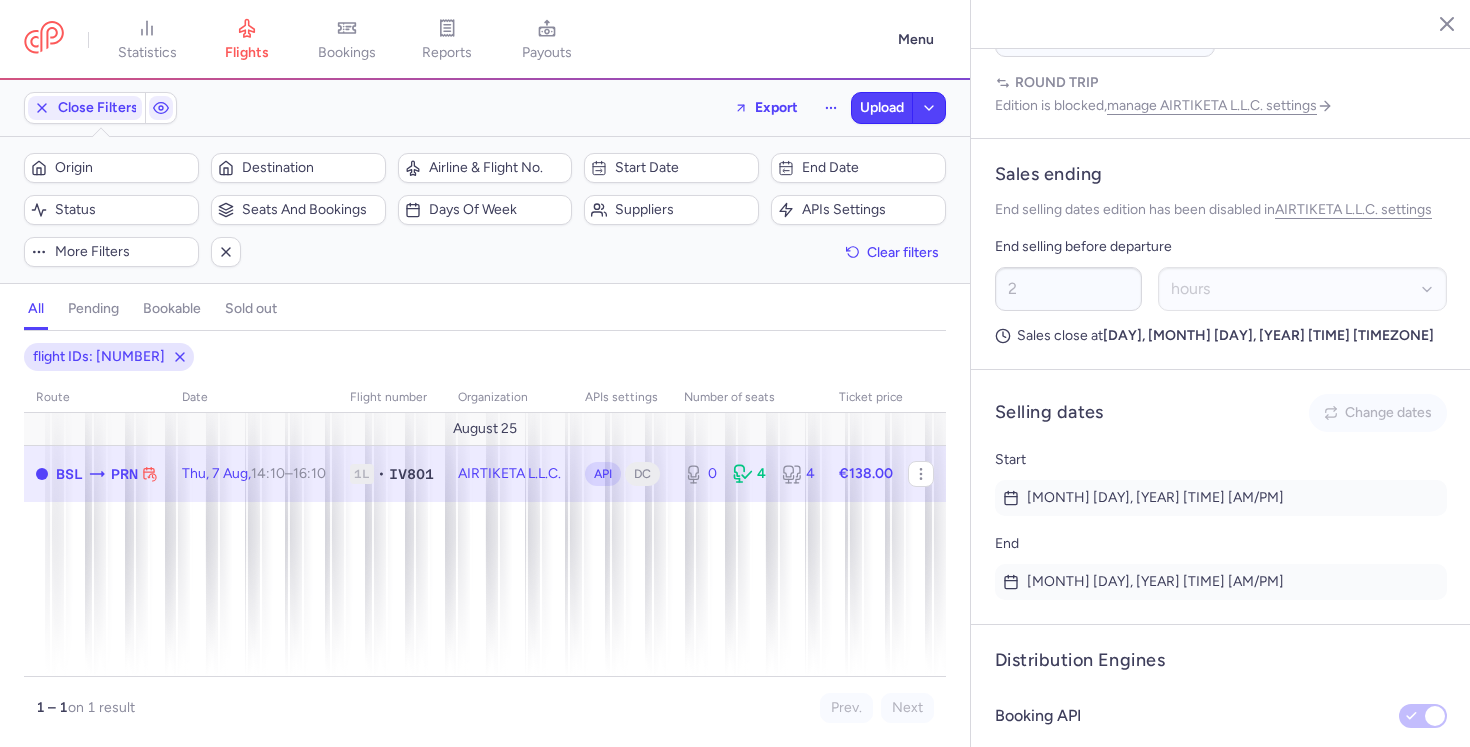 scroll, scrollTop: 1187, scrollLeft: 0, axis: vertical 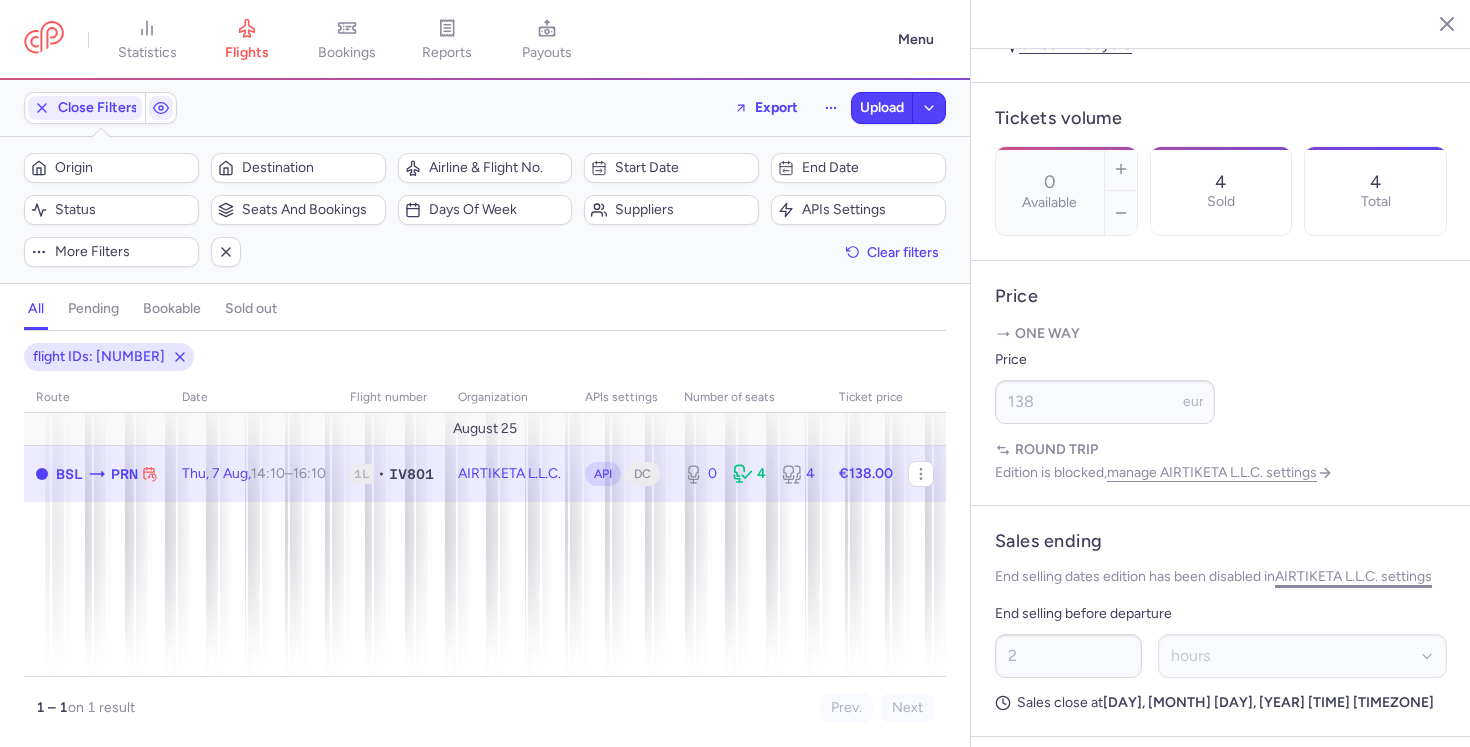 click on "AIRTIKETA L.L.C. settings" 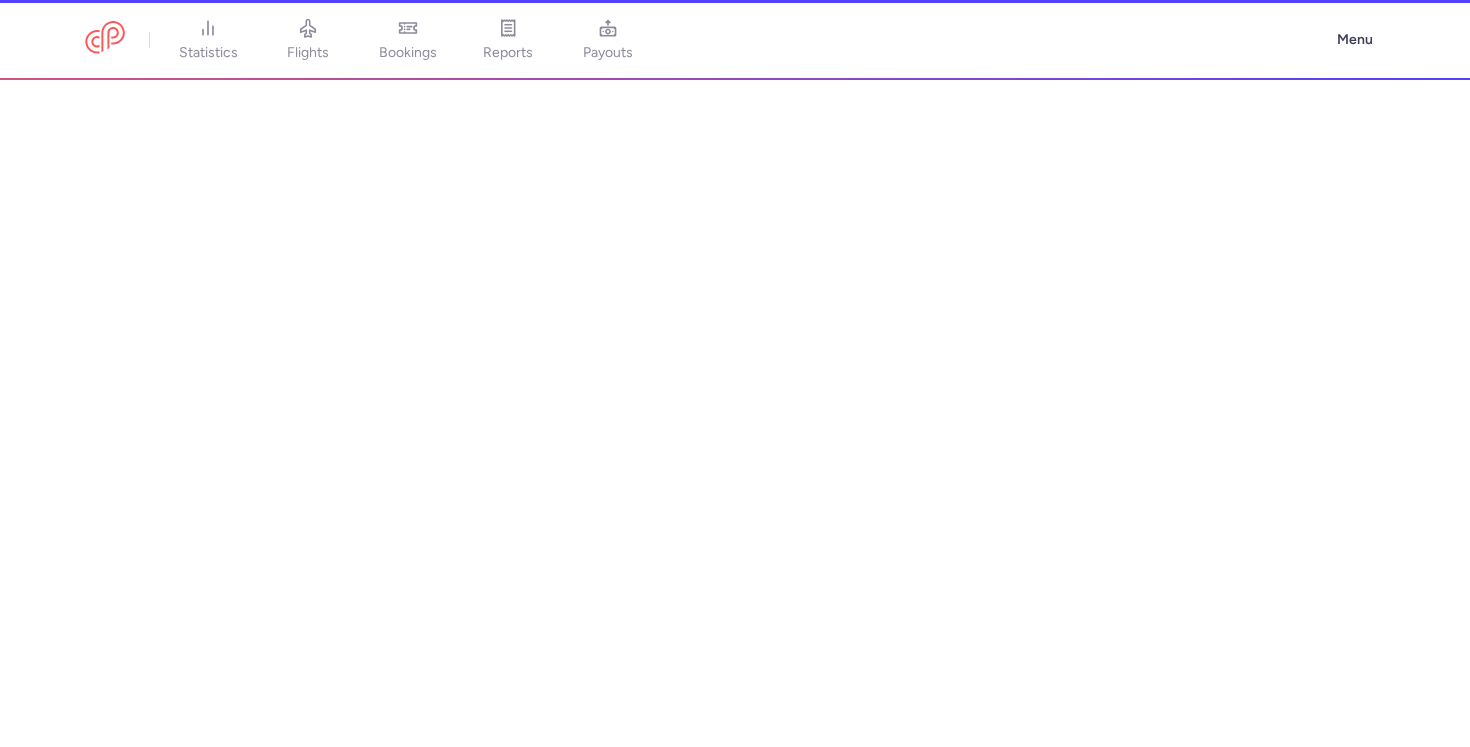 select on "DEDICATED" 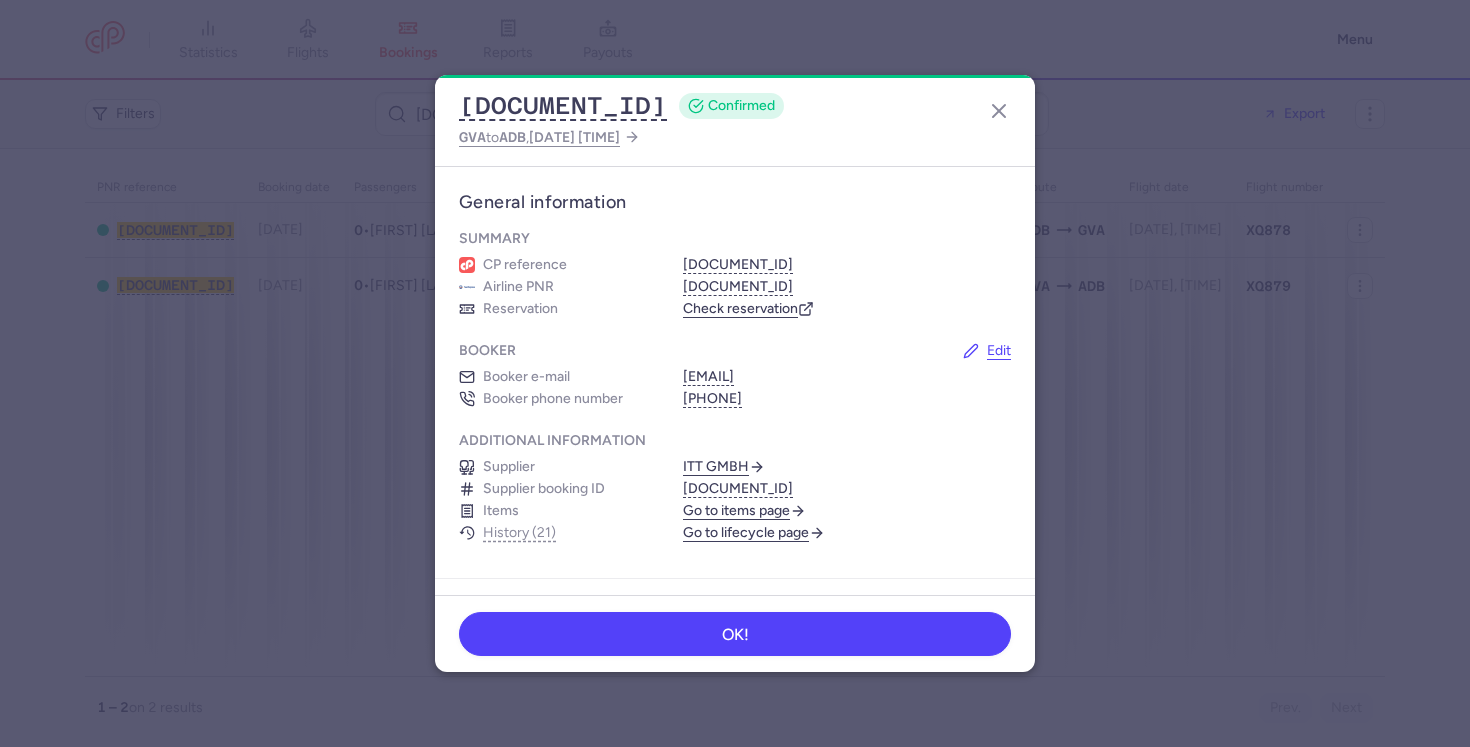 scroll, scrollTop: 0, scrollLeft: 0, axis: both 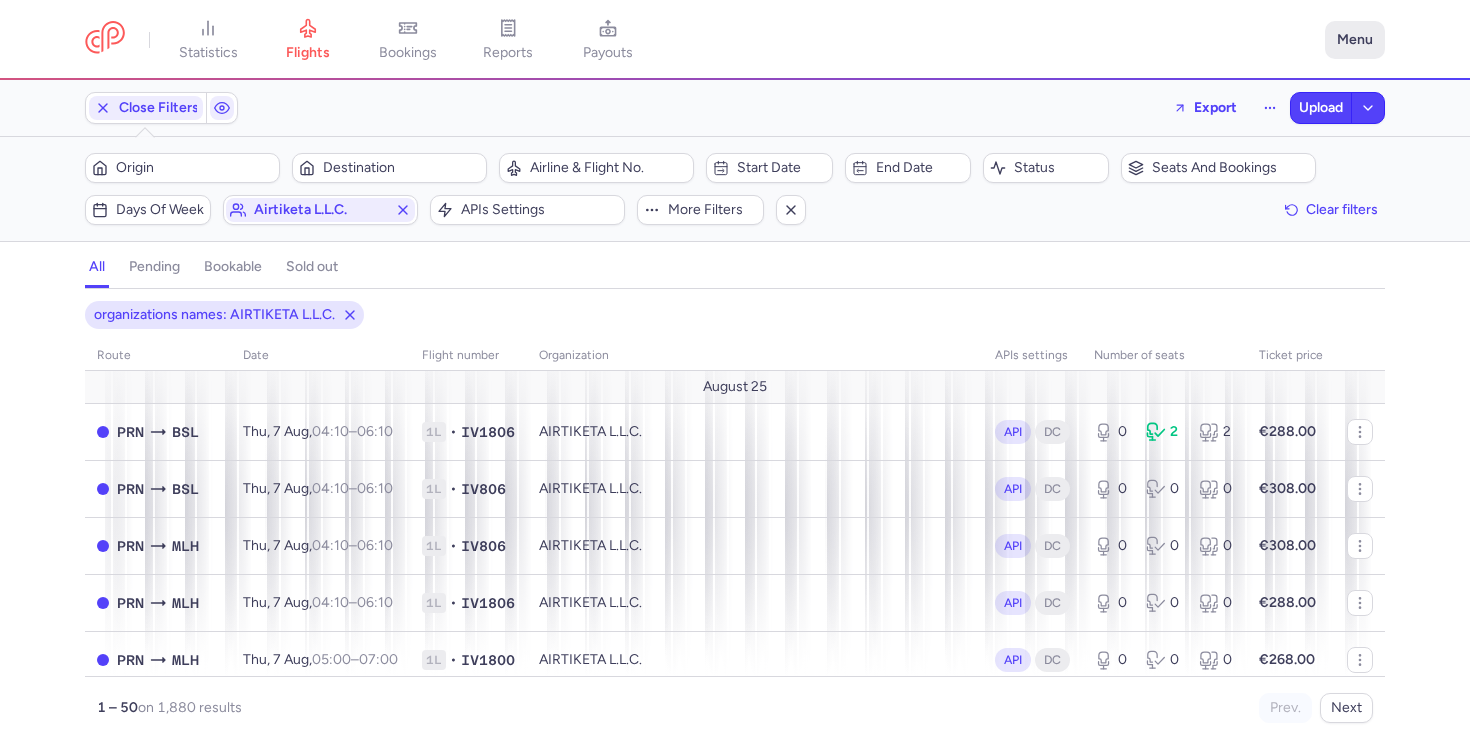 click on "Menu" at bounding box center [1355, 40] 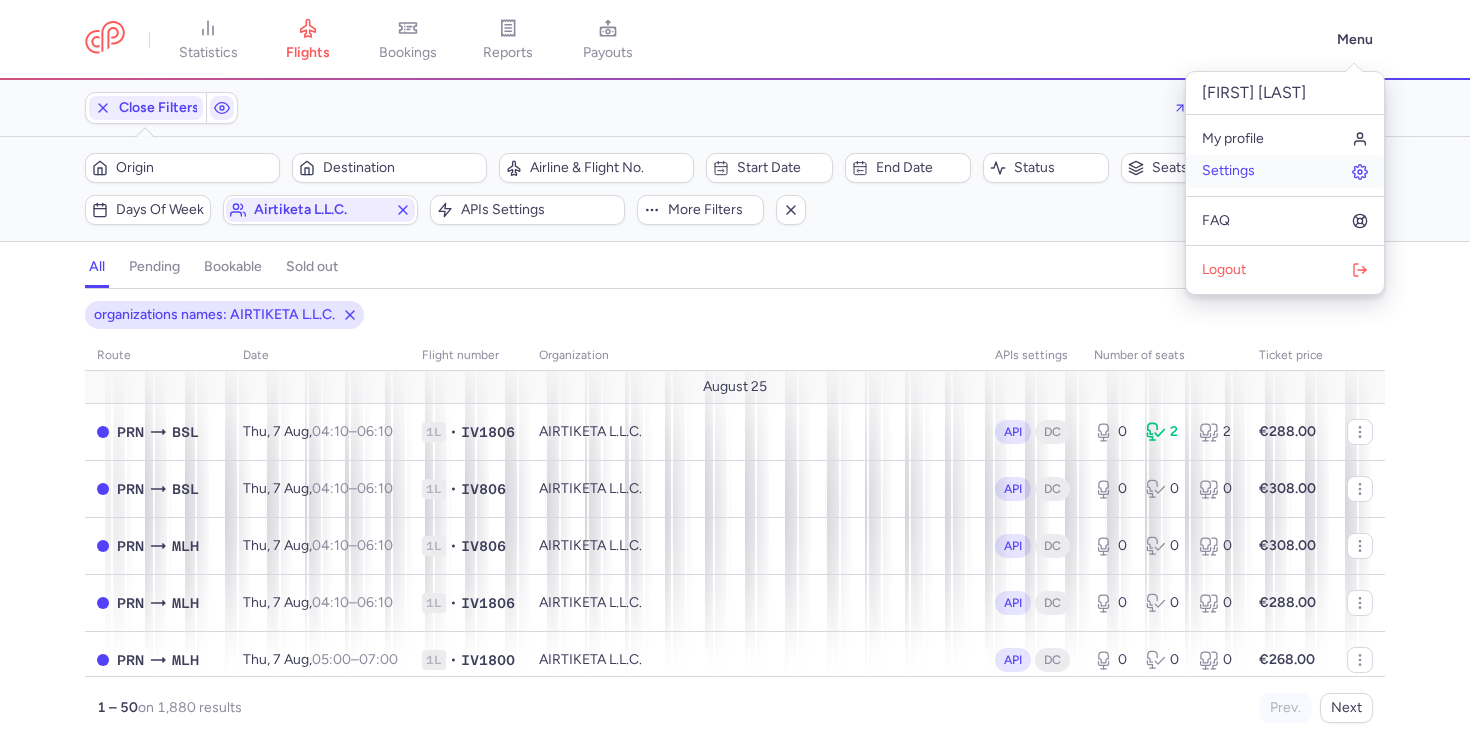 click on "Settings" at bounding box center [1285, 171] 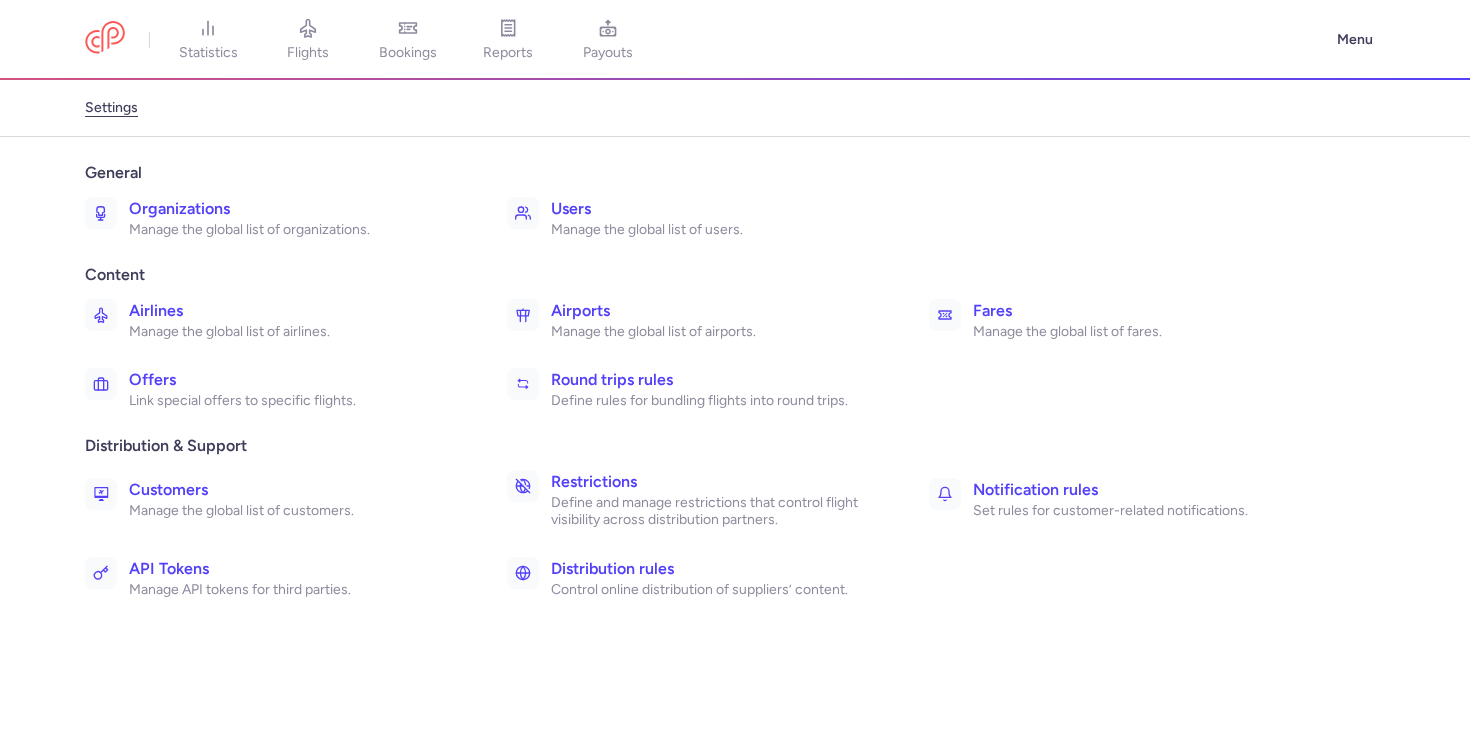 click on "Organizations" at bounding box center (296, 209) 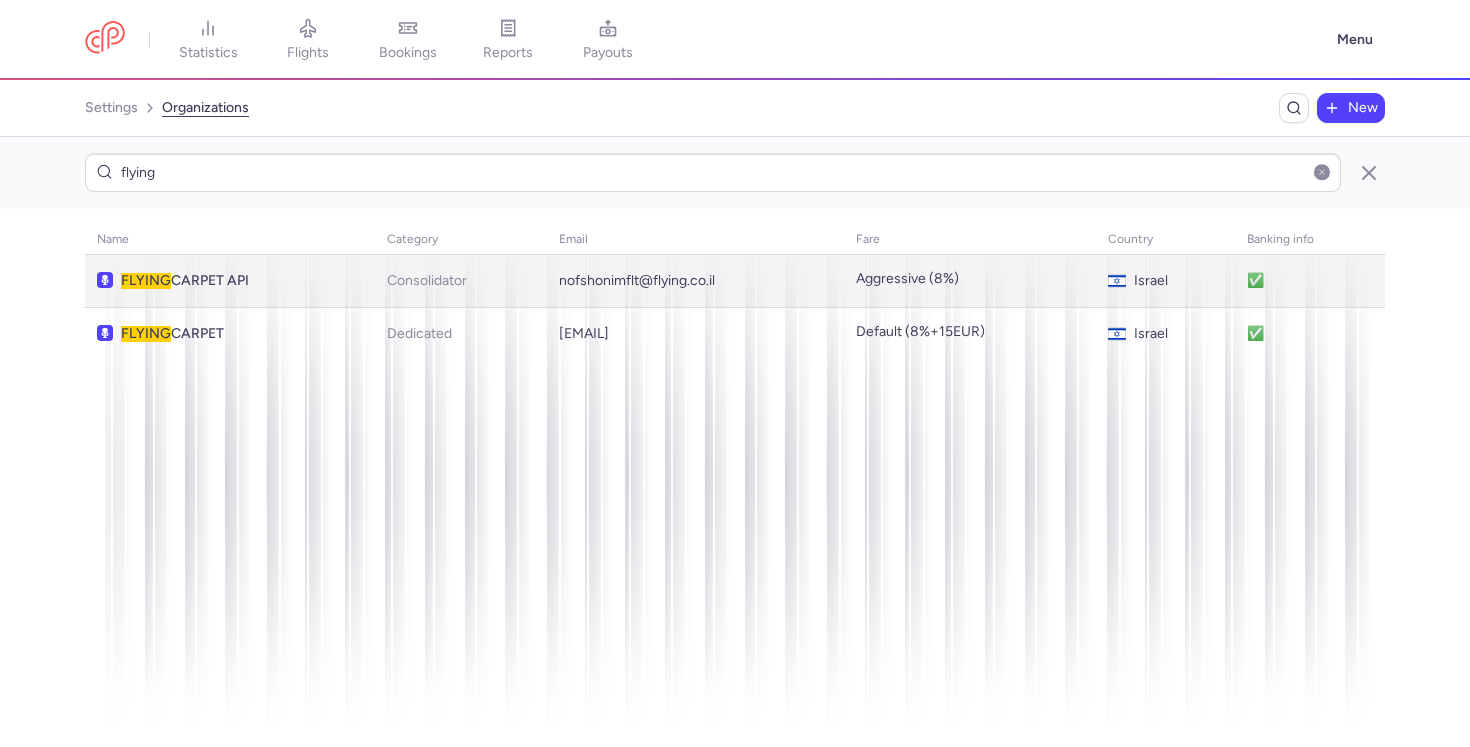 type on "flying" 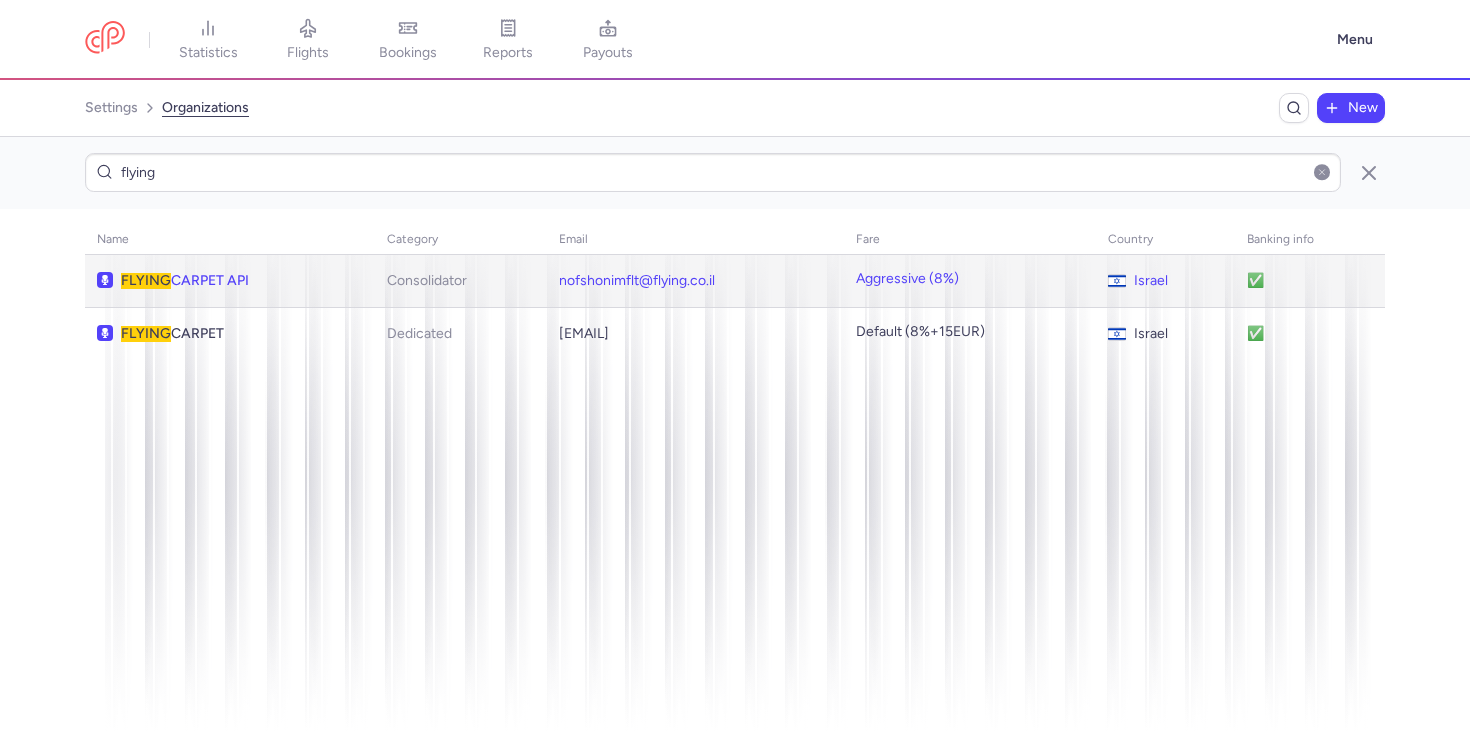 click on "FLYING  CARPET API" 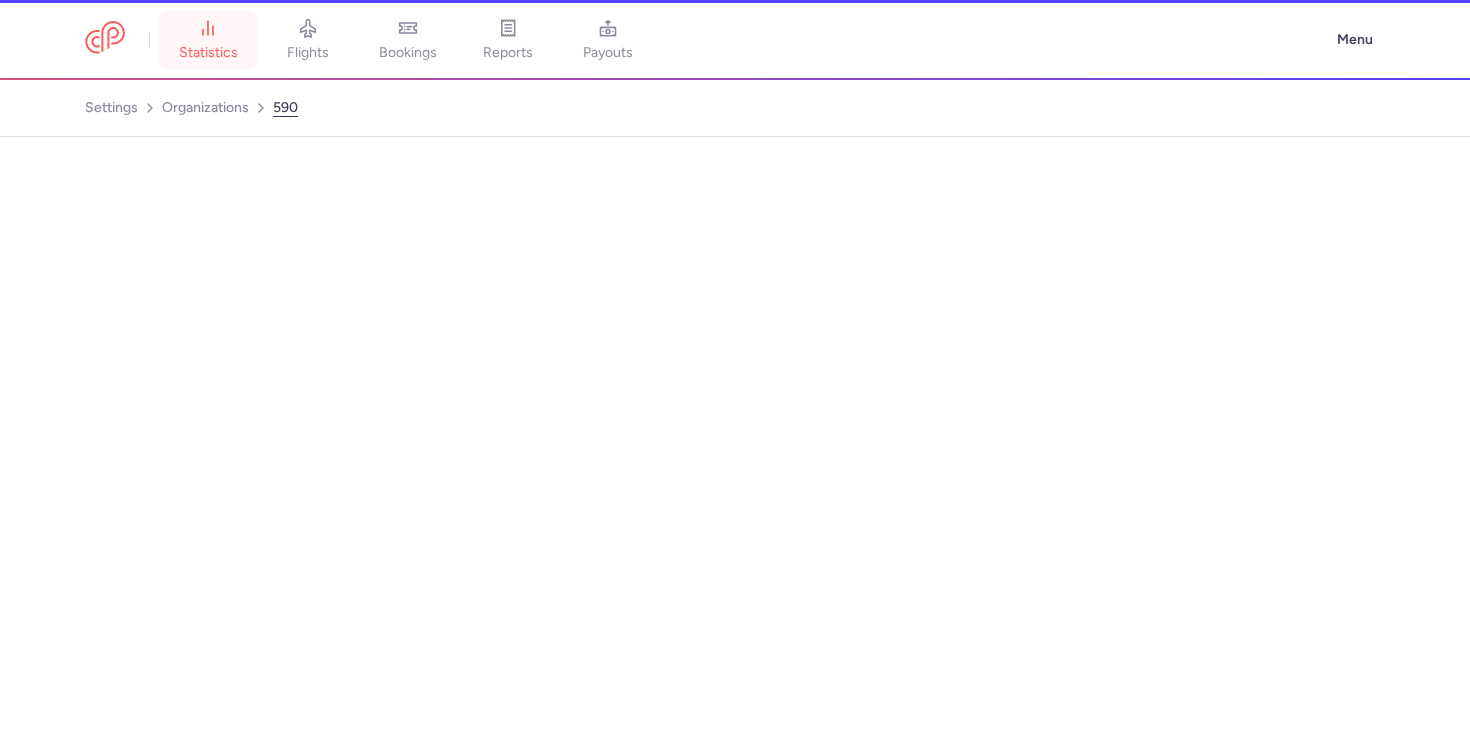 select on "CONSOLIDATOR" 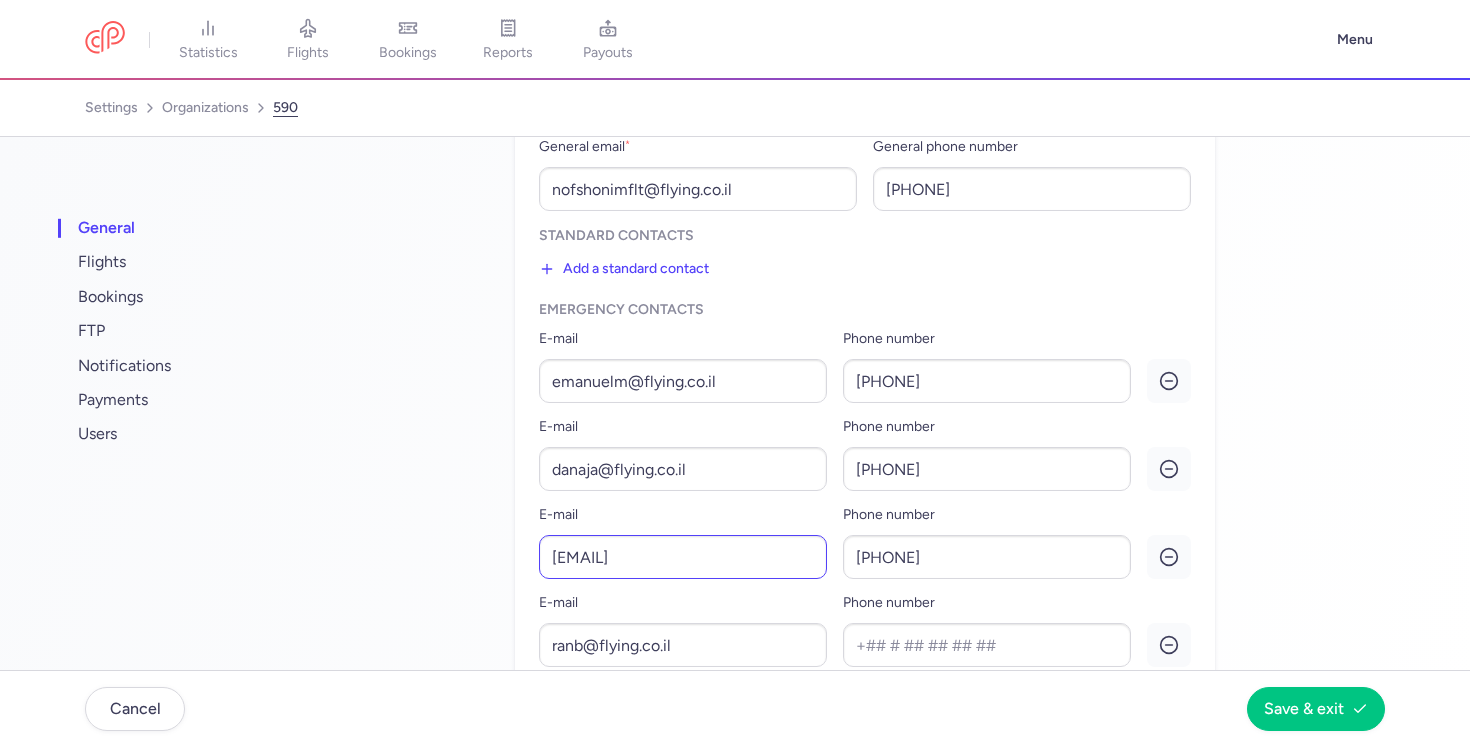 scroll, scrollTop: 555, scrollLeft: 0, axis: vertical 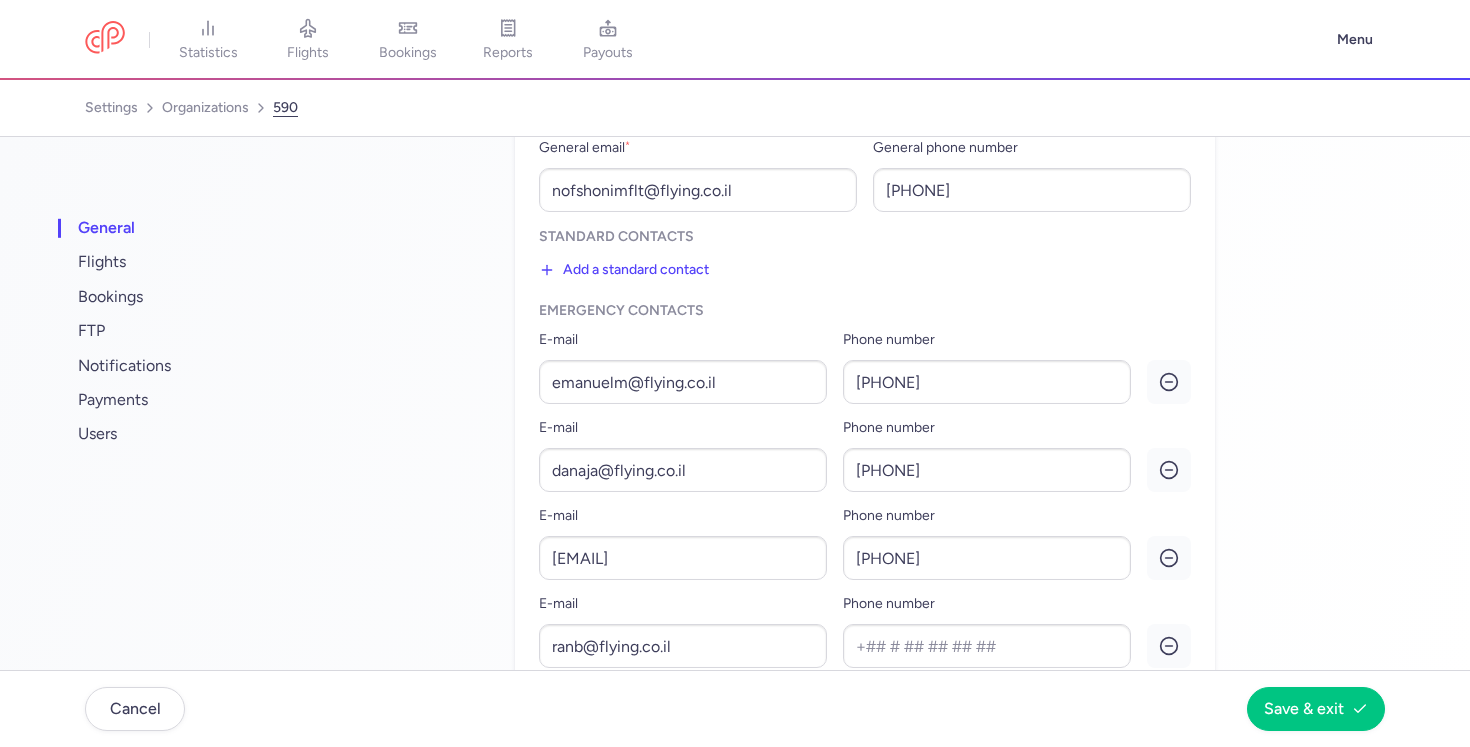 click on "general flights bookings FTP notifications payments users" at bounding box center (191, 331) 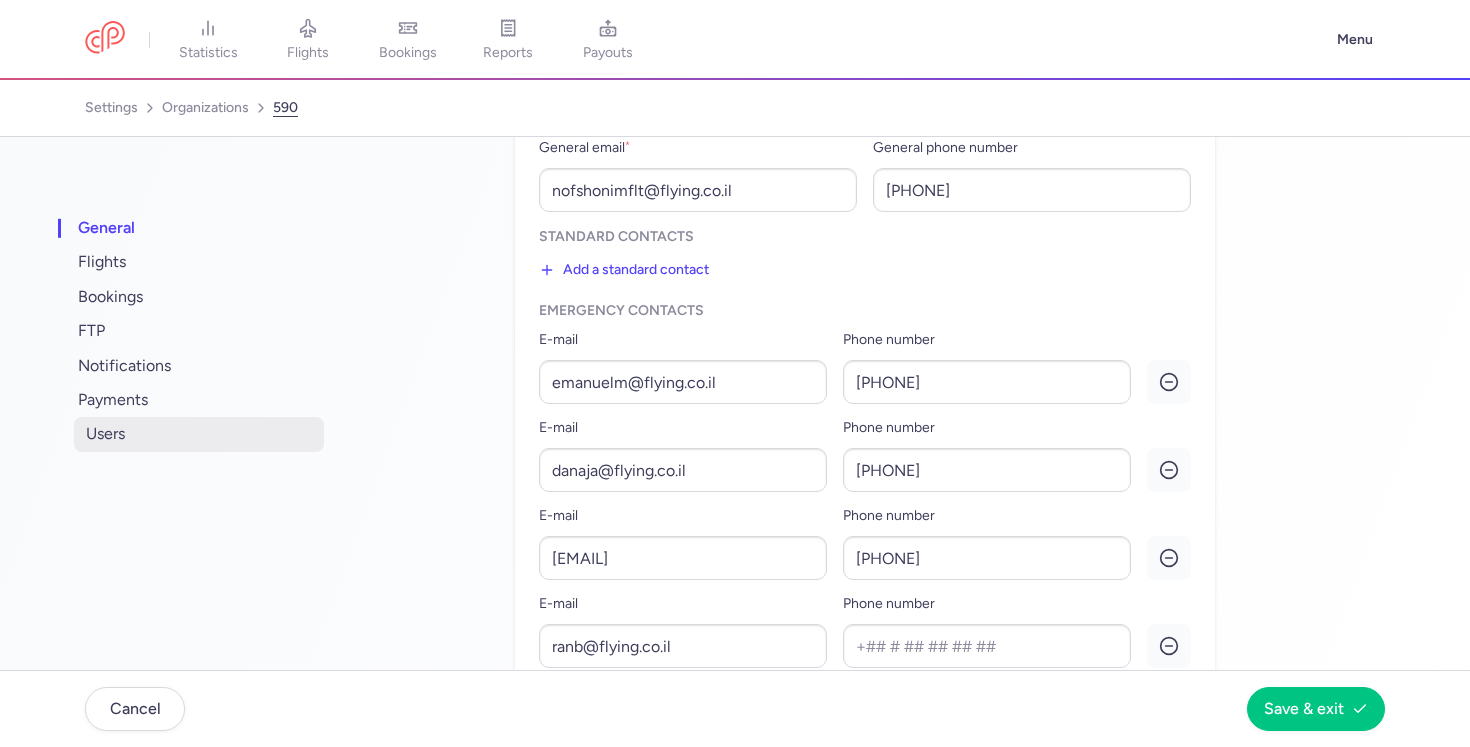 click on "users" at bounding box center (199, 434) 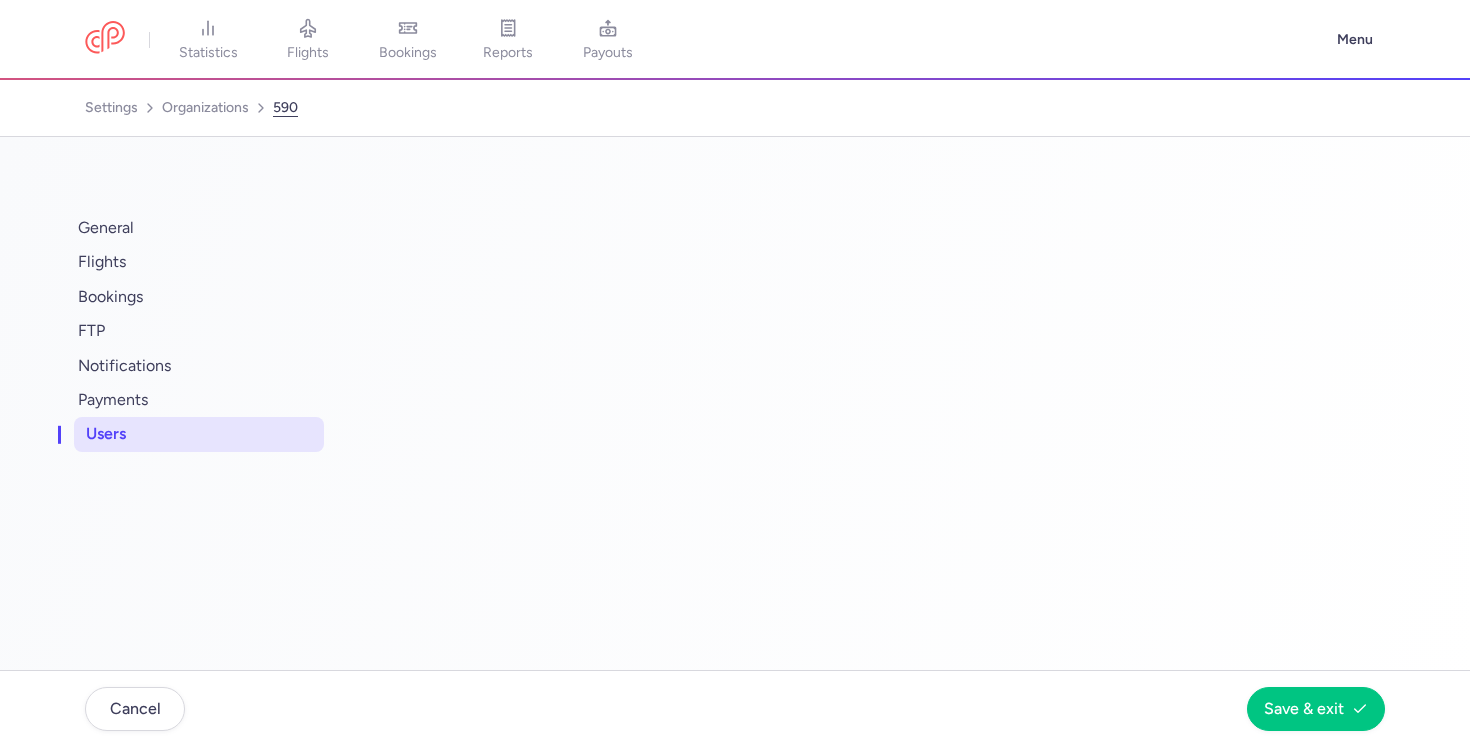 scroll, scrollTop: 0, scrollLeft: 0, axis: both 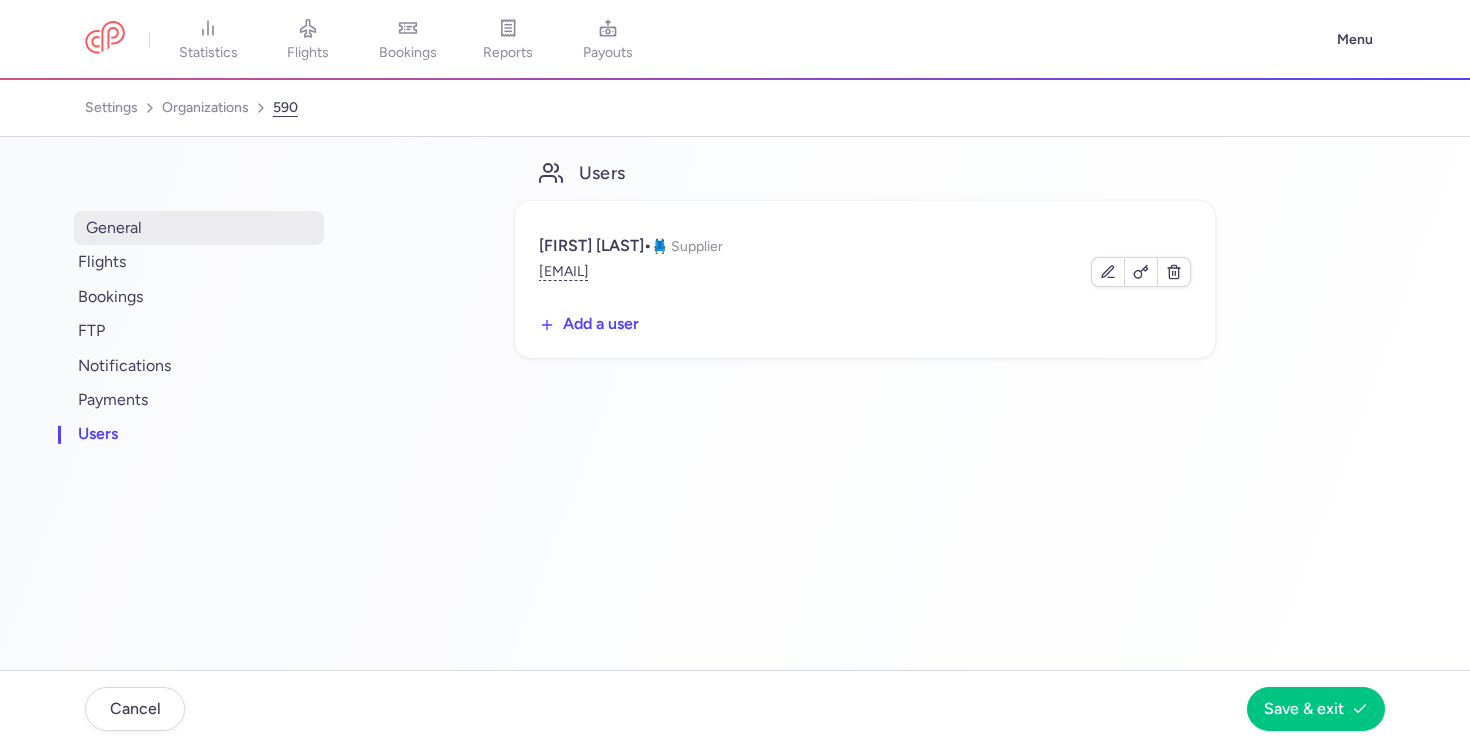 click on "general" at bounding box center (199, 228) 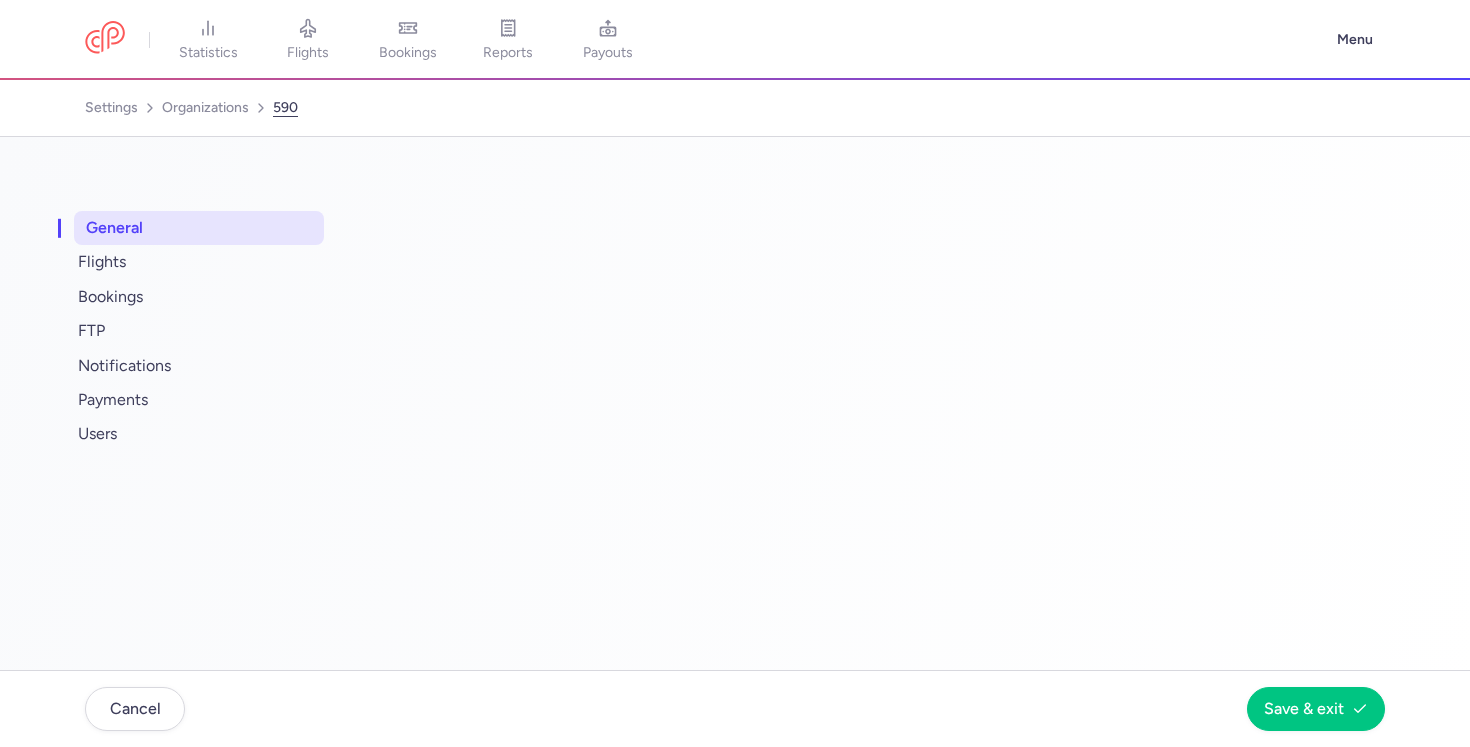 select on "CONSOLIDATOR" 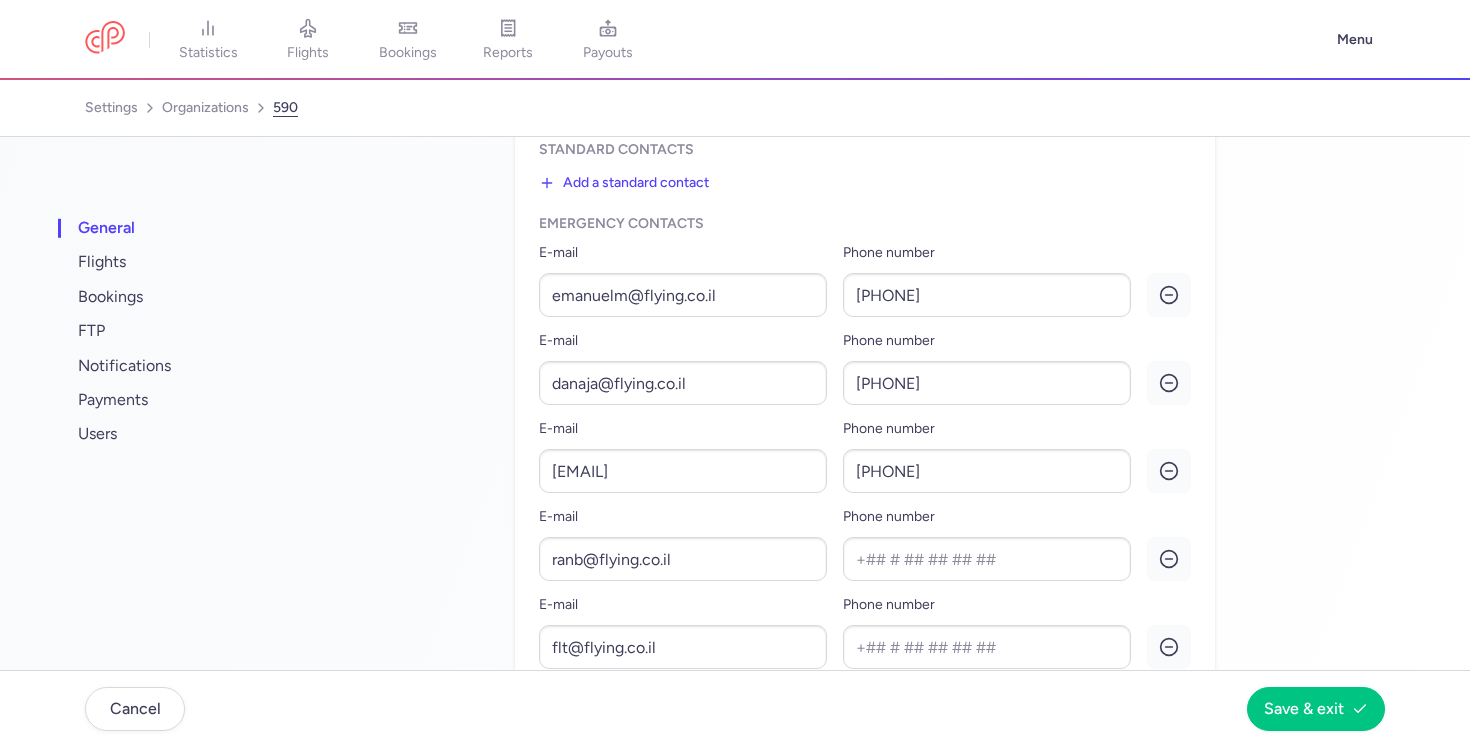 scroll, scrollTop: 645, scrollLeft: 0, axis: vertical 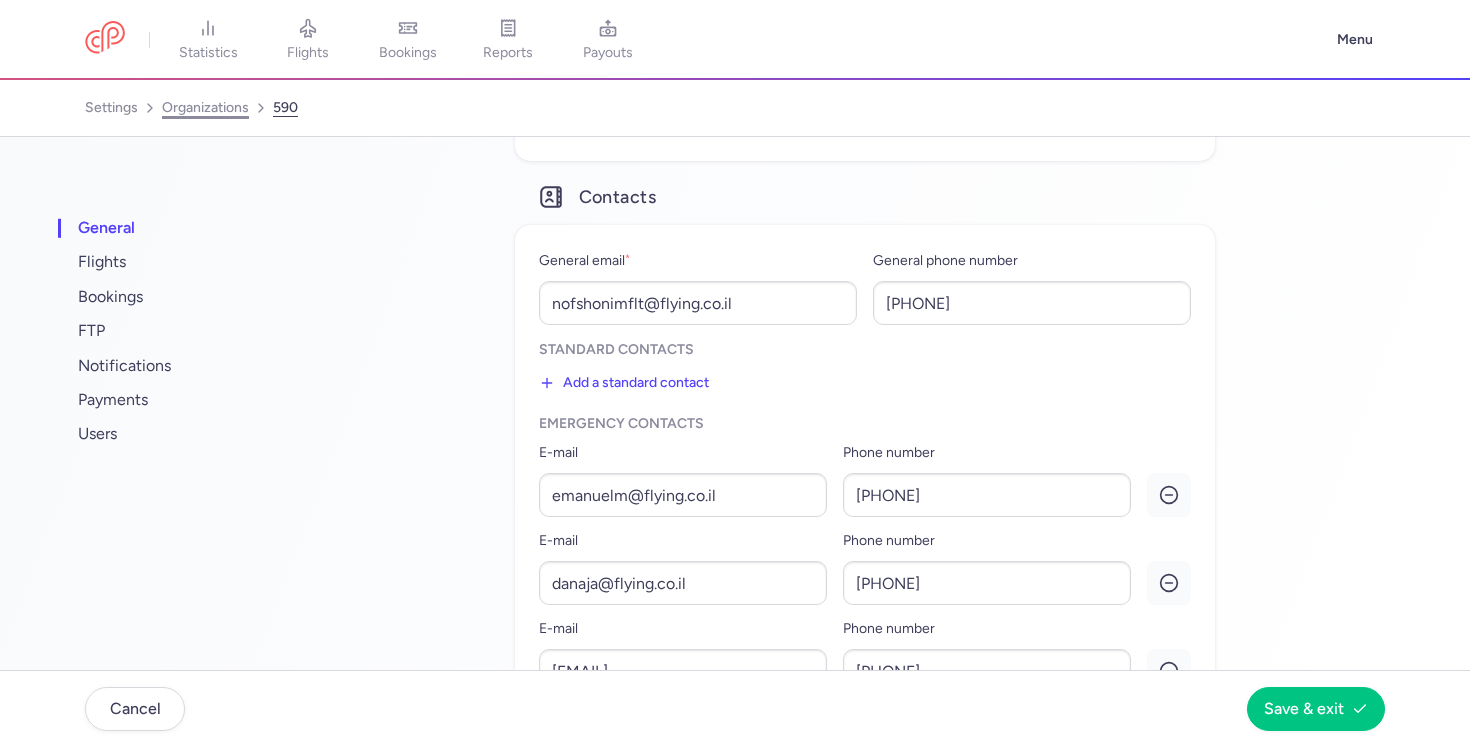 click on "organizations" at bounding box center (205, 108) 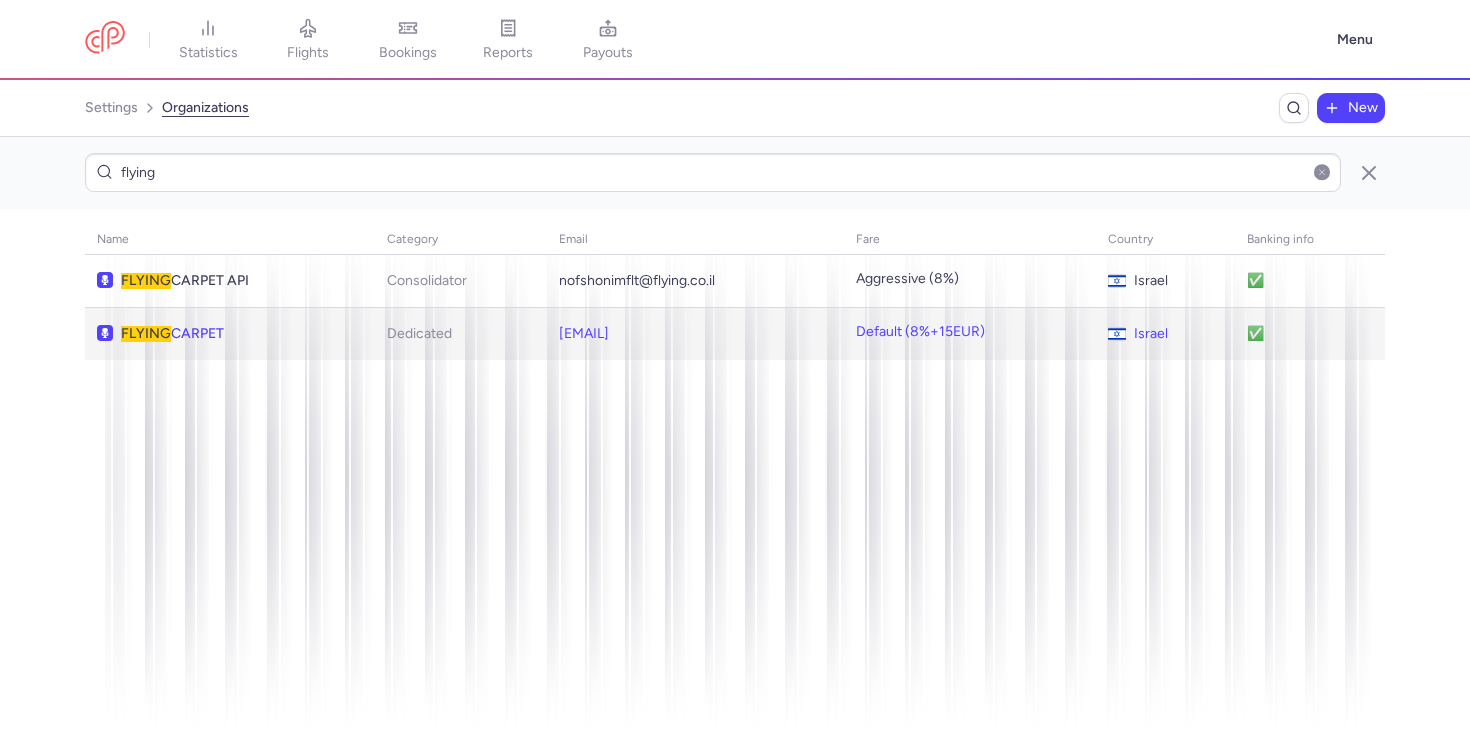 click on "FLYING  CARPET" 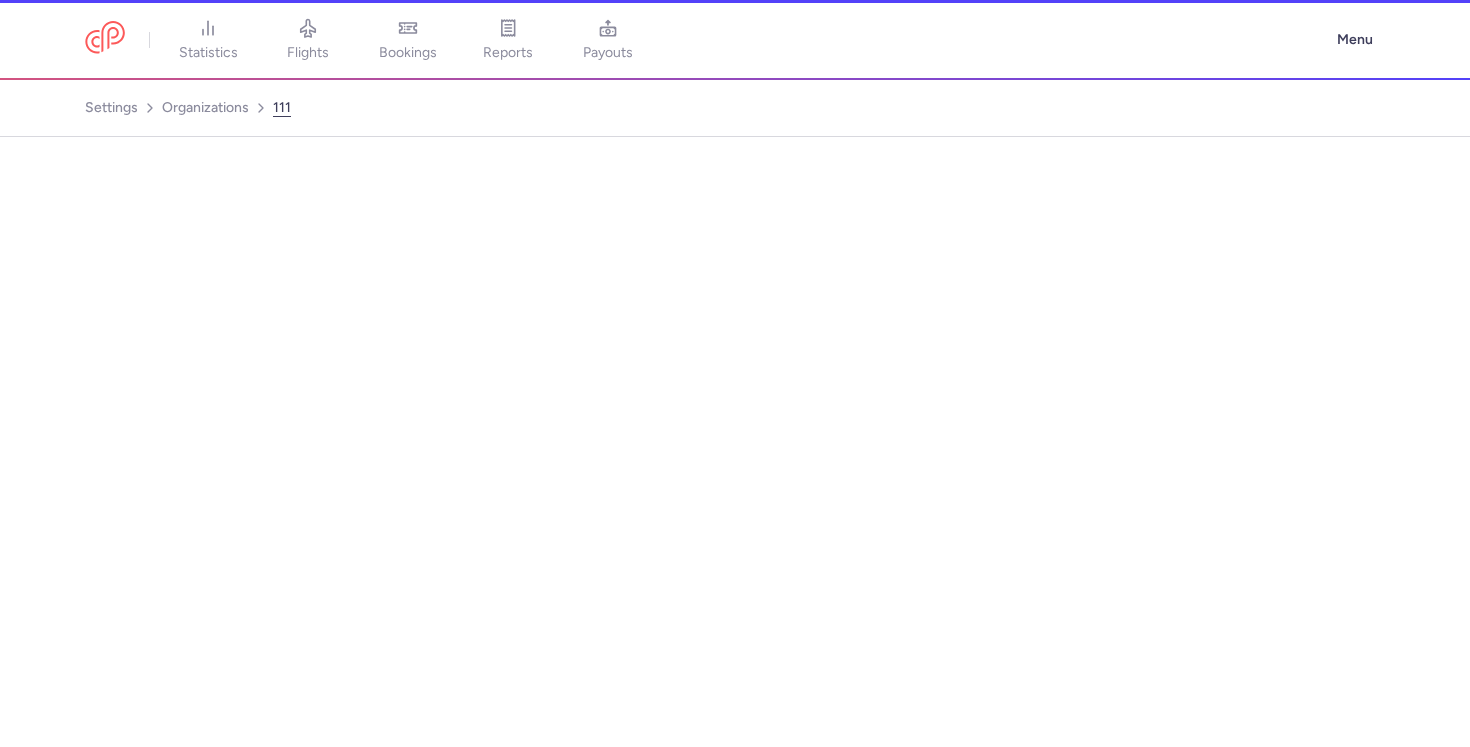 select on "DEDICATED" 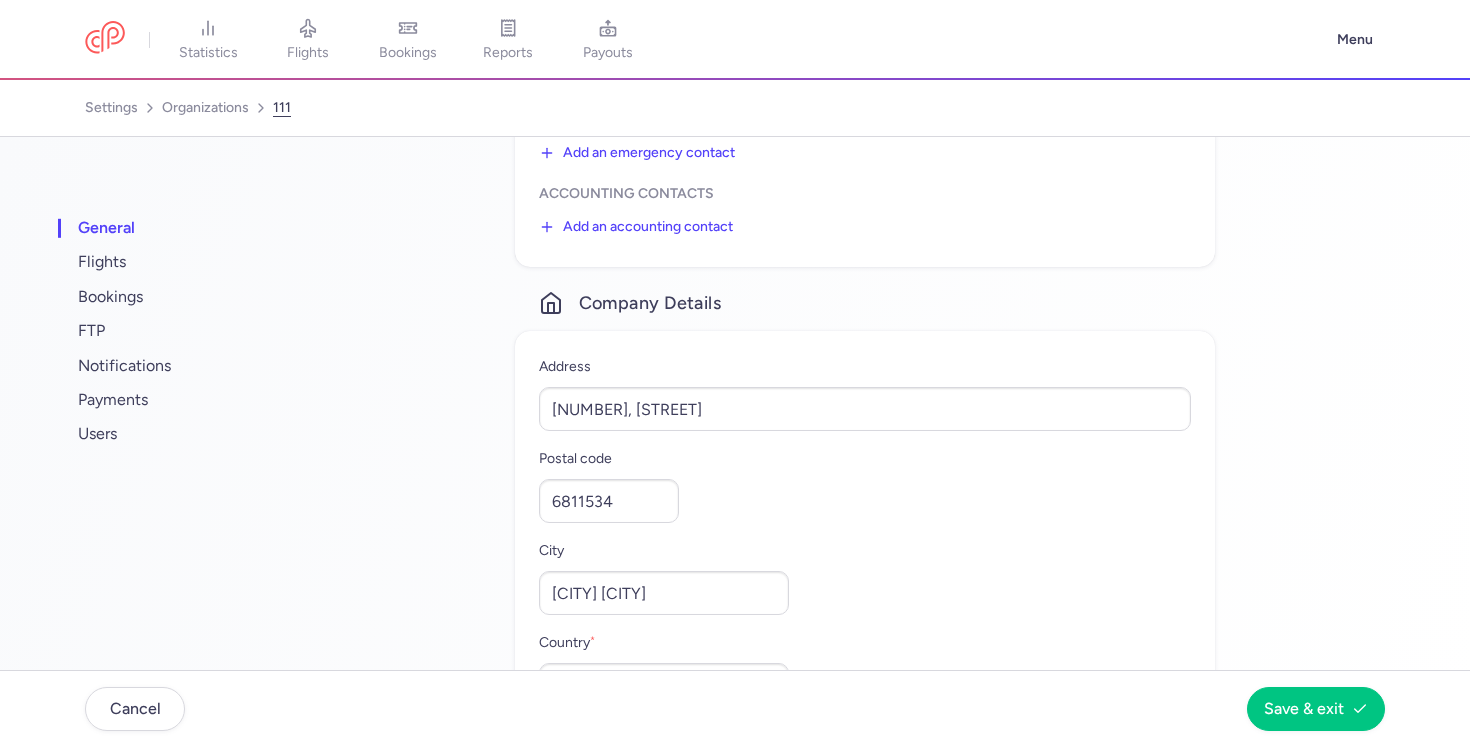 scroll, scrollTop: 527, scrollLeft: 0, axis: vertical 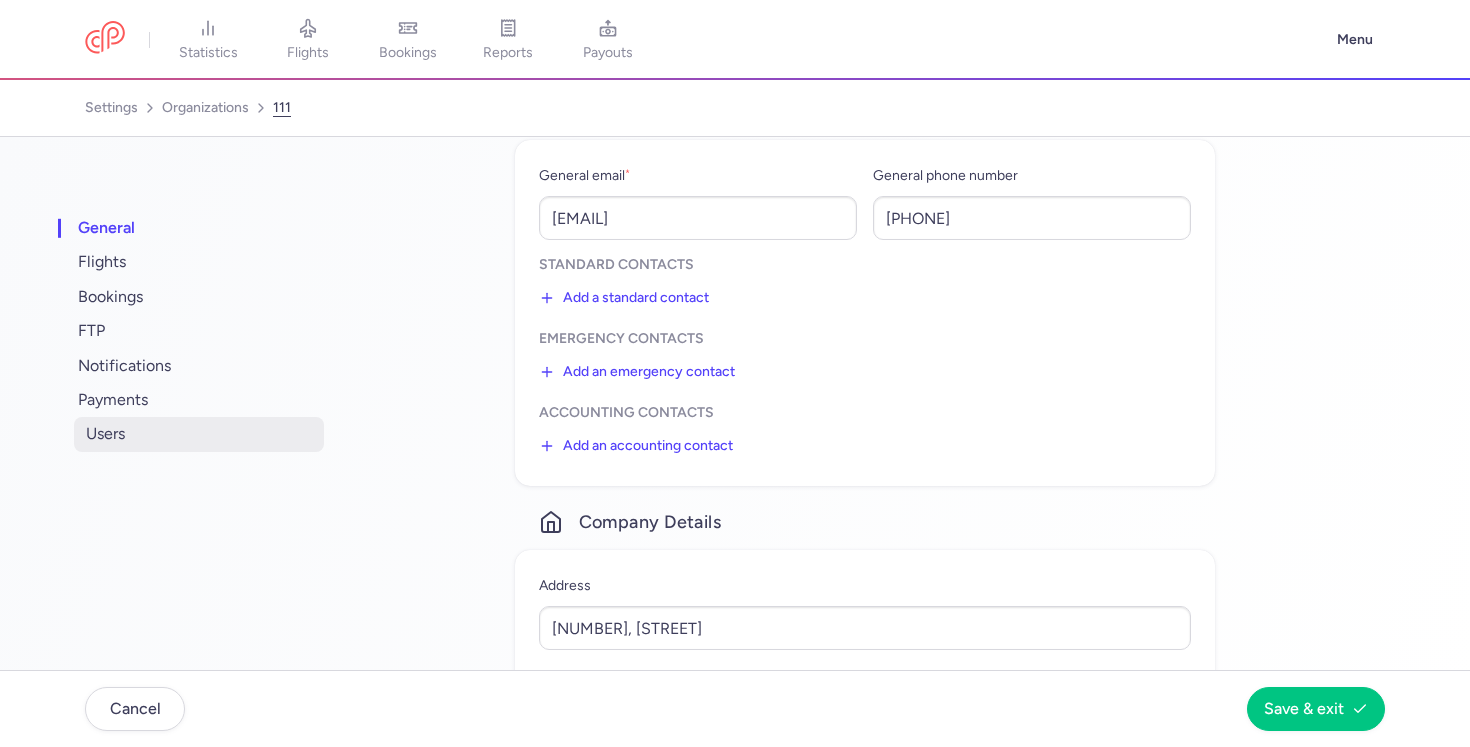 click on "users" at bounding box center [199, 434] 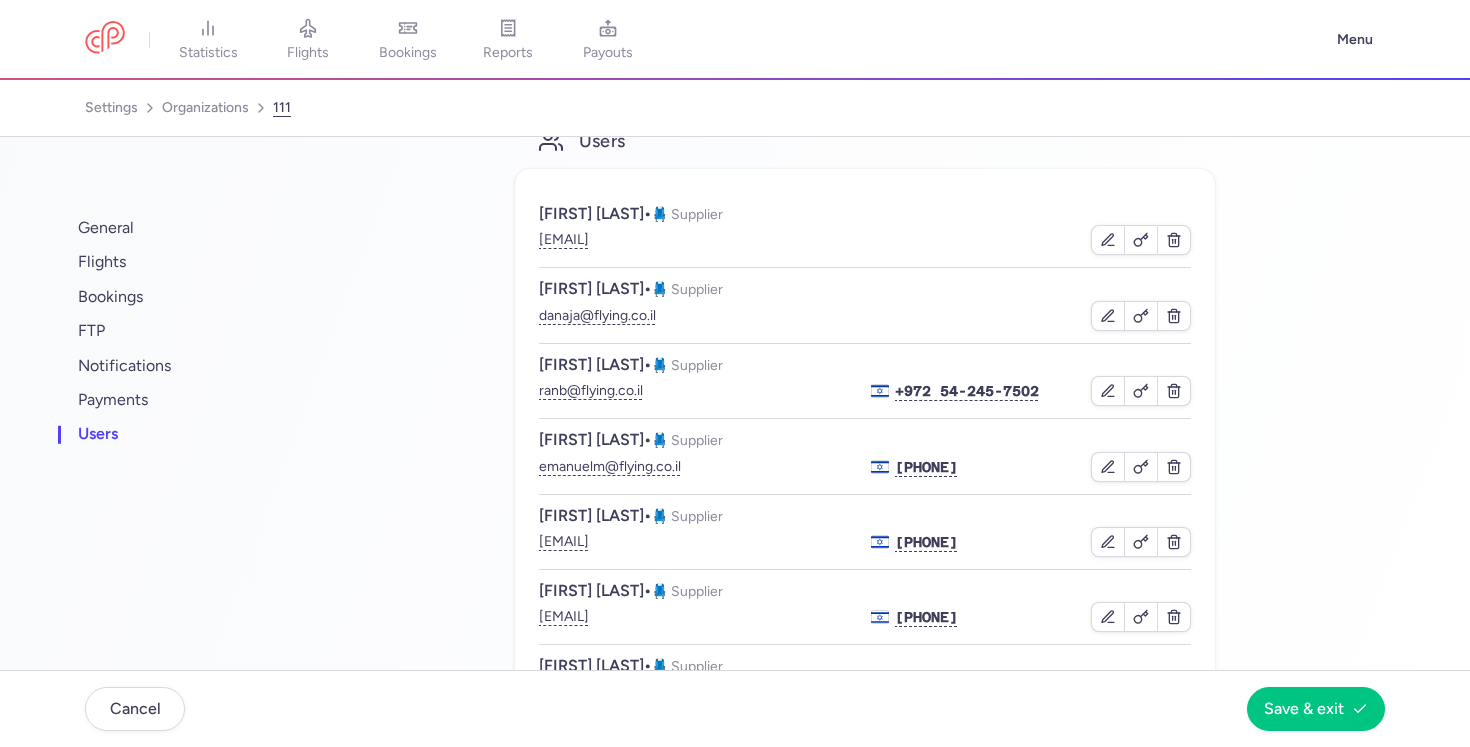 scroll, scrollTop: 31, scrollLeft: 0, axis: vertical 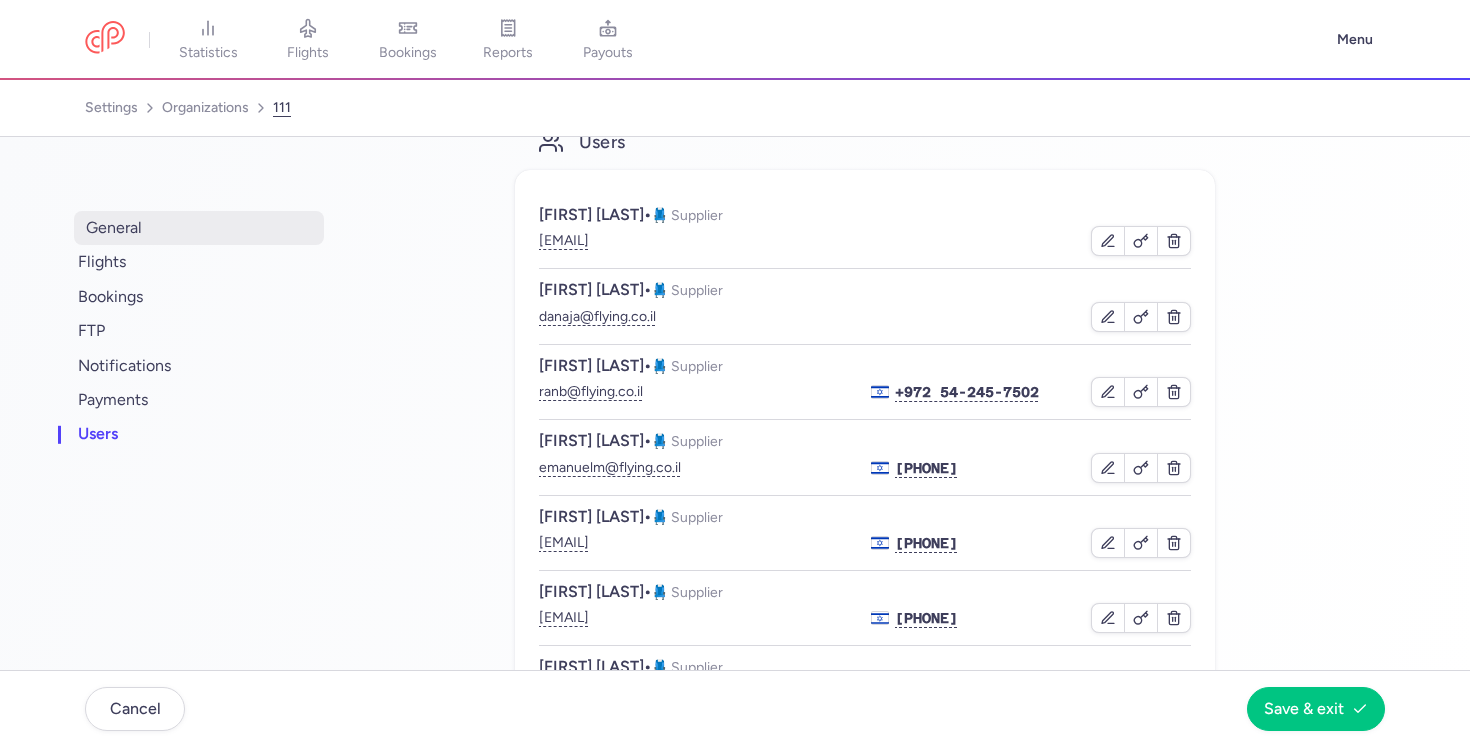 click on "general" at bounding box center [199, 228] 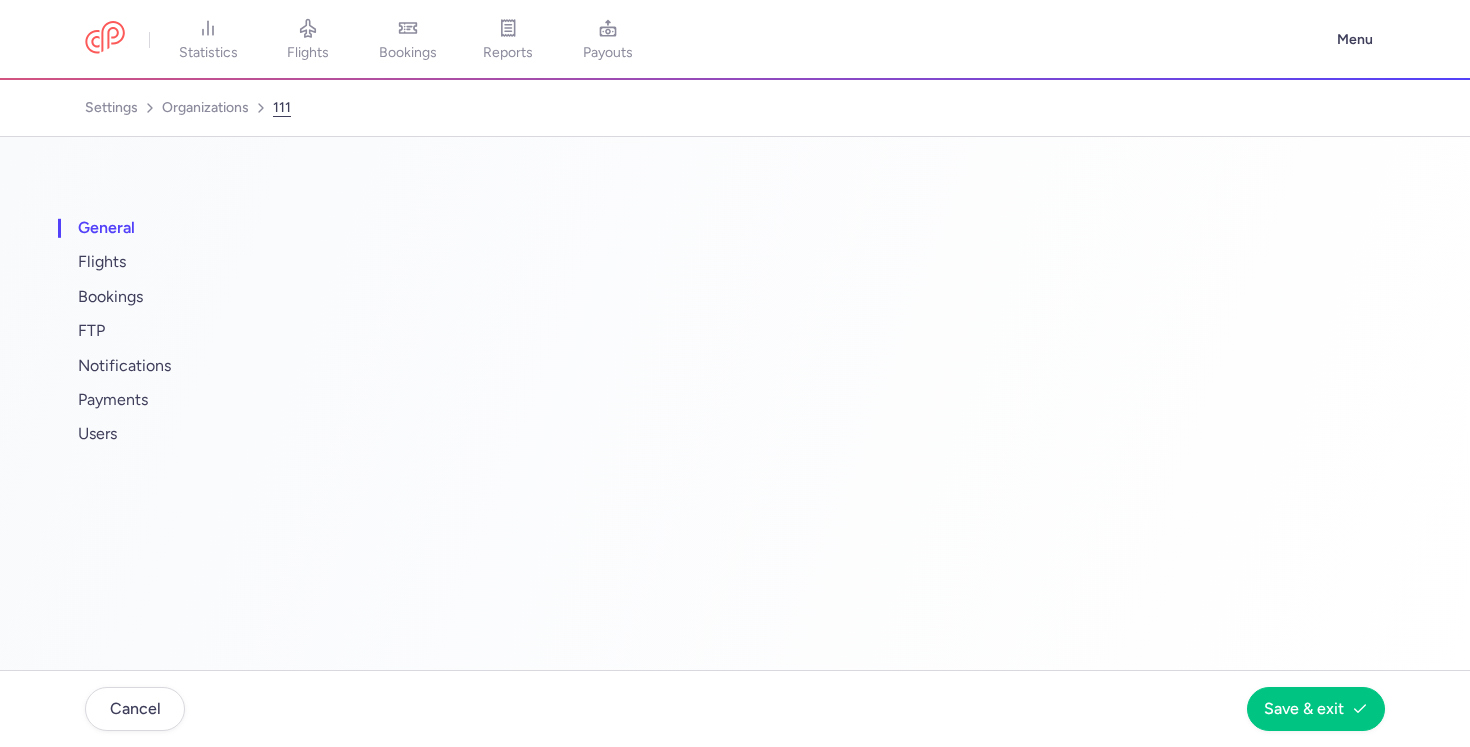 select on "DEDICATED" 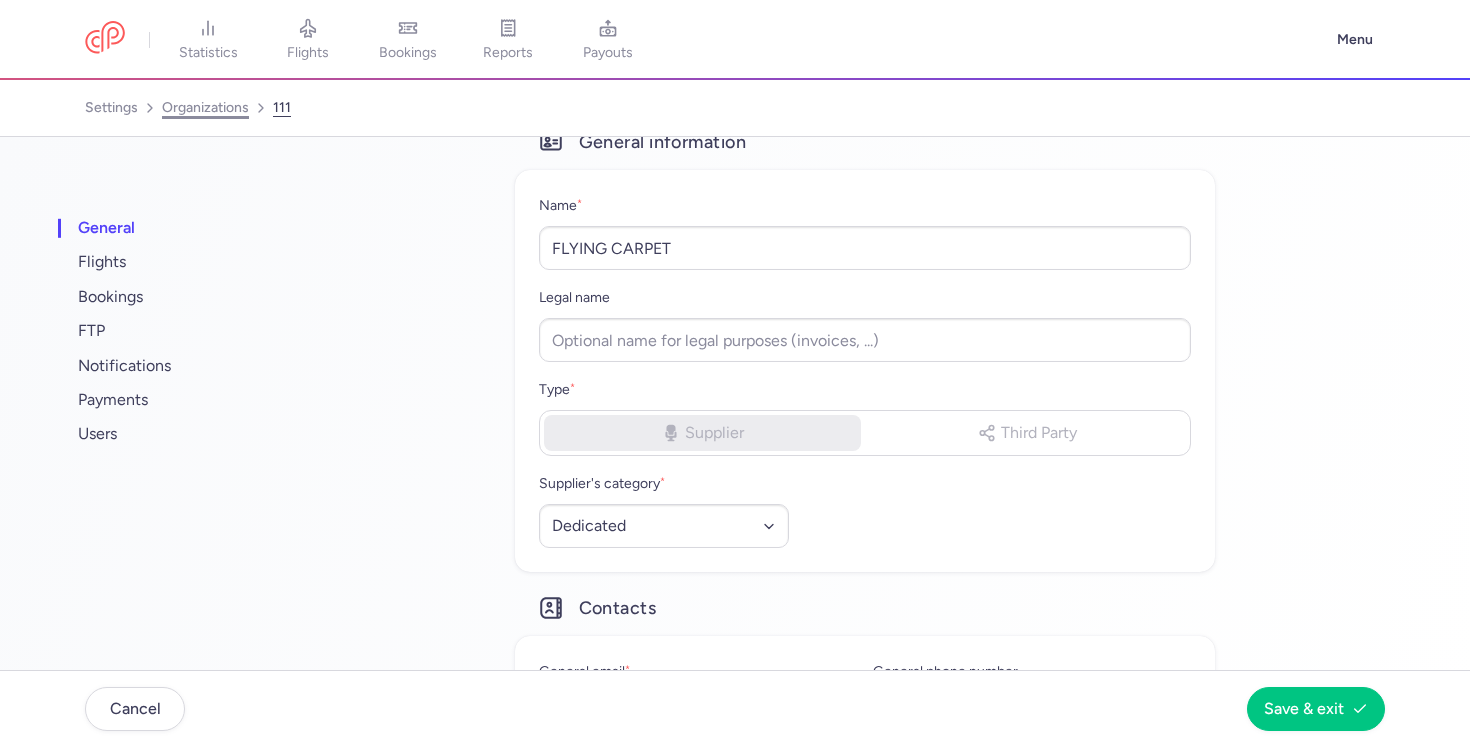 click on "organizations" at bounding box center [205, 108] 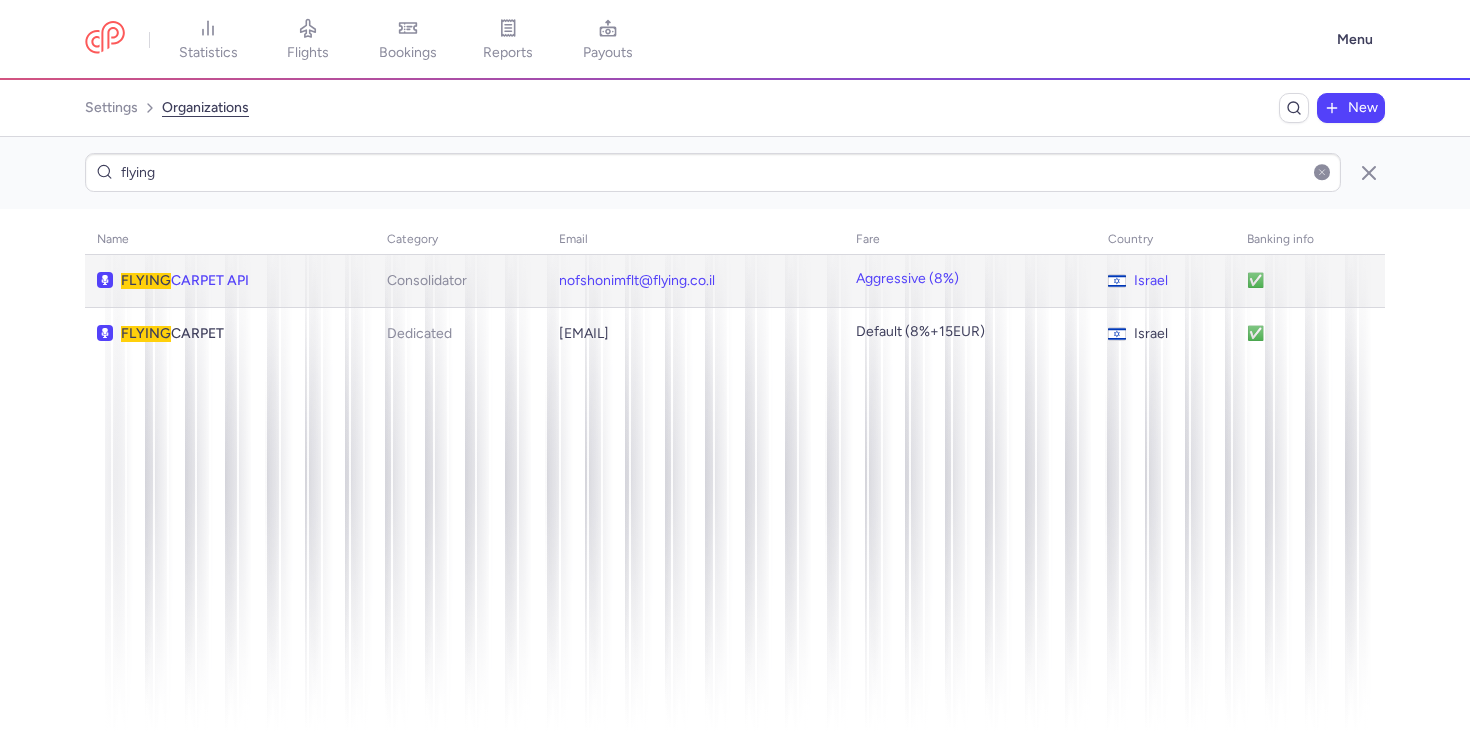 click on "FLYING  CARPET API" 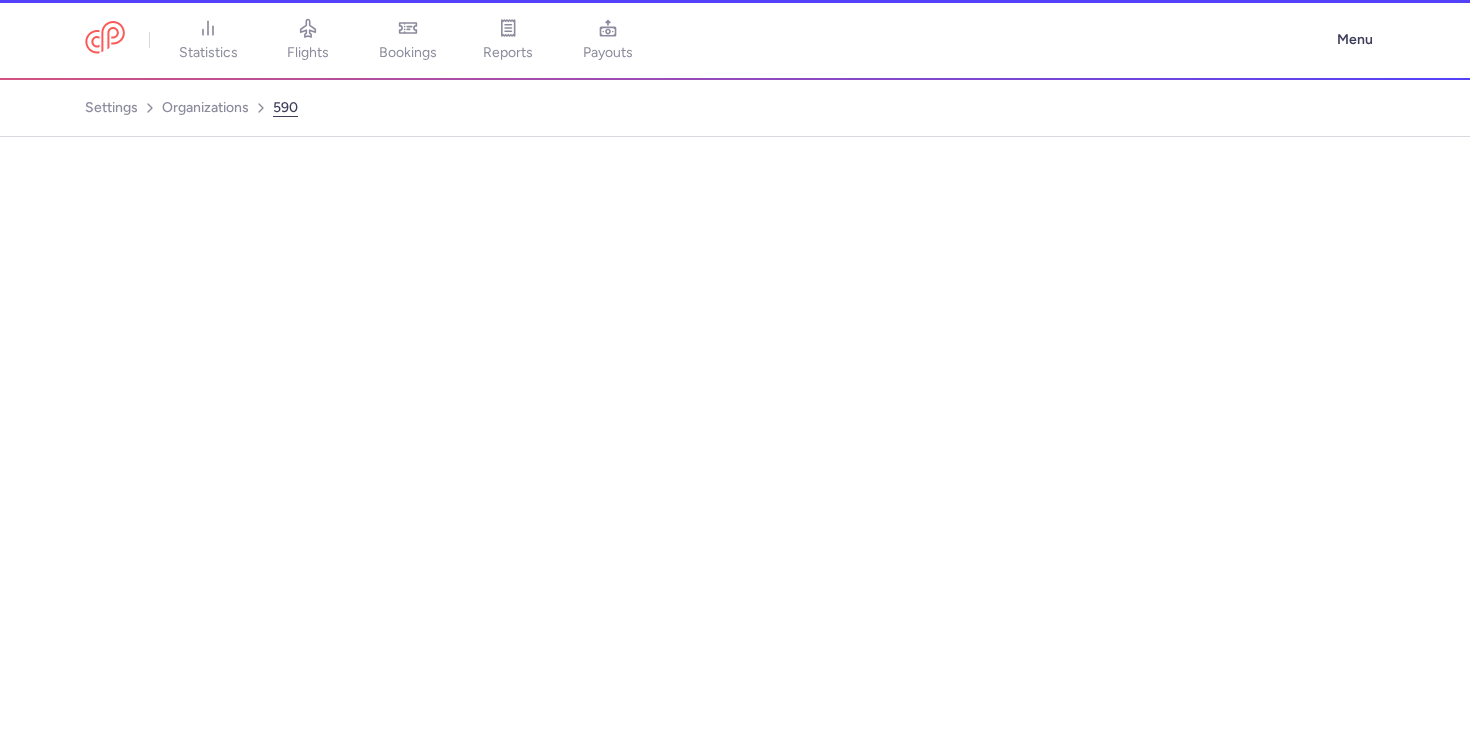 select on "CONSOLIDATOR" 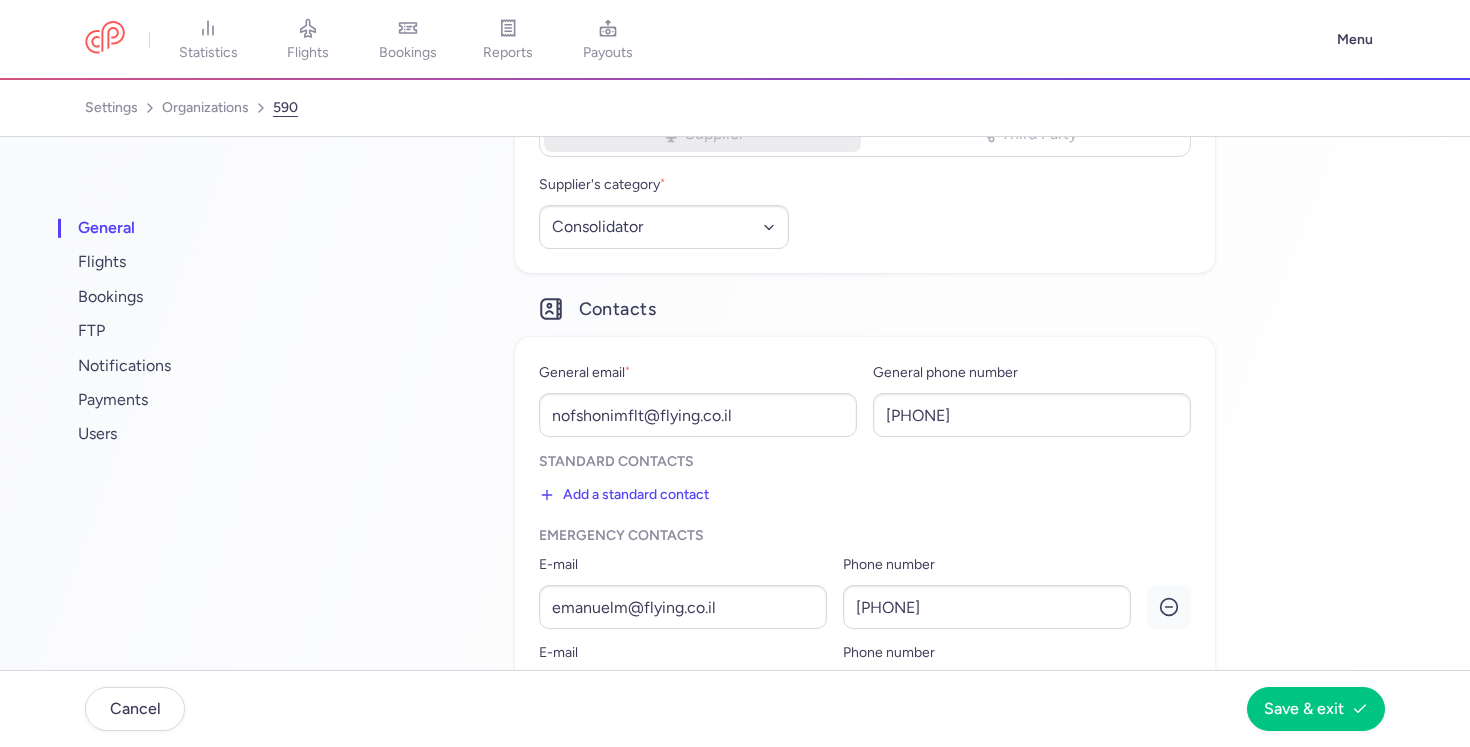 scroll, scrollTop: 334, scrollLeft: 0, axis: vertical 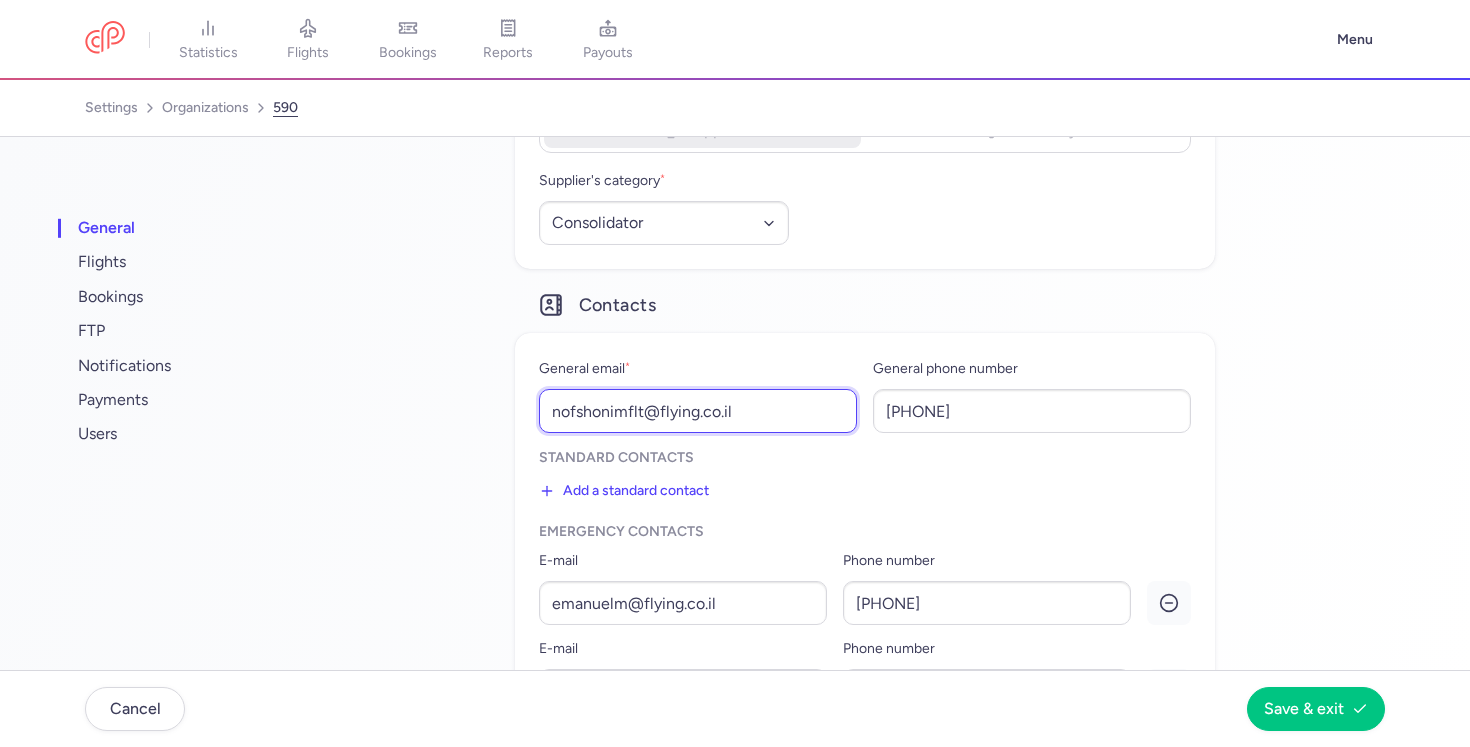 click on "nofshonimflt@flying.co.il" at bounding box center (698, 411) 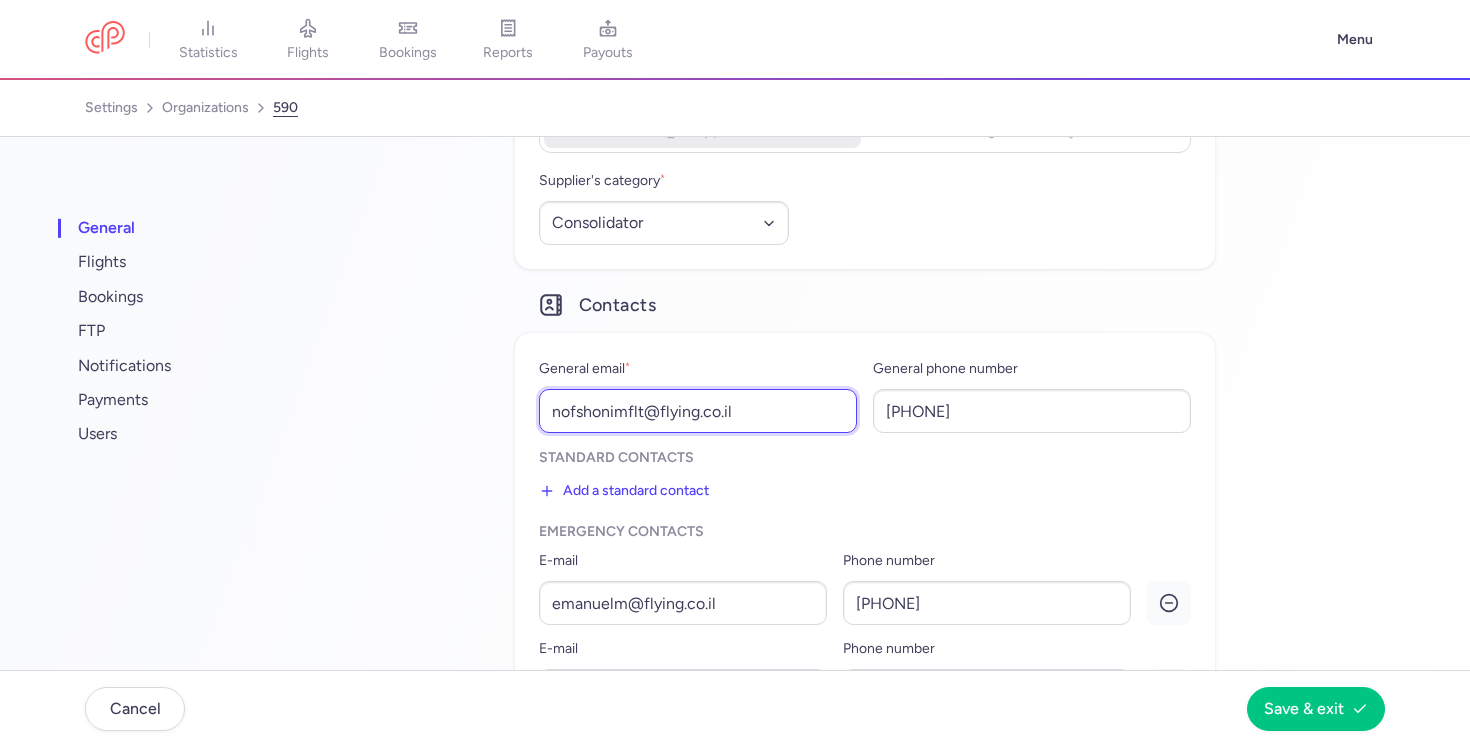 click on "nofshonimflt@flying.co.il" at bounding box center [698, 411] 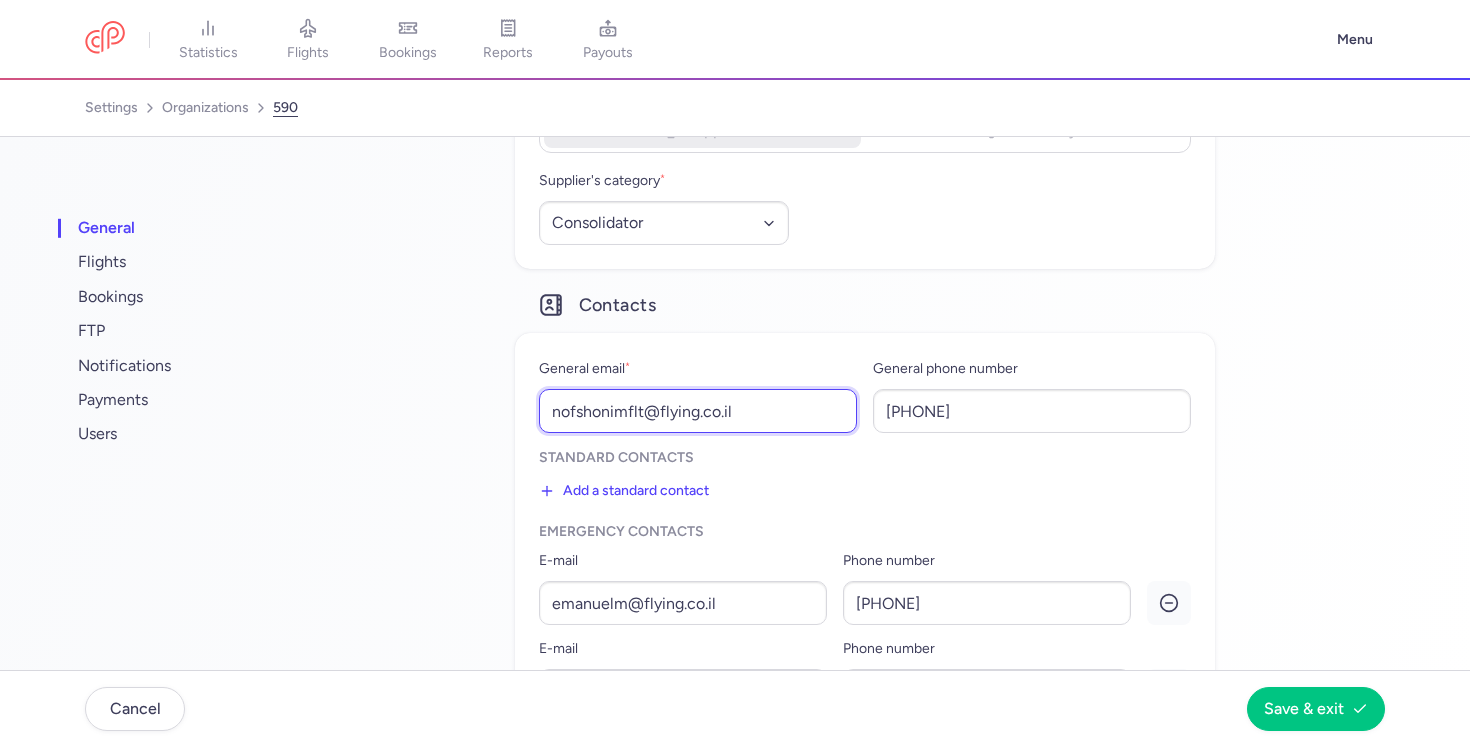 click on "nofshonimflt@flying.co.il" at bounding box center (698, 411) 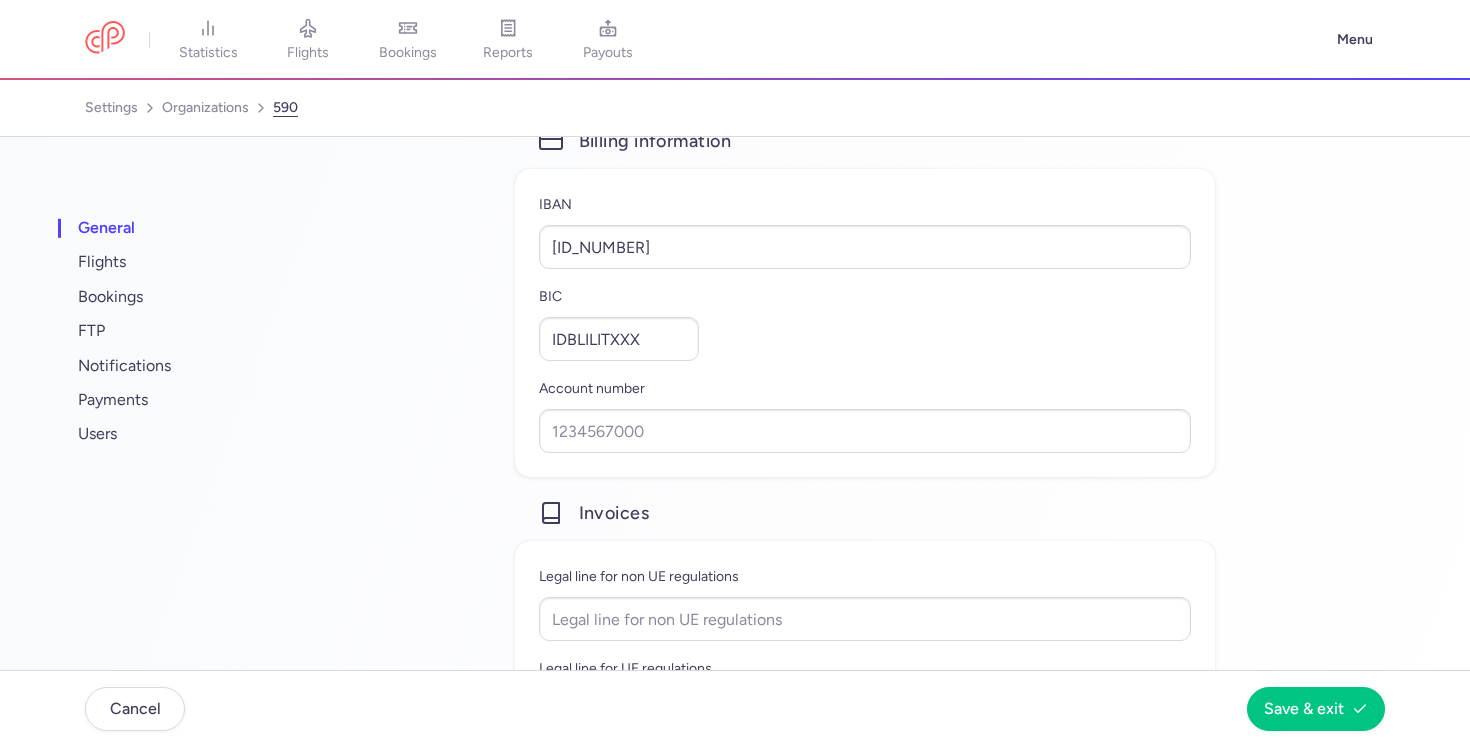 scroll, scrollTop: 2129, scrollLeft: 0, axis: vertical 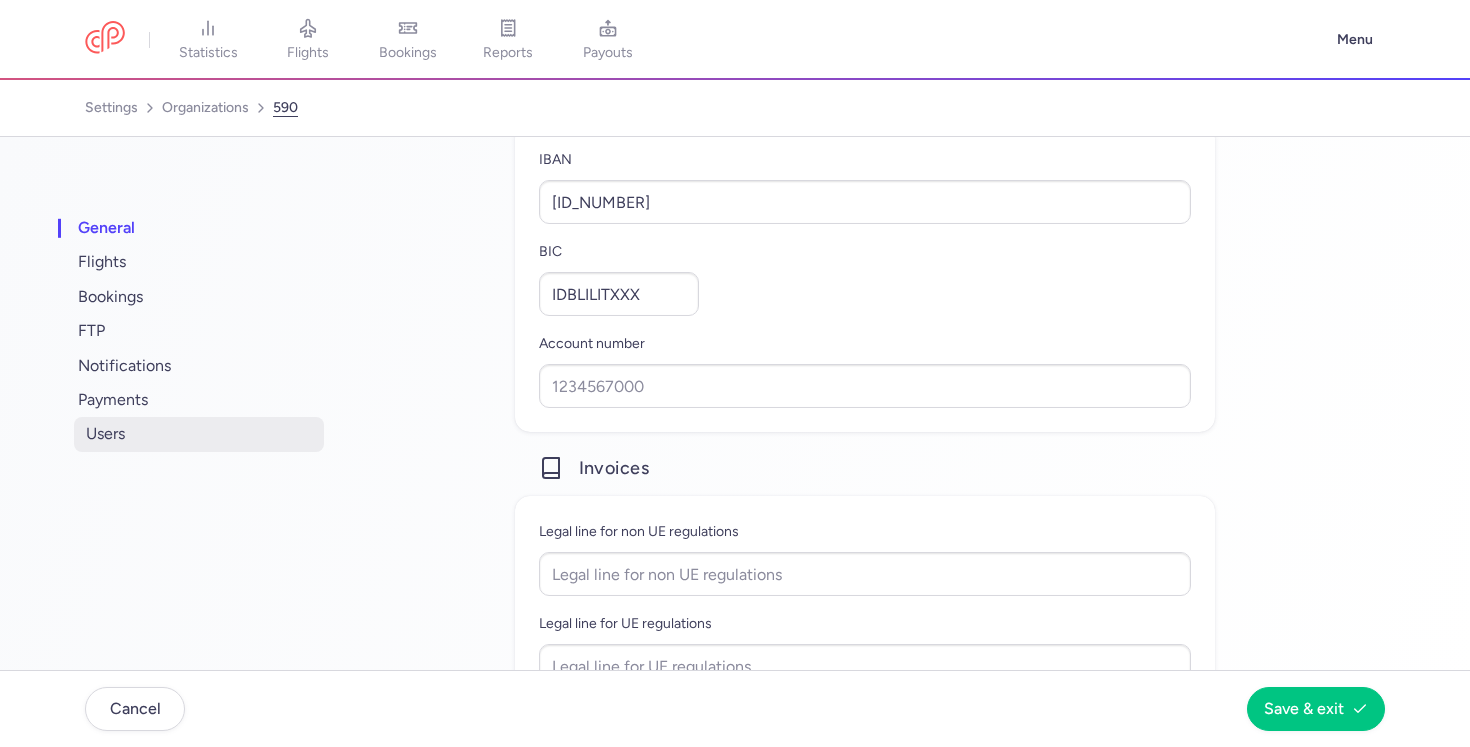 click on "users" at bounding box center (199, 434) 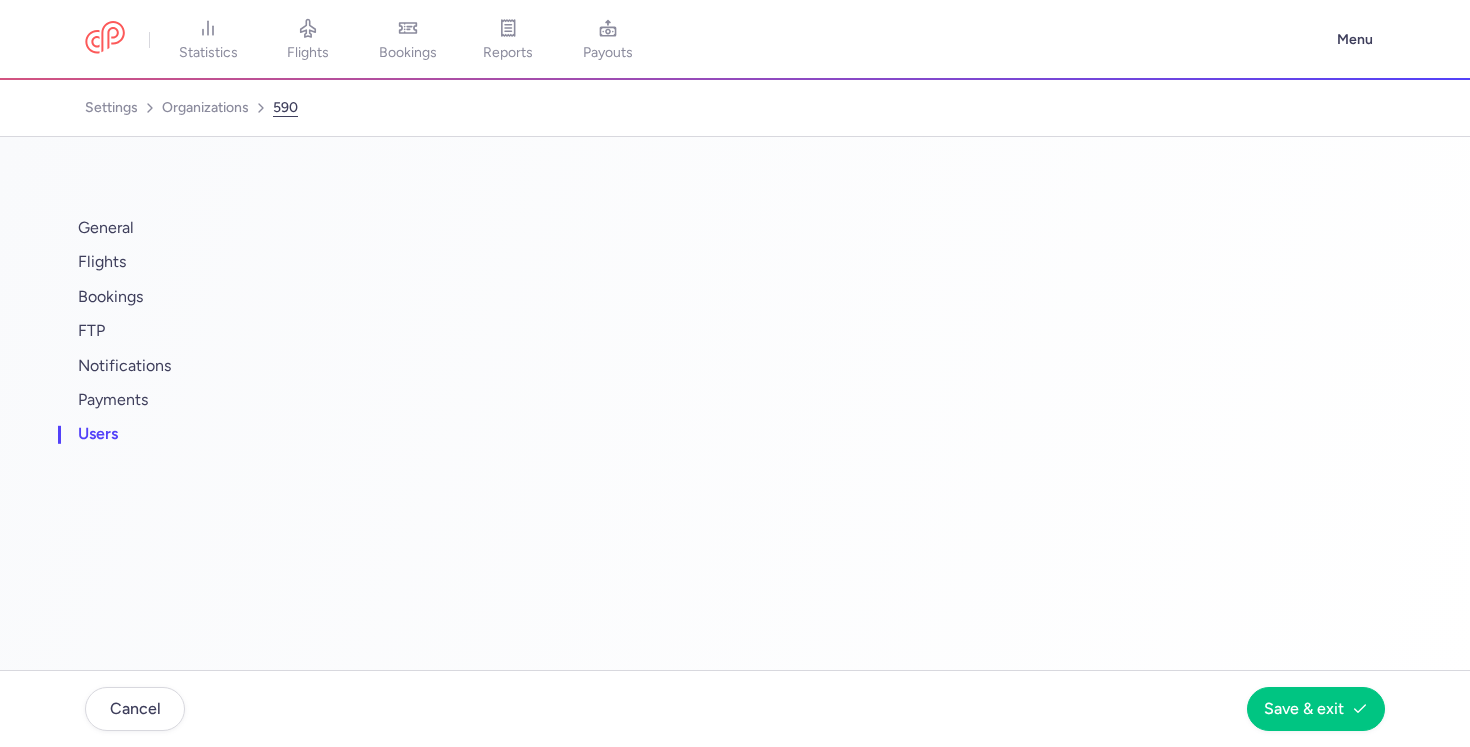 scroll, scrollTop: 0, scrollLeft: 0, axis: both 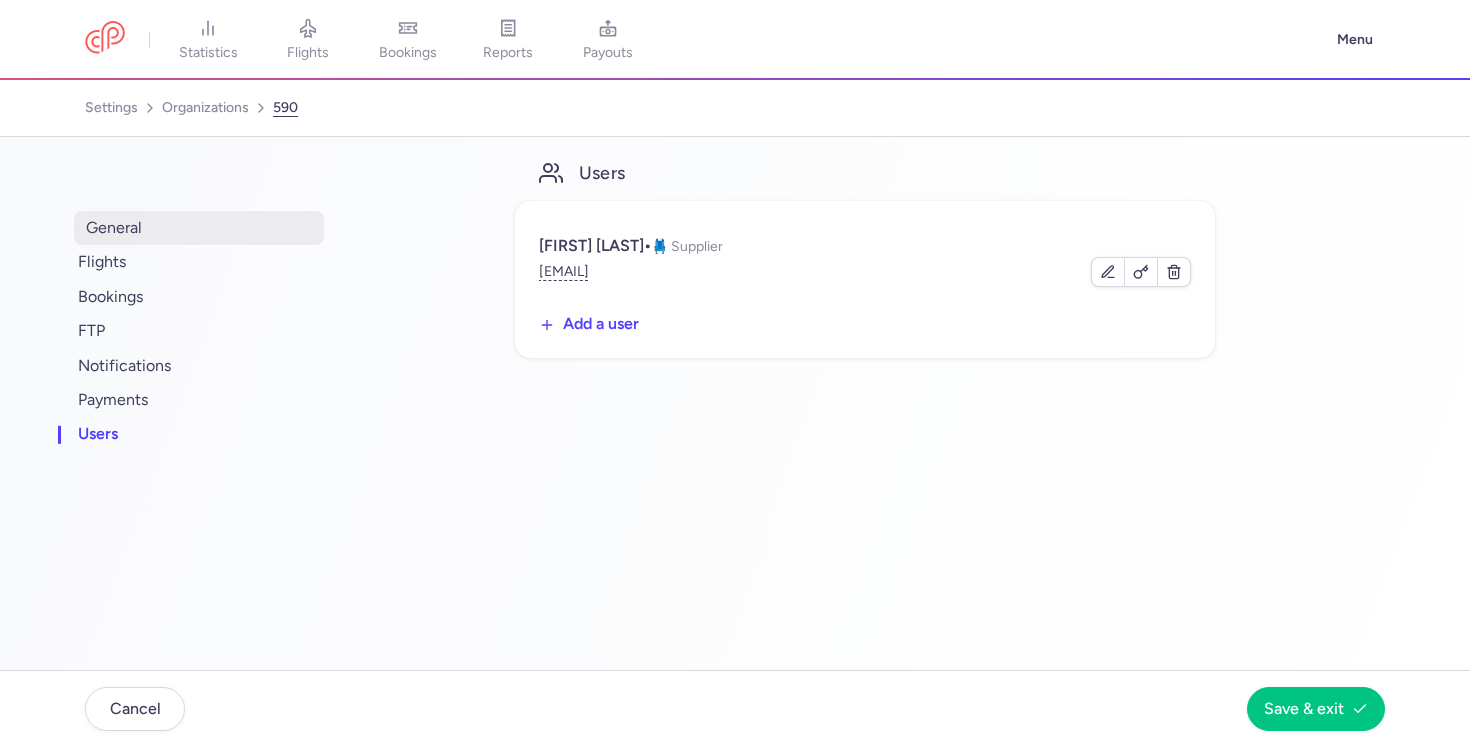 click on "general" at bounding box center [199, 228] 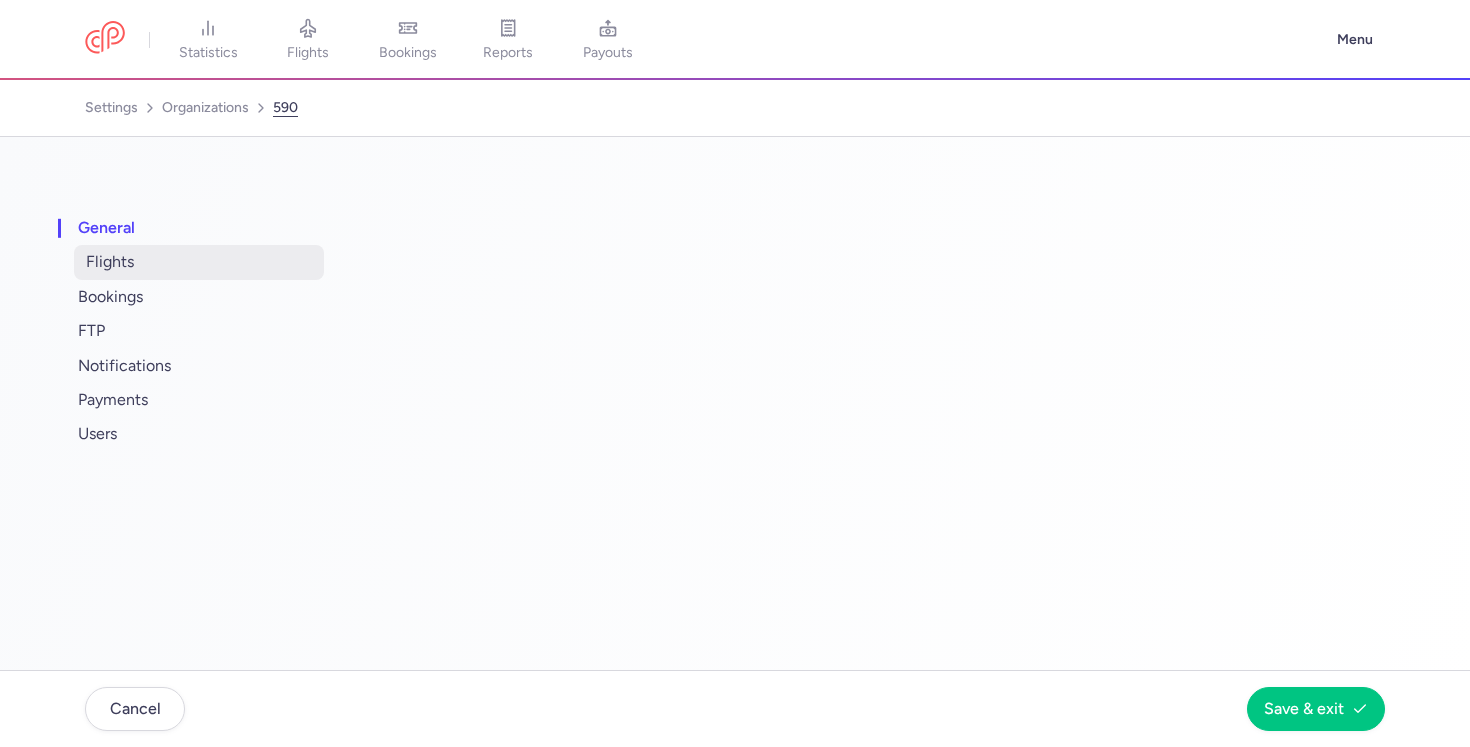 select on "CONSOLIDATOR" 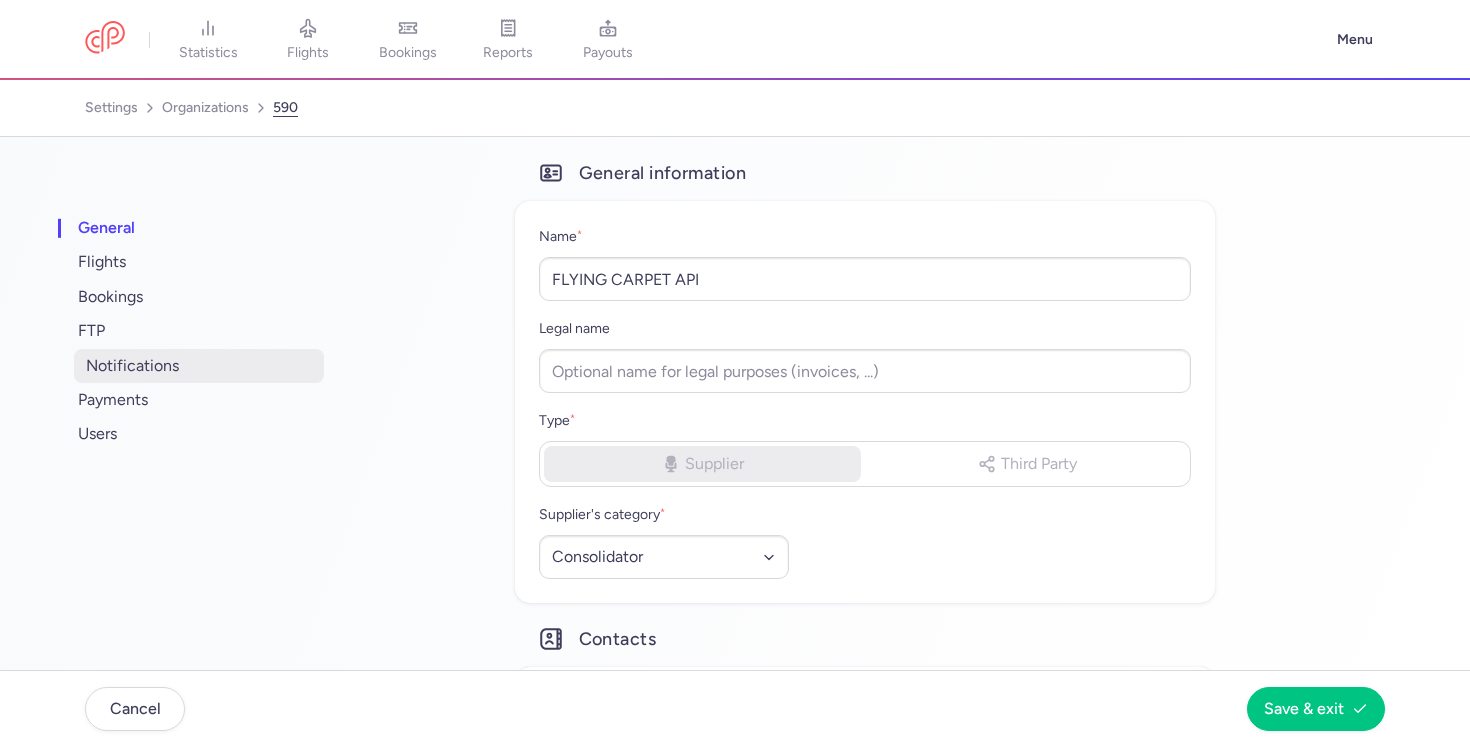 click on "notifications" at bounding box center (199, 366) 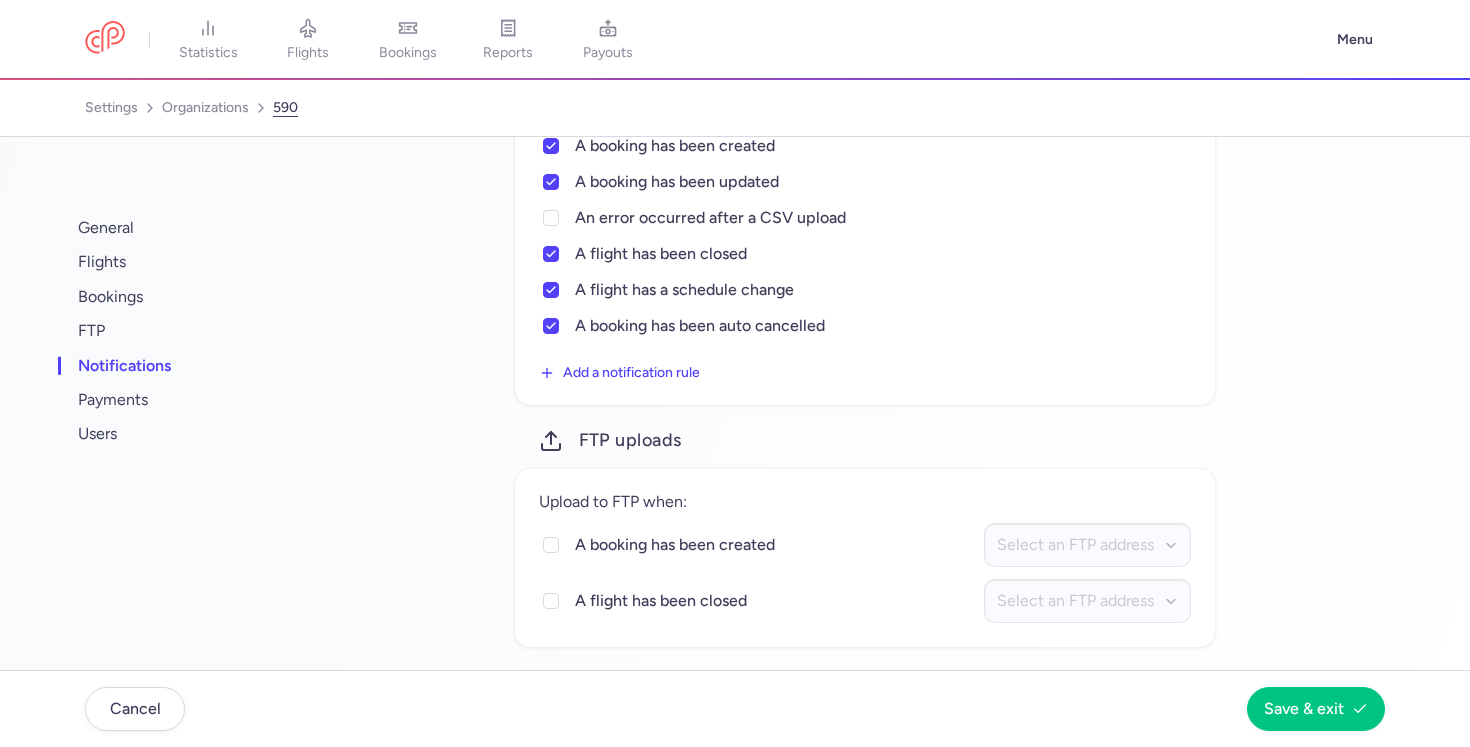 scroll, scrollTop: 0, scrollLeft: 0, axis: both 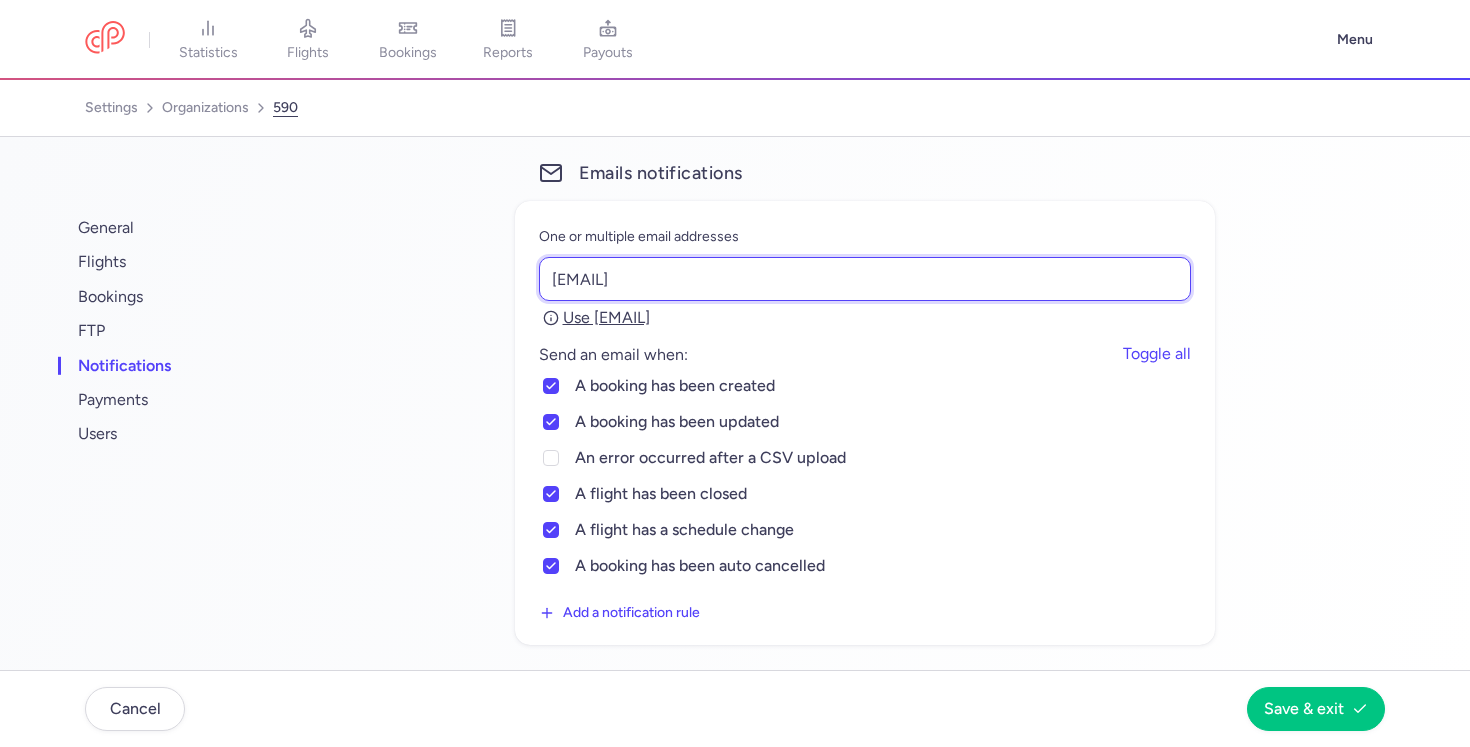 click on "[EMAIL]" at bounding box center (865, 279) 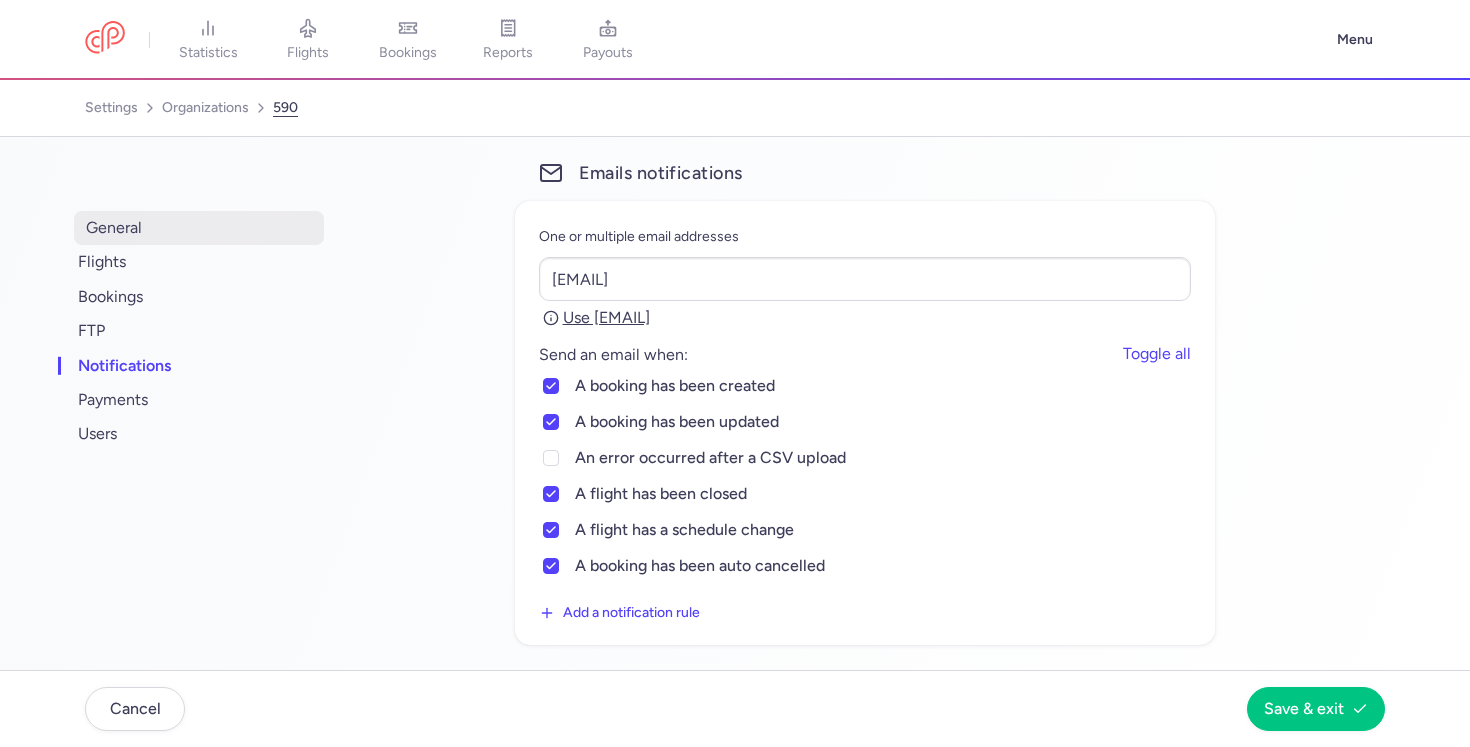 click on "general" at bounding box center (199, 228) 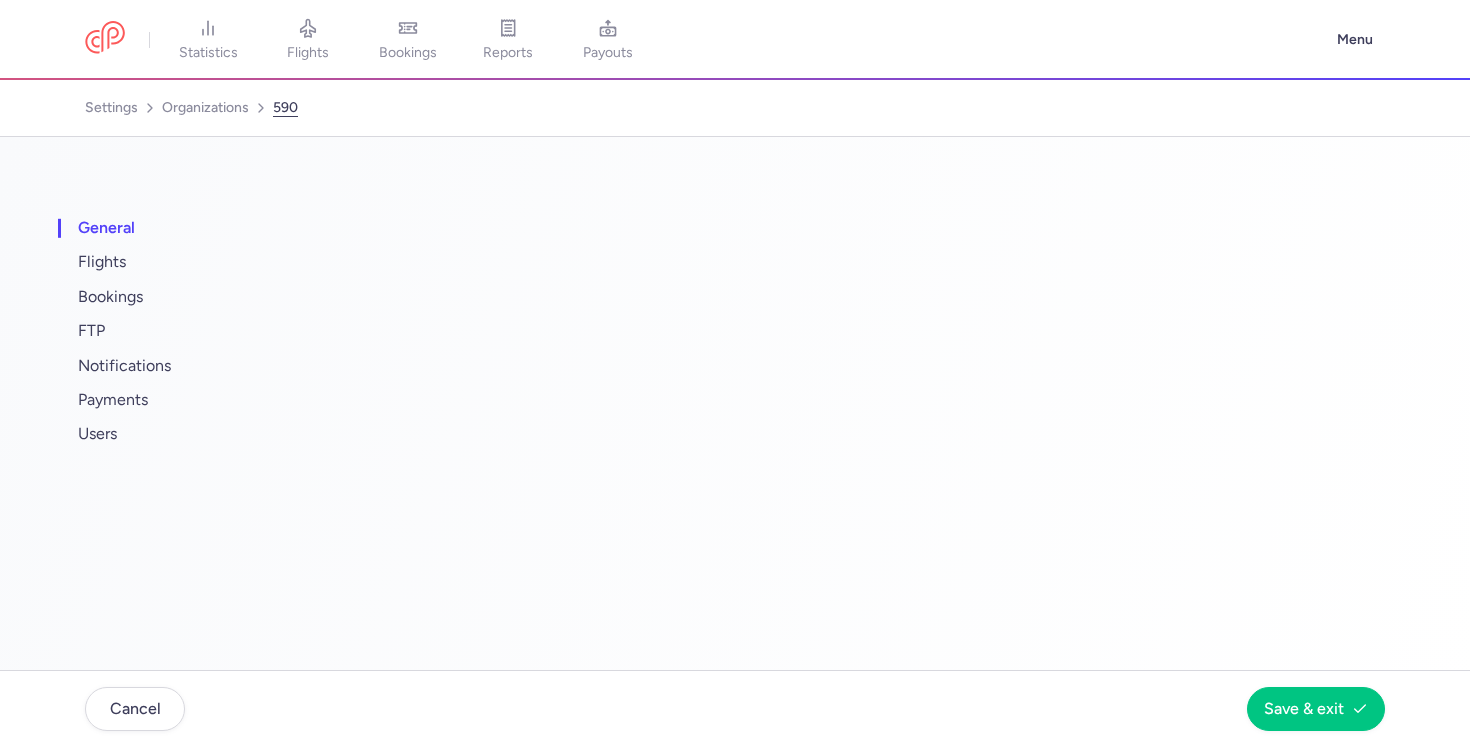 select on "CONSOLIDATOR" 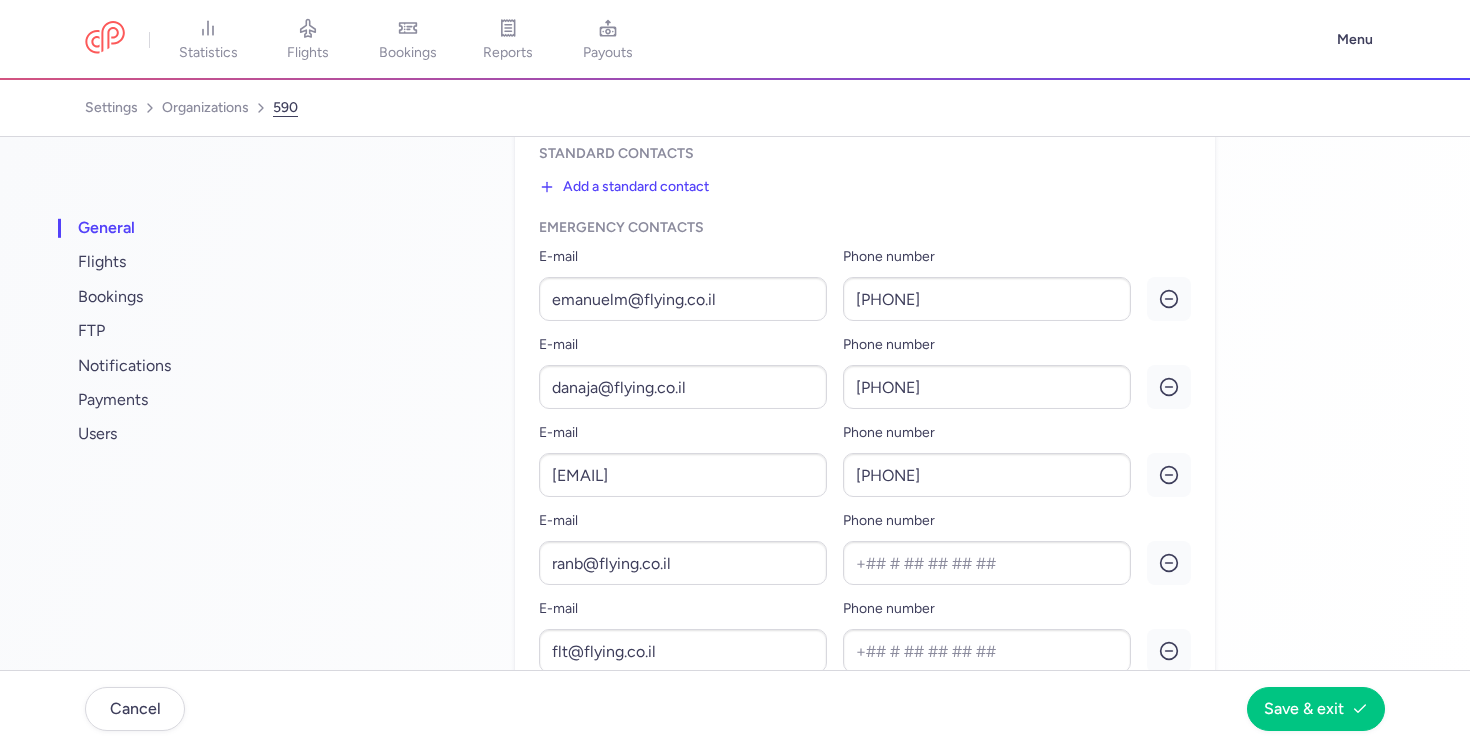 scroll, scrollTop: 660, scrollLeft: 0, axis: vertical 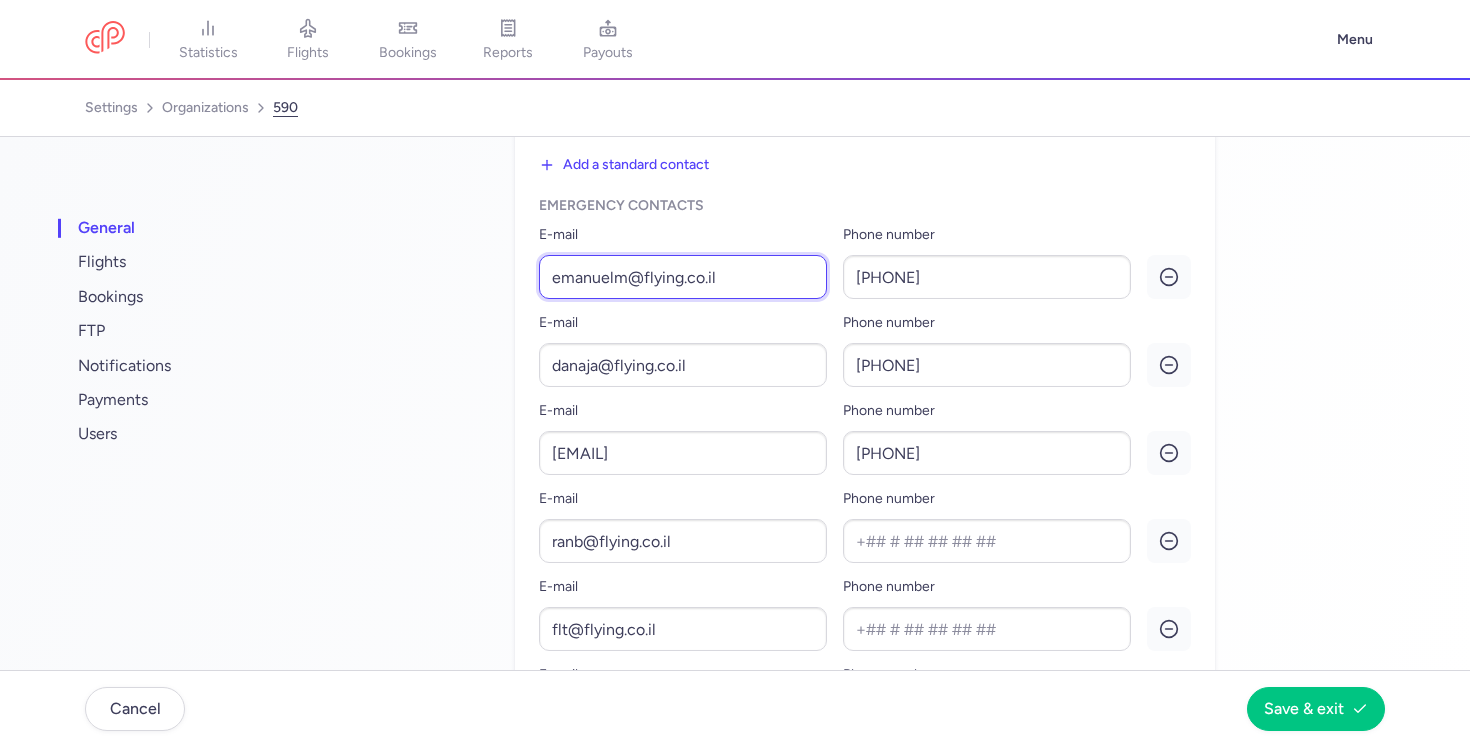 click on "emanuelm@flying.co.il" at bounding box center [683, 277] 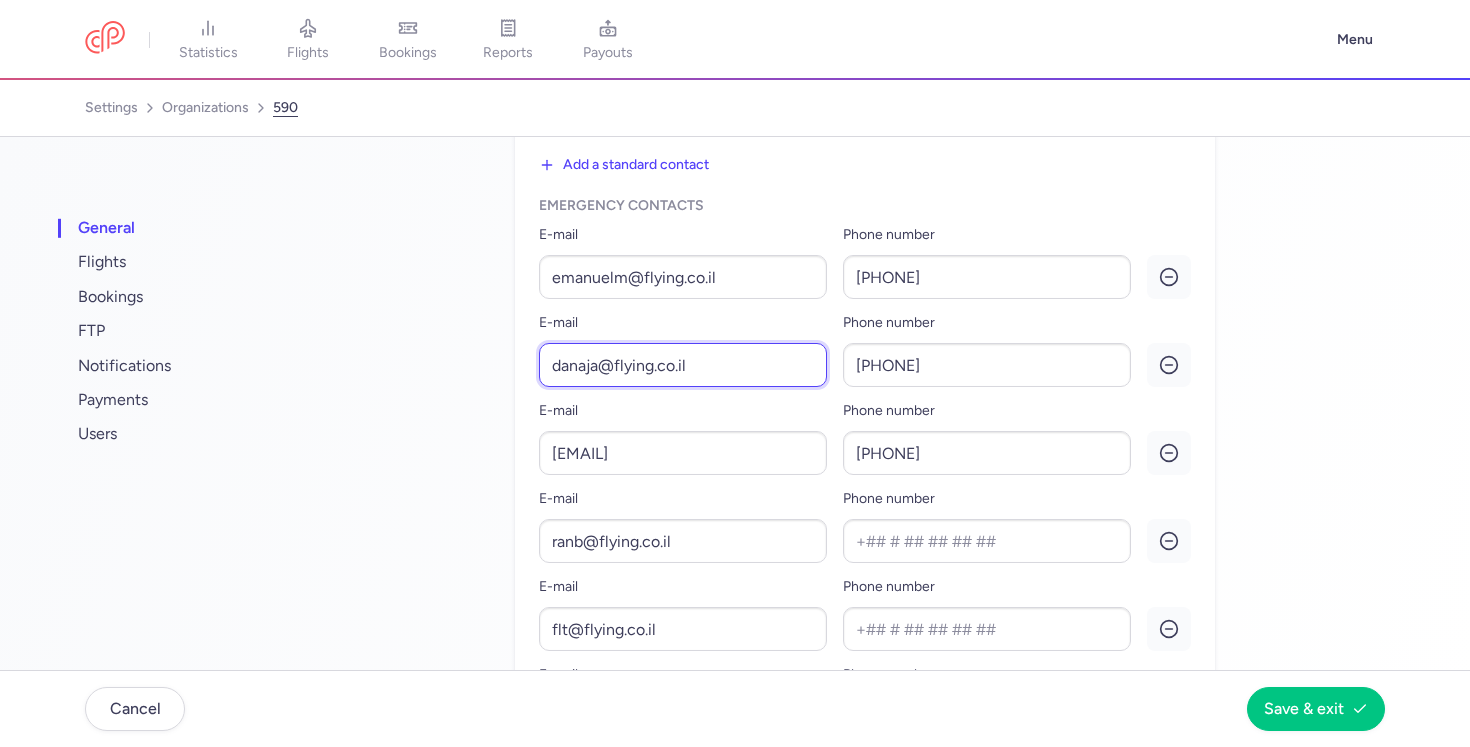 click on "danaja@flying.co.il" at bounding box center (683, 365) 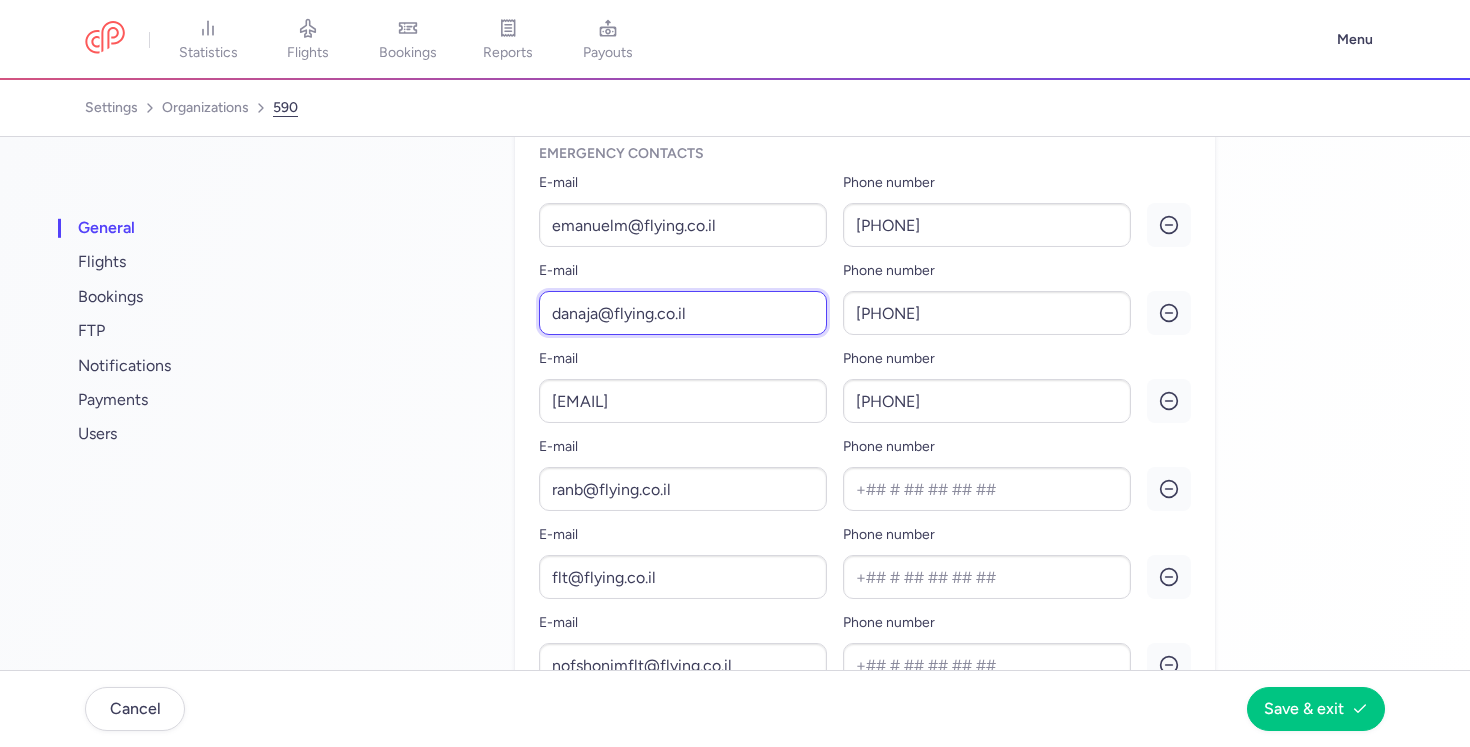 scroll, scrollTop: 722, scrollLeft: 0, axis: vertical 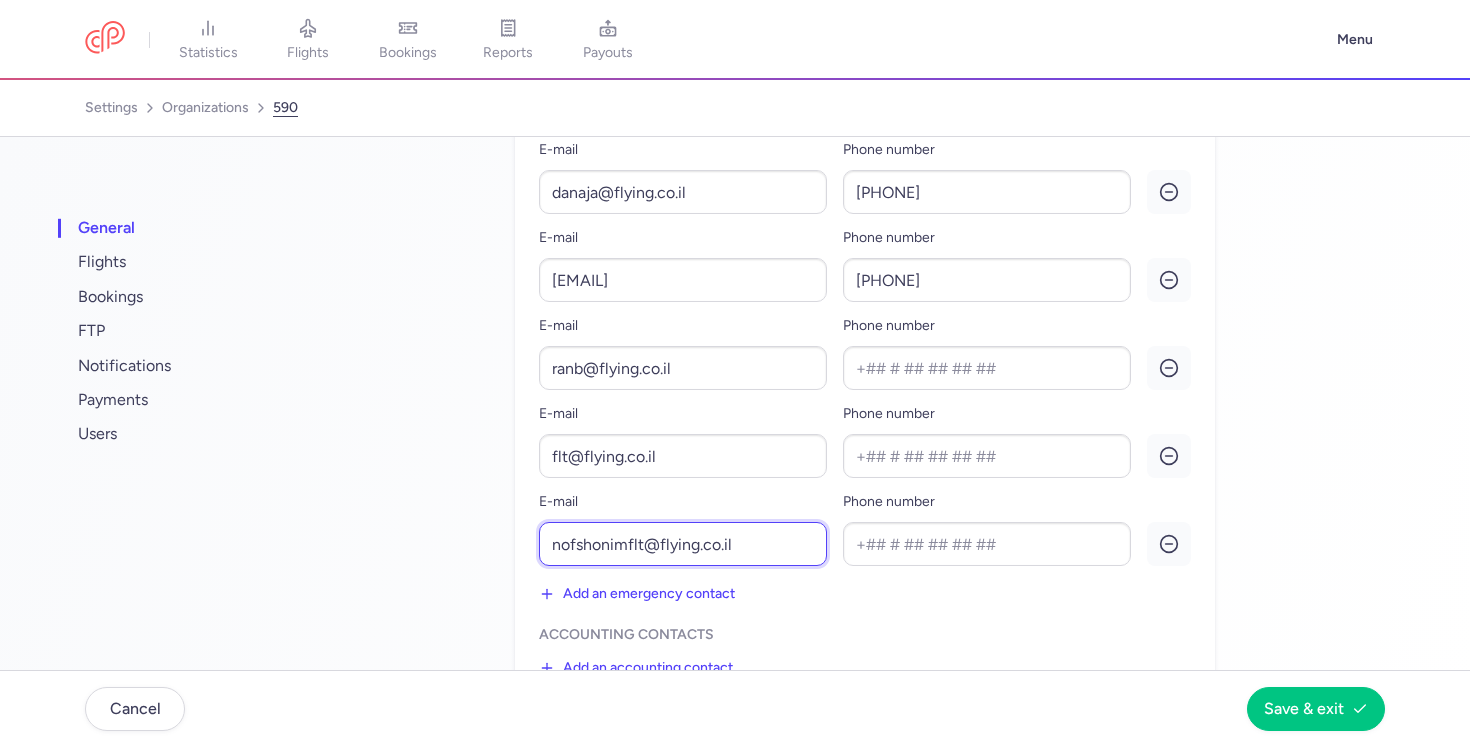 click on "nofshonimflt@flying.co.il" at bounding box center [683, 544] 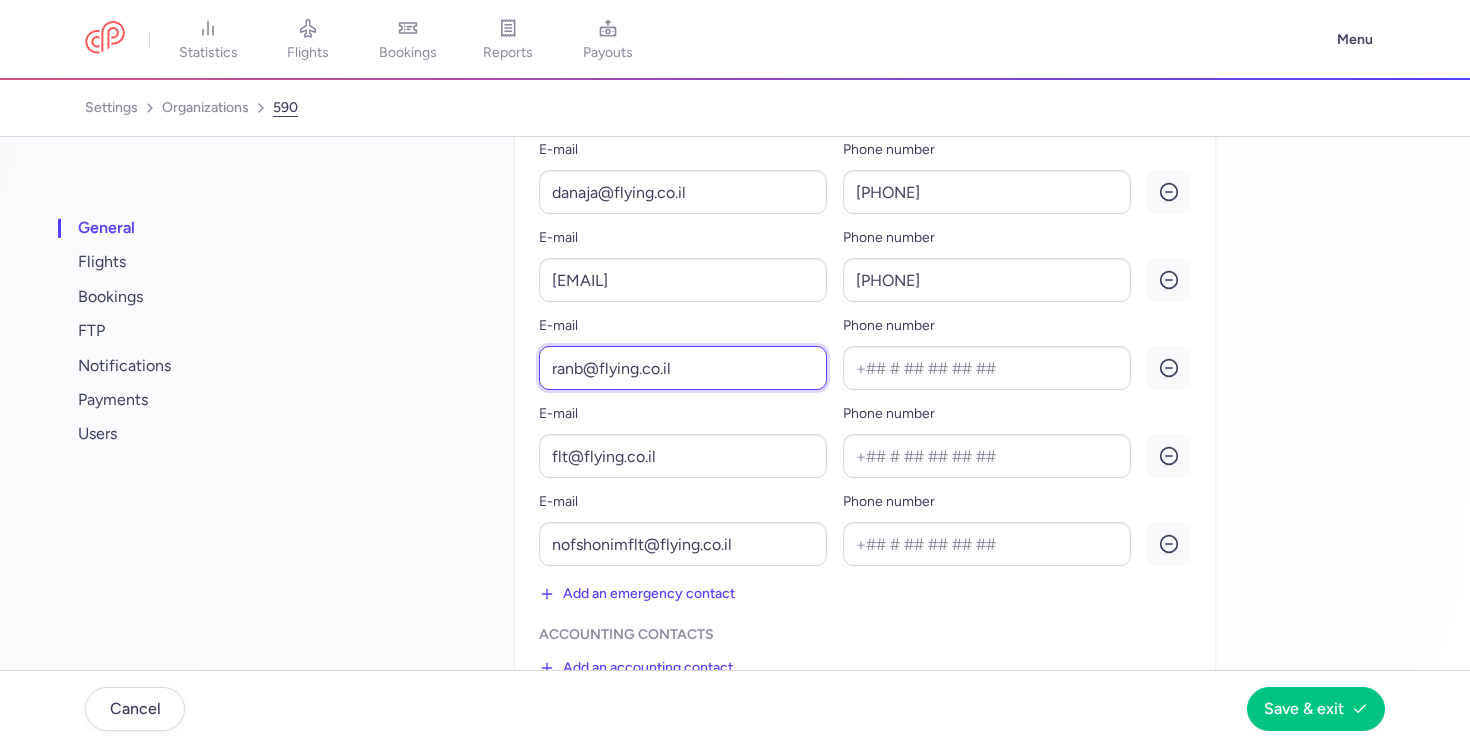 click on "ranb@flying.co.il" at bounding box center (683, 368) 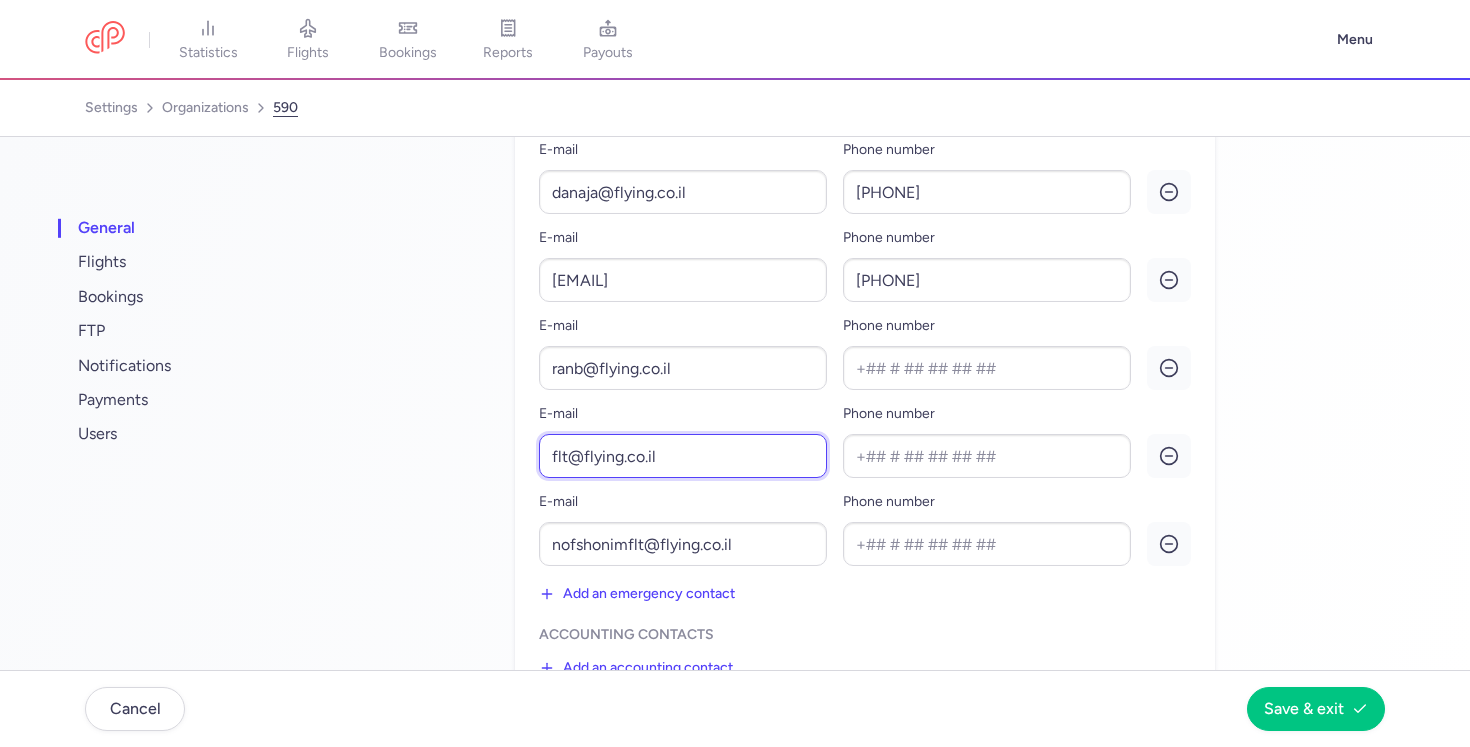 click on "flt@flying.co.il" at bounding box center (683, 456) 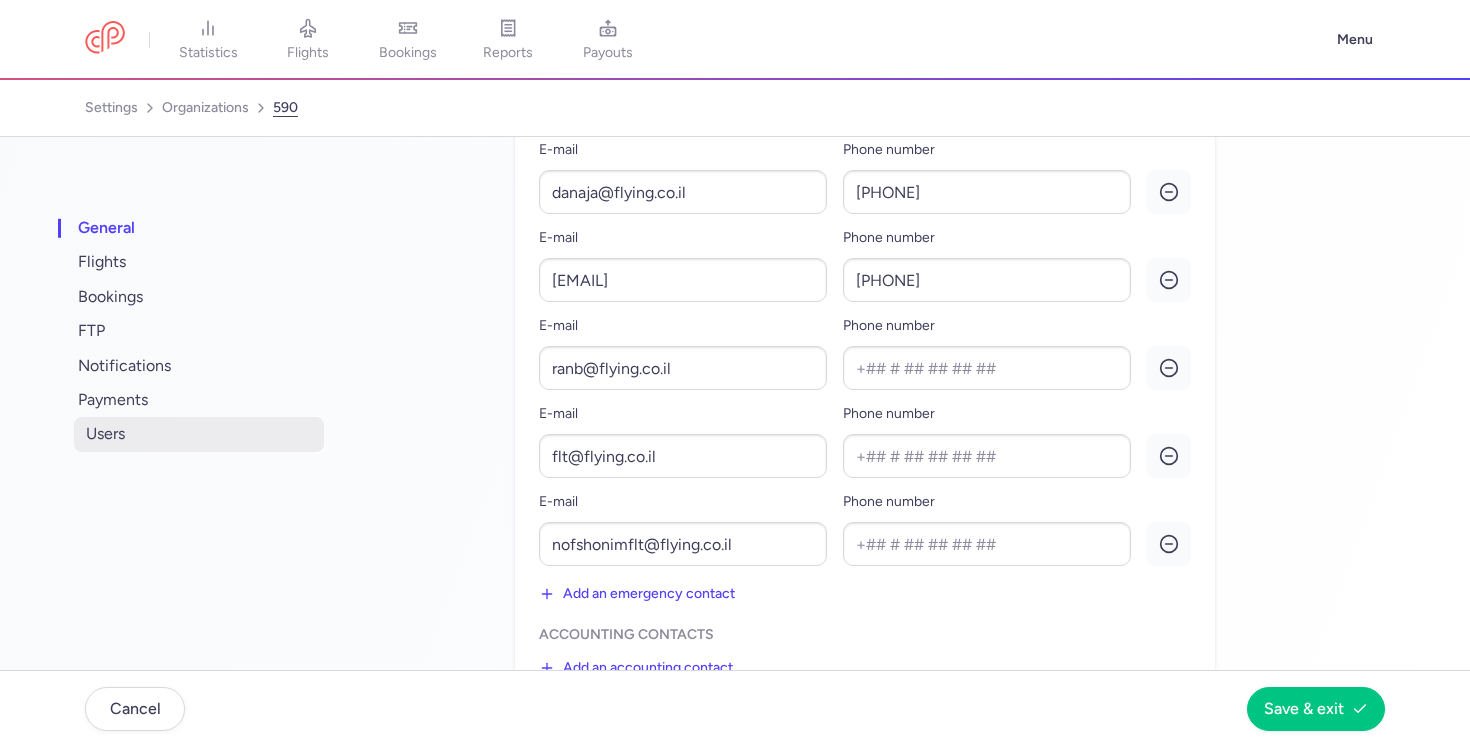 click on "users" at bounding box center (199, 434) 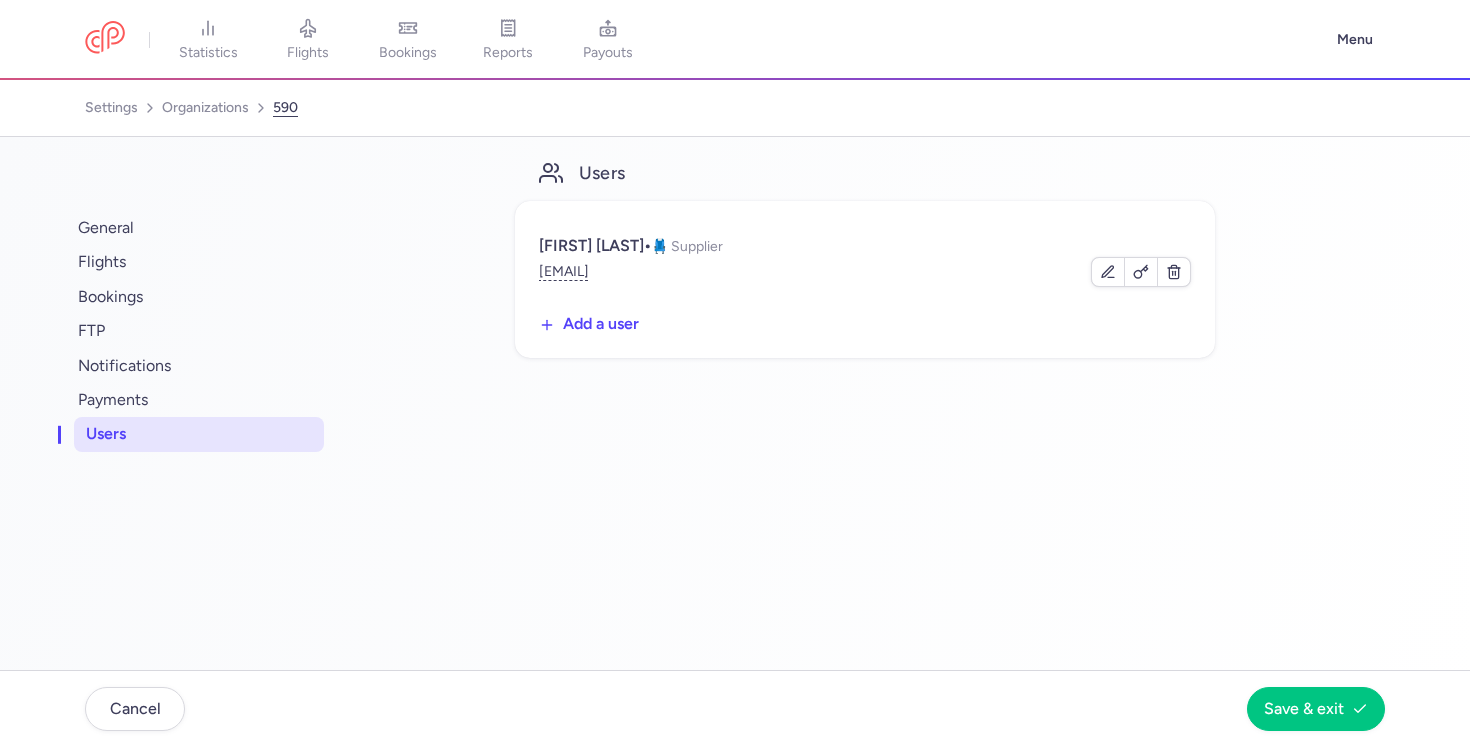 scroll, scrollTop: 0, scrollLeft: 0, axis: both 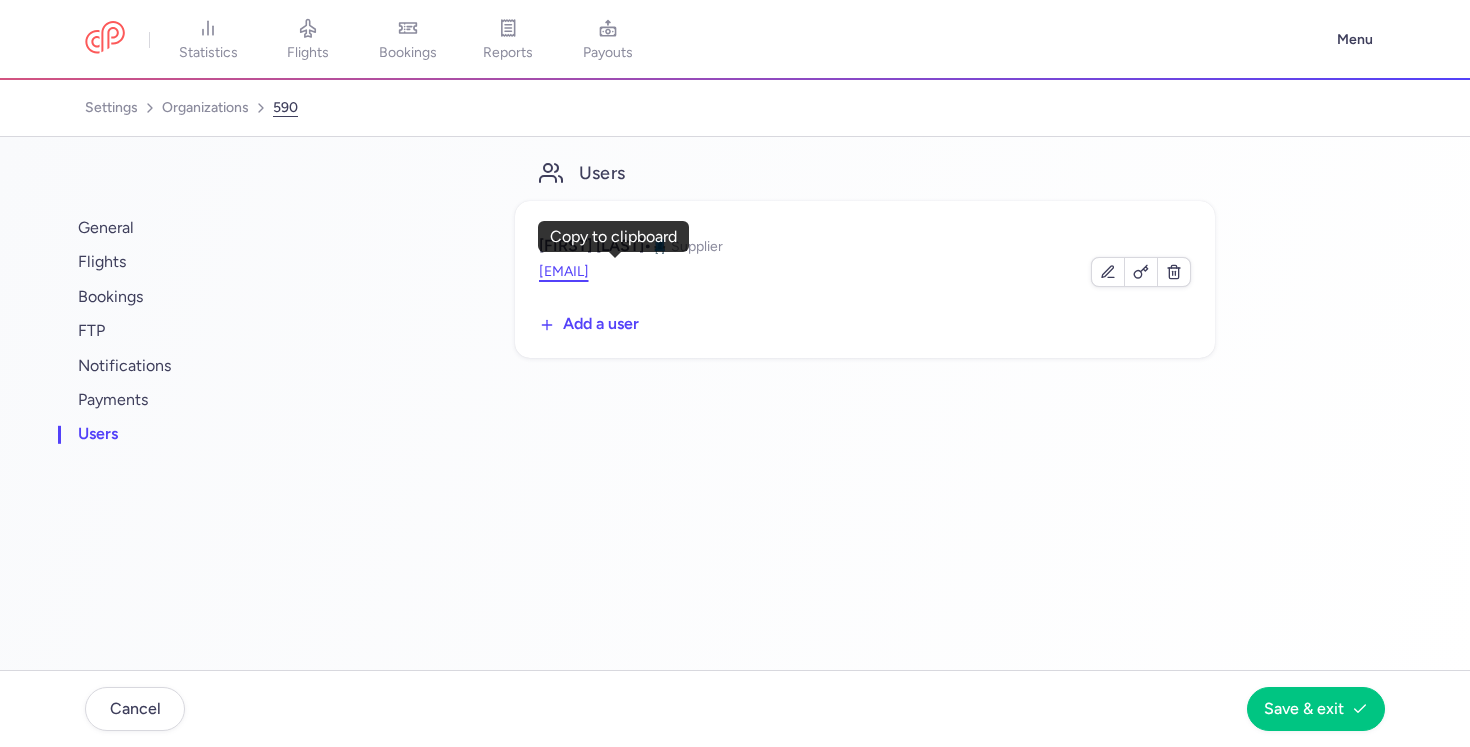 click on "[EMAIL]" at bounding box center (564, 272) 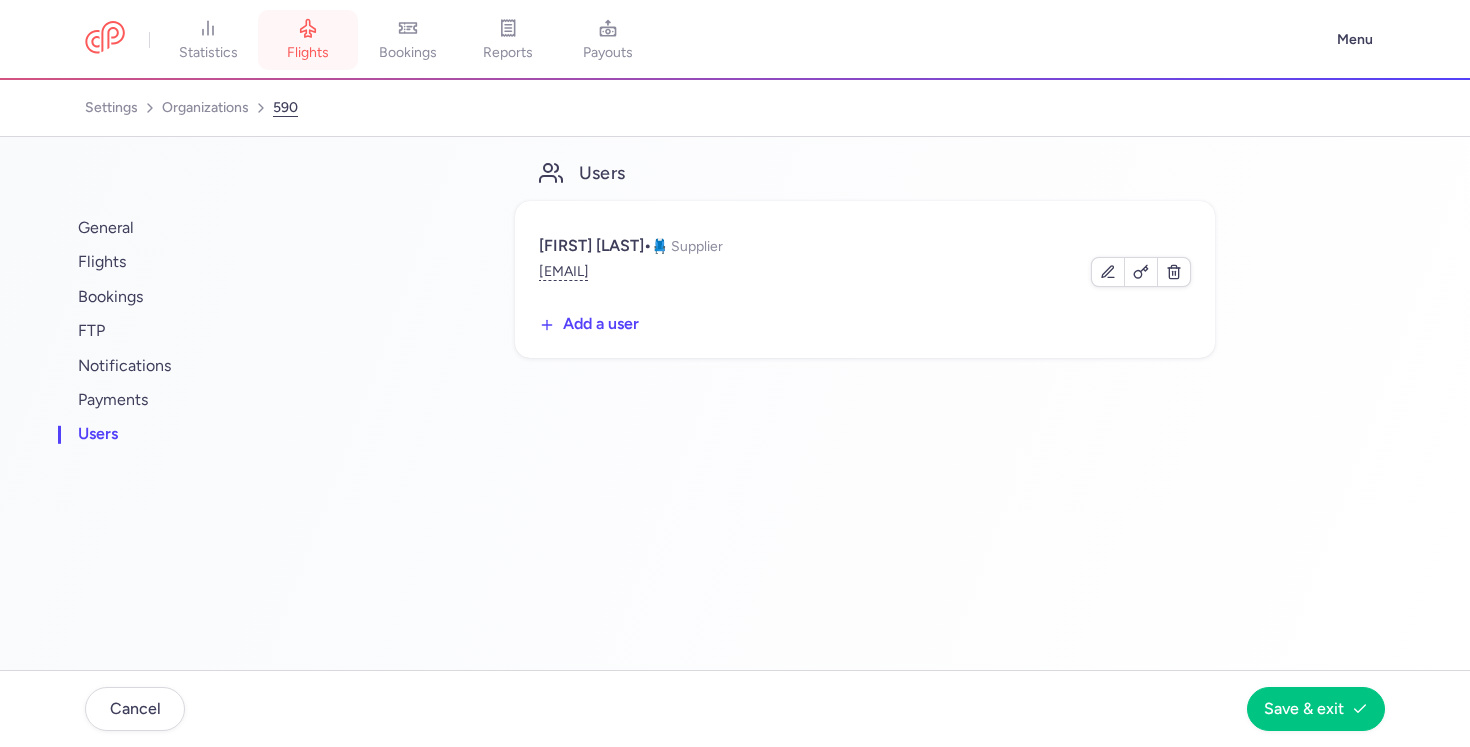 click 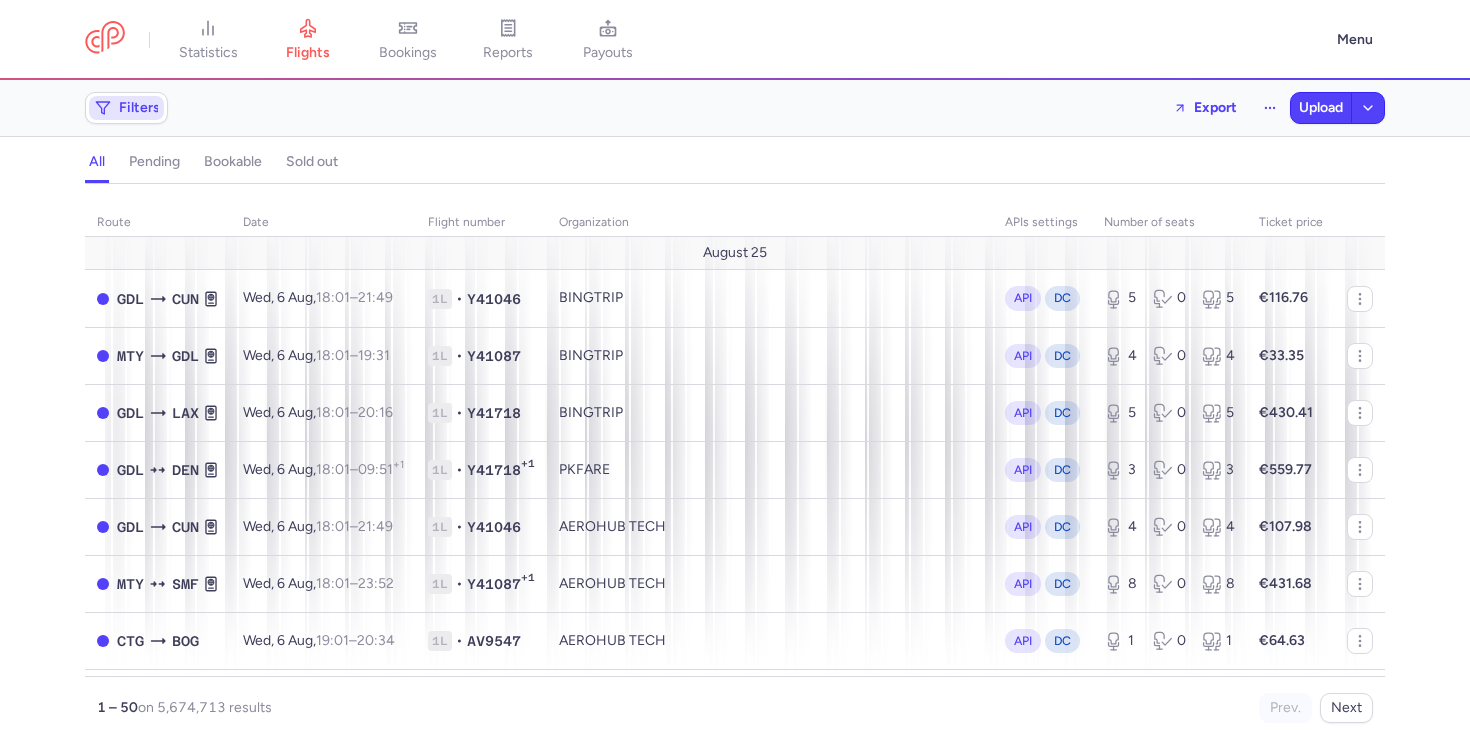 click on "Filters" 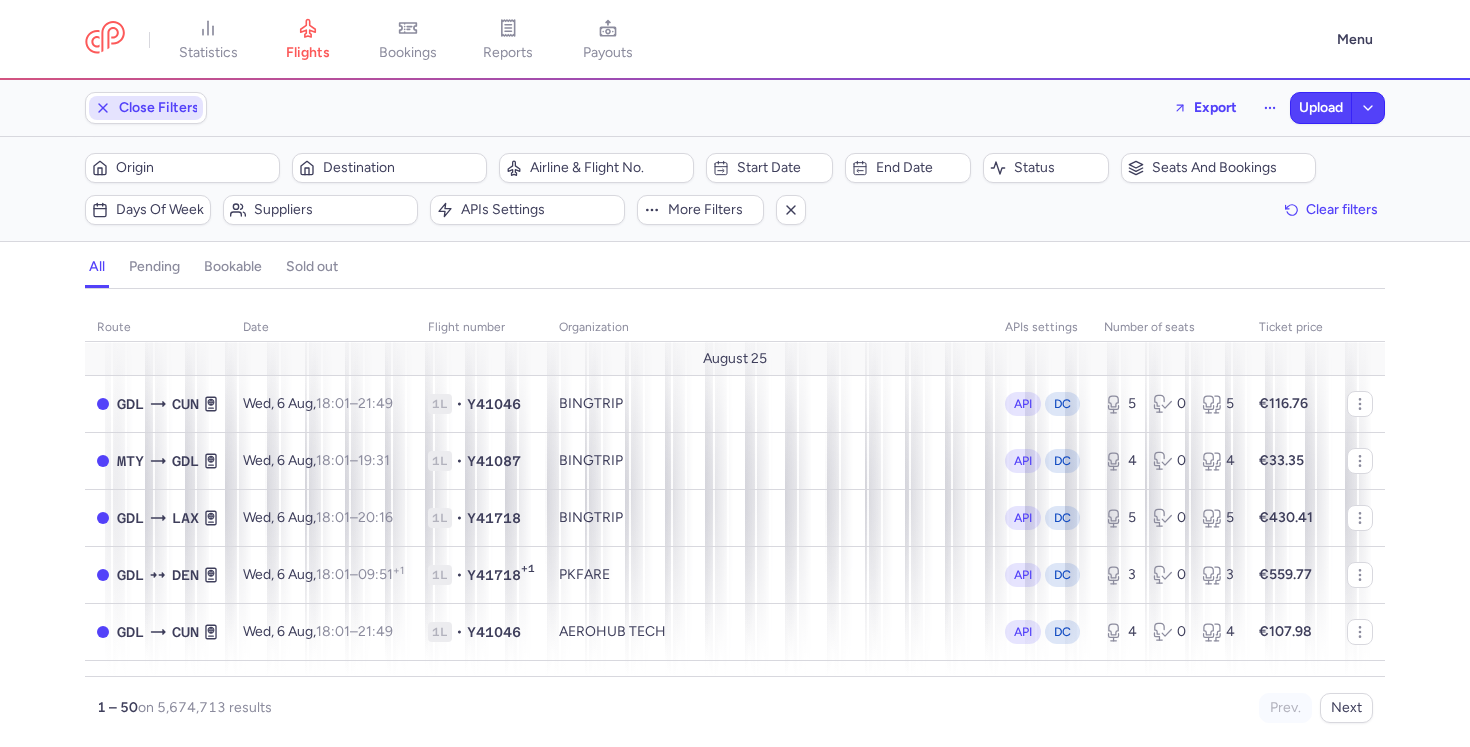 scroll, scrollTop: 0, scrollLeft: 0, axis: both 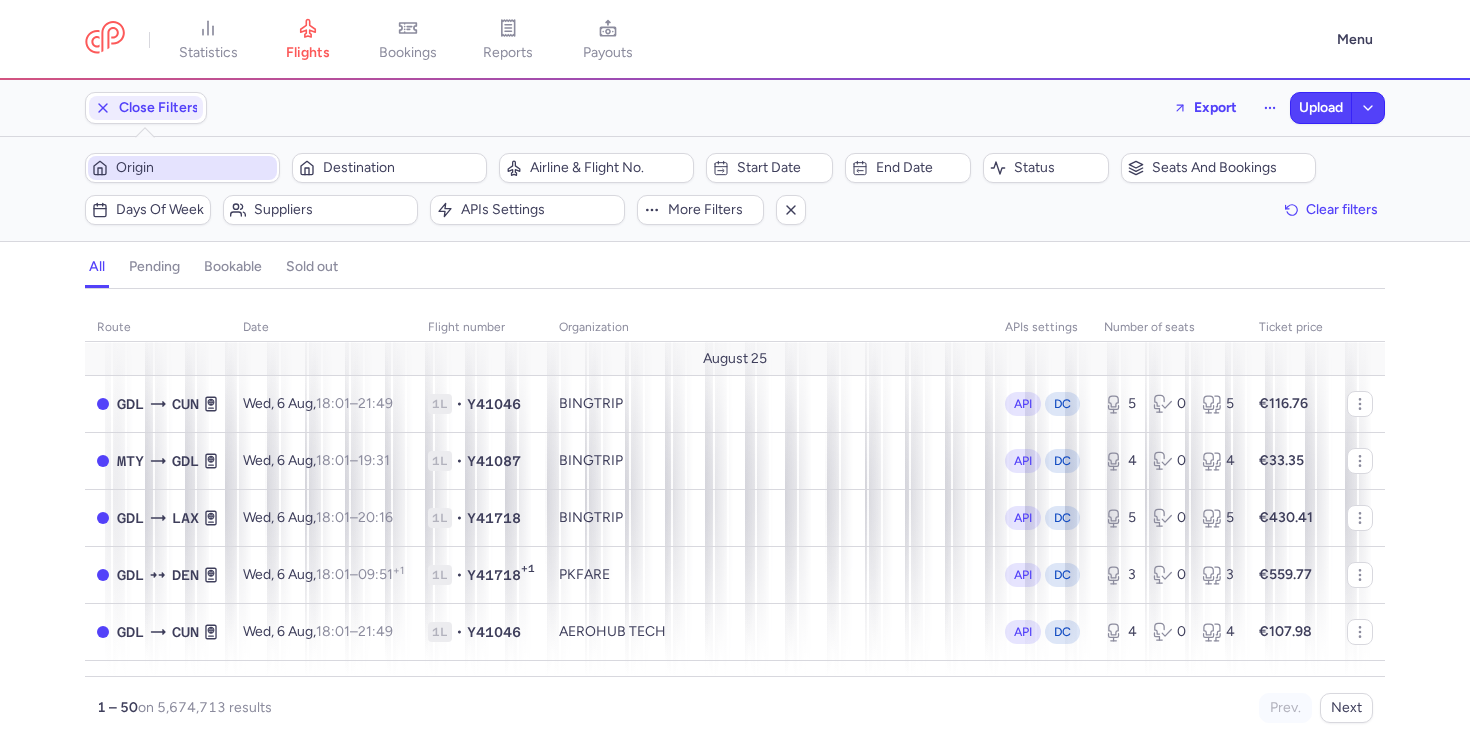 click on "Origin" at bounding box center (194, 168) 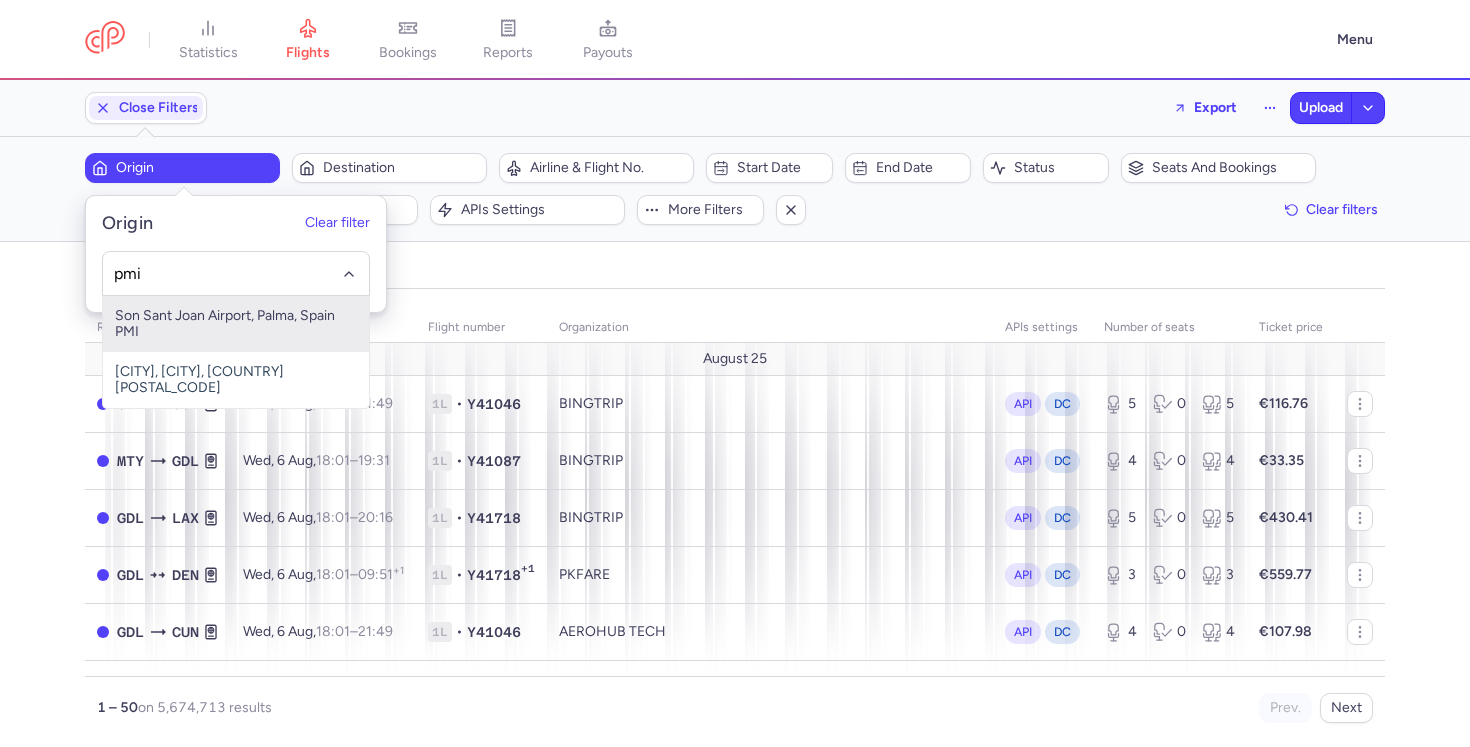 click on "Son Sant Joan Airport, Palma, Spain PMI" at bounding box center [236, 324] 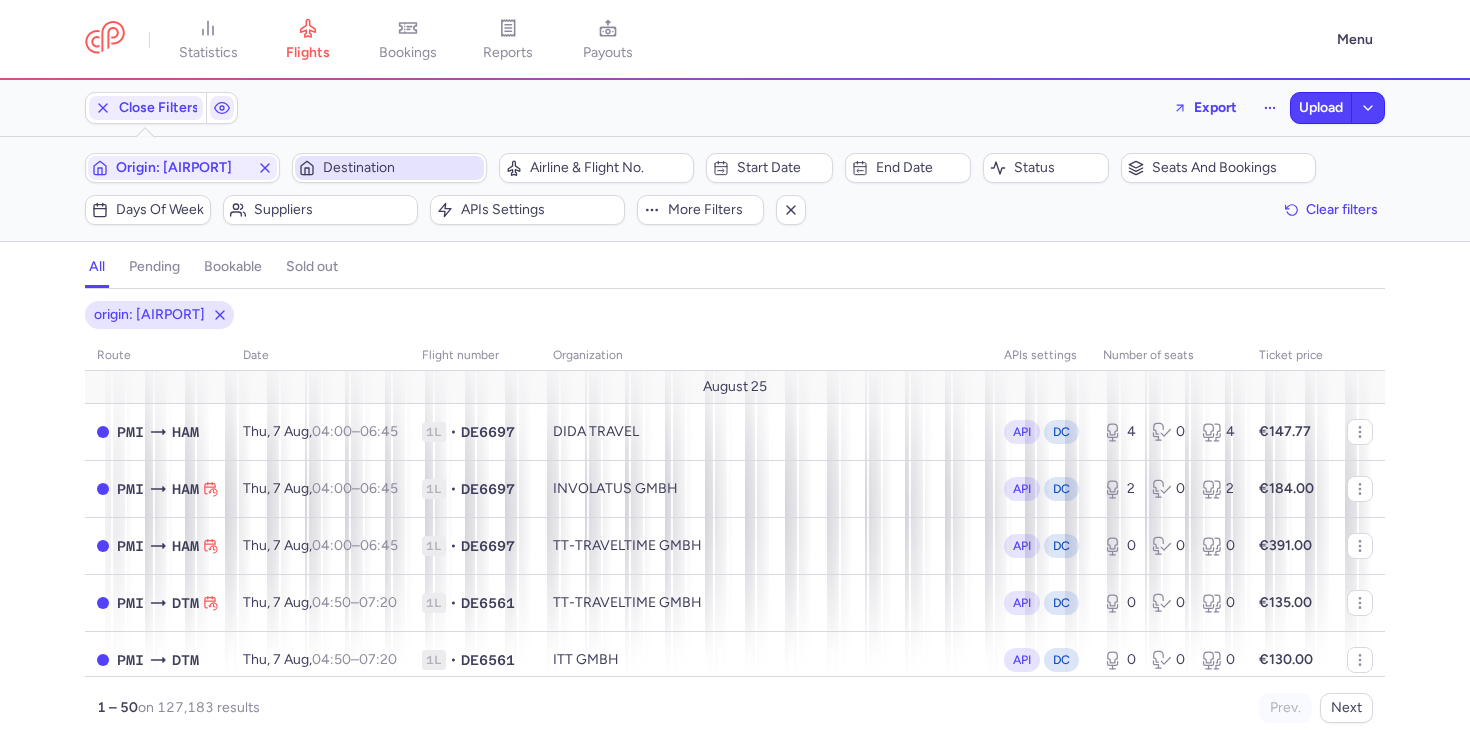 click on "Destination" at bounding box center (401, 168) 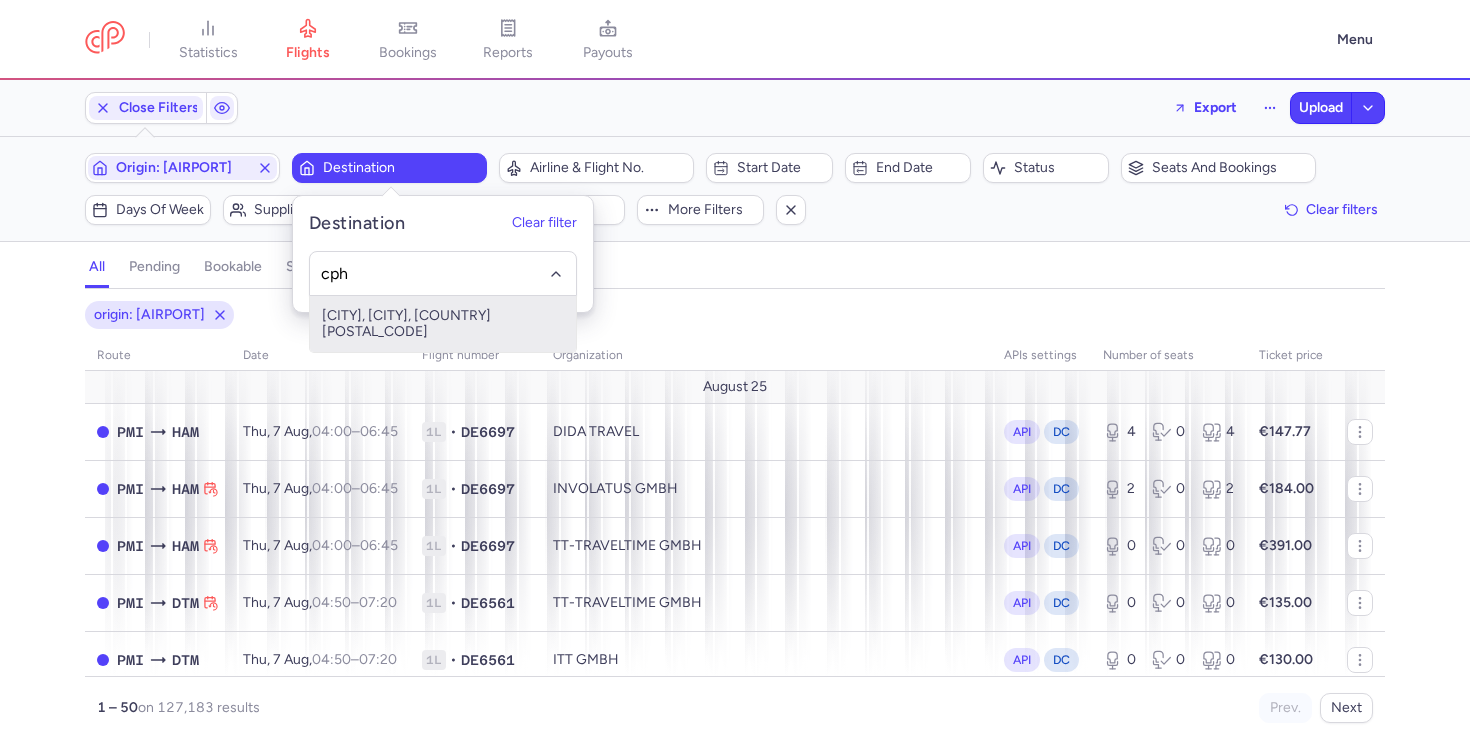 click on "[CITY], [CITY], [COUNTRY] [POSTAL_CODE]" at bounding box center (443, 324) 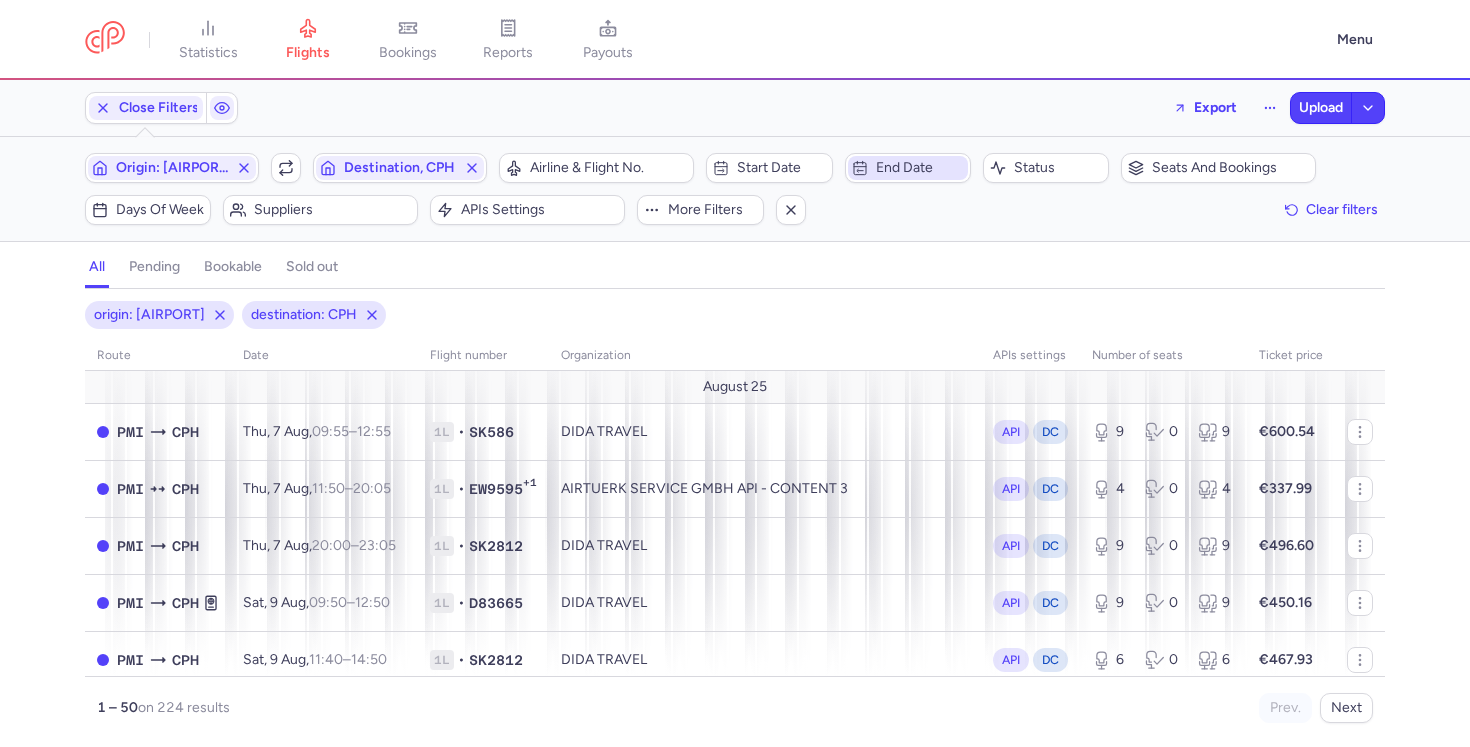 click on "End date" at bounding box center [920, 168] 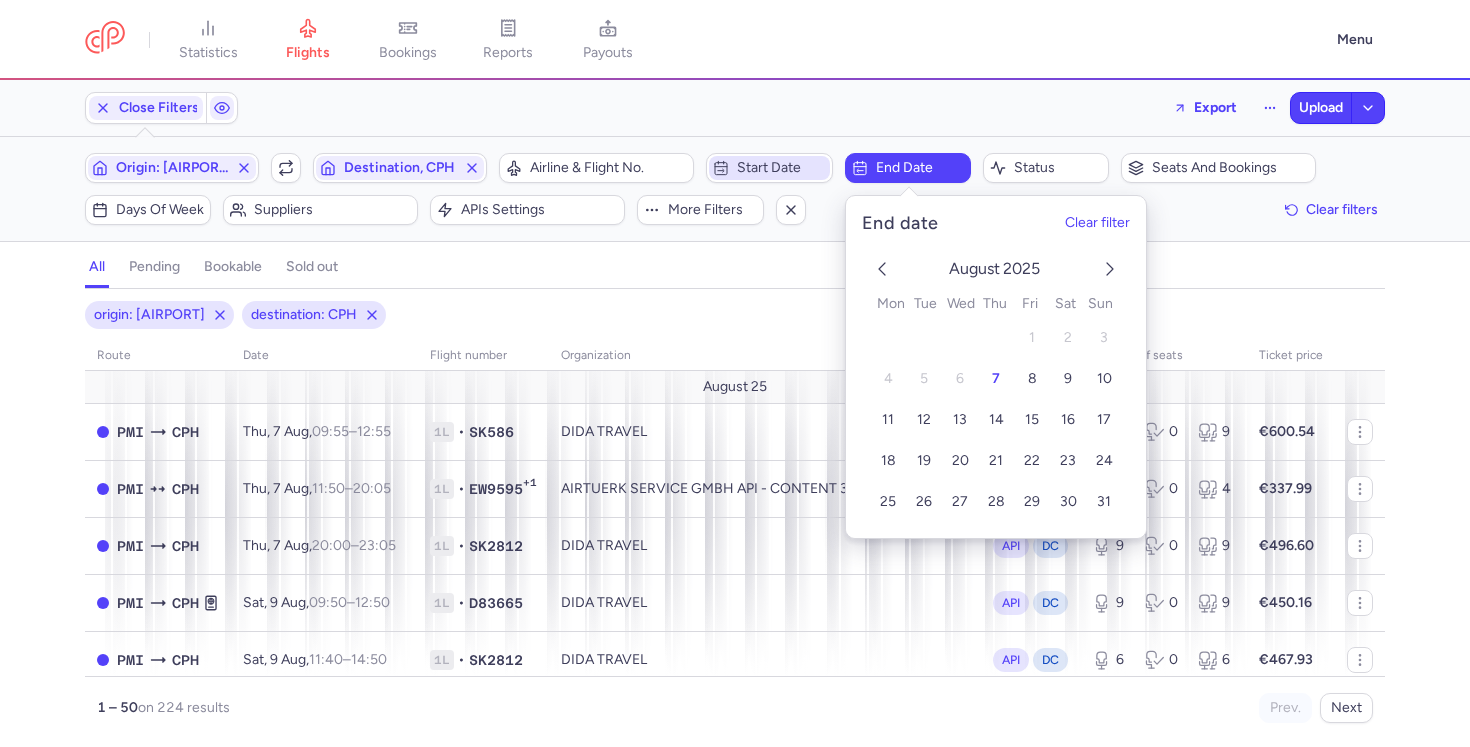 click on "Start date" at bounding box center (781, 168) 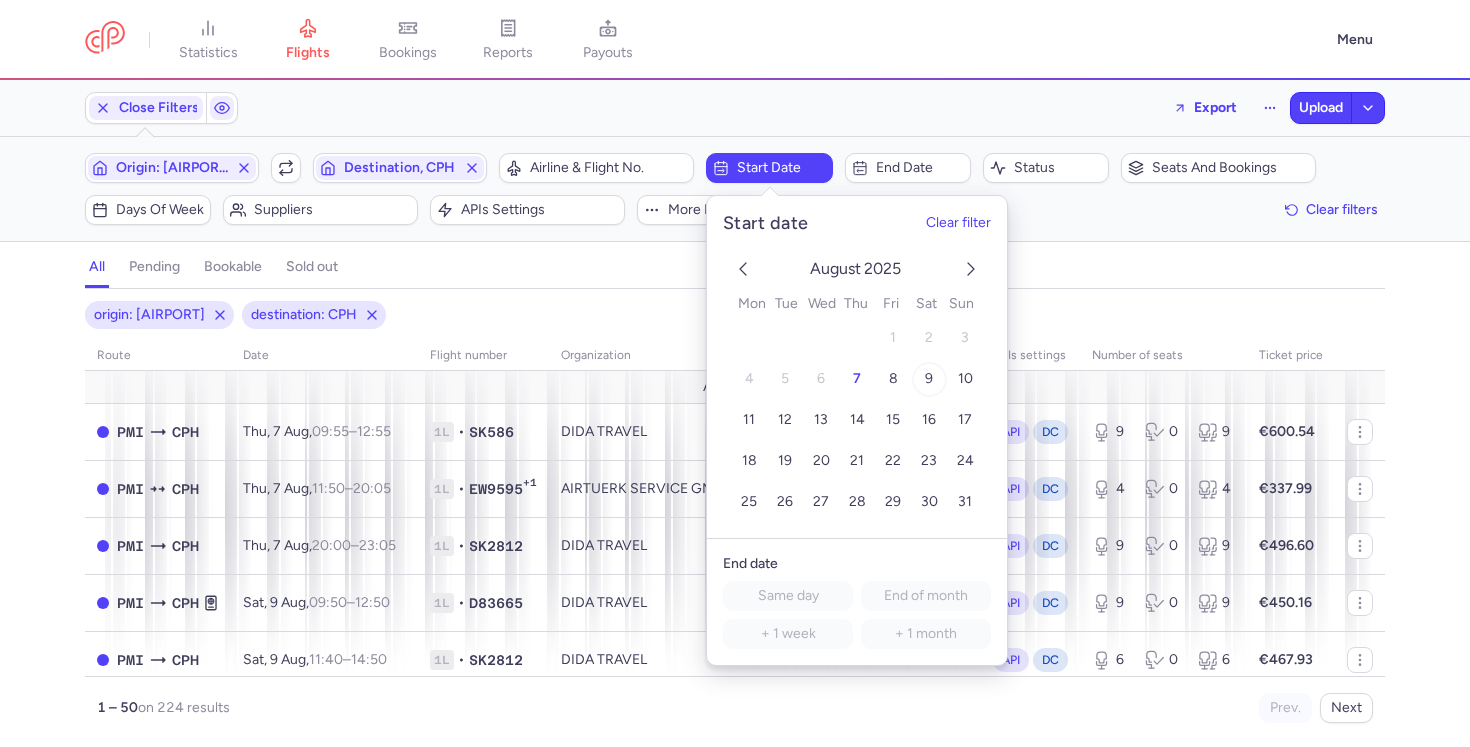 click on "9" at bounding box center (929, 379) 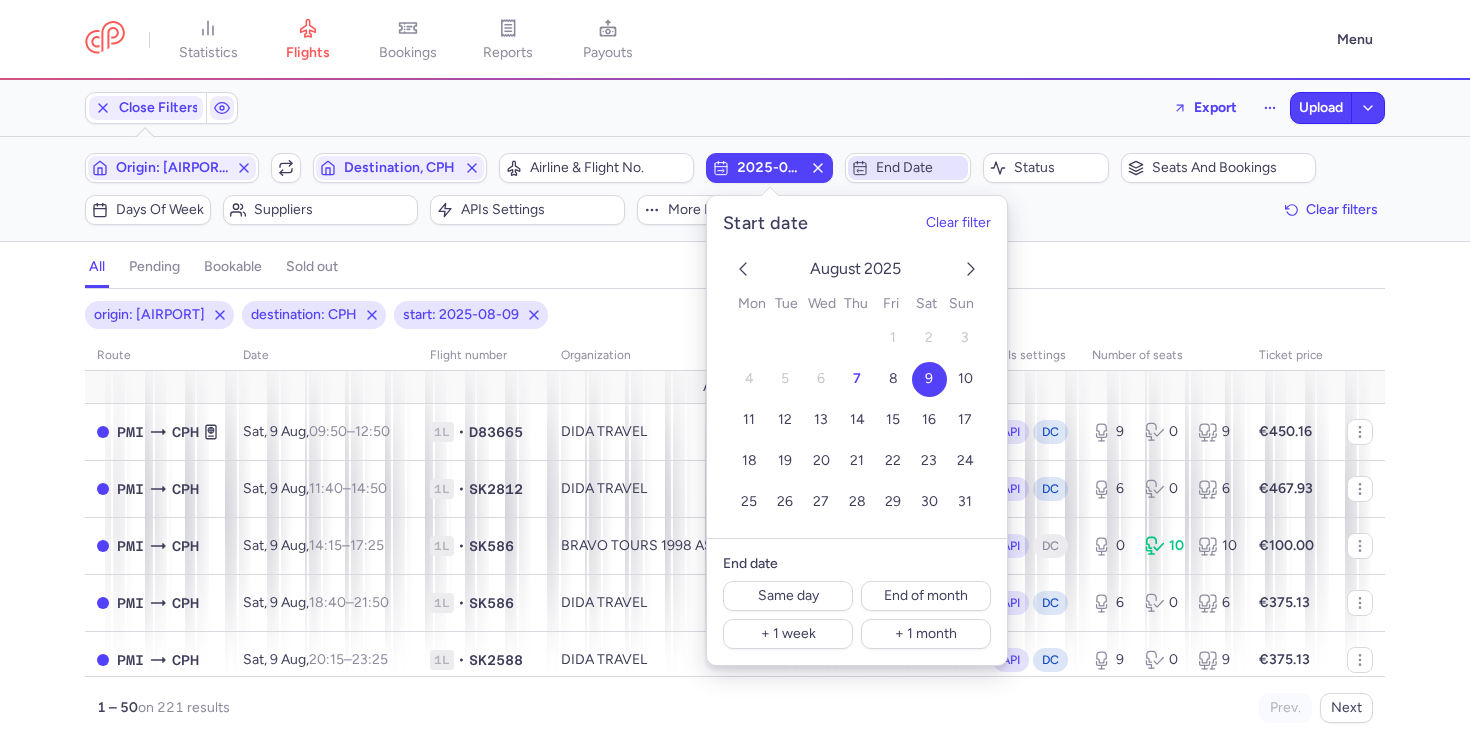 click on "End date" at bounding box center (920, 168) 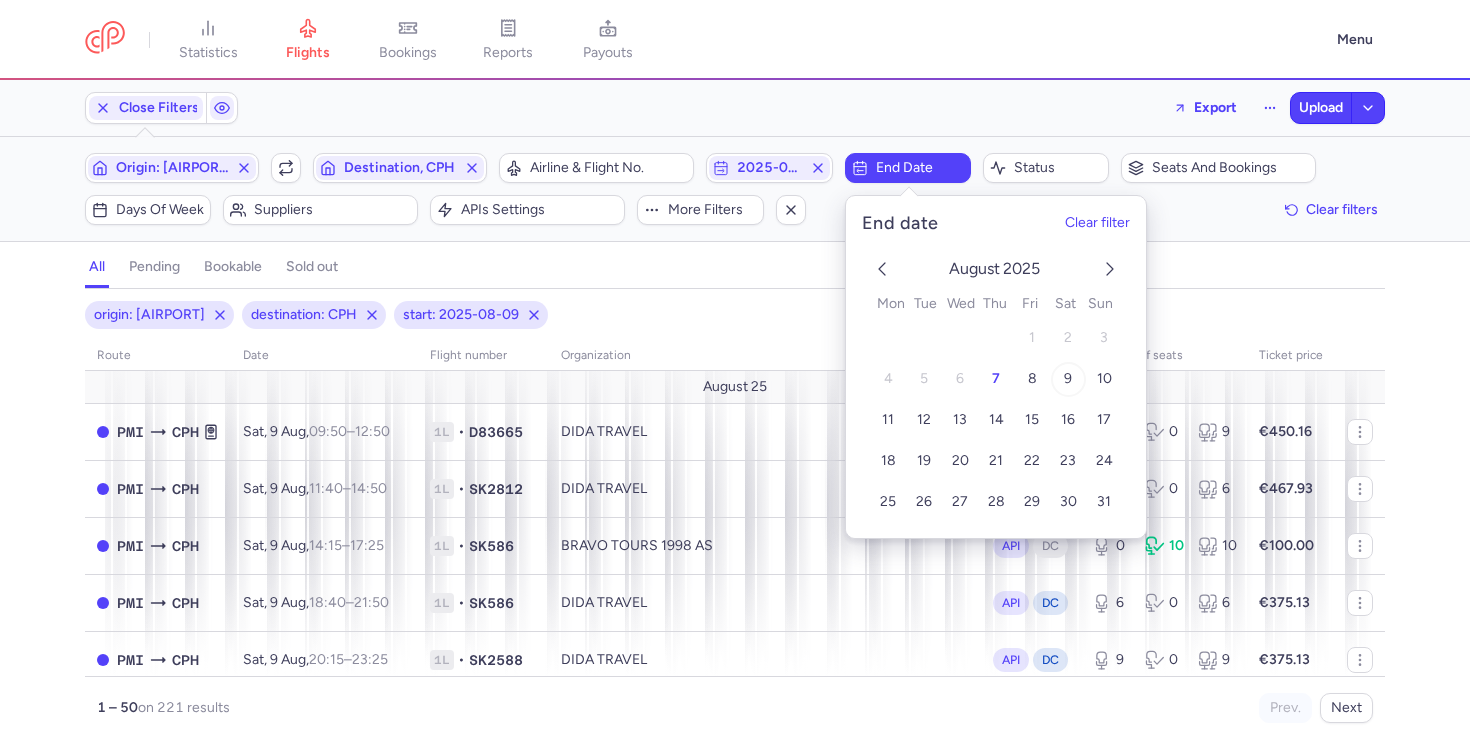 click on "9" at bounding box center (1068, 379) 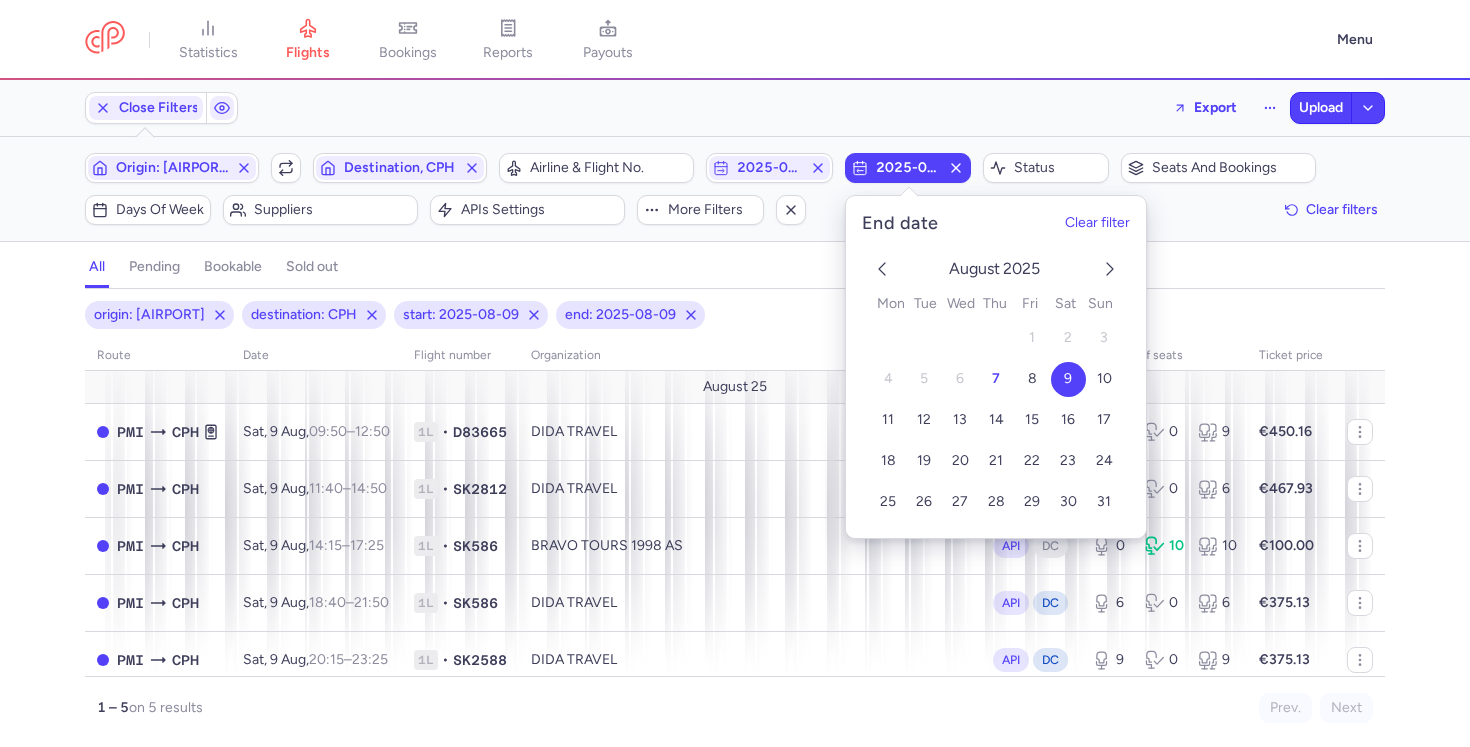 click on "origin: [AIRPORT] destination: [AIRPORT] start: [DATE] end: [DATE]" at bounding box center (735, 315) 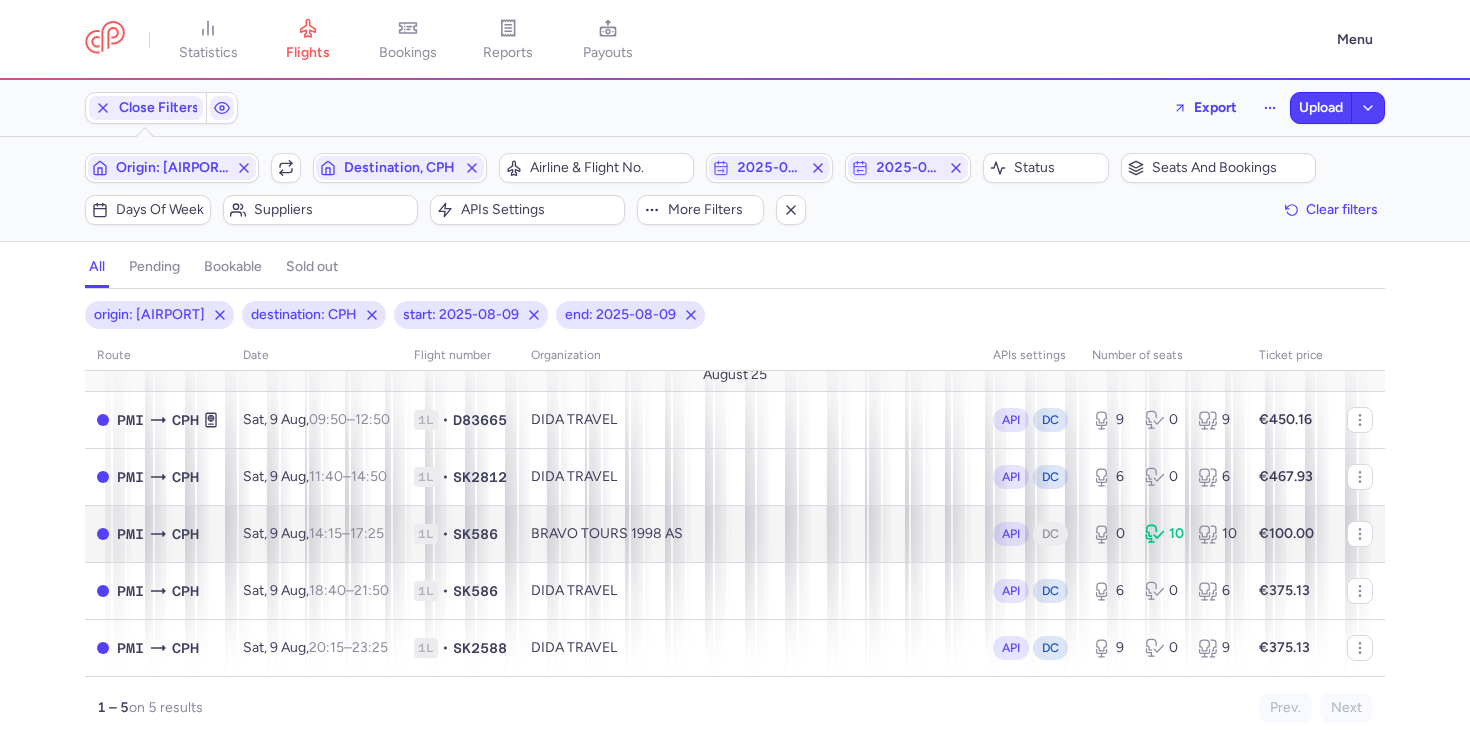 scroll, scrollTop: 0, scrollLeft: 0, axis: both 